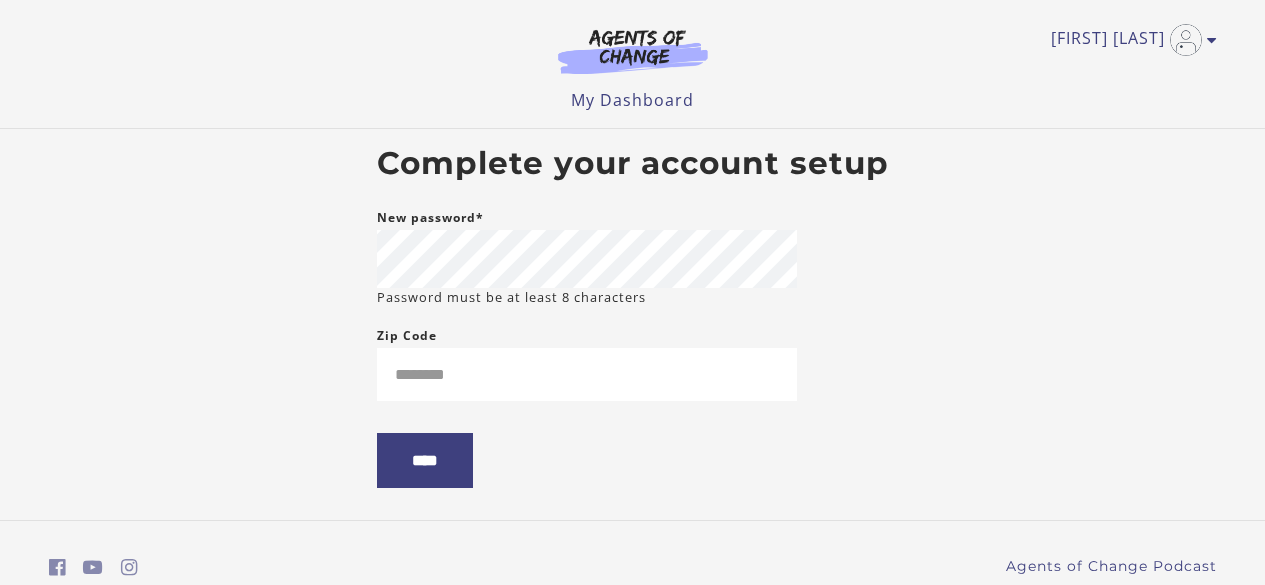 scroll, scrollTop: 0, scrollLeft: 0, axis: both 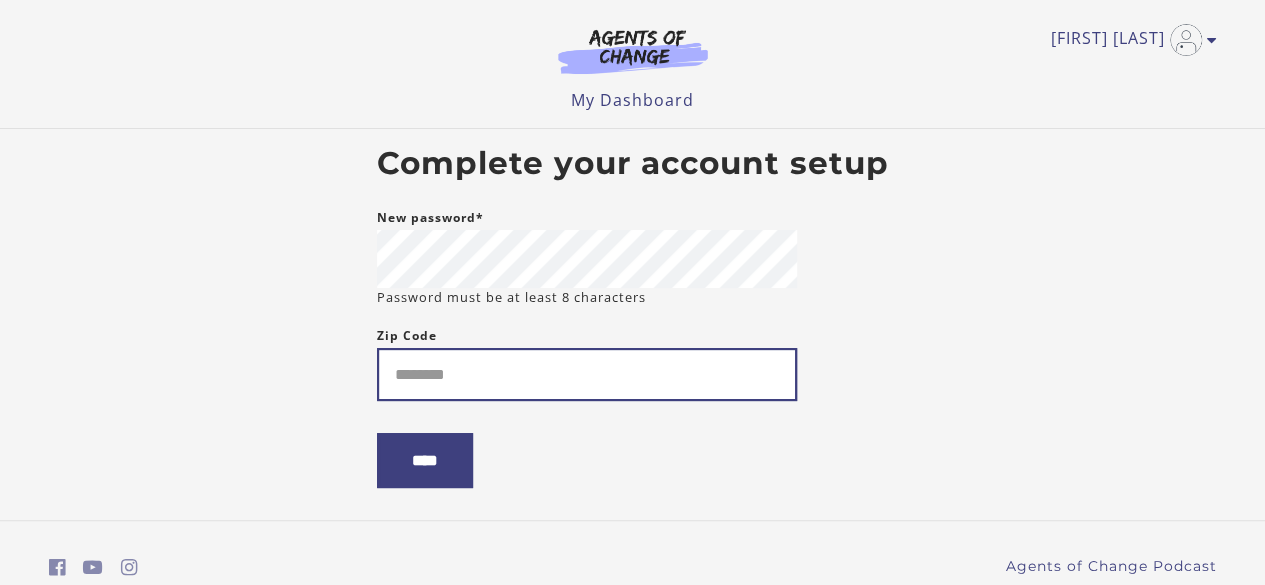 click on "Zip Code" at bounding box center [587, 374] 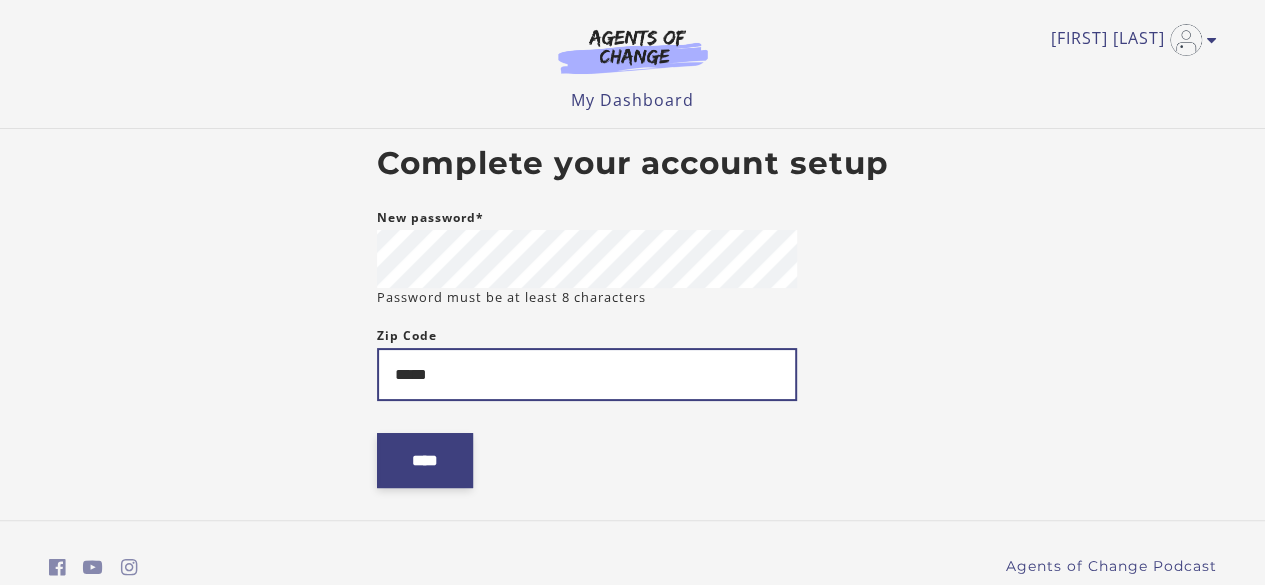 type on "*****" 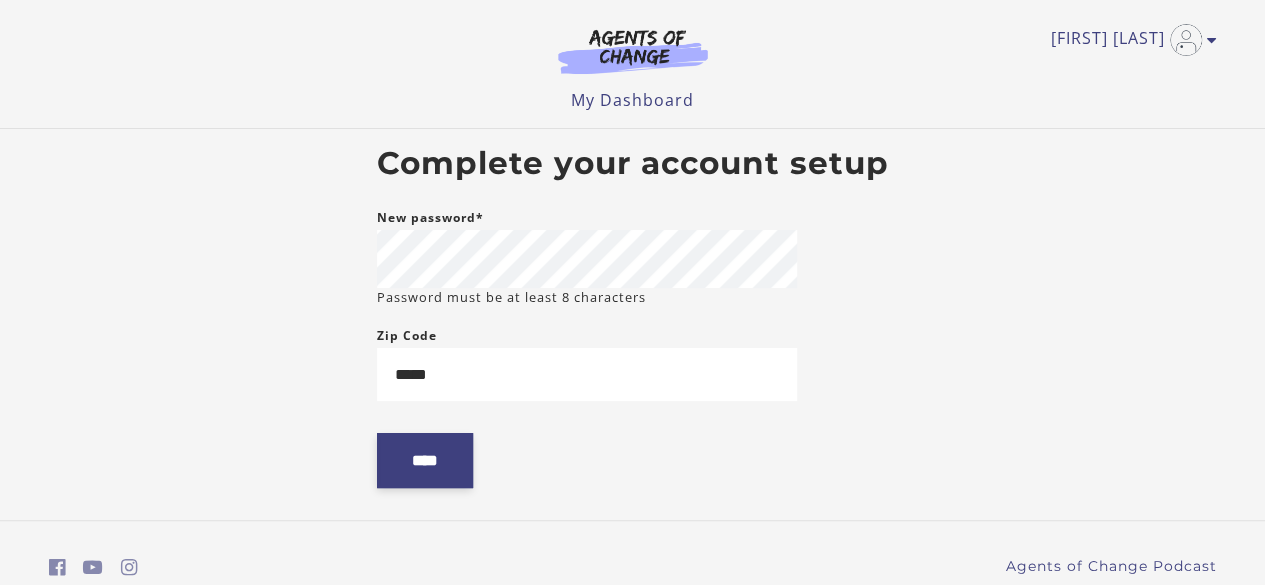 click on "****" at bounding box center [425, 460] 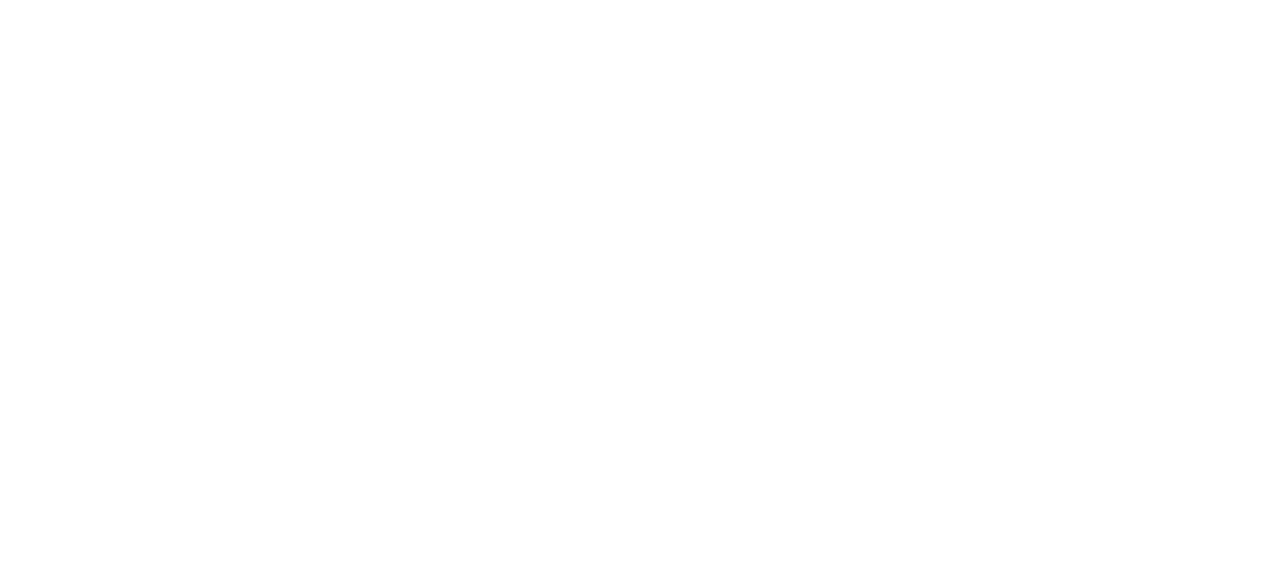 scroll, scrollTop: 0, scrollLeft: 0, axis: both 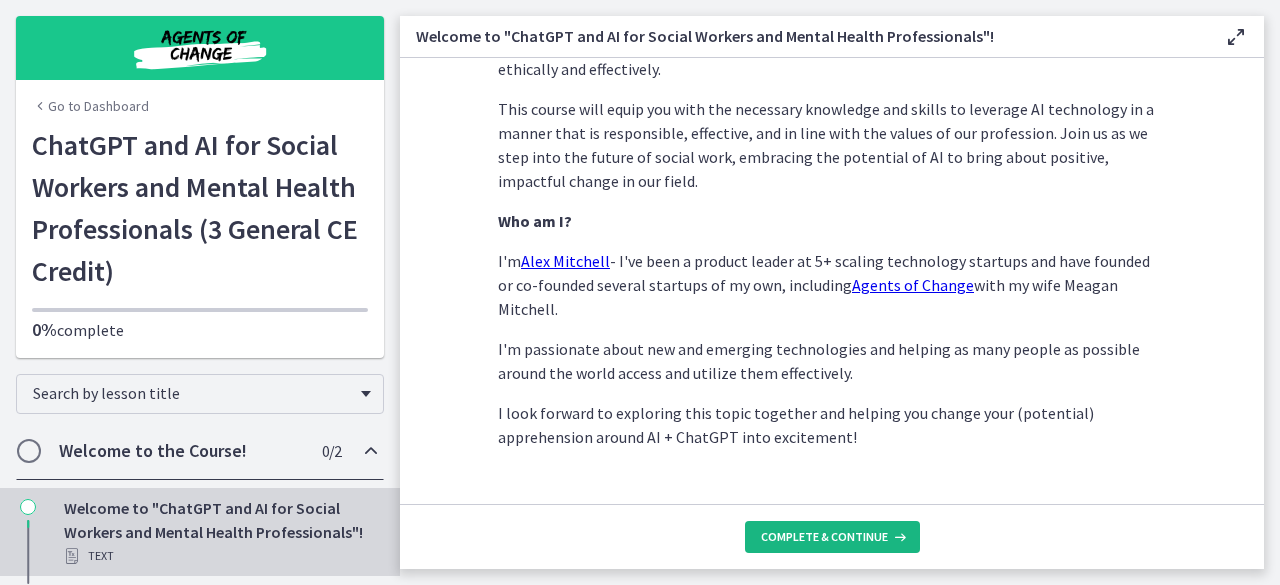 click on "Complete & continue" at bounding box center (832, 537) 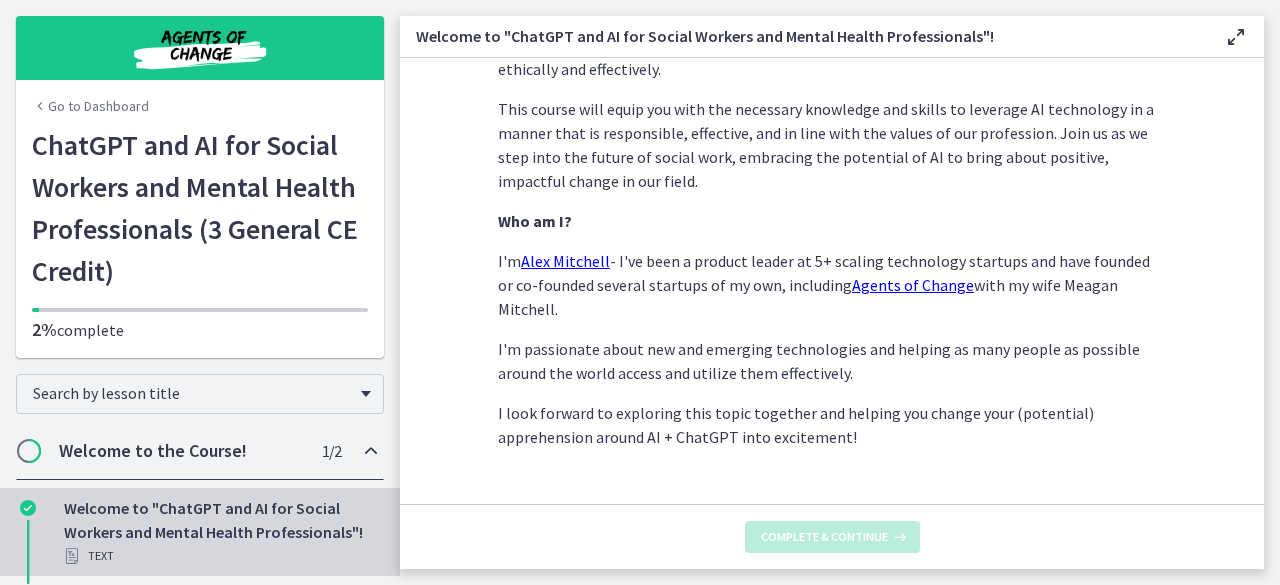 scroll, scrollTop: 0, scrollLeft: 0, axis: both 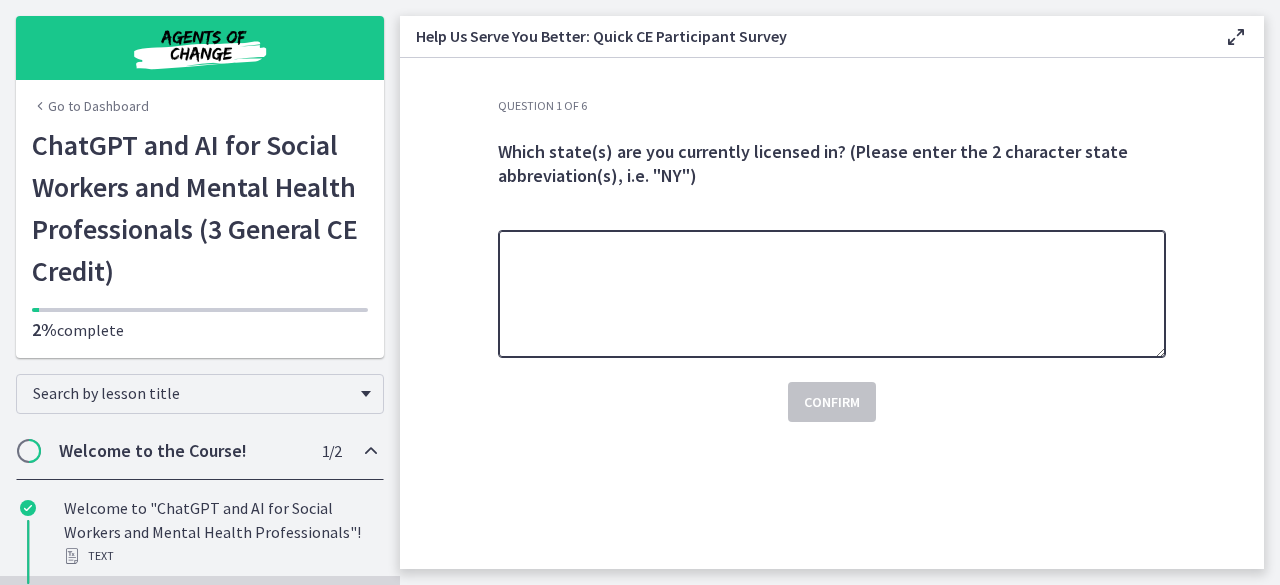 click at bounding box center (832, 294) 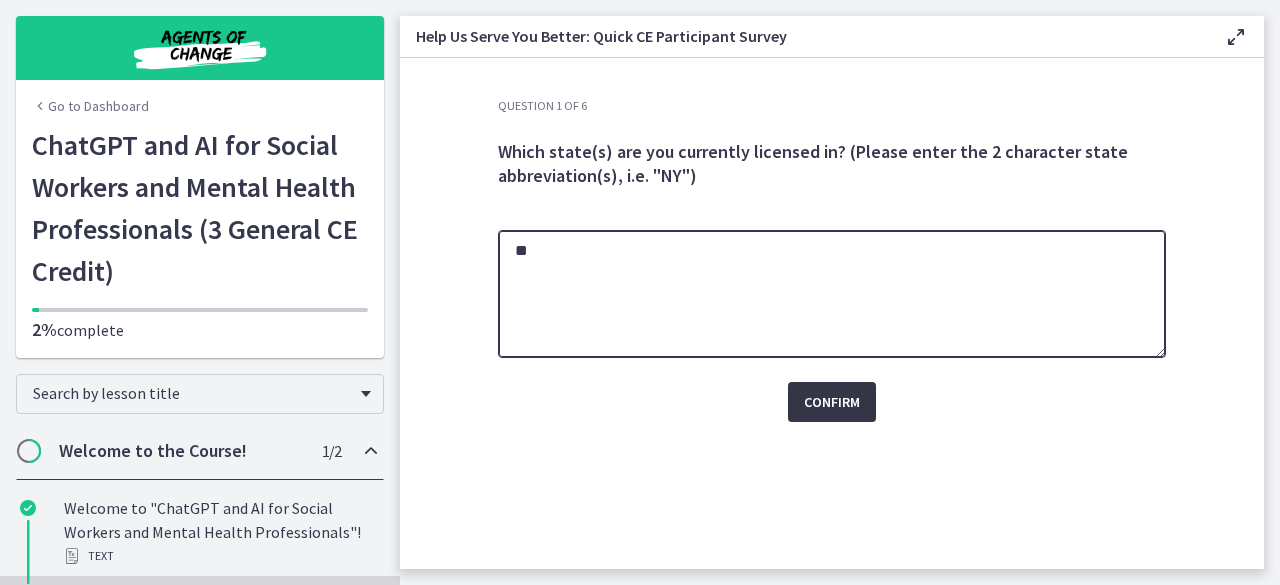 type on "**" 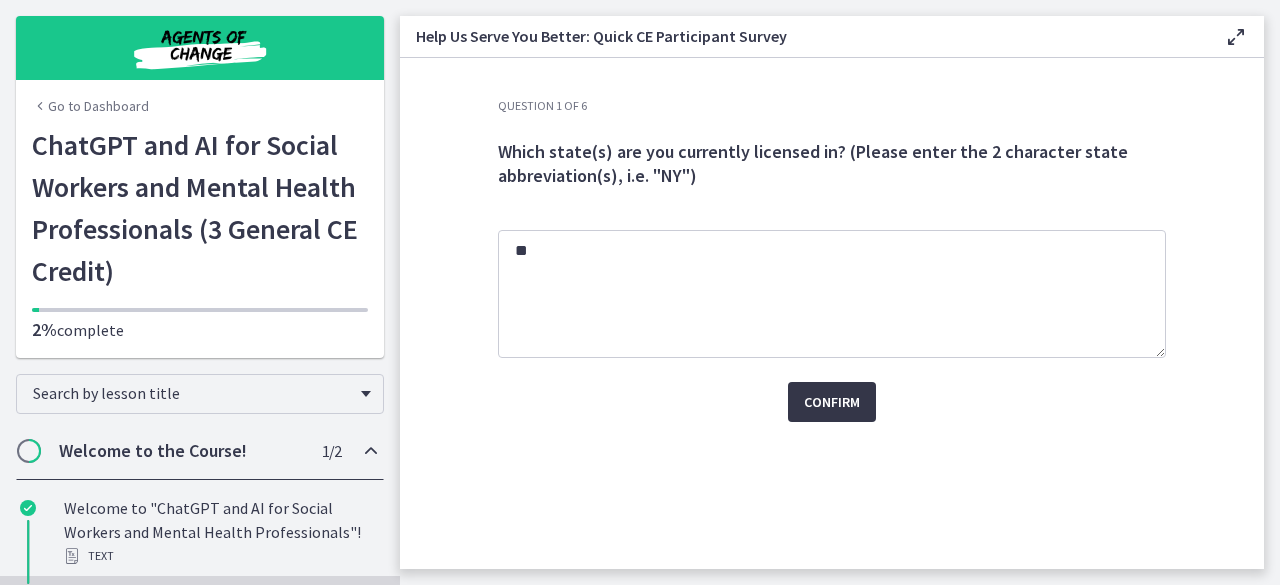 click on "Confirm" at bounding box center [832, 402] 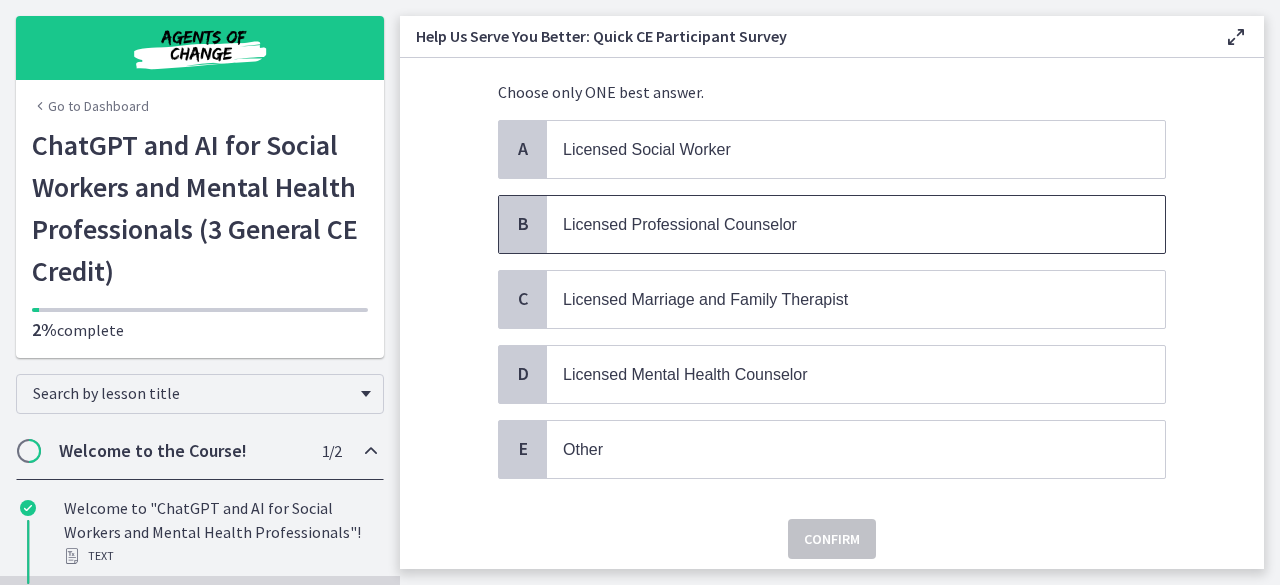 scroll, scrollTop: 117, scrollLeft: 0, axis: vertical 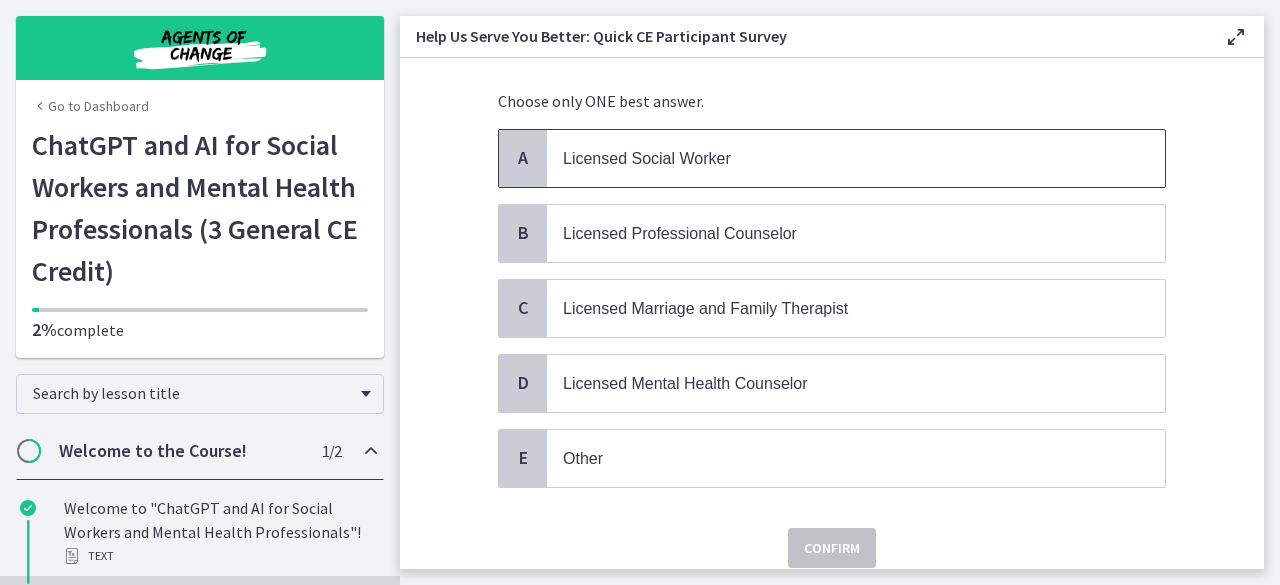 click on "Licensed Social Worker" at bounding box center (836, 158) 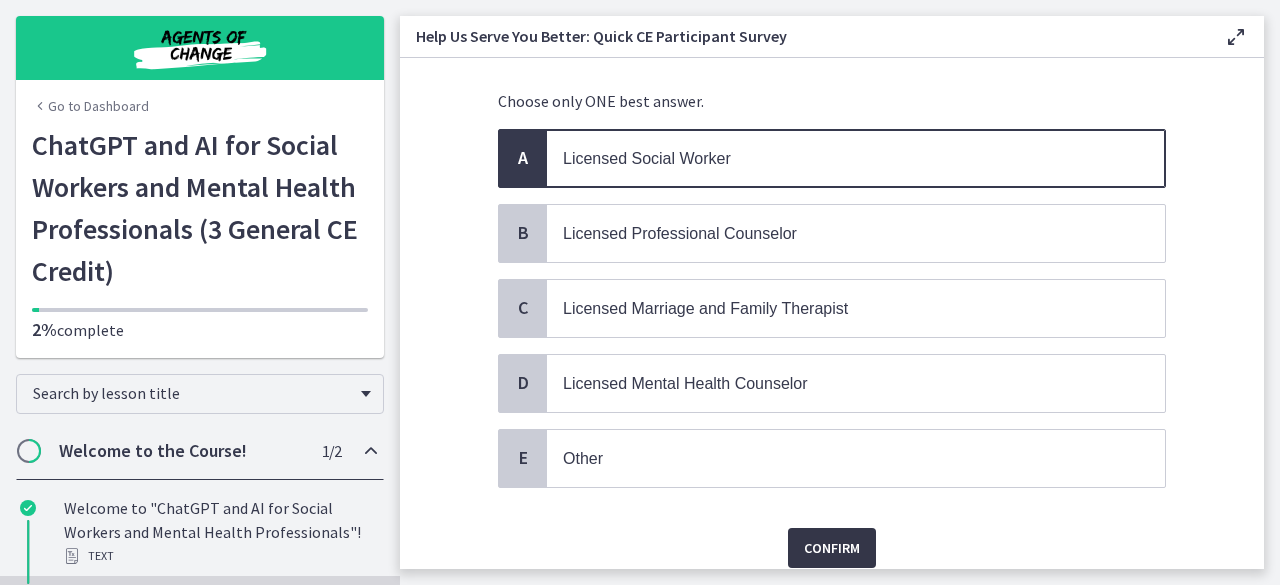 click on "Confirm" at bounding box center (832, 548) 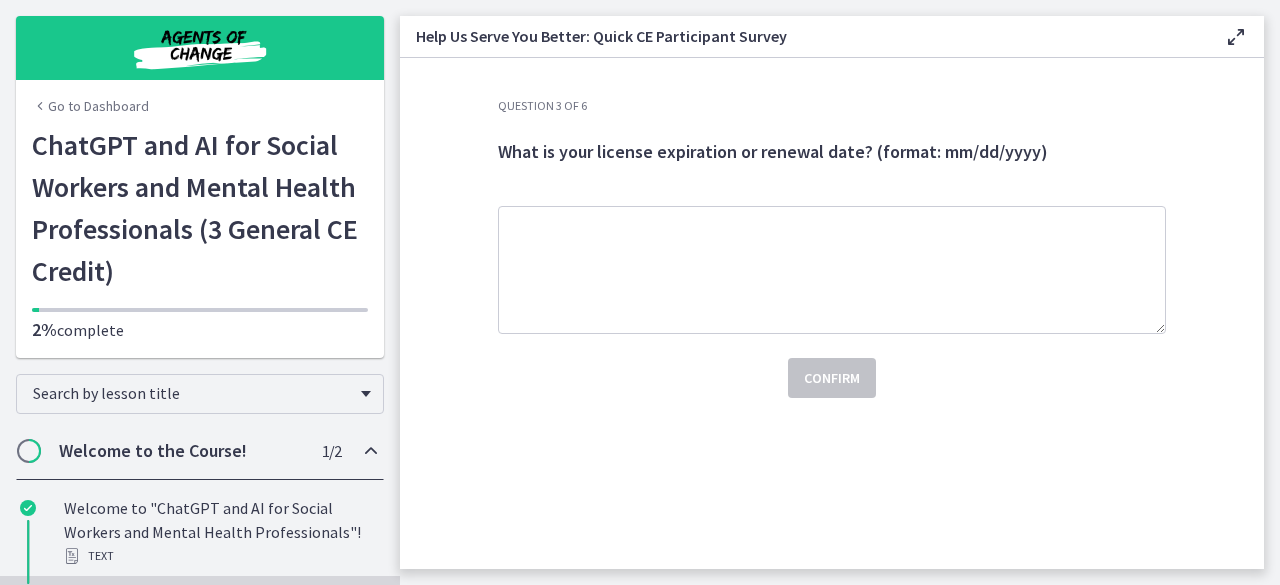 scroll, scrollTop: 0, scrollLeft: 0, axis: both 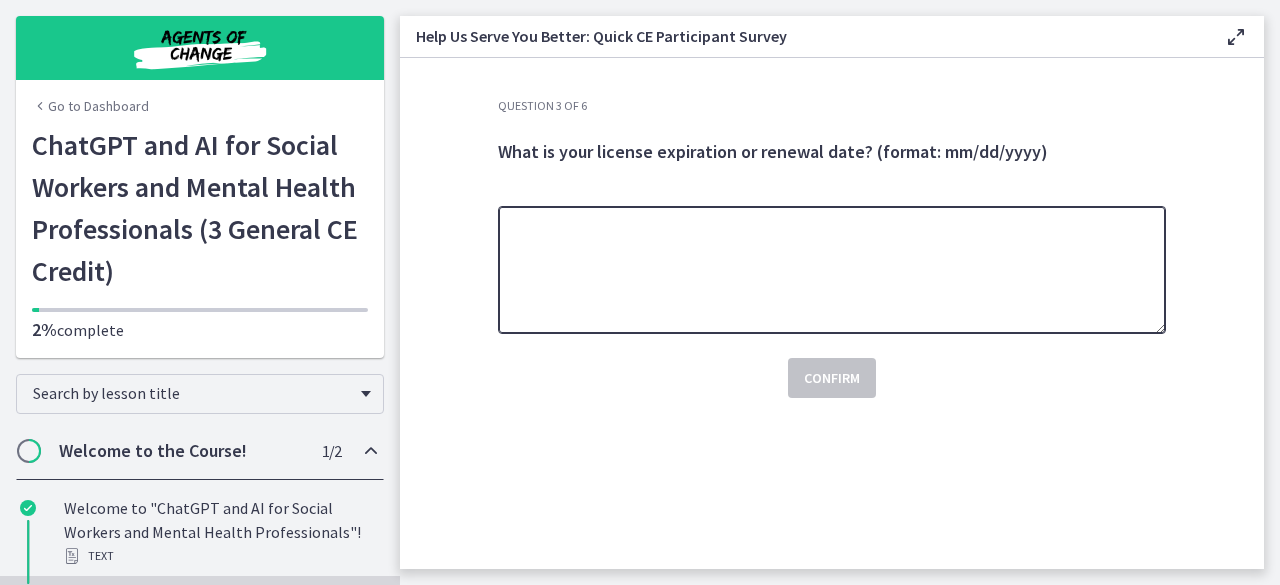 click at bounding box center (832, 270) 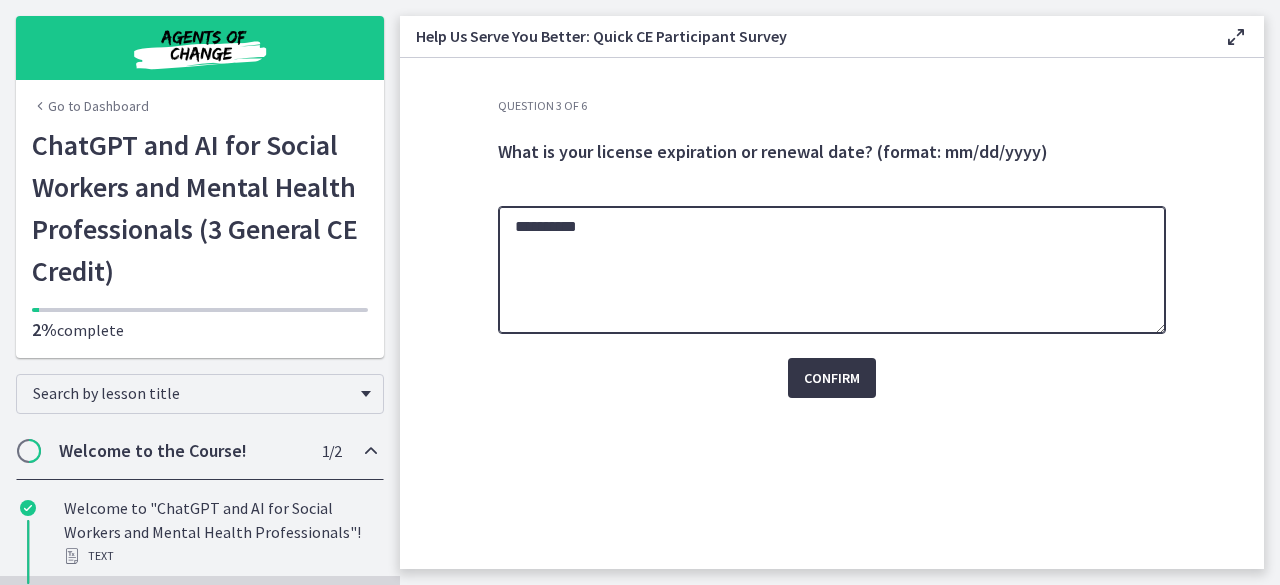 type on "**********" 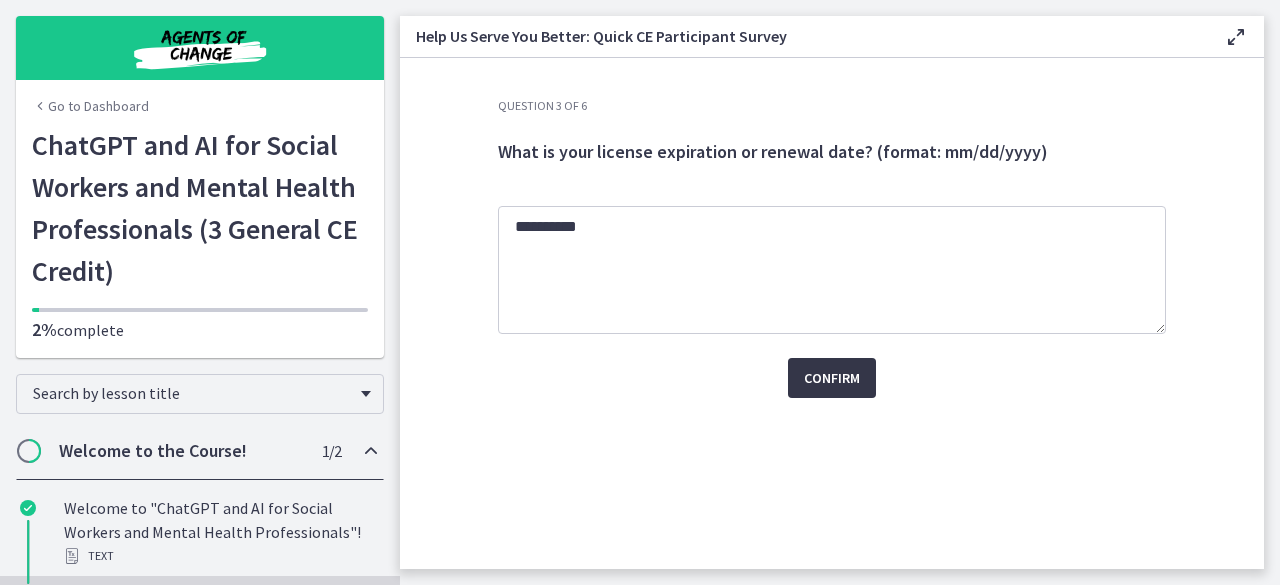 click on "Confirm" at bounding box center (832, 378) 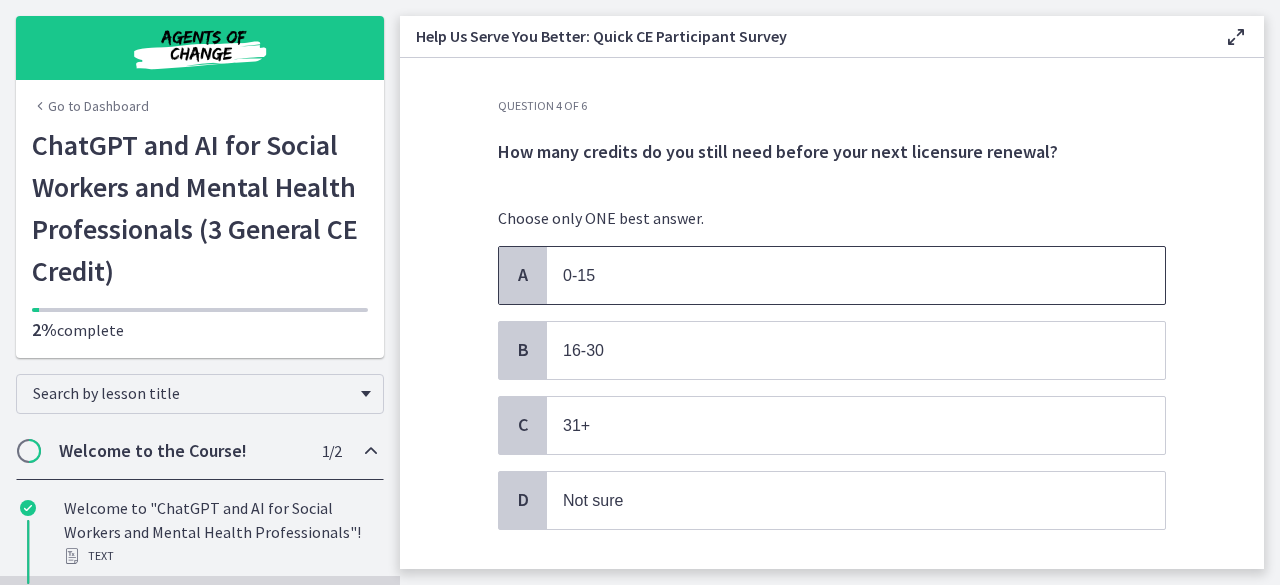 click on "0-15" at bounding box center (836, 275) 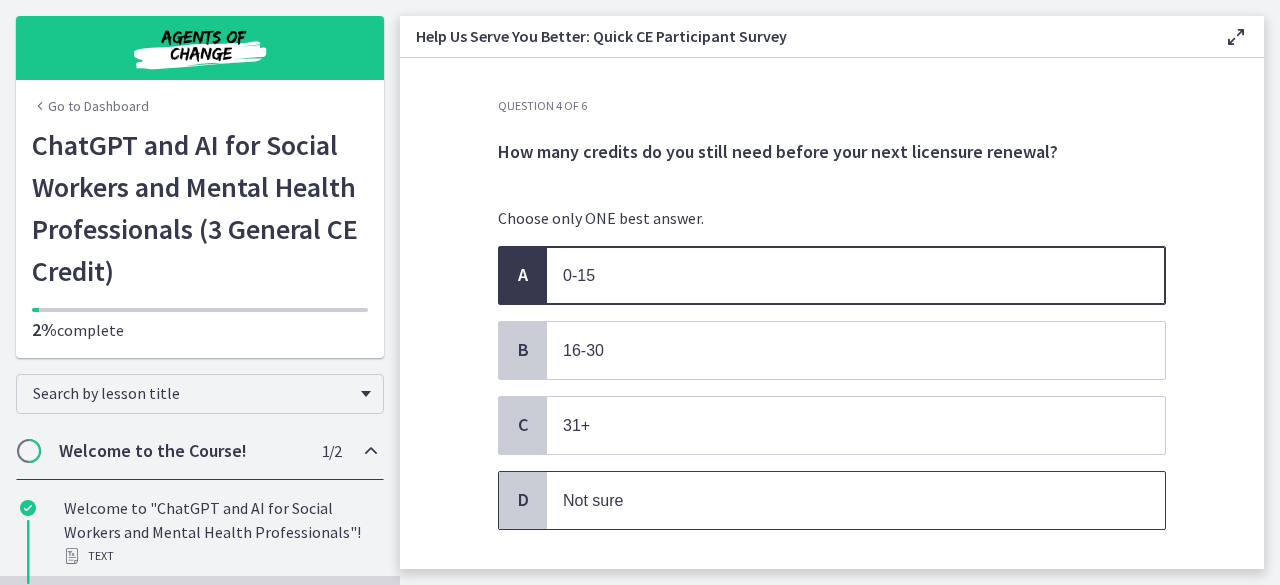 scroll, scrollTop: 82, scrollLeft: 0, axis: vertical 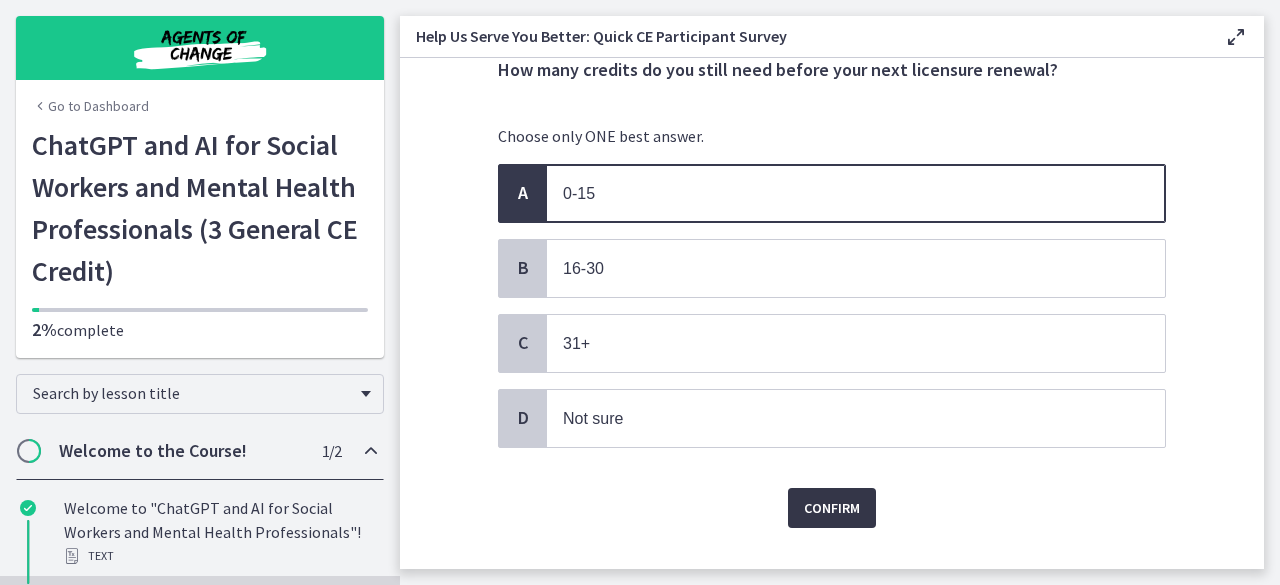 click on "Confirm" at bounding box center (832, 508) 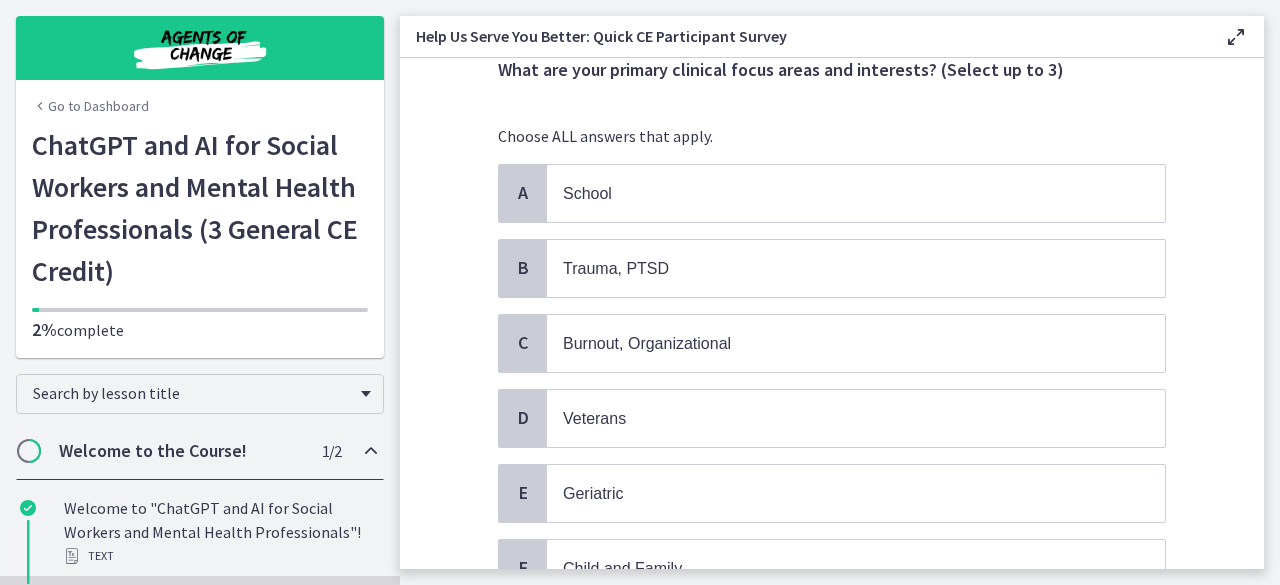 scroll, scrollTop: 0, scrollLeft: 0, axis: both 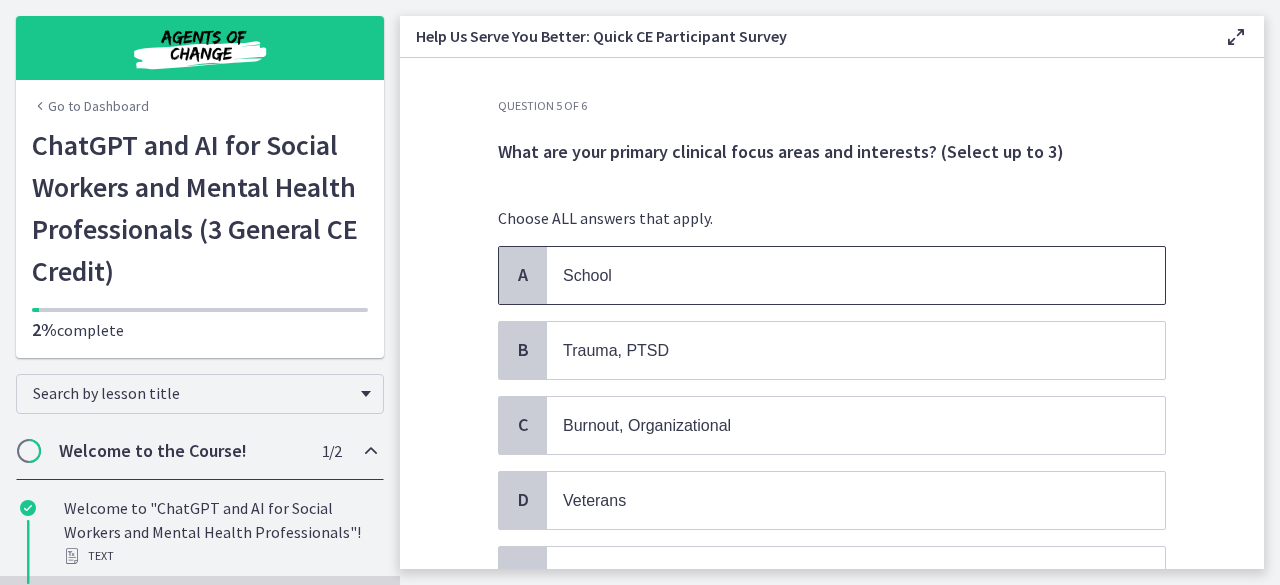 click on "School" at bounding box center (836, 275) 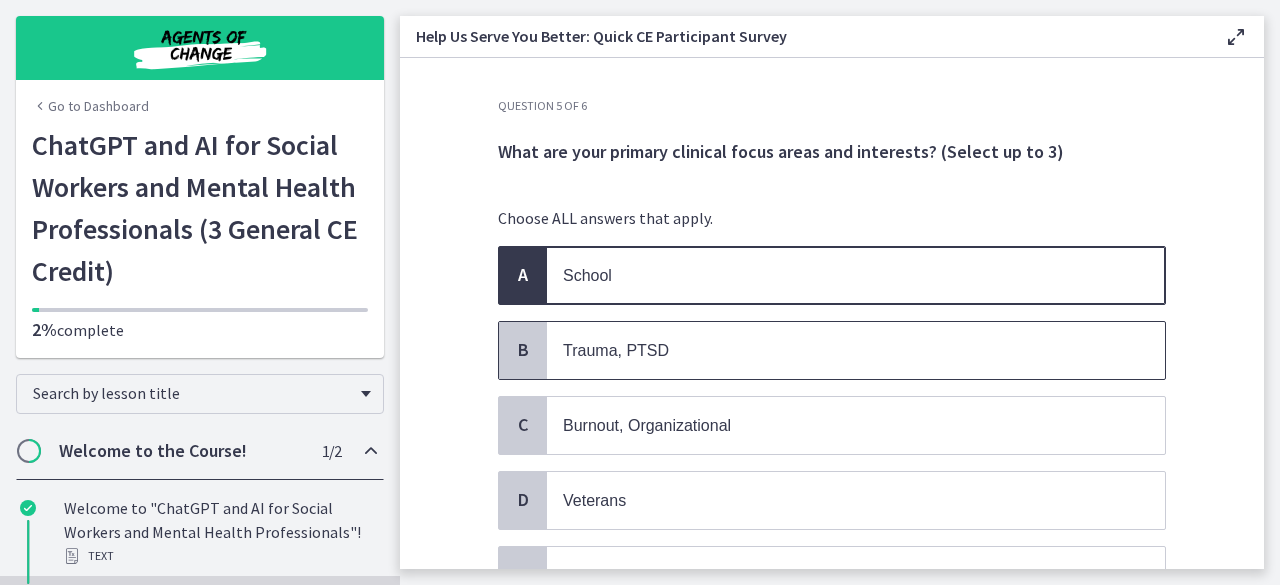 scroll, scrollTop: 169, scrollLeft: 0, axis: vertical 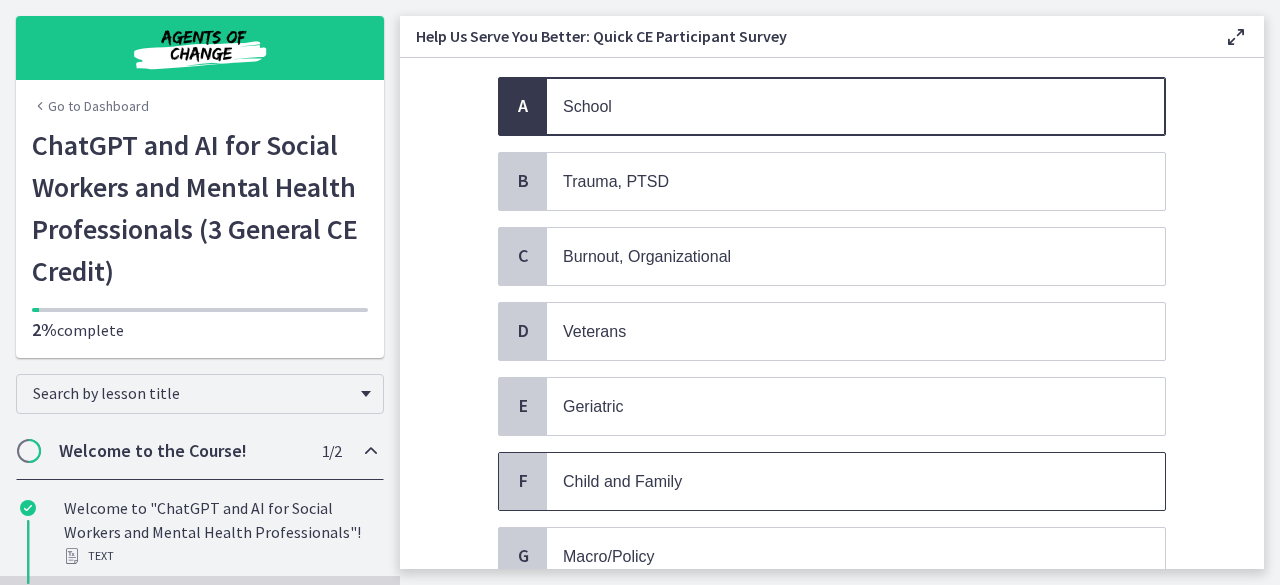 click on "Child and Family" at bounding box center (856, 481) 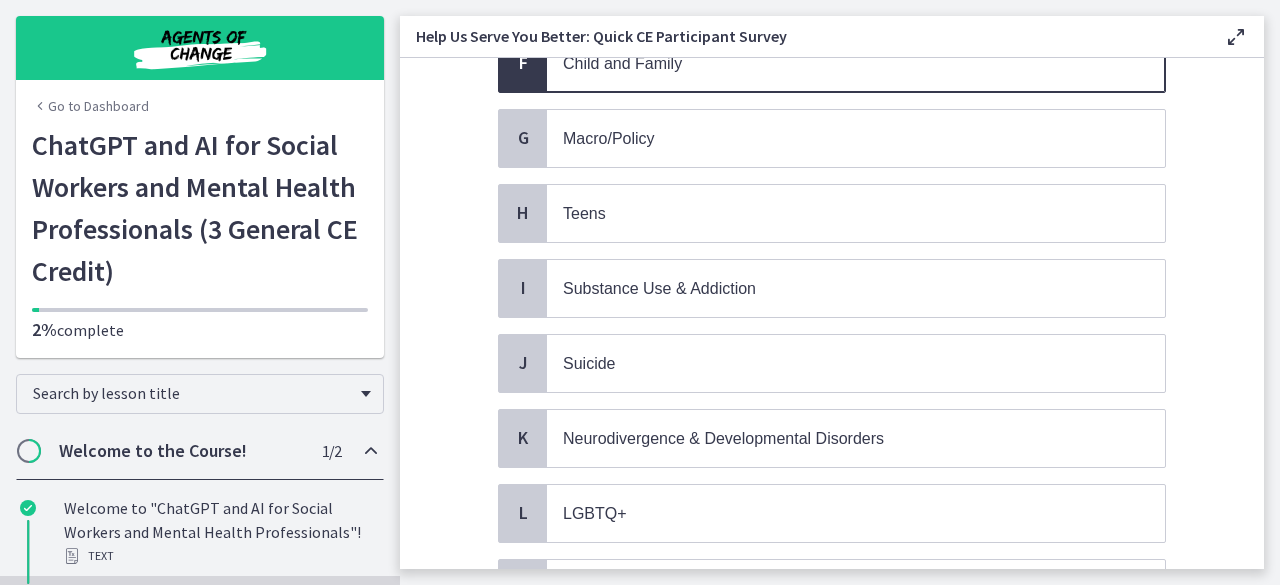scroll, scrollTop: 590, scrollLeft: 0, axis: vertical 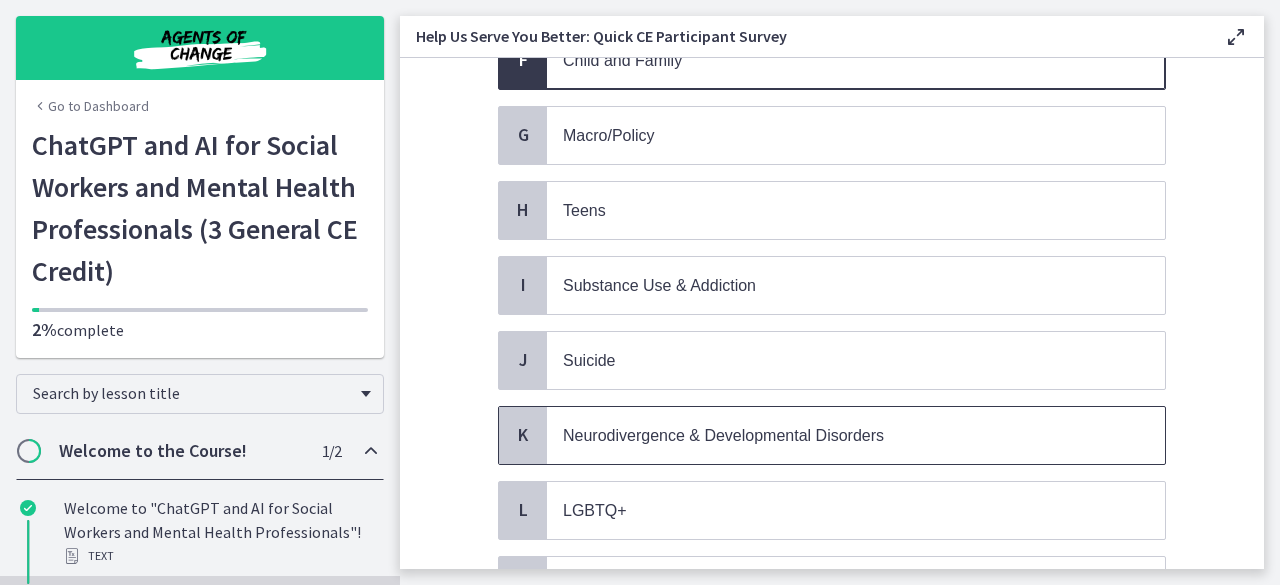 click on "Neurodivergence & Developmental Disorders" at bounding box center [836, 435] 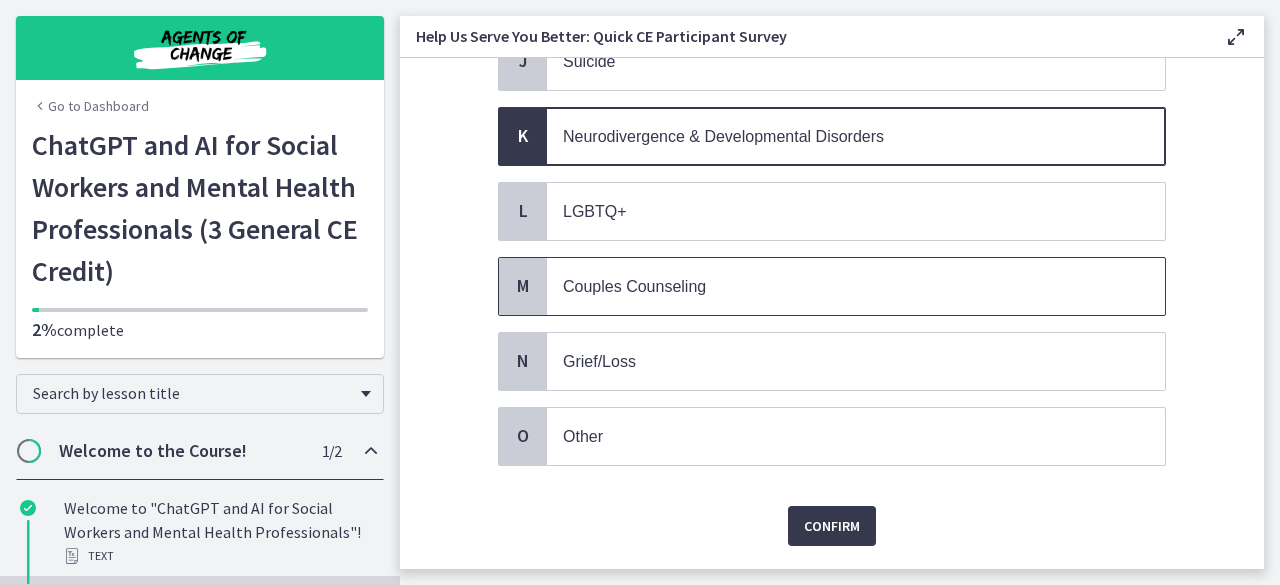 scroll, scrollTop: 898, scrollLeft: 0, axis: vertical 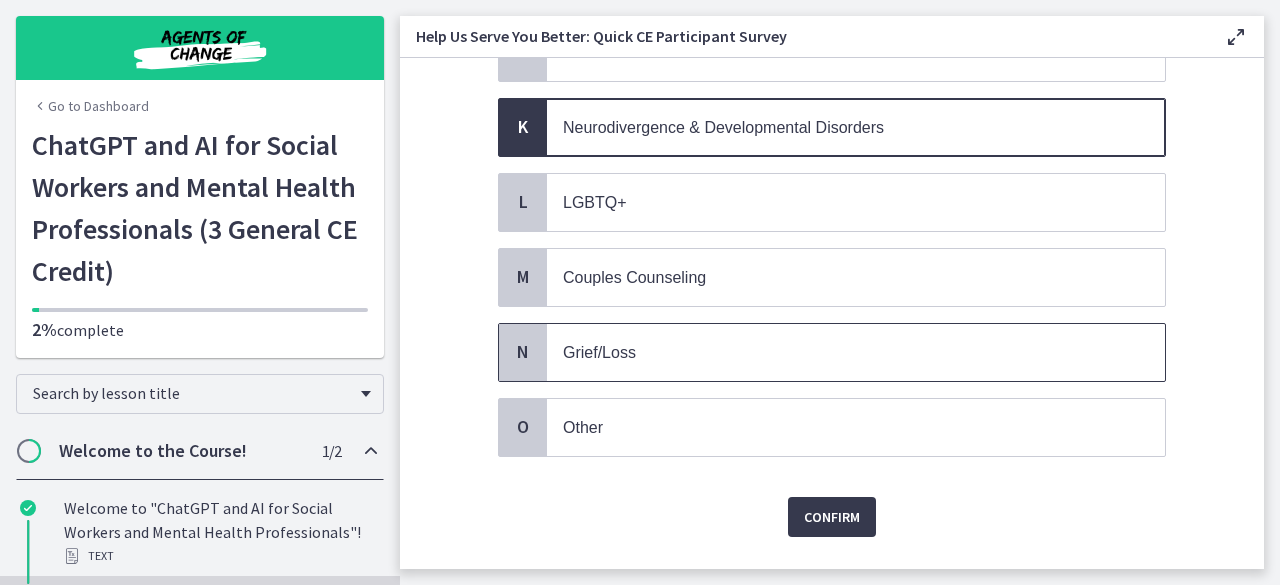 click on "Grief/Loss" at bounding box center [856, 352] 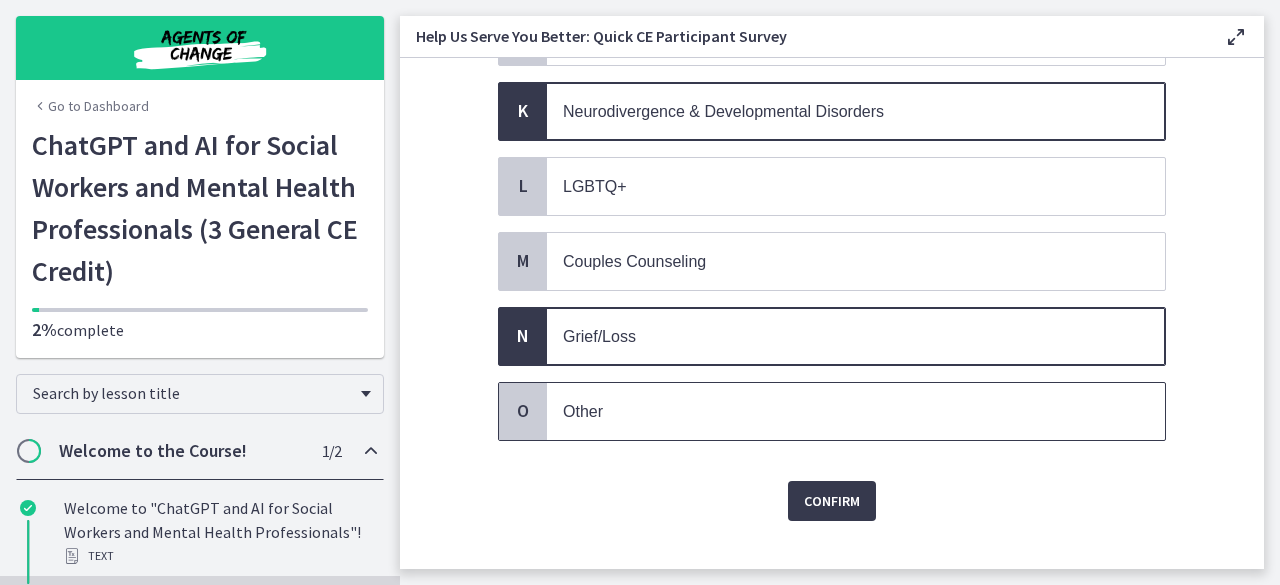 scroll, scrollTop: 915, scrollLeft: 0, axis: vertical 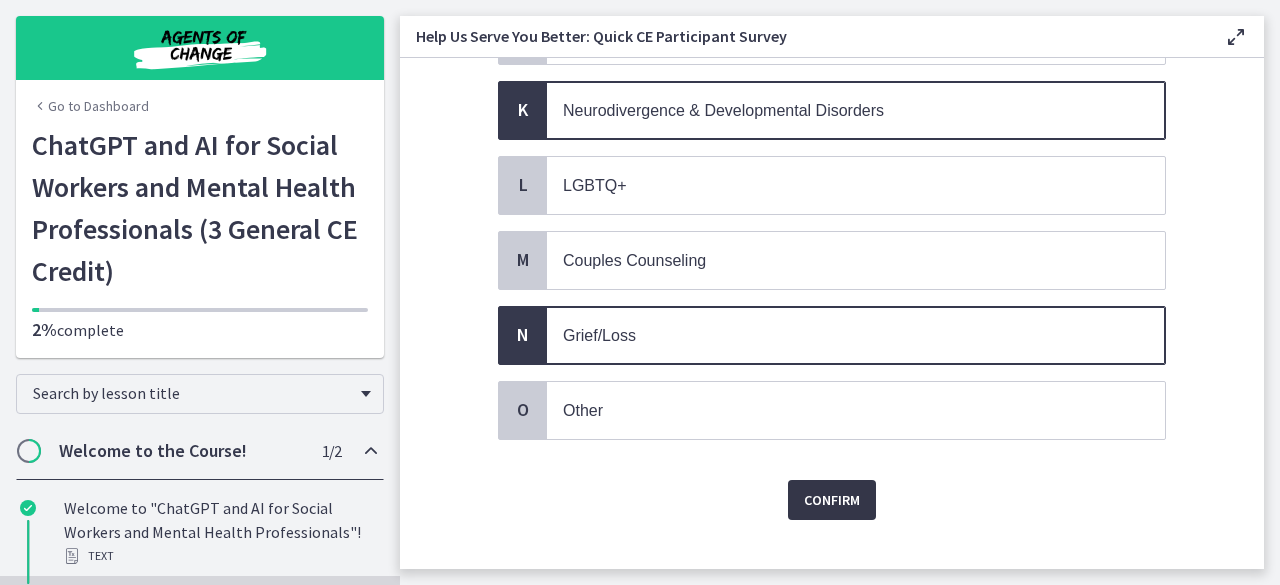 click on "Confirm" at bounding box center [832, 500] 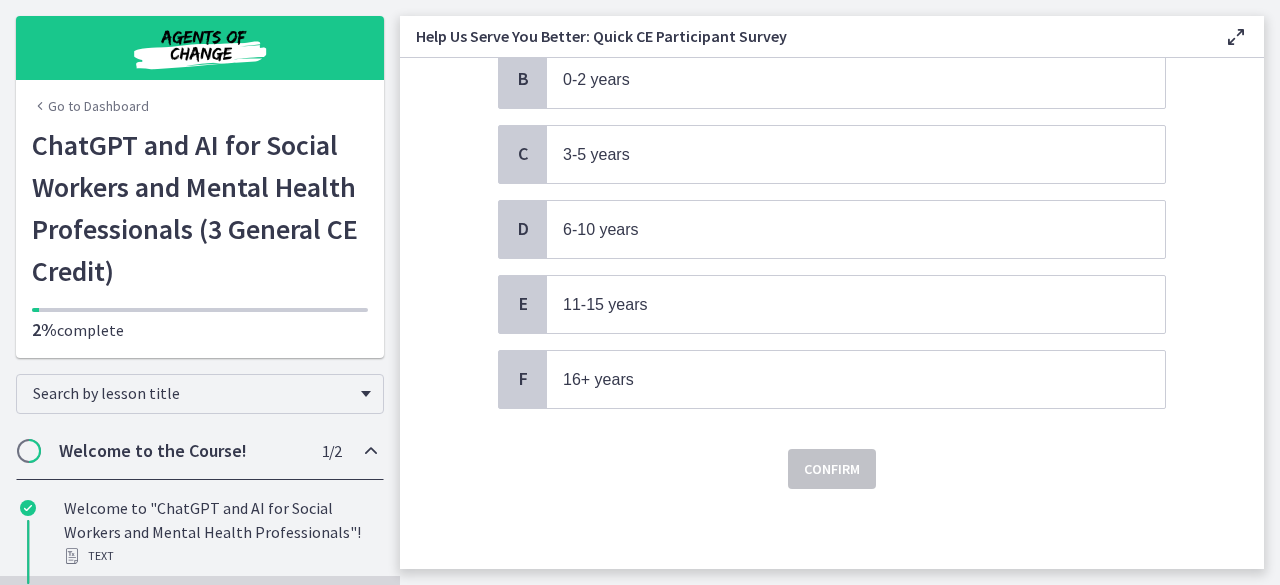 scroll, scrollTop: 0, scrollLeft: 0, axis: both 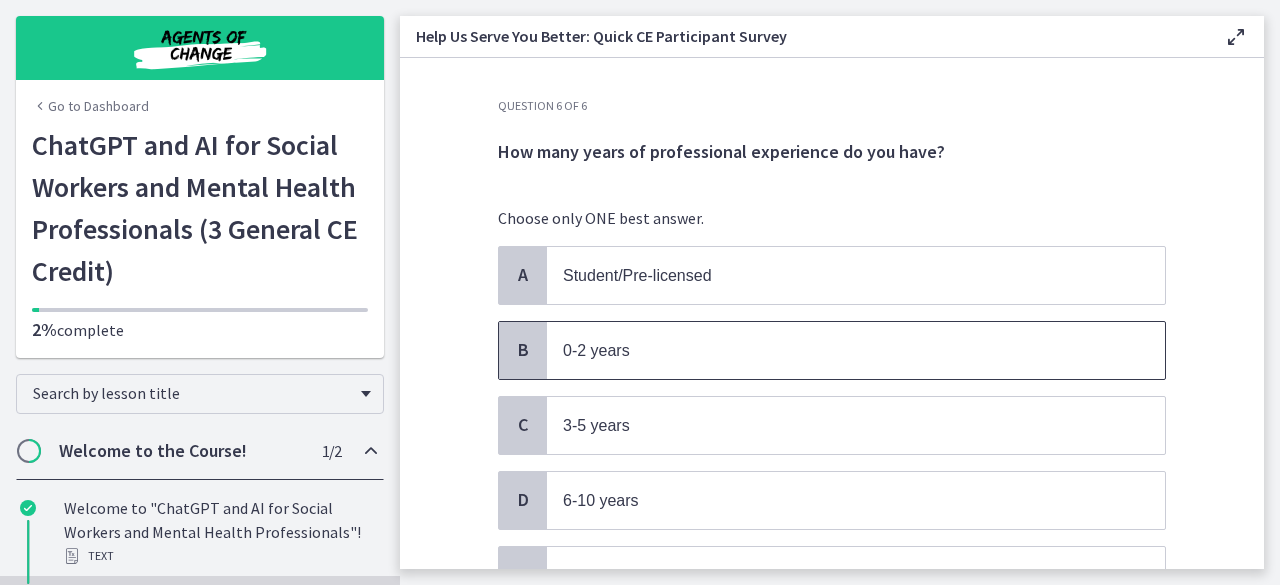 click on "0-2 years" at bounding box center [836, 350] 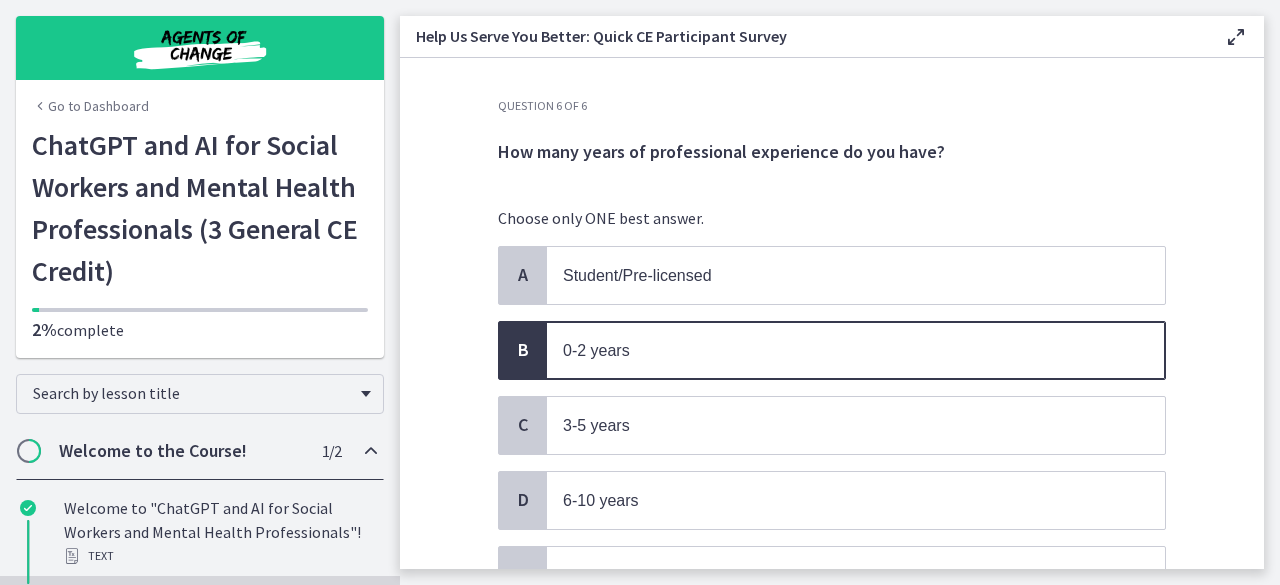scroll, scrollTop: 260, scrollLeft: 0, axis: vertical 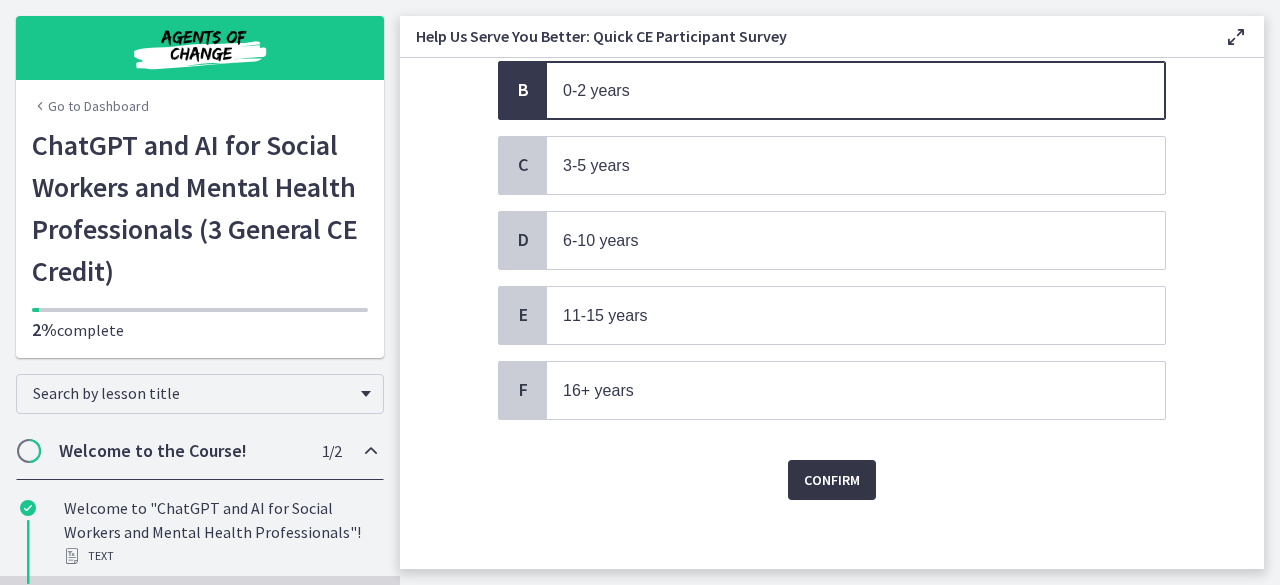 click on "Confirm" at bounding box center (832, 480) 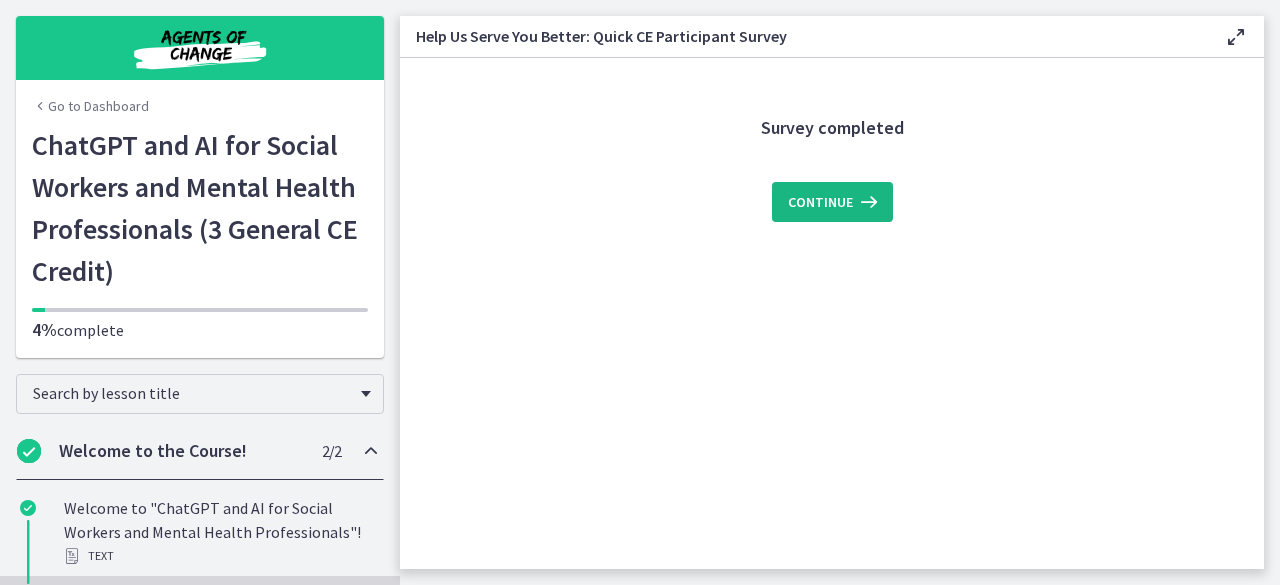 scroll, scrollTop: 0, scrollLeft: 0, axis: both 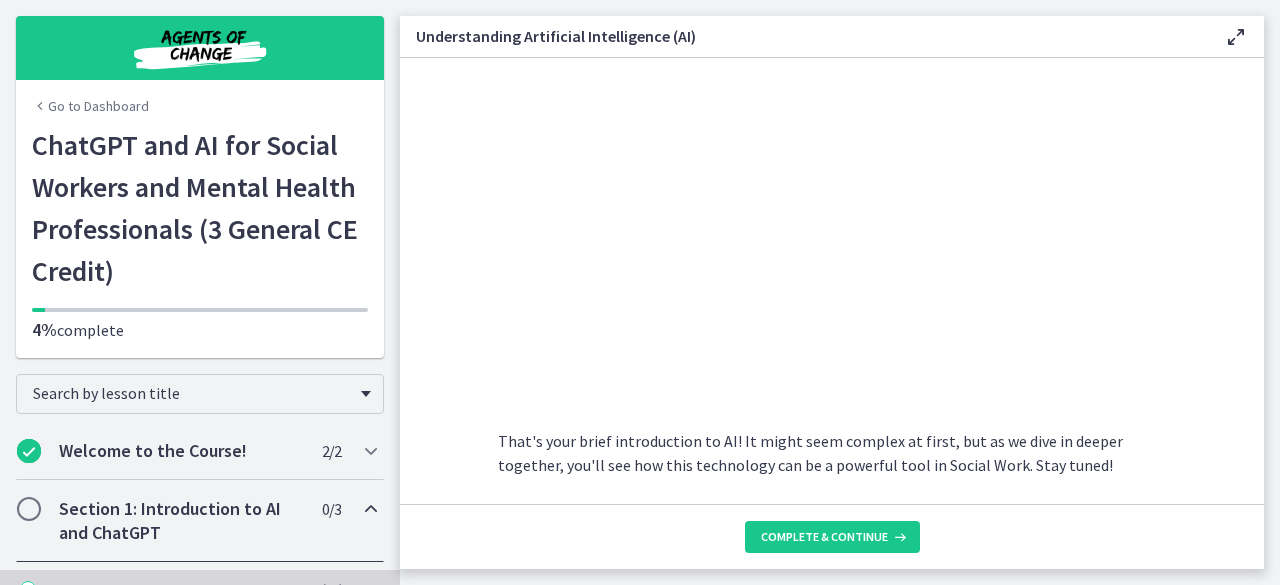 click on "AI is essentially a branch of computer science aiming to build machines that mimic human intelligence. Imagine a system that can learn, reason, problem-solve, perceive, and use language like humans do -  that's the goal of AI.
The concept of AI was first introduced by John McCarthy in 1956. Since then, AI has evolved tremendously, moving from simple rule-based systems to advanced algorithms that learn from experience.
Two common types of AI you might come across are:
Machine Learning (ML) : This is where computers learn from data without being explicitly programmed. They adjust their responses based on patterns and insights they glean from the data, much like how humans learn from experience.
Natural Language Processing (NLP) : This involves machines understanding, interpreting, and generating human language, including speech. For example, Siri or Alexa uses NLP to understand and respond to your voice commands." at bounding box center [832, 281] 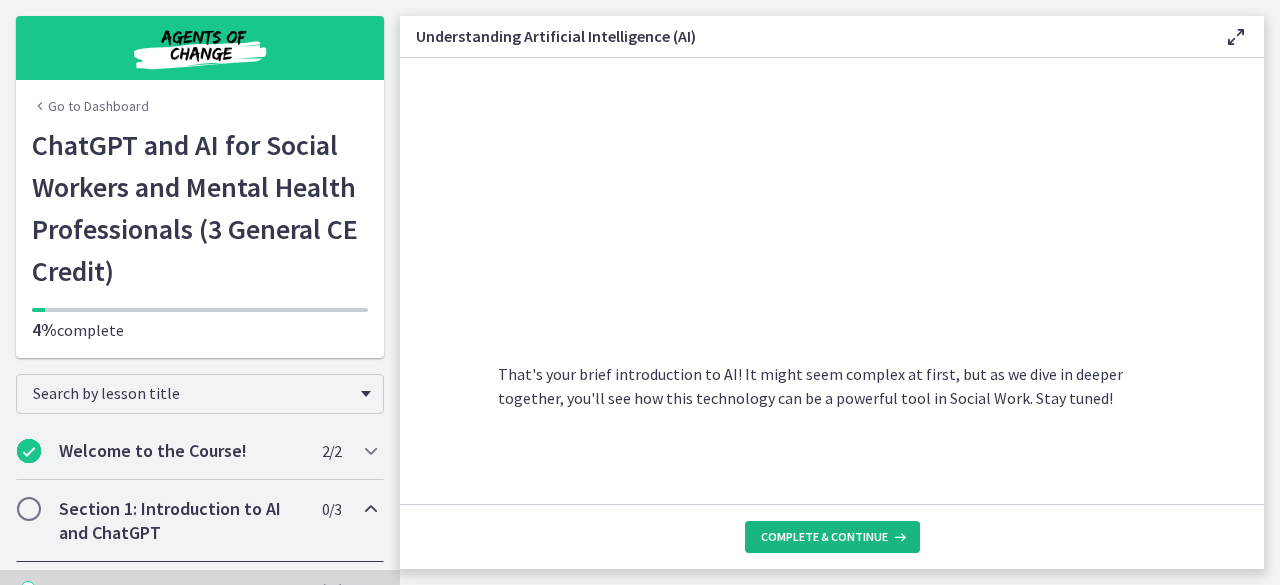 click on "Complete & continue" at bounding box center (824, 537) 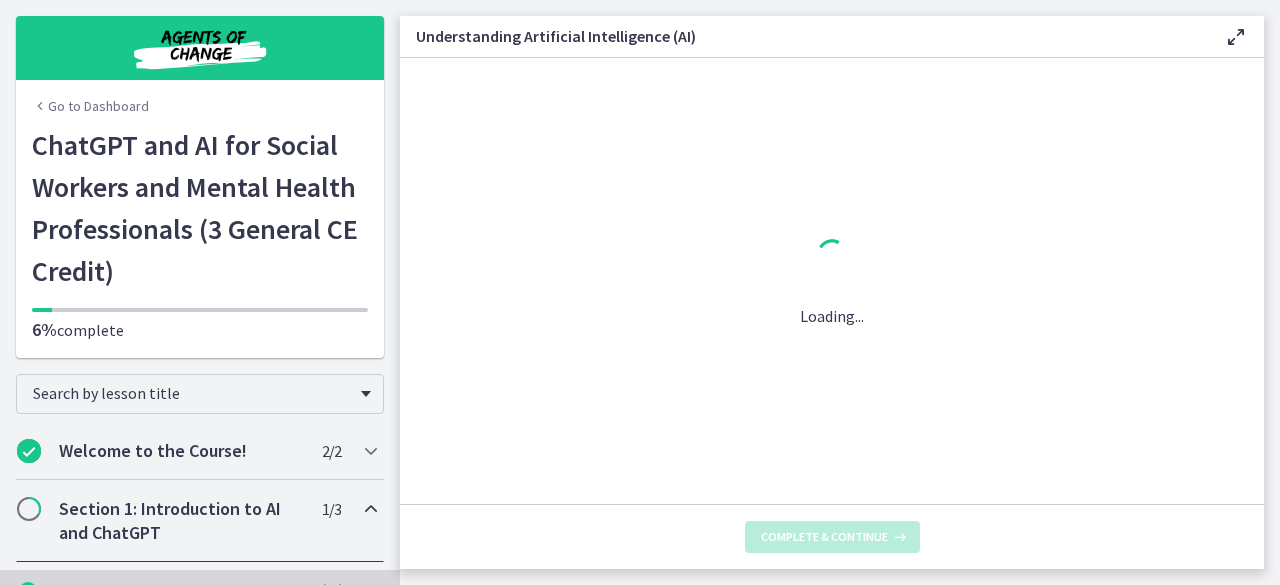 scroll, scrollTop: 0, scrollLeft: 0, axis: both 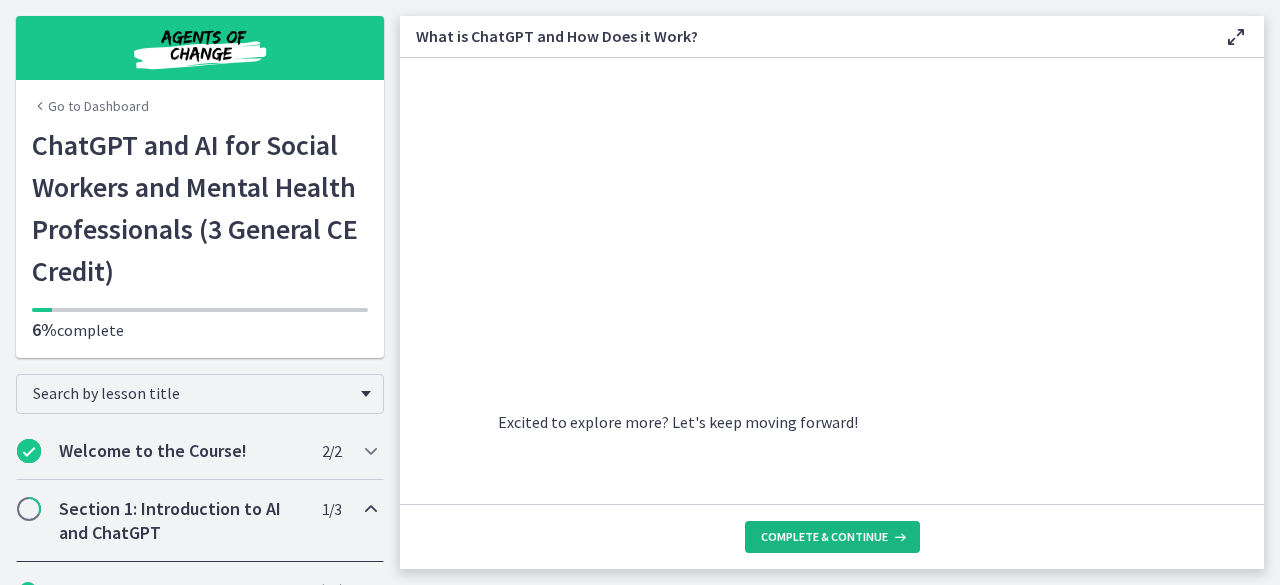 click on "Complete & continue" at bounding box center (824, 537) 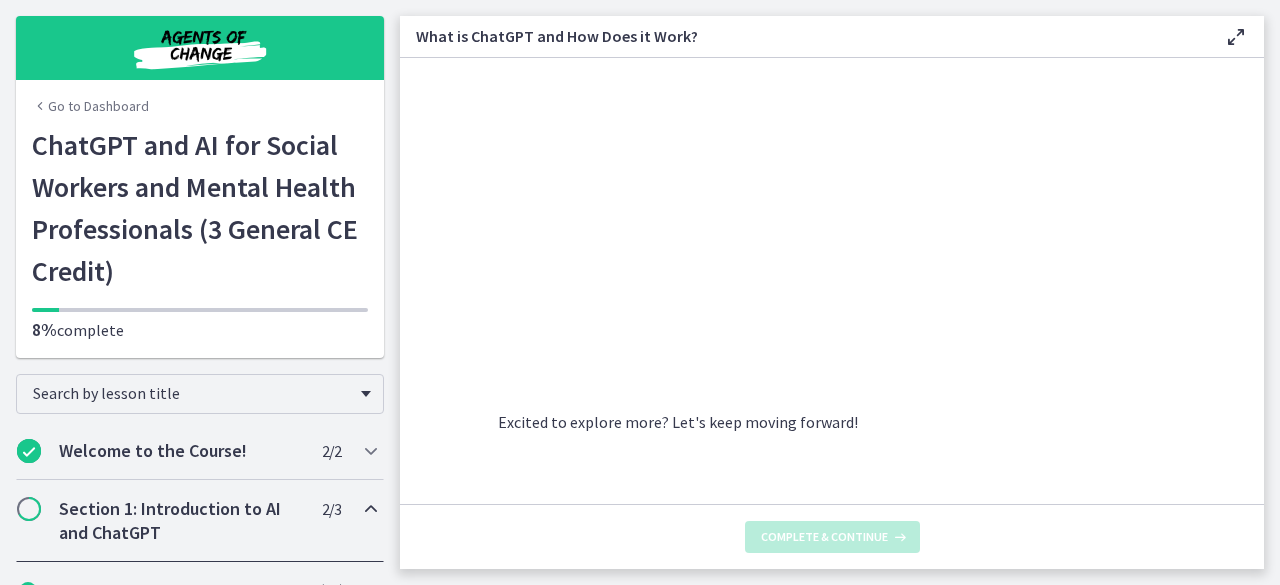 scroll, scrollTop: 0, scrollLeft: 0, axis: both 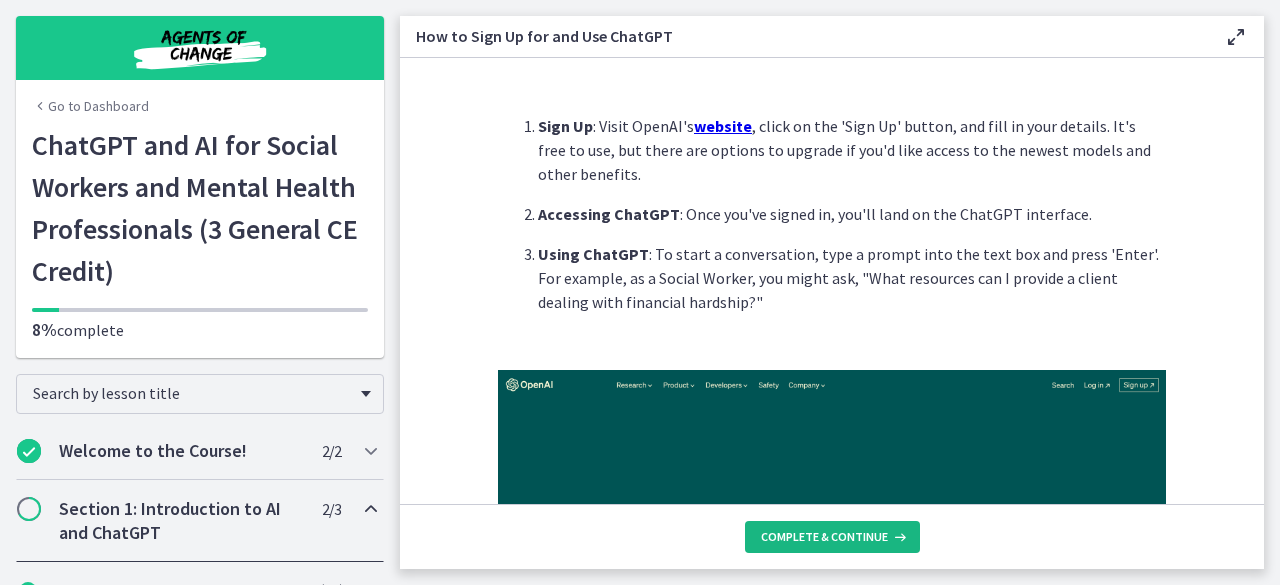 click on "Complete & continue" at bounding box center (824, 537) 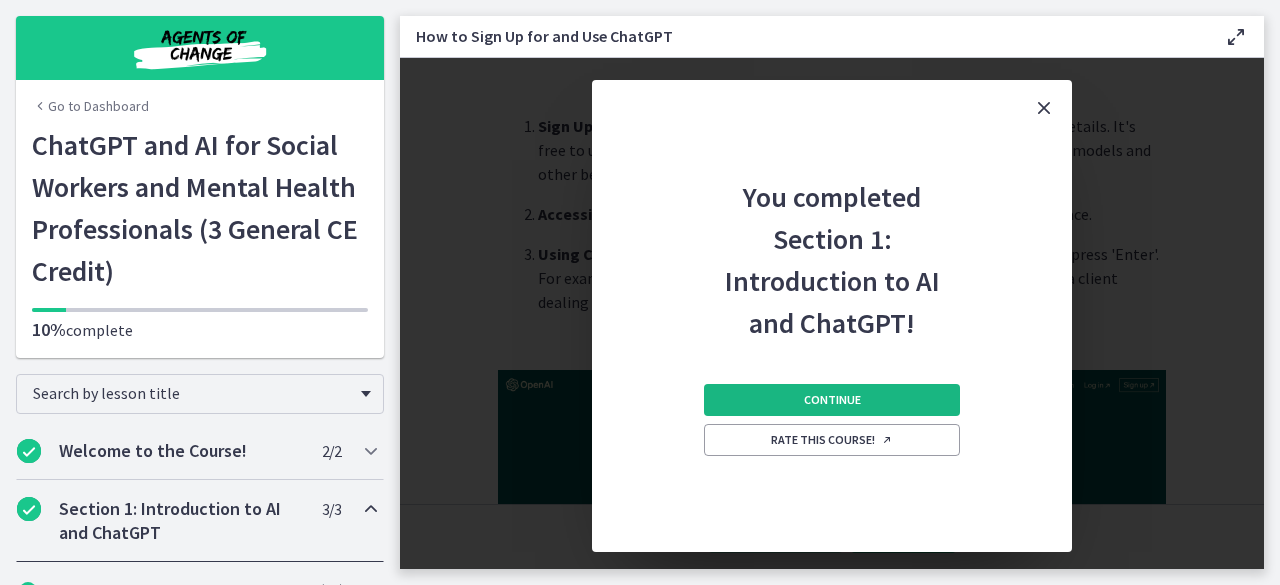 click on "Continue" at bounding box center [832, 400] 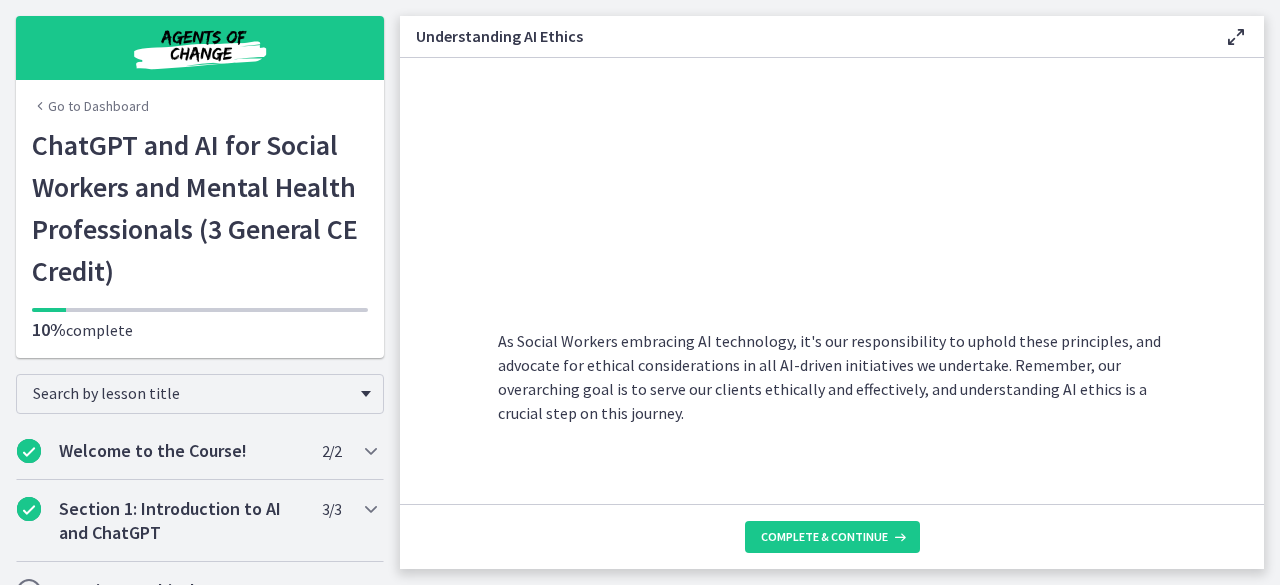 scroll, scrollTop: 1152, scrollLeft: 0, axis: vertical 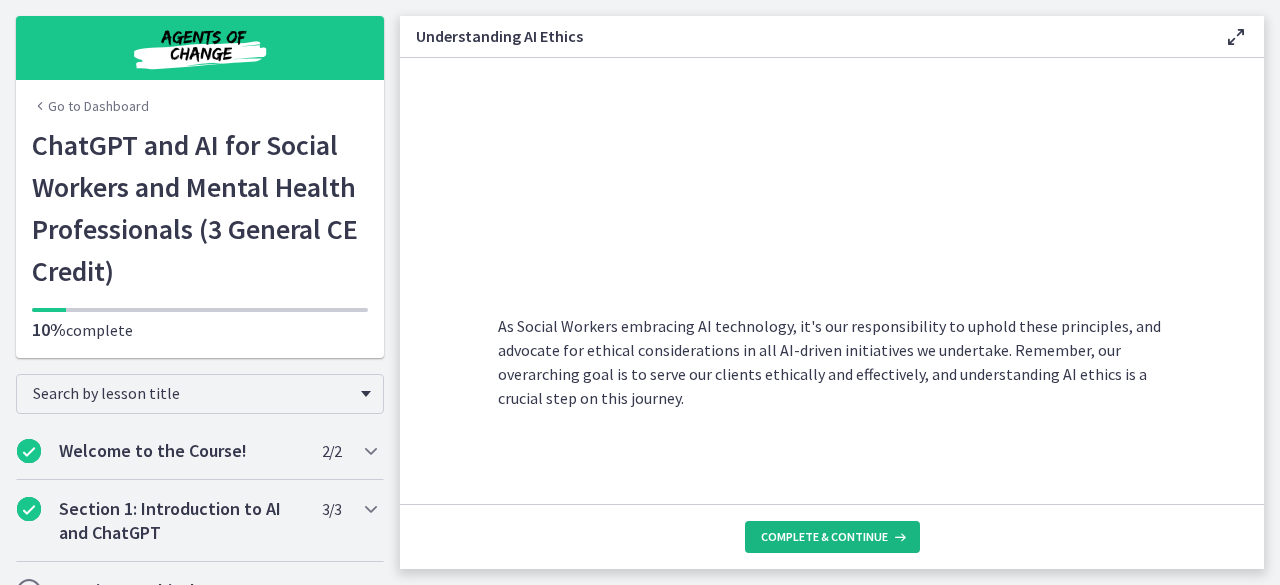 click on "Complete & continue" at bounding box center [824, 537] 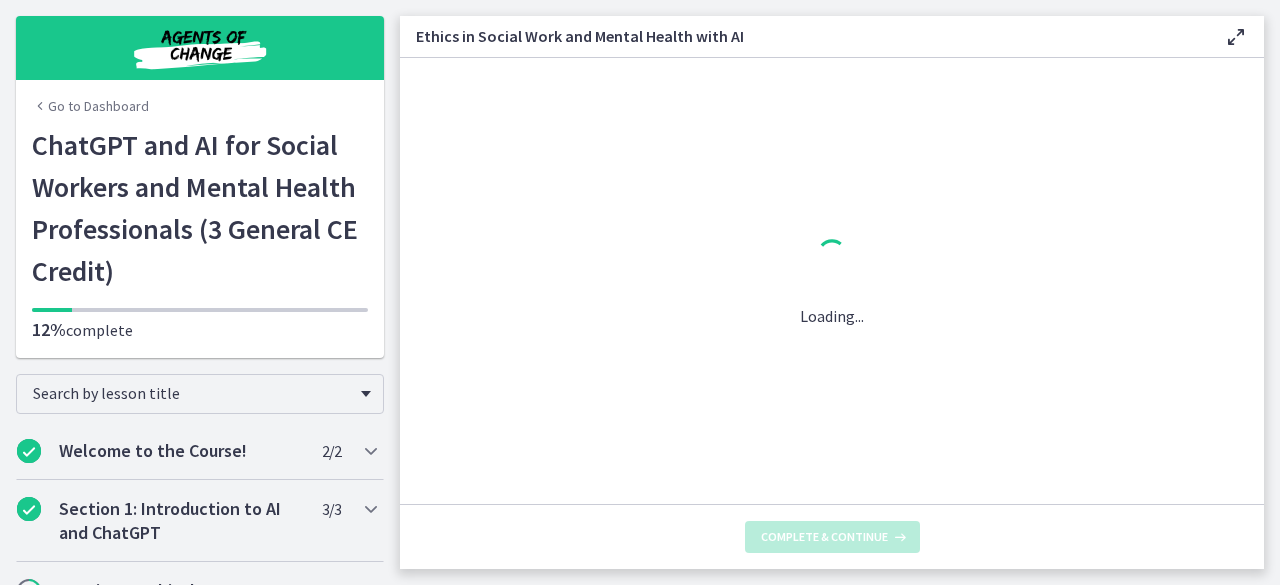 scroll, scrollTop: 0, scrollLeft: 0, axis: both 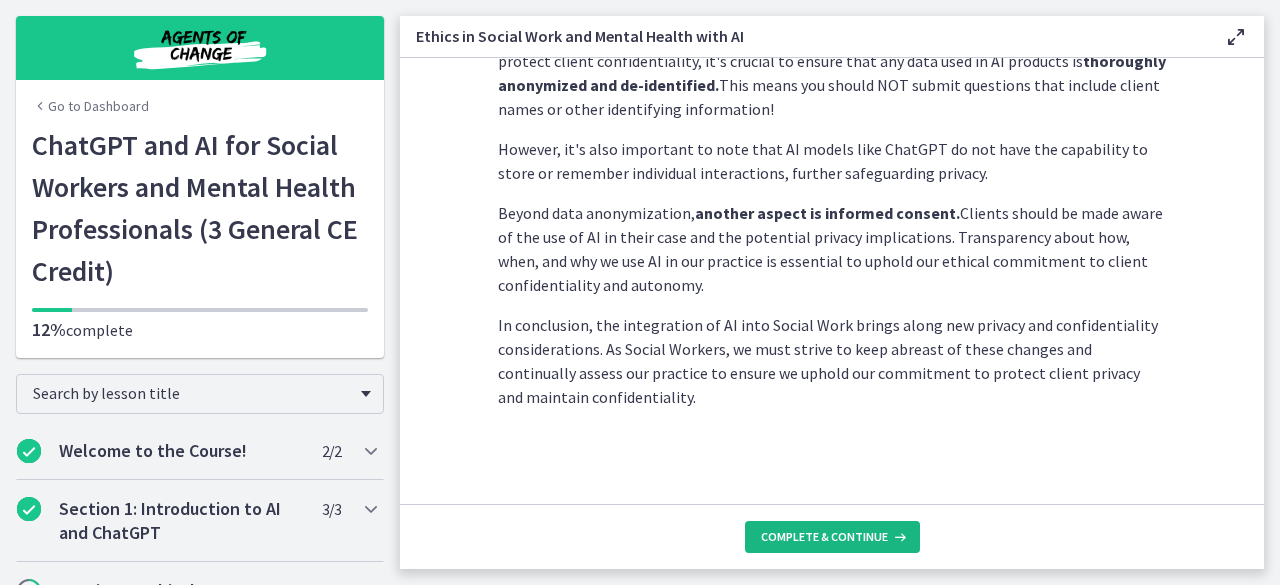click on "Complete & continue" at bounding box center [824, 537] 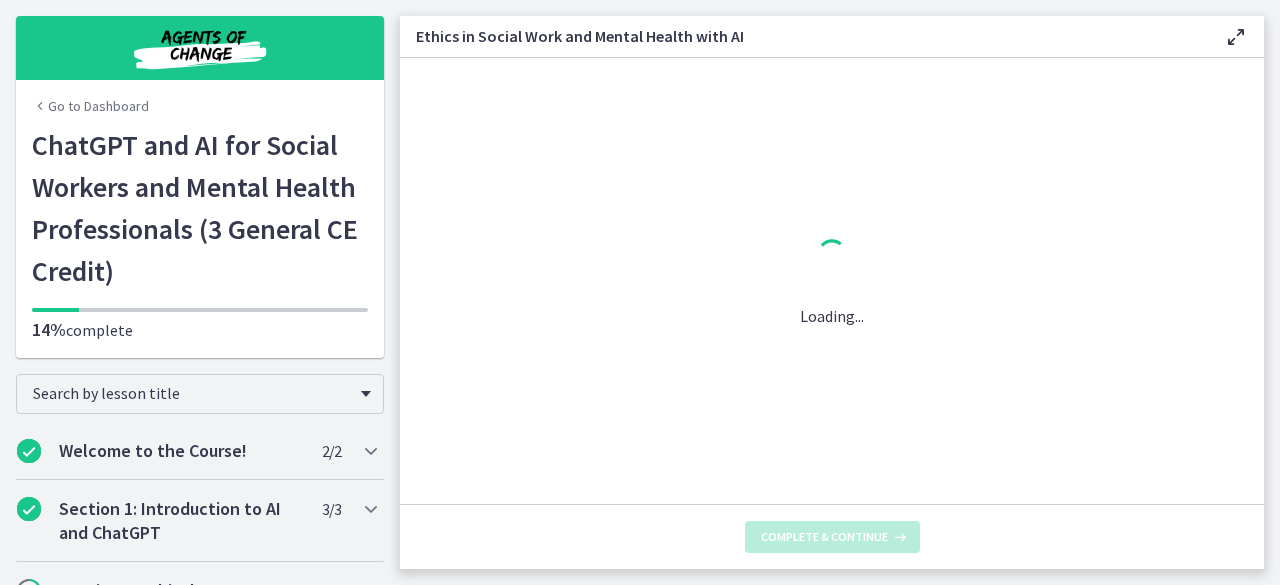 scroll, scrollTop: 0, scrollLeft: 0, axis: both 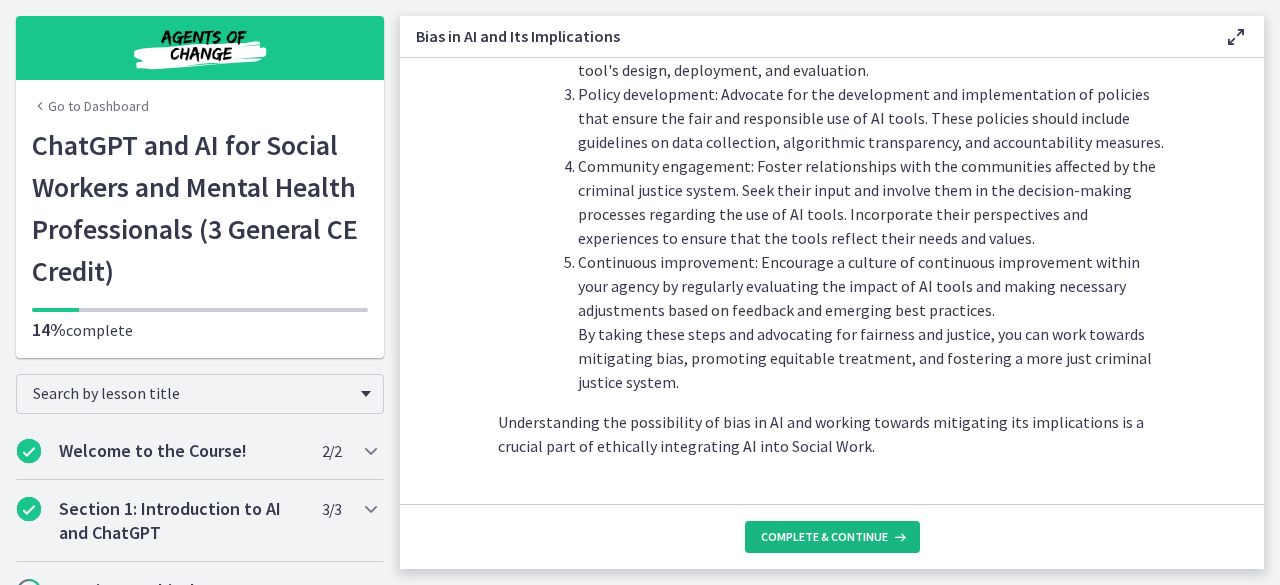 click on "Complete & continue" at bounding box center (832, 537) 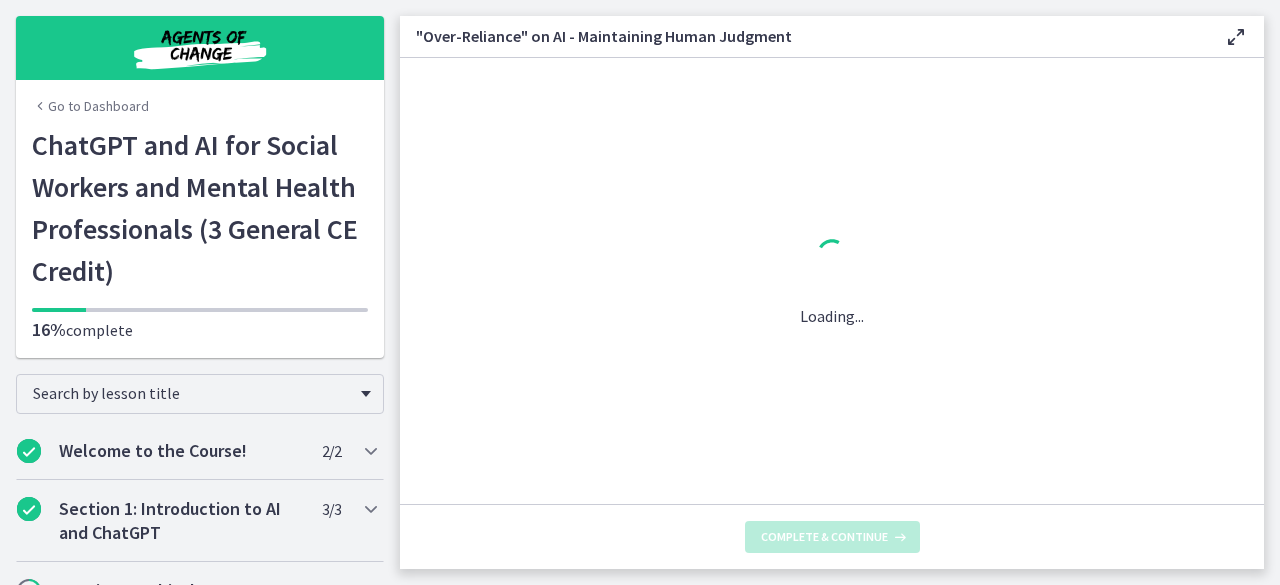 scroll, scrollTop: 0, scrollLeft: 0, axis: both 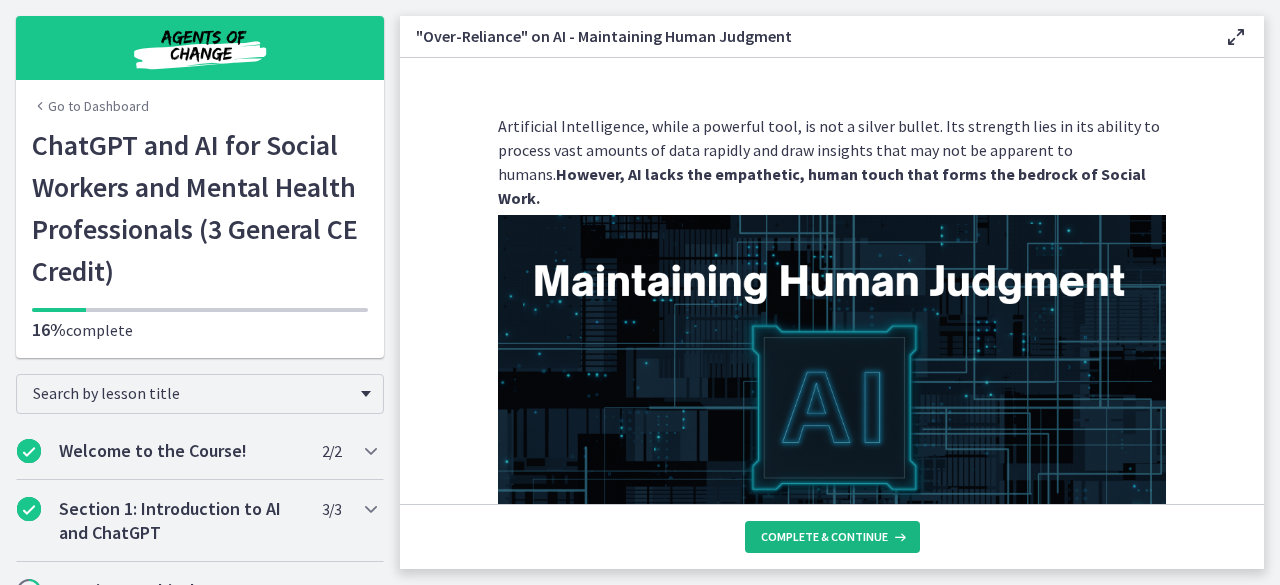 click on "Complete & continue" at bounding box center [824, 537] 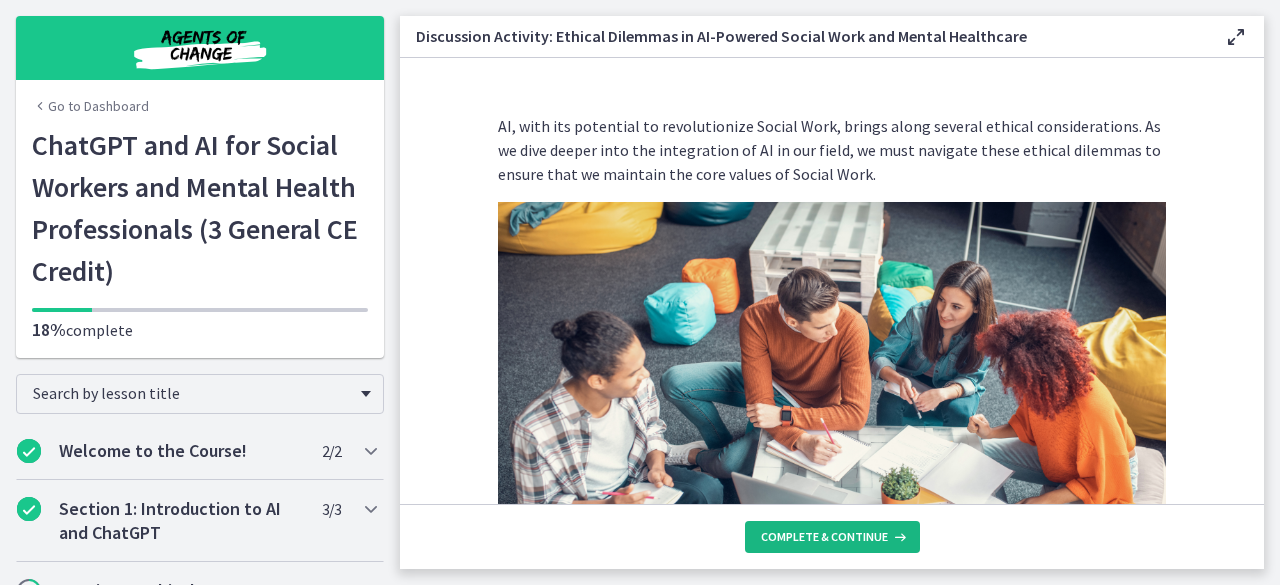 click on "Complete & continue" at bounding box center [824, 537] 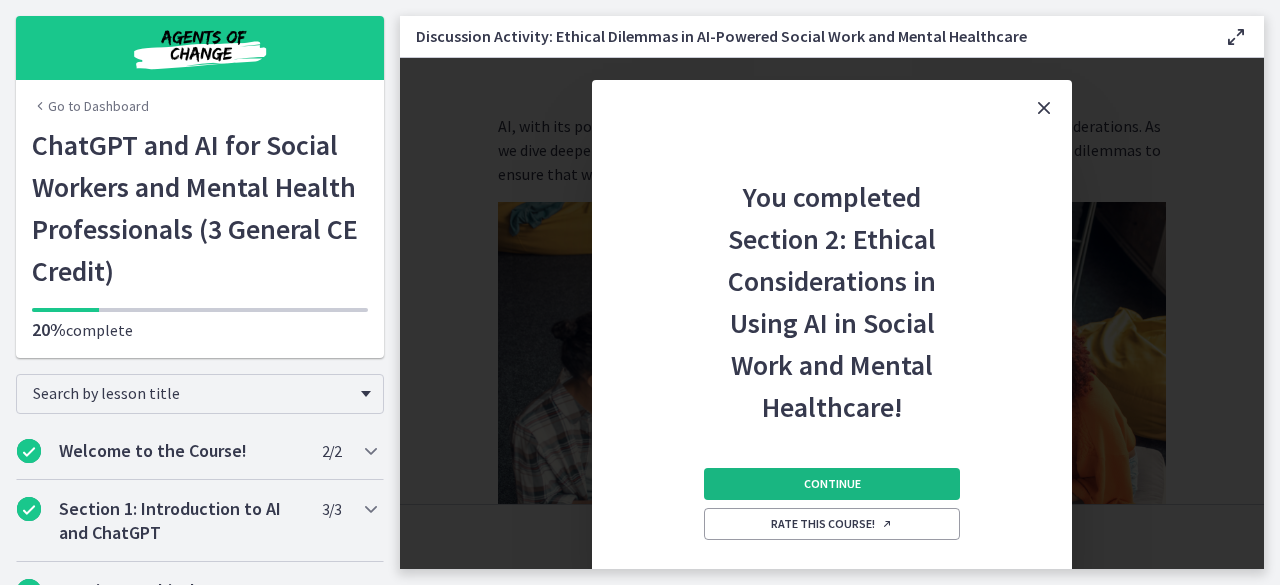 click on "Continue" at bounding box center (832, 484) 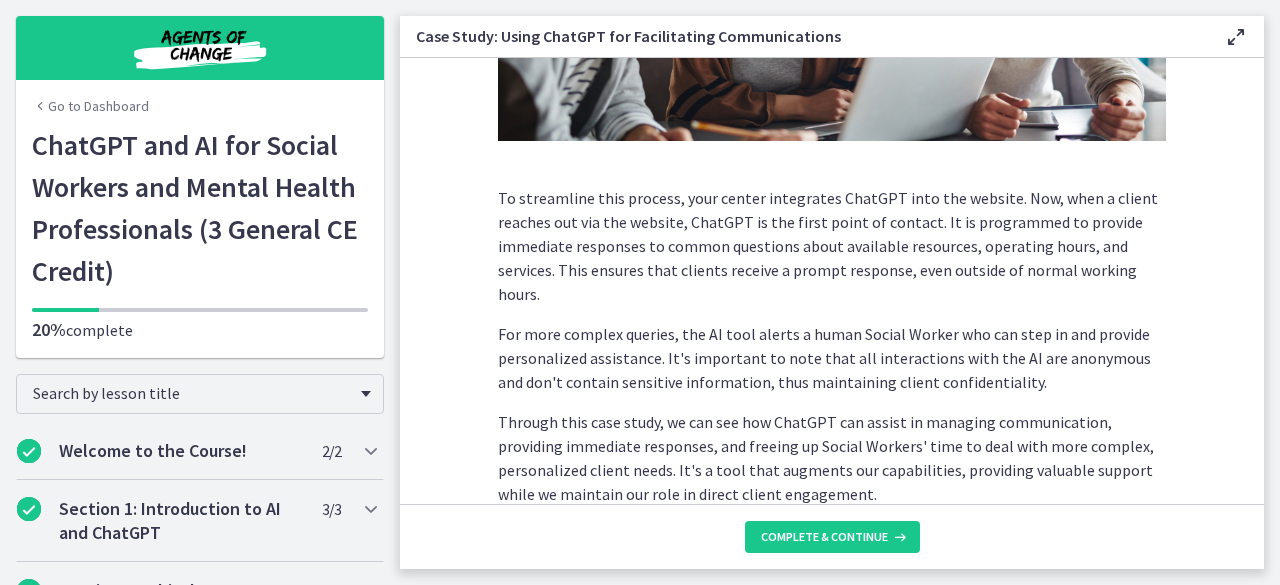 scroll, scrollTop: 537, scrollLeft: 0, axis: vertical 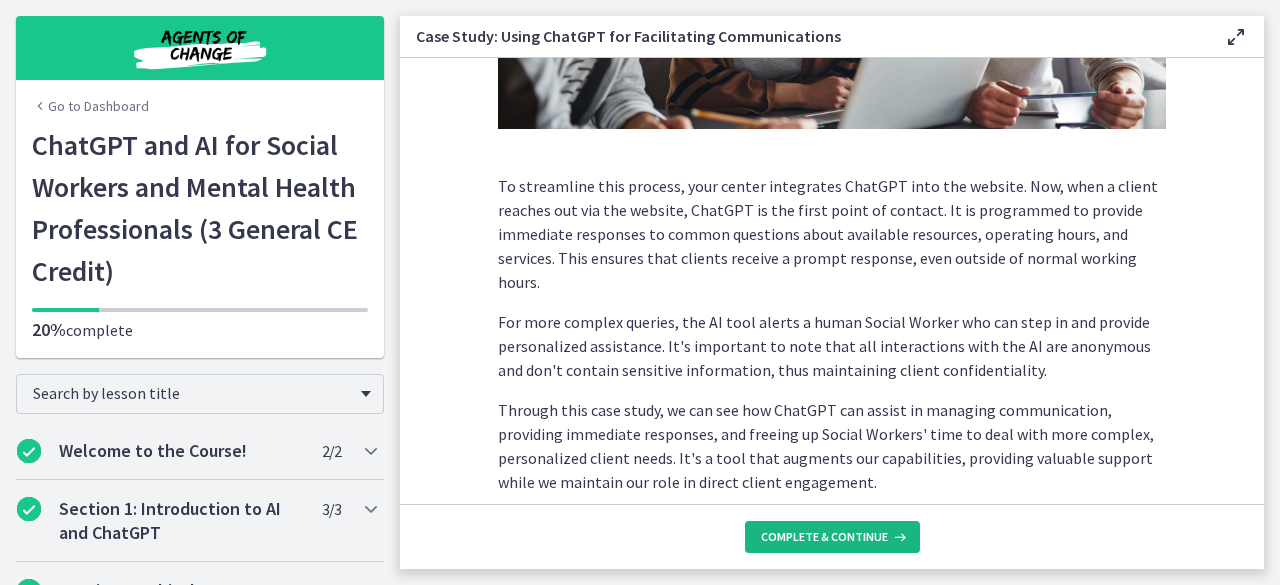 click on "Complete & continue" at bounding box center (824, 537) 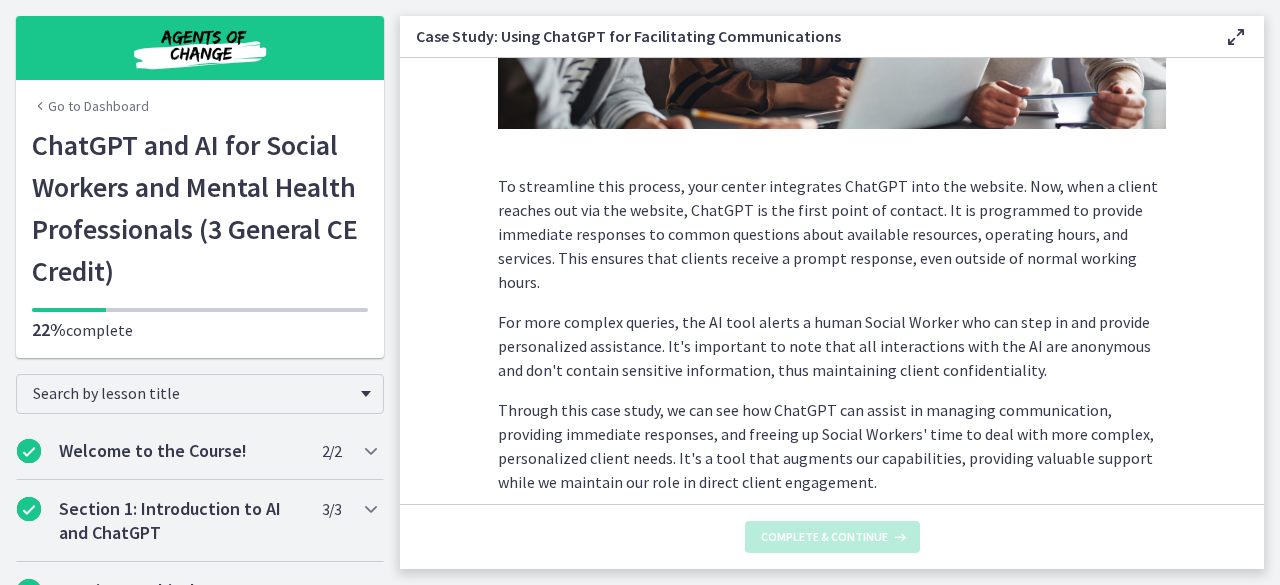 scroll, scrollTop: 0, scrollLeft: 0, axis: both 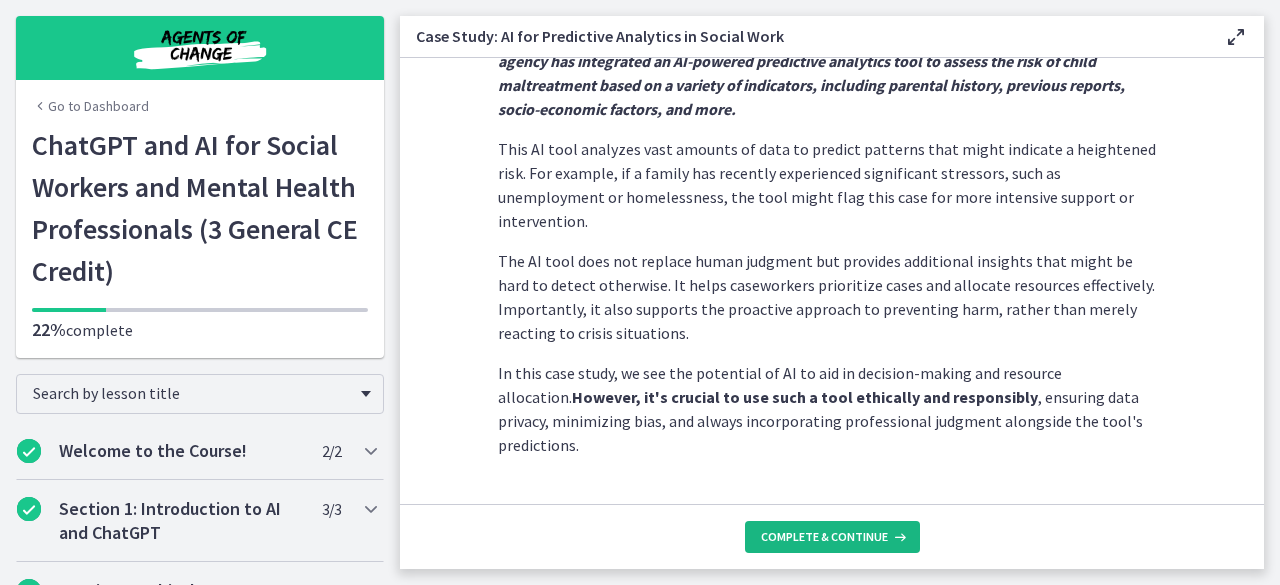 click on "Complete & continue" at bounding box center [832, 537] 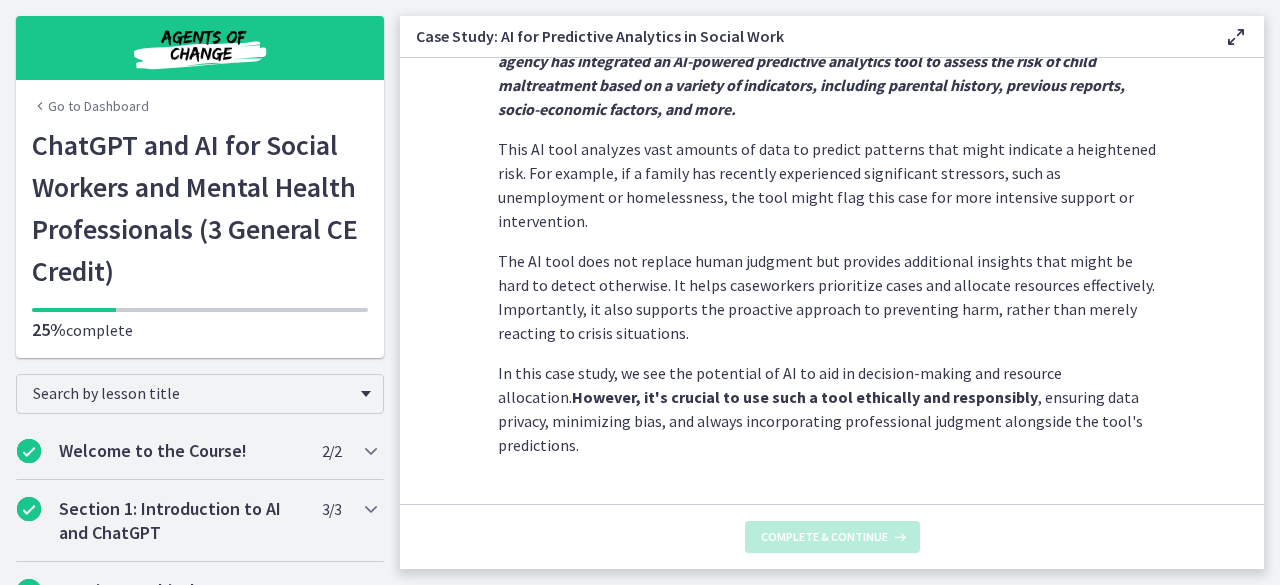 scroll, scrollTop: 0, scrollLeft: 0, axis: both 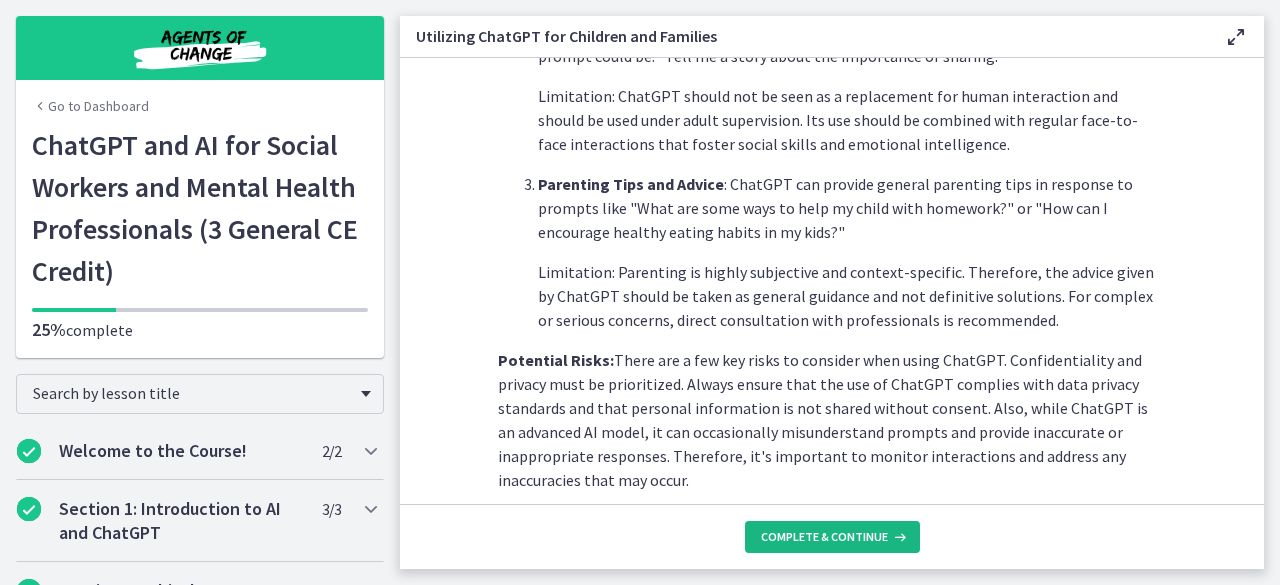 click on "Complete & continue" at bounding box center [824, 537] 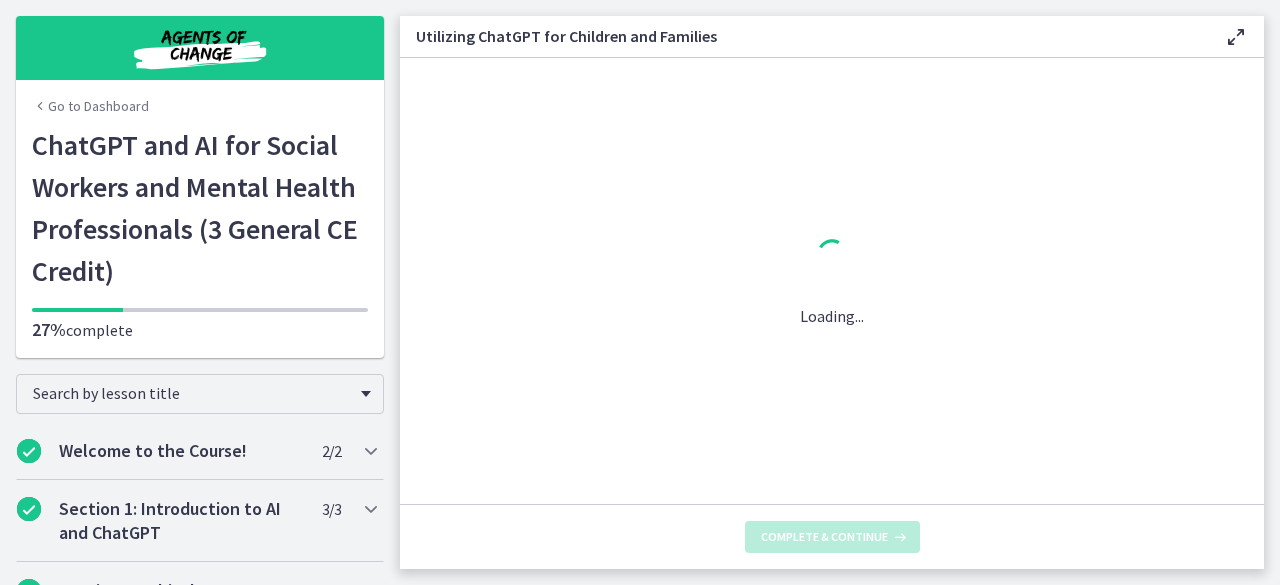 scroll, scrollTop: 0, scrollLeft: 0, axis: both 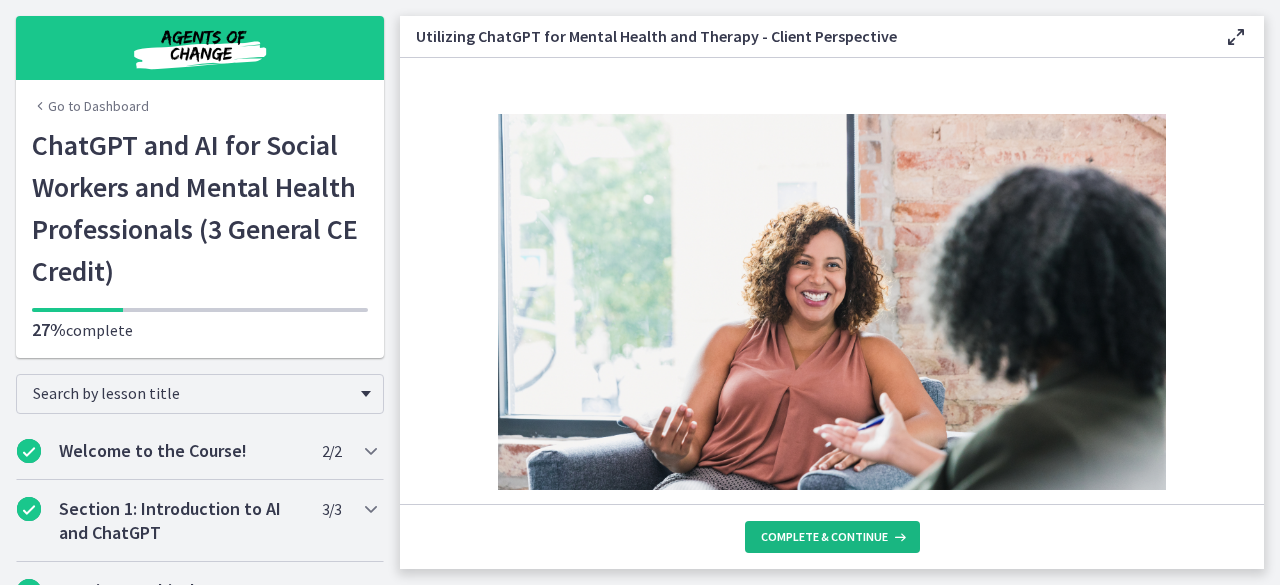 click on "Complete & continue" at bounding box center (824, 537) 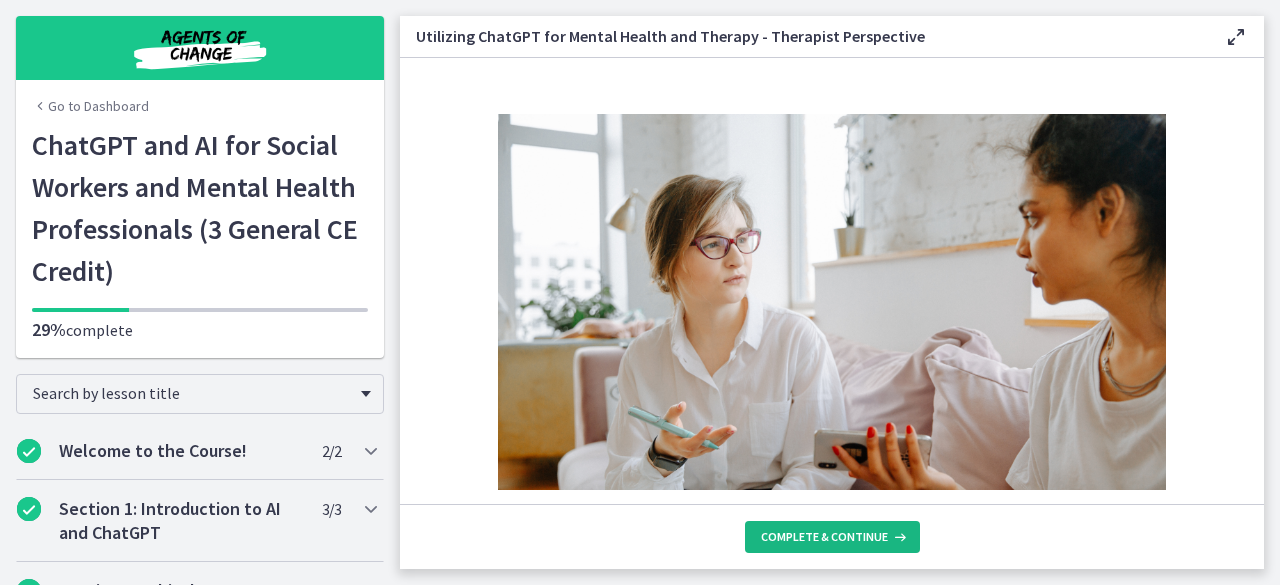 click on "Complete & continue" at bounding box center (824, 537) 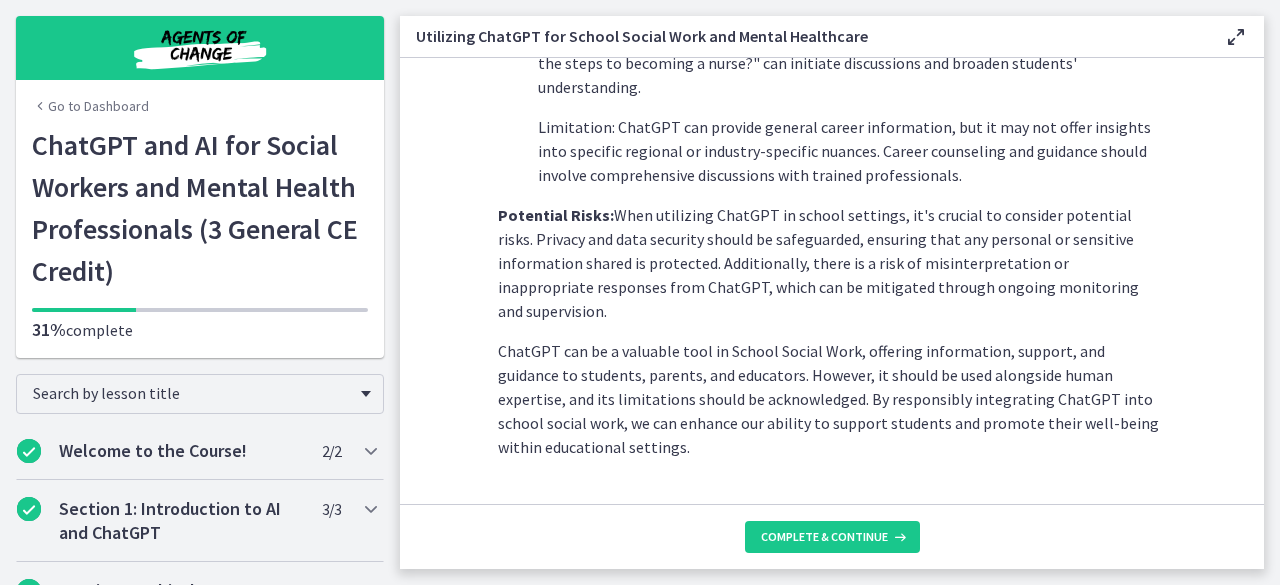 scroll, scrollTop: 1041, scrollLeft: 0, axis: vertical 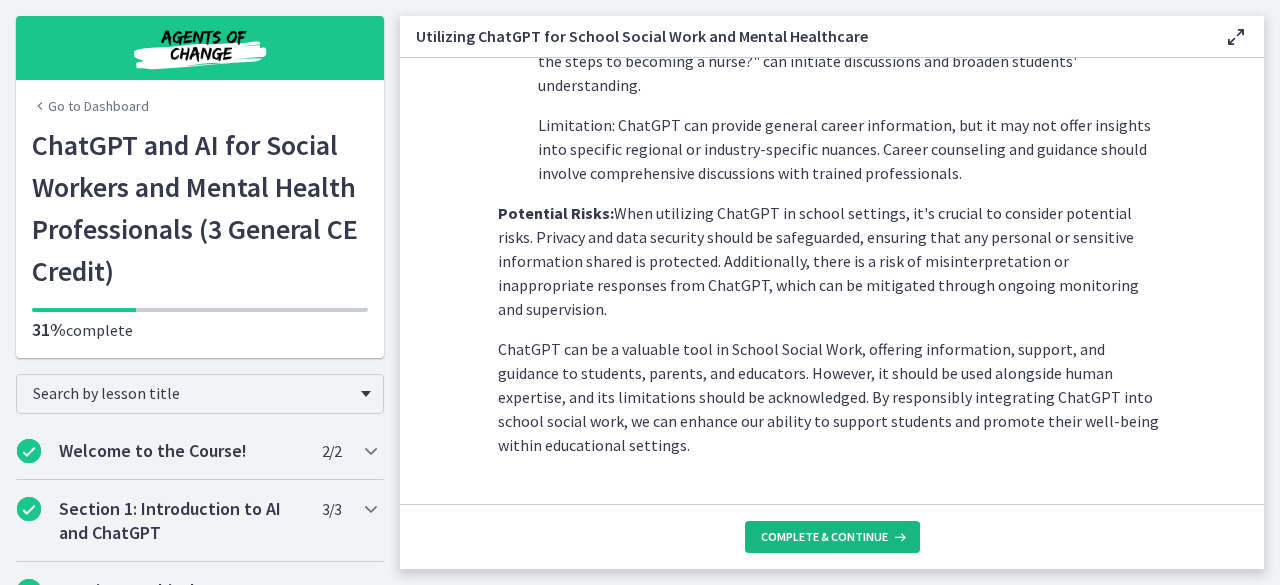click on "Complete & continue" at bounding box center (824, 537) 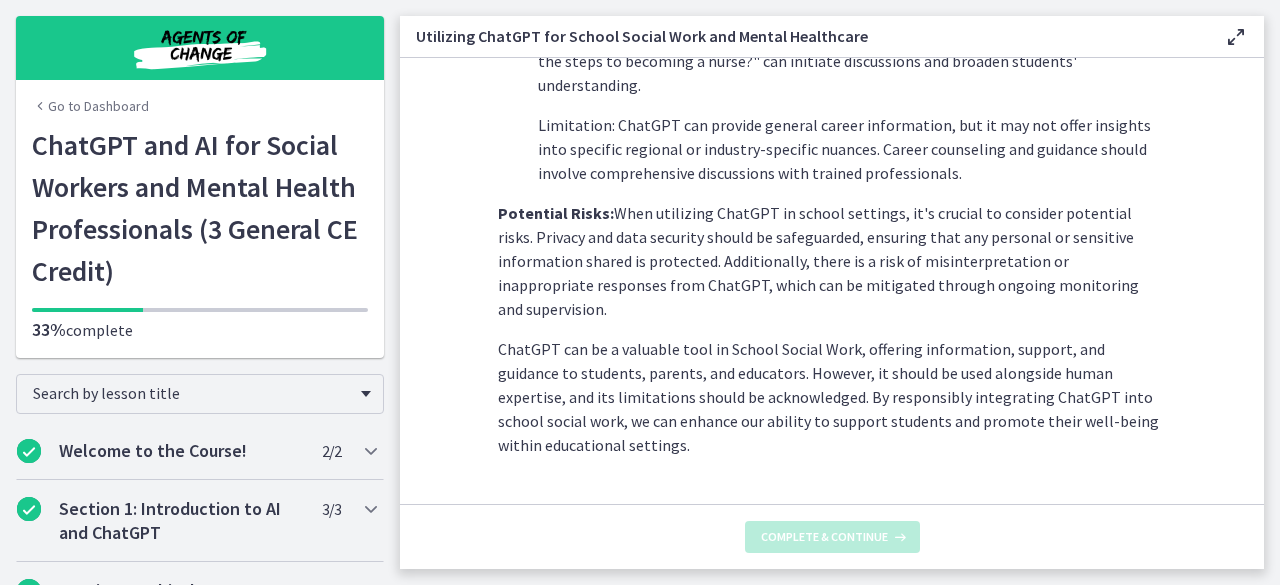 scroll, scrollTop: 0, scrollLeft: 0, axis: both 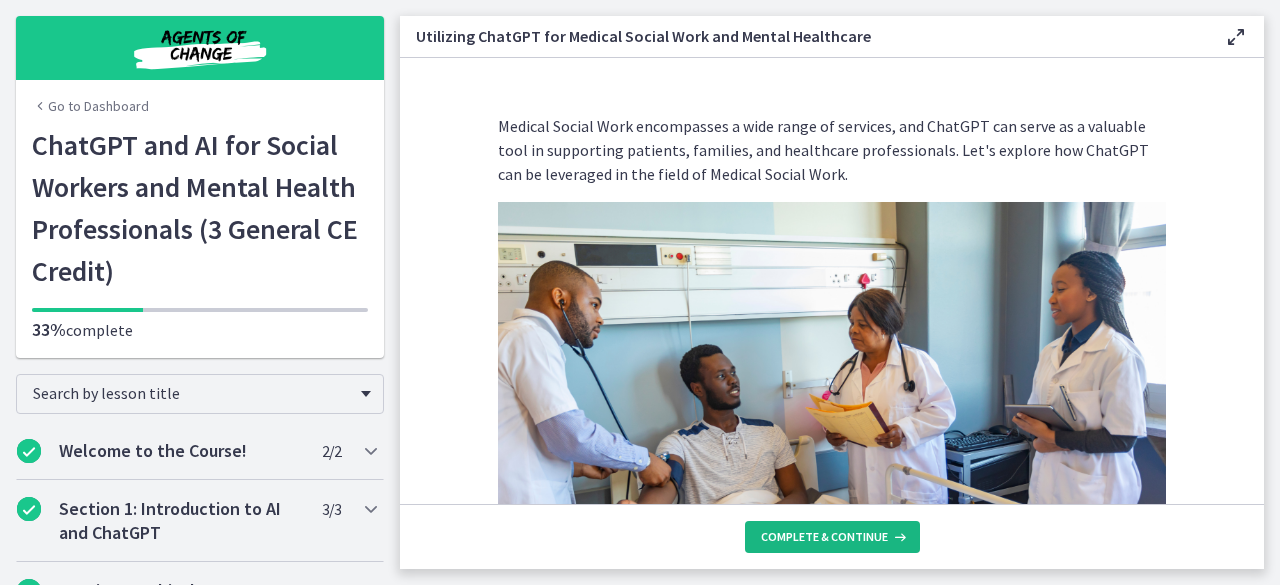click on "Complete & continue" at bounding box center (824, 537) 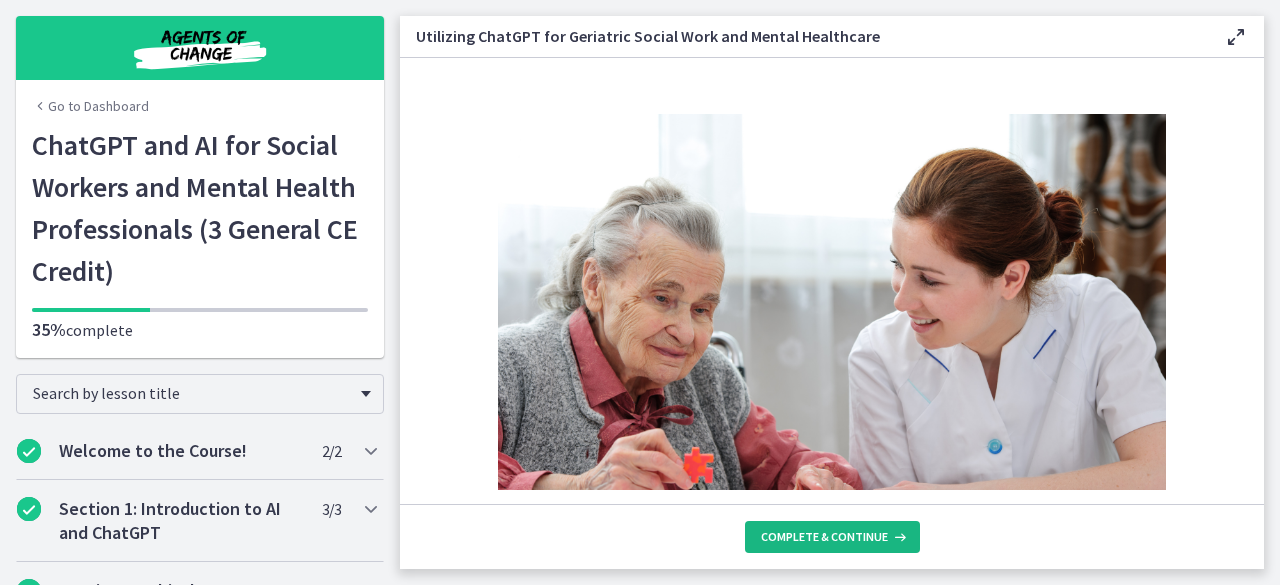 click on "Complete & continue" at bounding box center [824, 537] 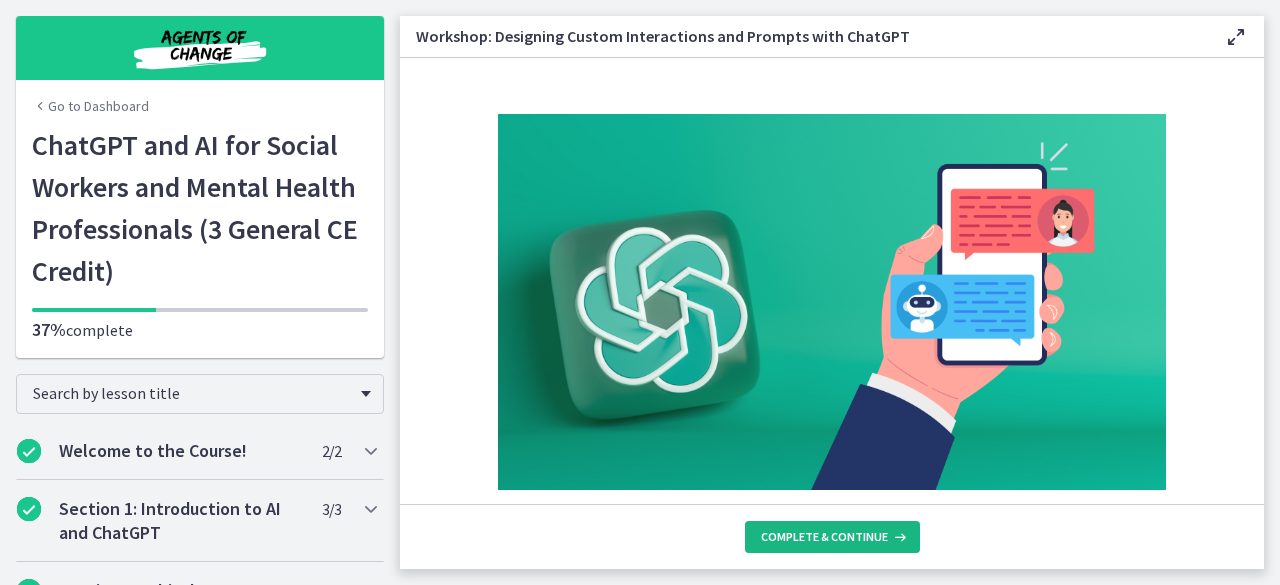 click on "Complete & continue" at bounding box center [824, 537] 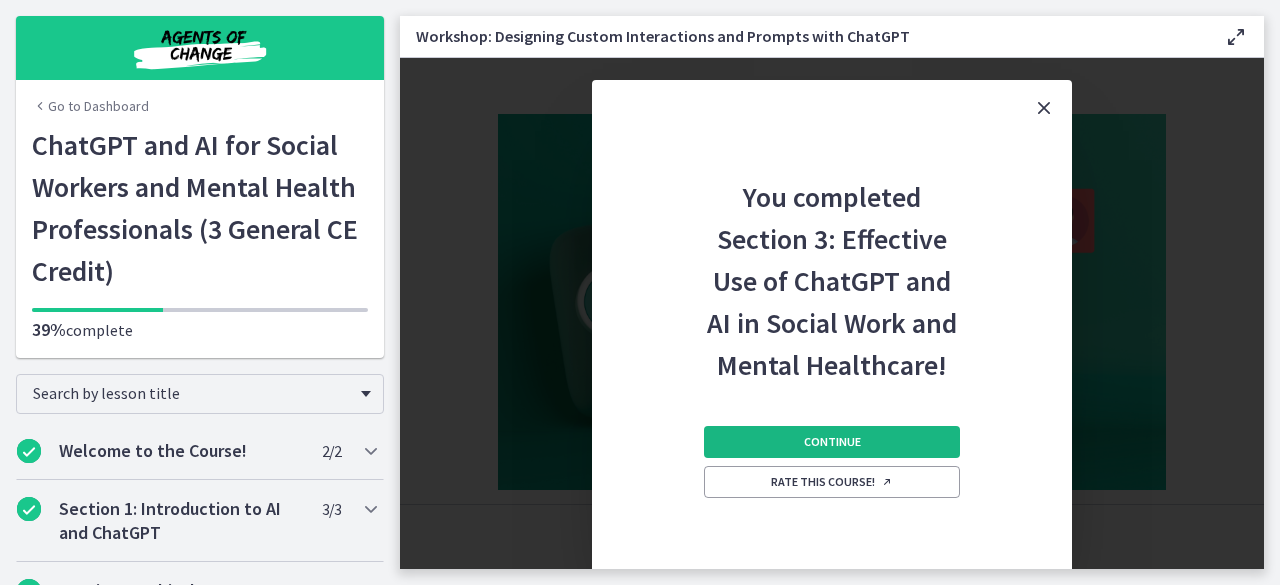 click on "Continue" at bounding box center [832, 442] 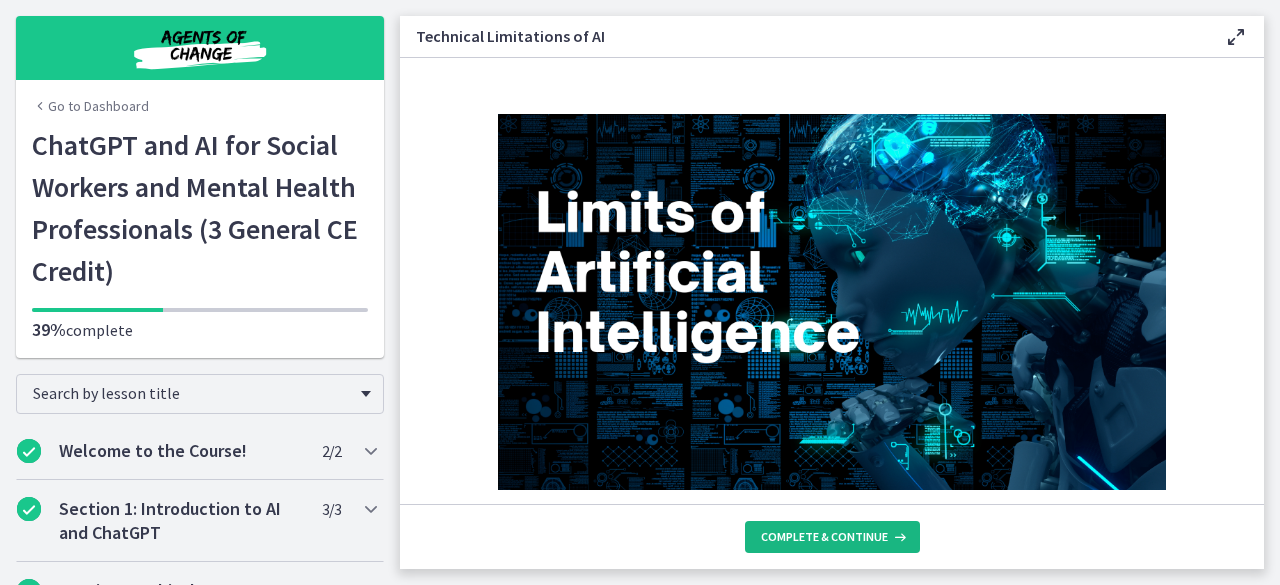 click on "Complete & continue" at bounding box center (824, 537) 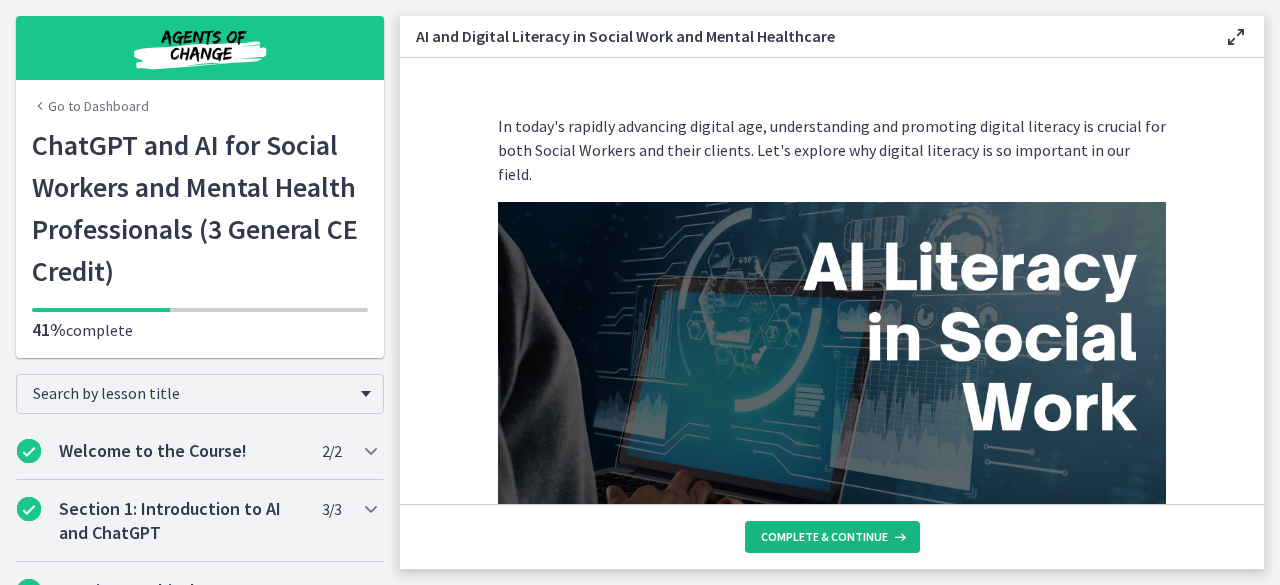 click on "Complete & continue" at bounding box center (824, 537) 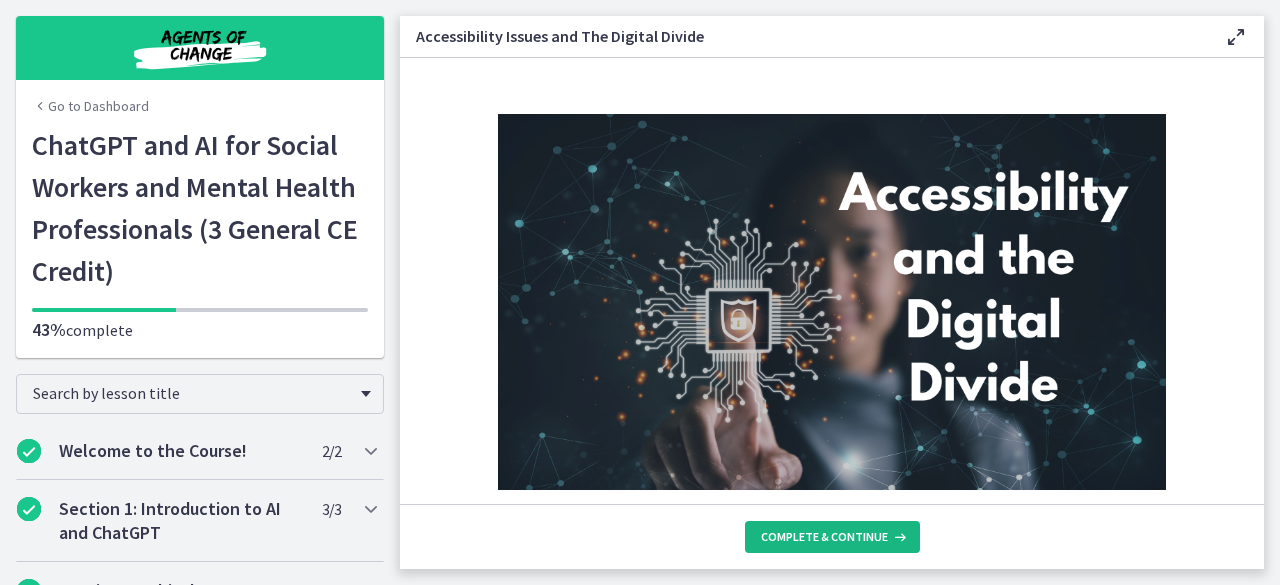 click on "Complete & continue" at bounding box center [824, 537] 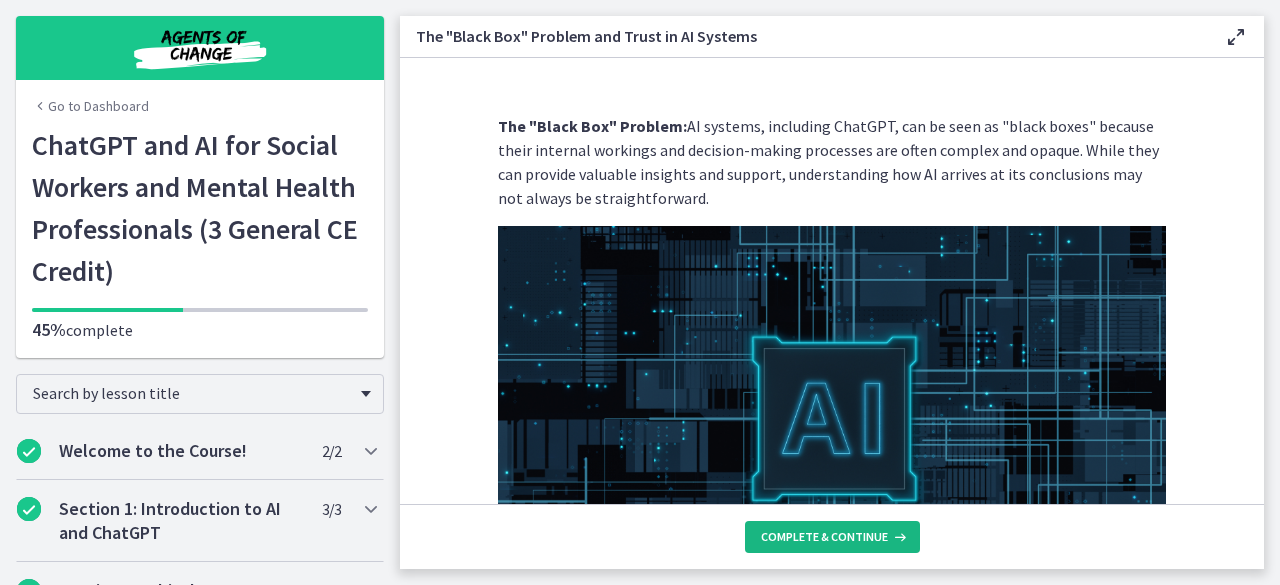 click on "Complete & continue" at bounding box center (824, 537) 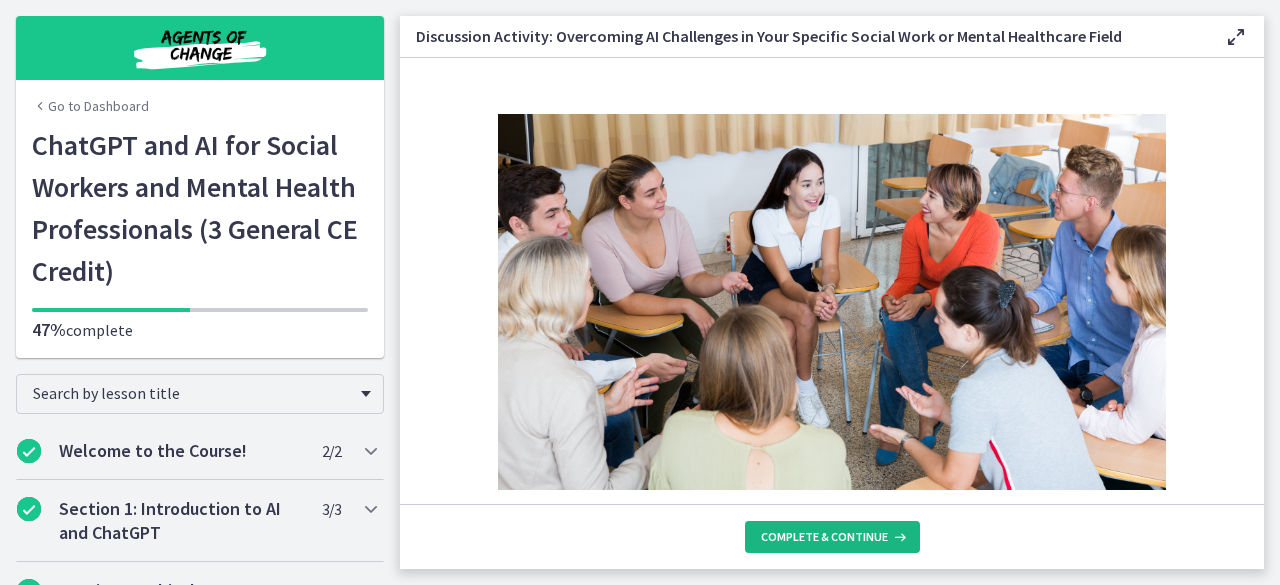 click on "Complete & continue" at bounding box center (824, 537) 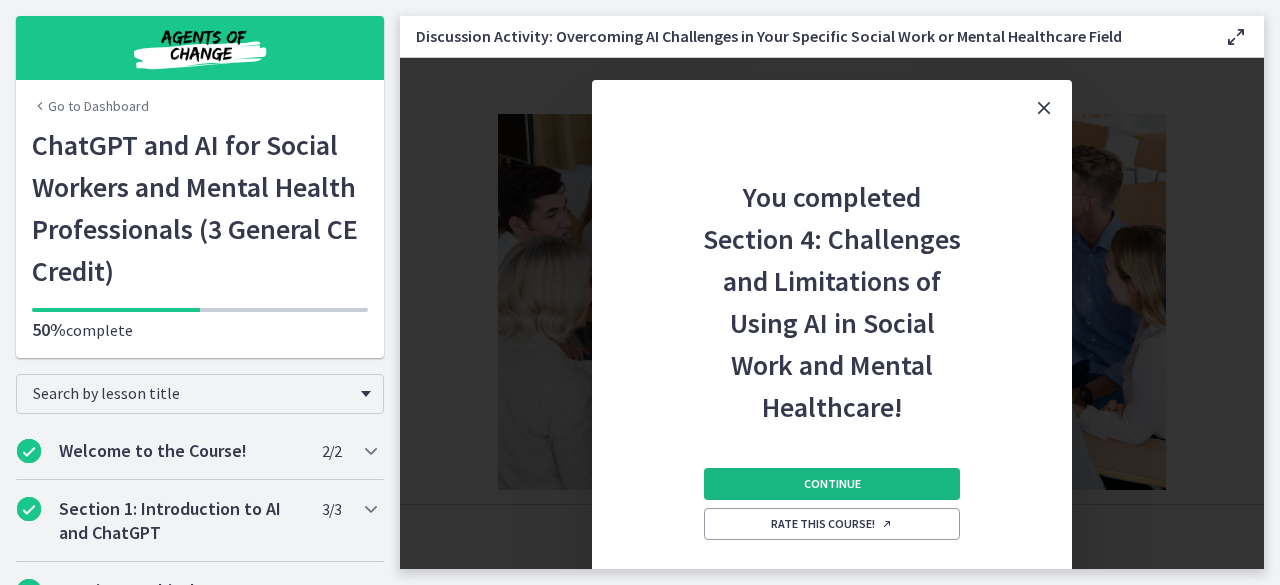 click on "Continue" at bounding box center [832, 484] 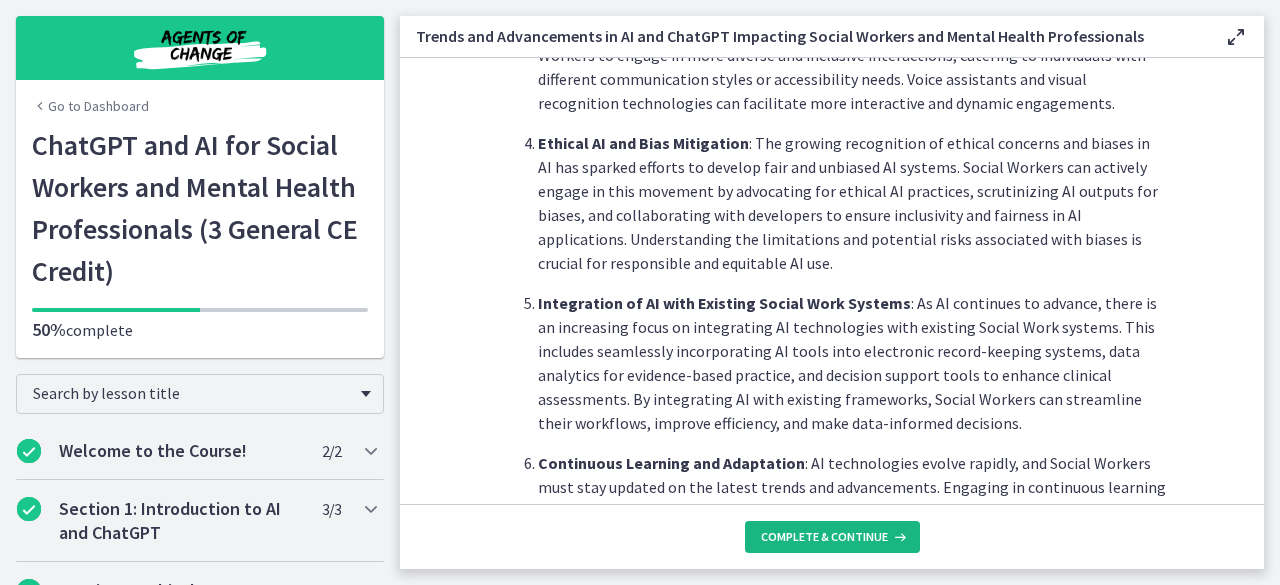 scroll, scrollTop: 896, scrollLeft: 0, axis: vertical 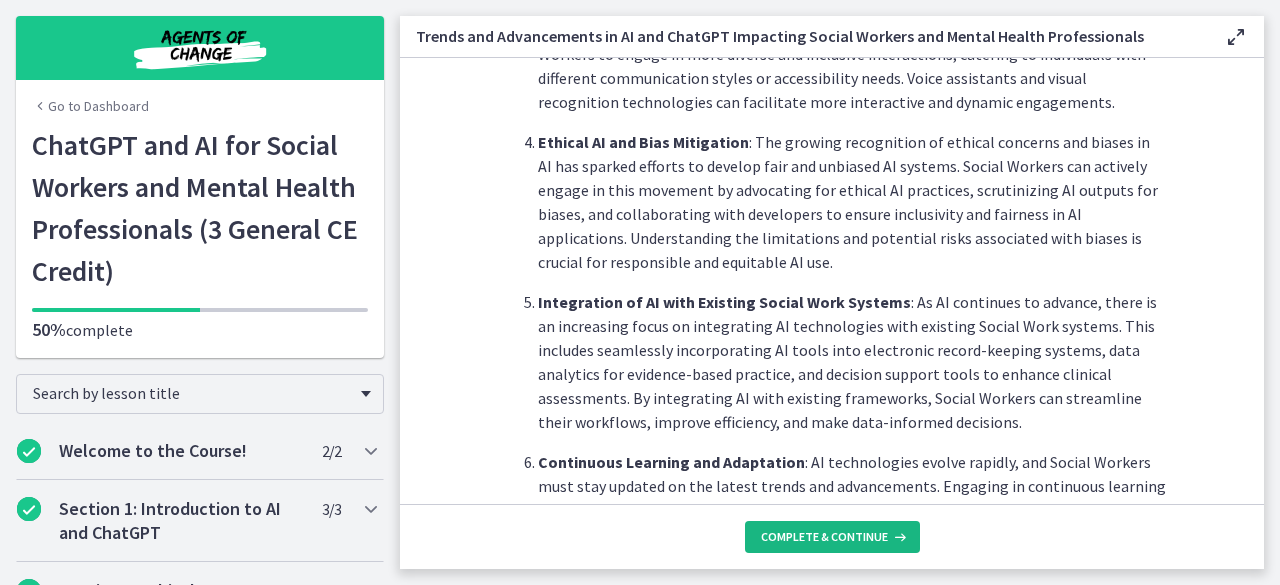 click on "Complete & continue" at bounding box center (824, 537) 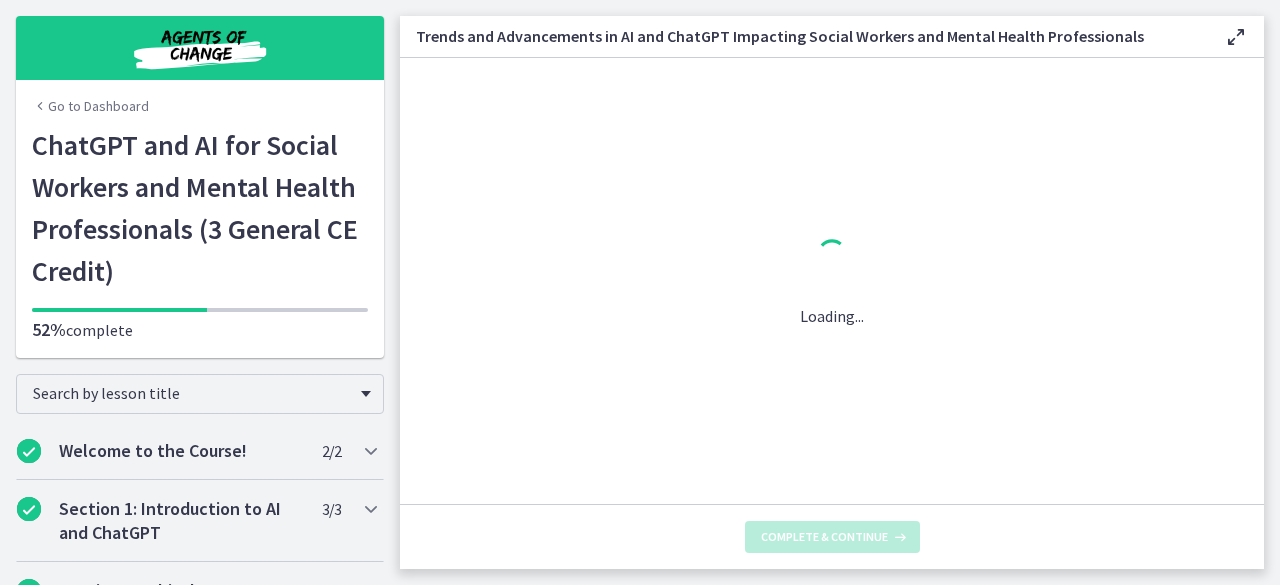scroll, scrollTop: 0, scrollLeft: 0, axis: both 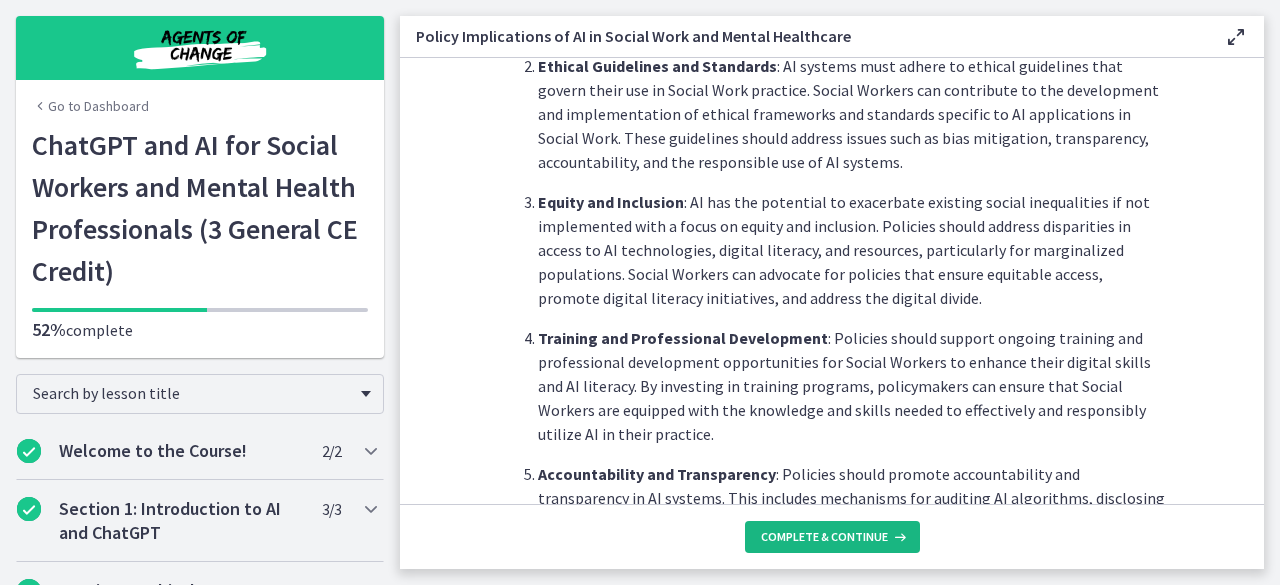 click on "Complete & continue" at bounding box center [824, 537] 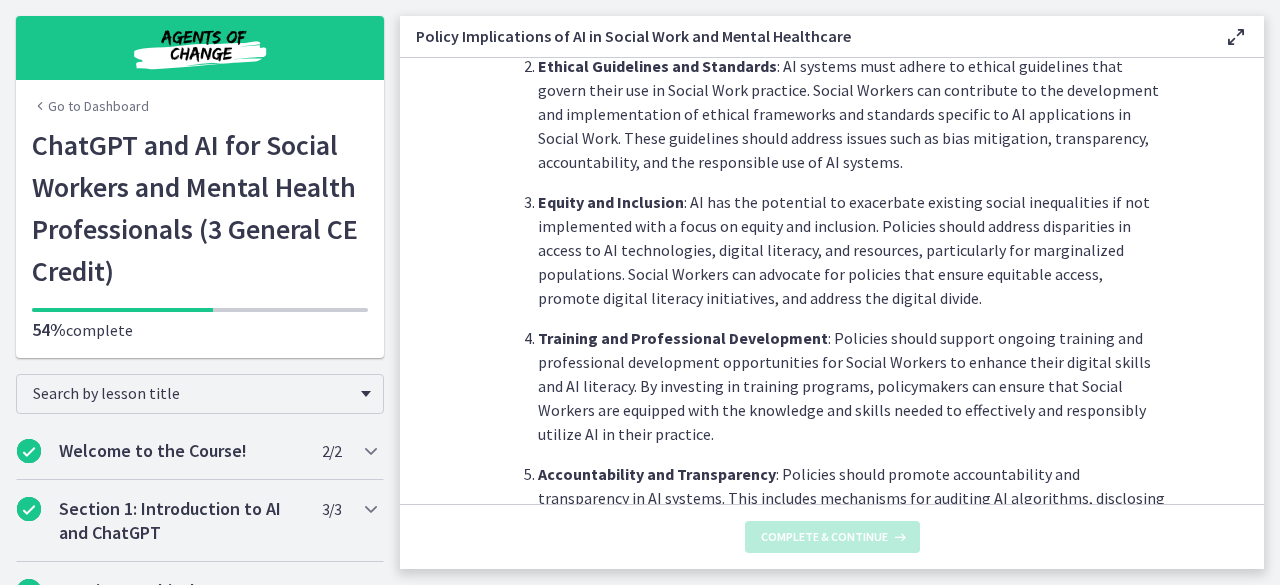 scroll, scrollTop: 0, scrollLeft: 0, axis: both 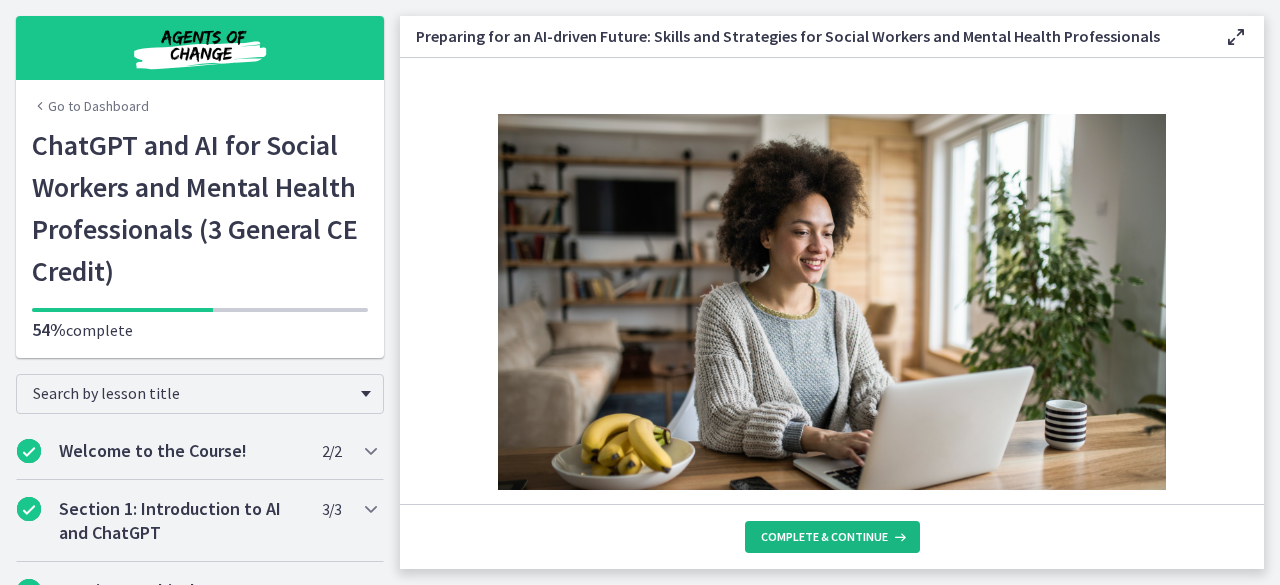 click on "Complete & continue" at bounding box center (824, 537) 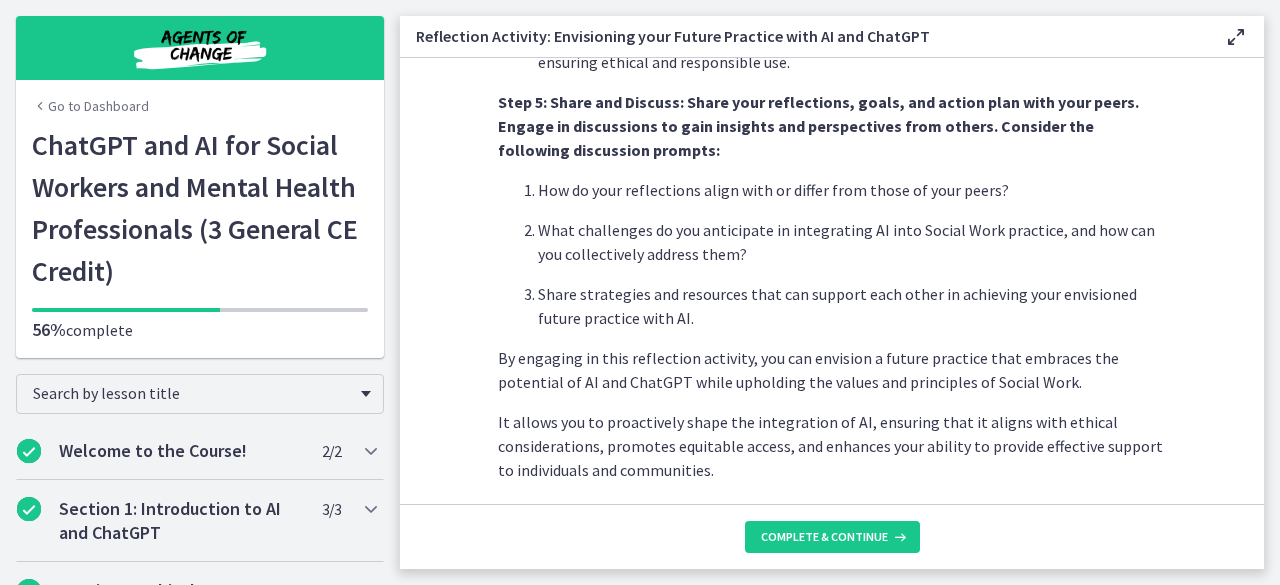 scroll, scrollTop: 1798, scrollLeft: 0, axis: vertical 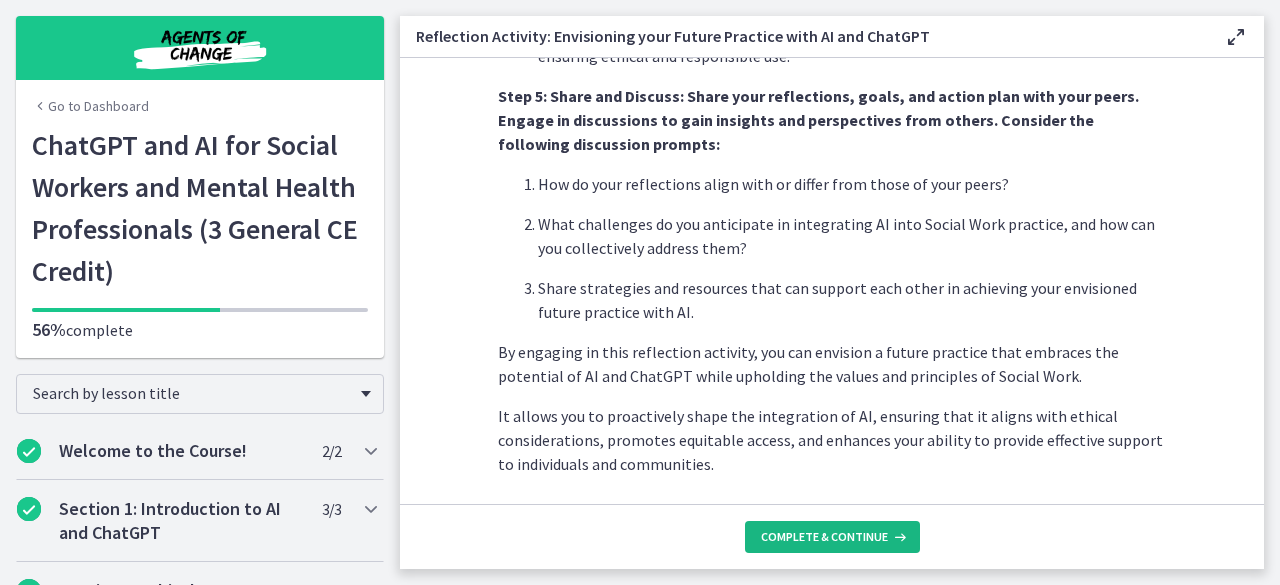click on "Complete & continue" at bounding box center (824, 537) 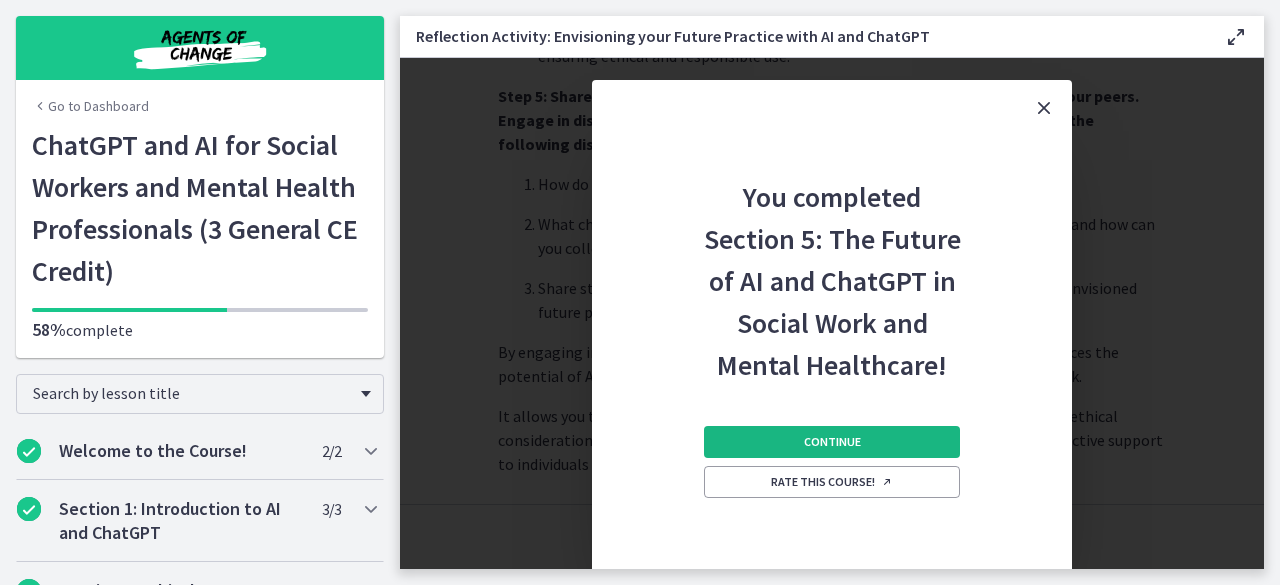 click on "Continue" at bounding box center (832, 442) 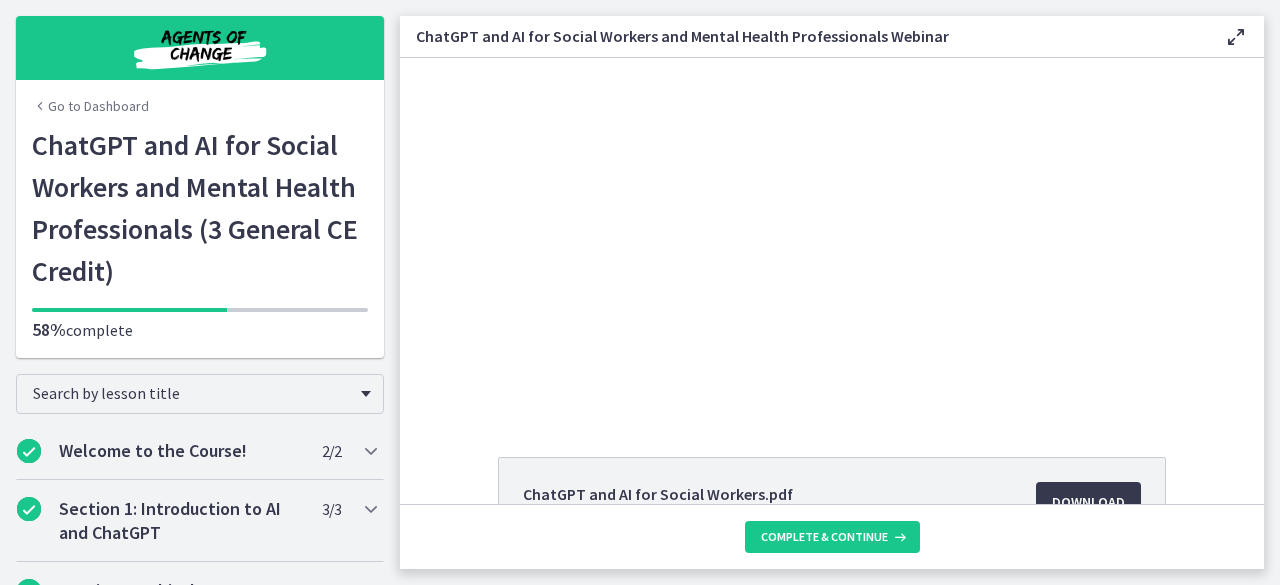 scroll, scrollTop: 0, scrollLeft: 0, axis: both 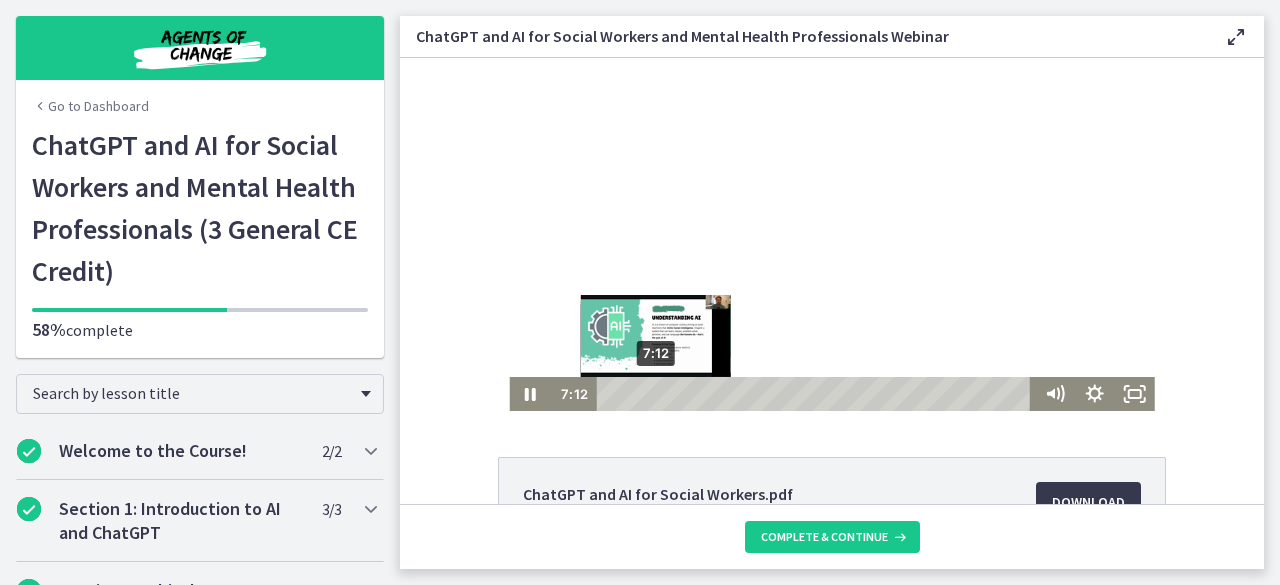 click on "7:12" at bounding box center (818, 394) 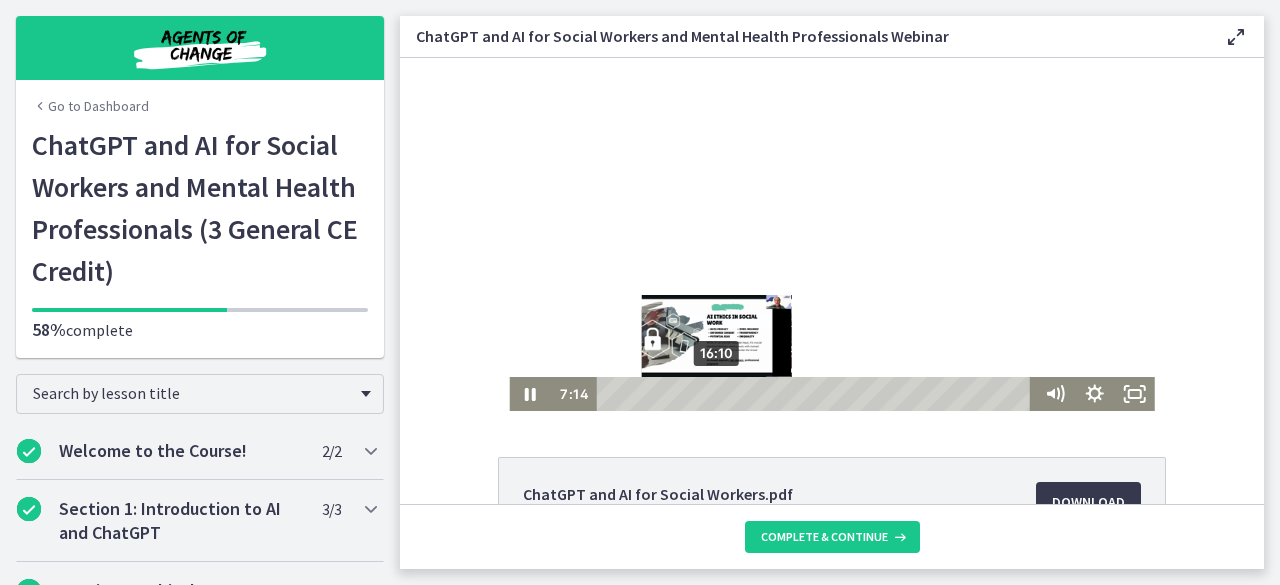 click on "16:10" at bounding box center [818, 394] 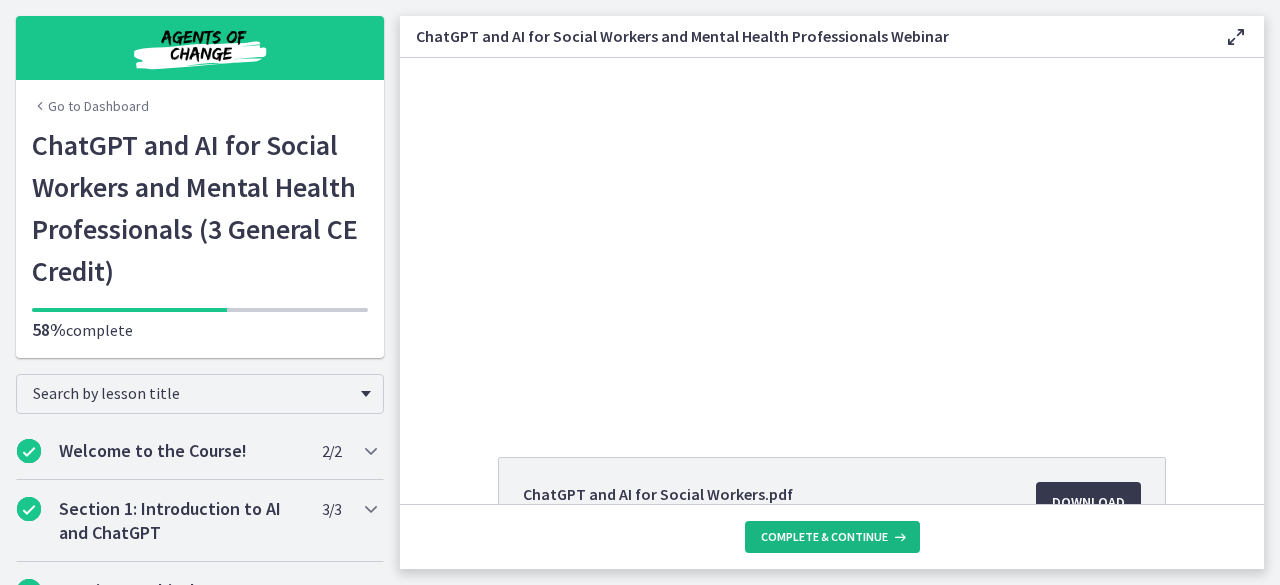 click on "Complete & continue" at bounding box center [824, 537] 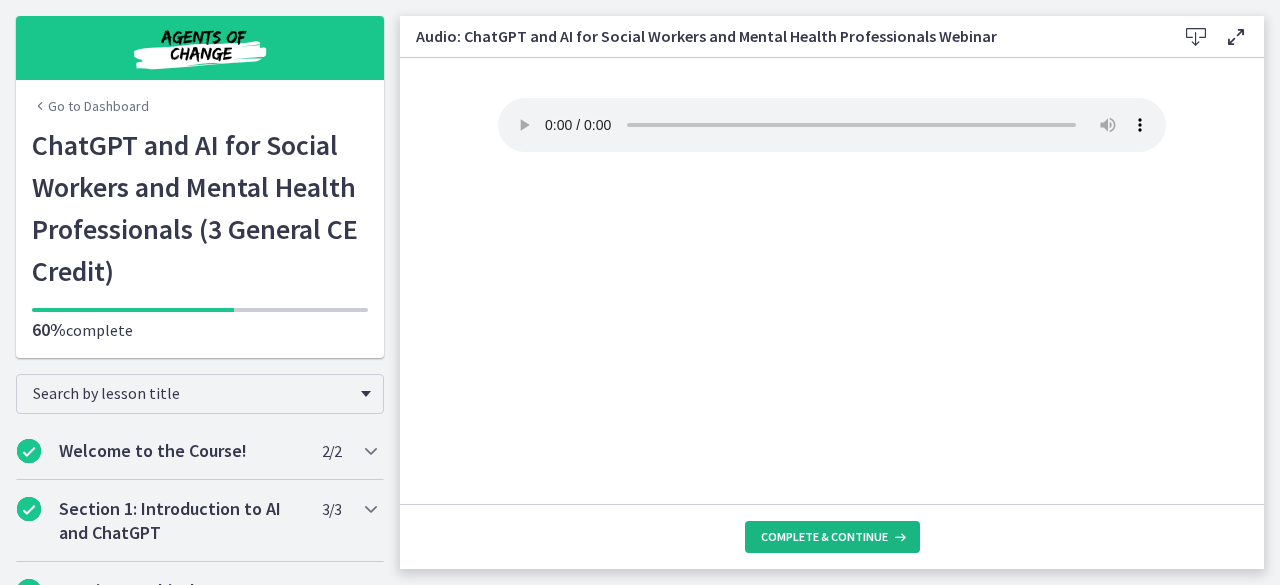 click on "Complete & continue" at bounding box center (824, 537) 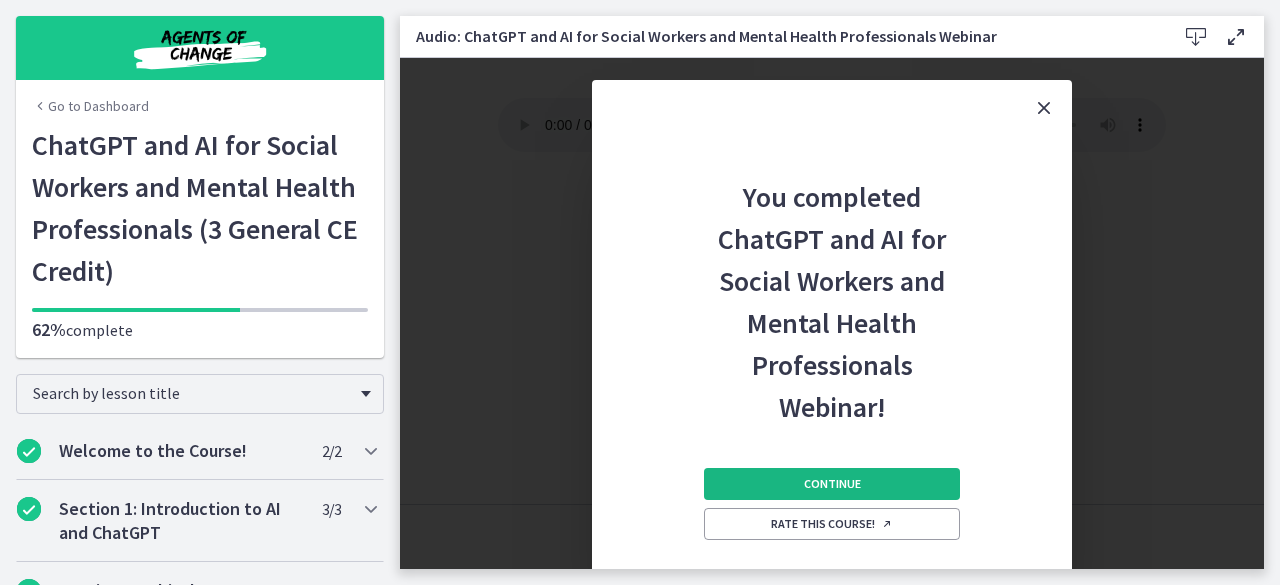 click on "Continue" at bounding box center [832, 484] 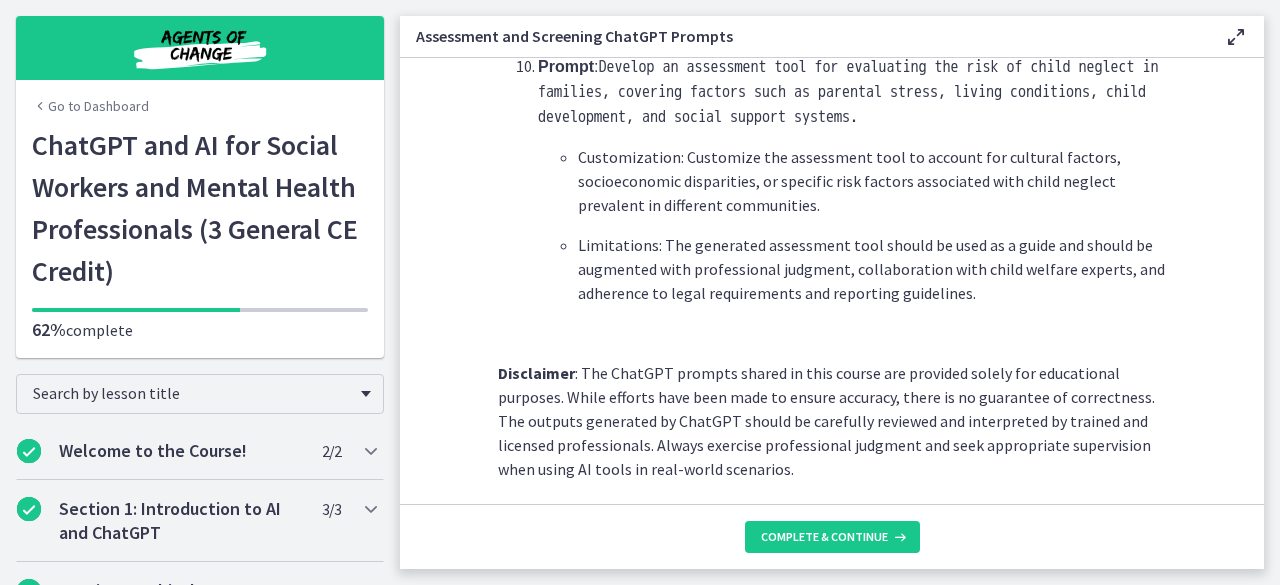 scroll, scrollTop: 3139, scrollLeft: 0, axis: vertical 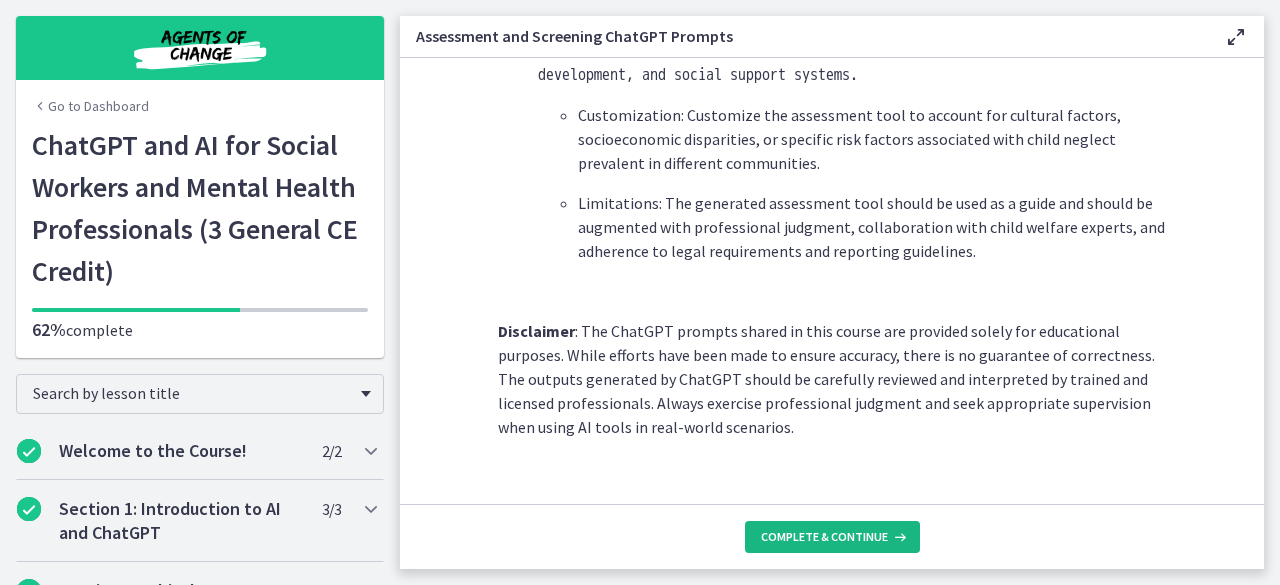 click on "Complete & continue" at bounding box center (832, 537) 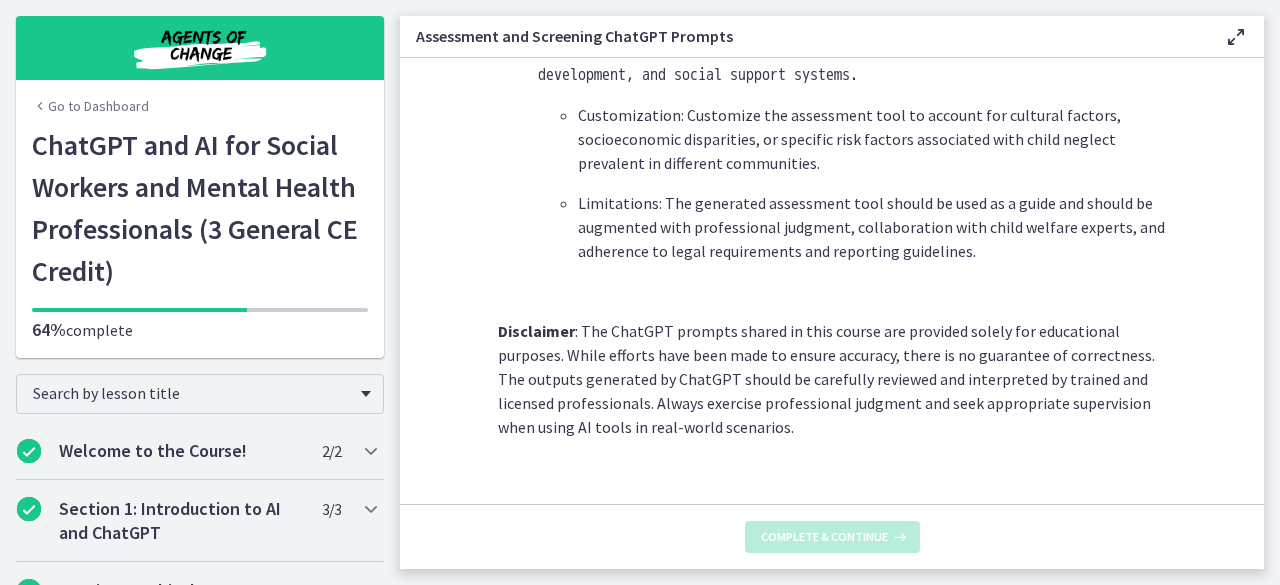 scroll, scrollTop: 0, scrollLeft: 0, axis: both 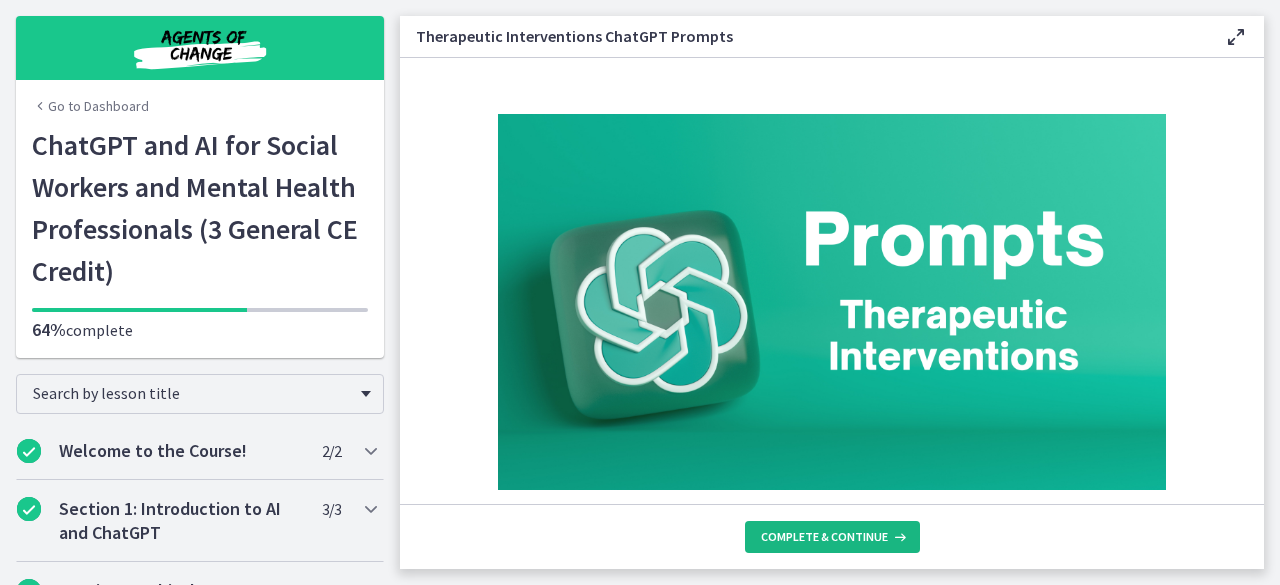 click on "Complete & continue" at bounding box center [824, 537] 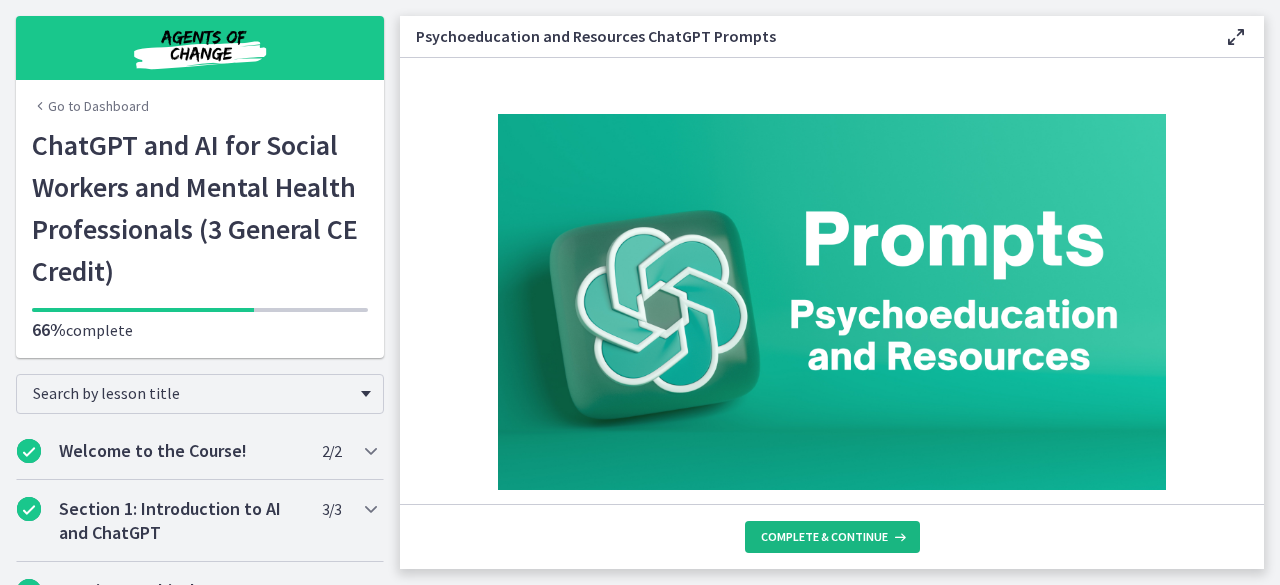 click on "Complete & continue" at bounding box center [824, 537] 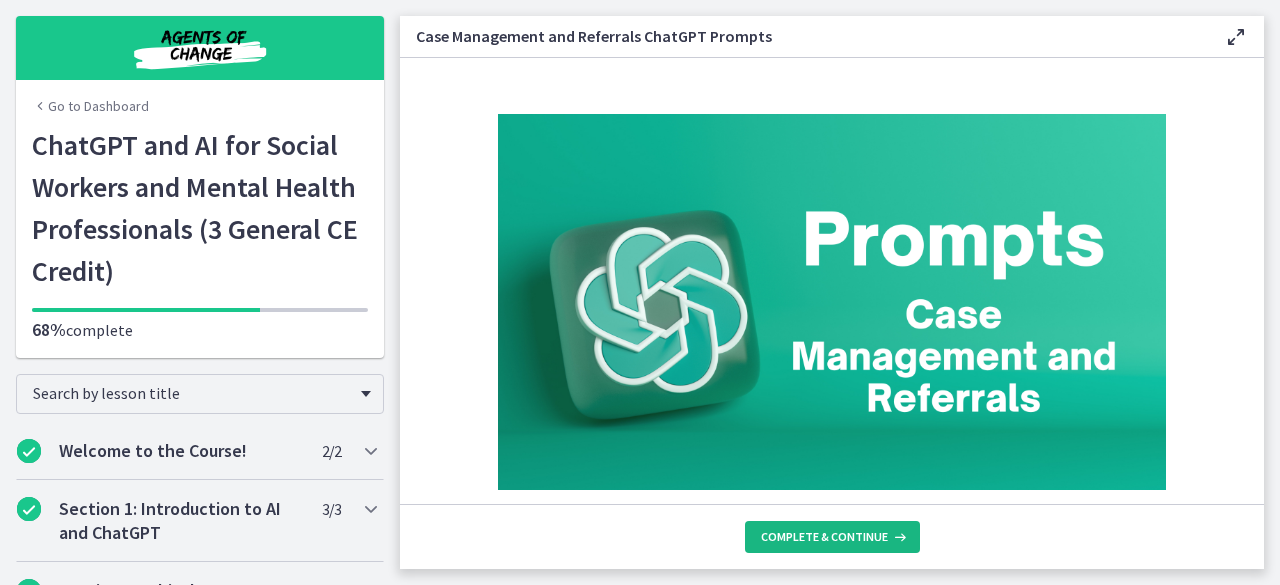 click on "Complete & continue" at bounding box center [824, 537] 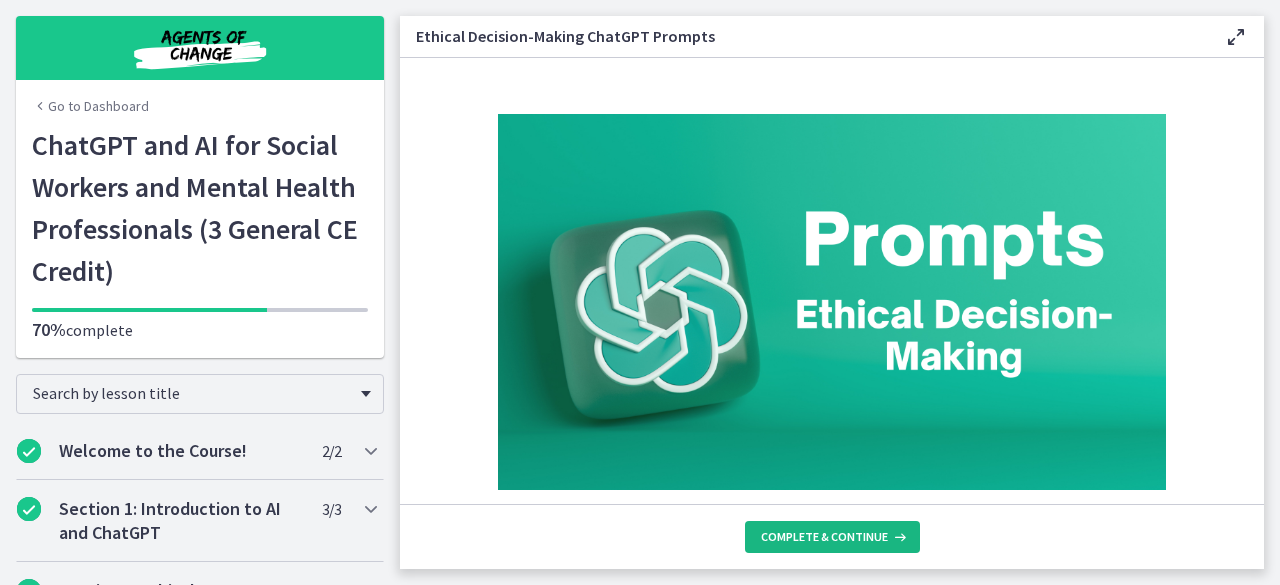 click on "Complete & continue" at bounding box center (824, 537) 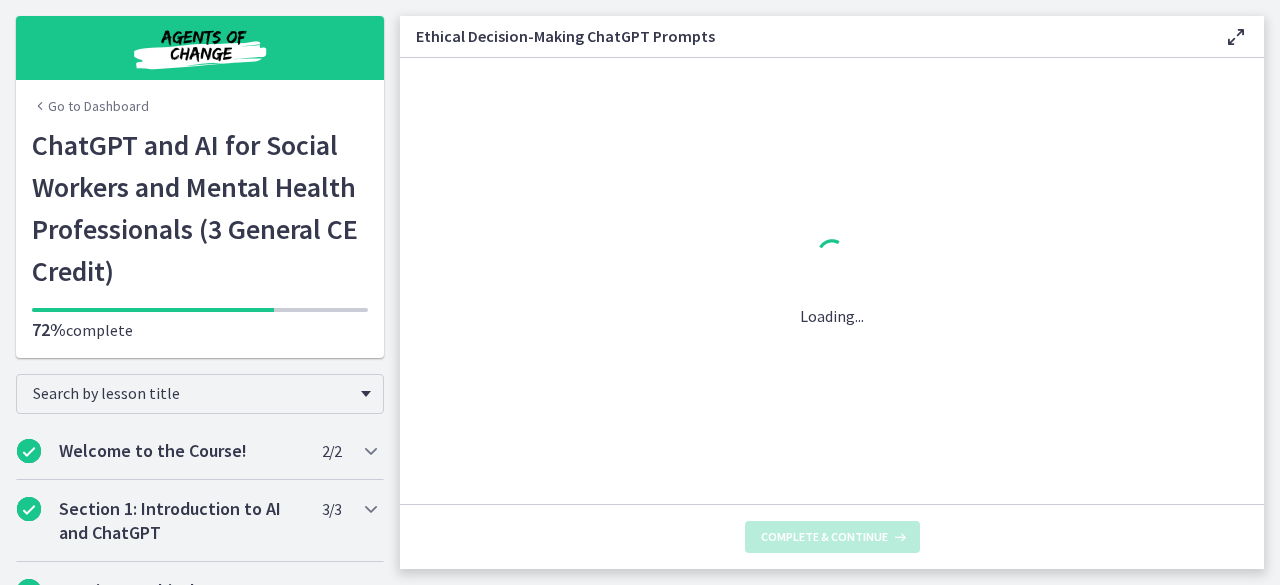 scroll, scrollTop: 0, scrollLeft: 0, axis: both 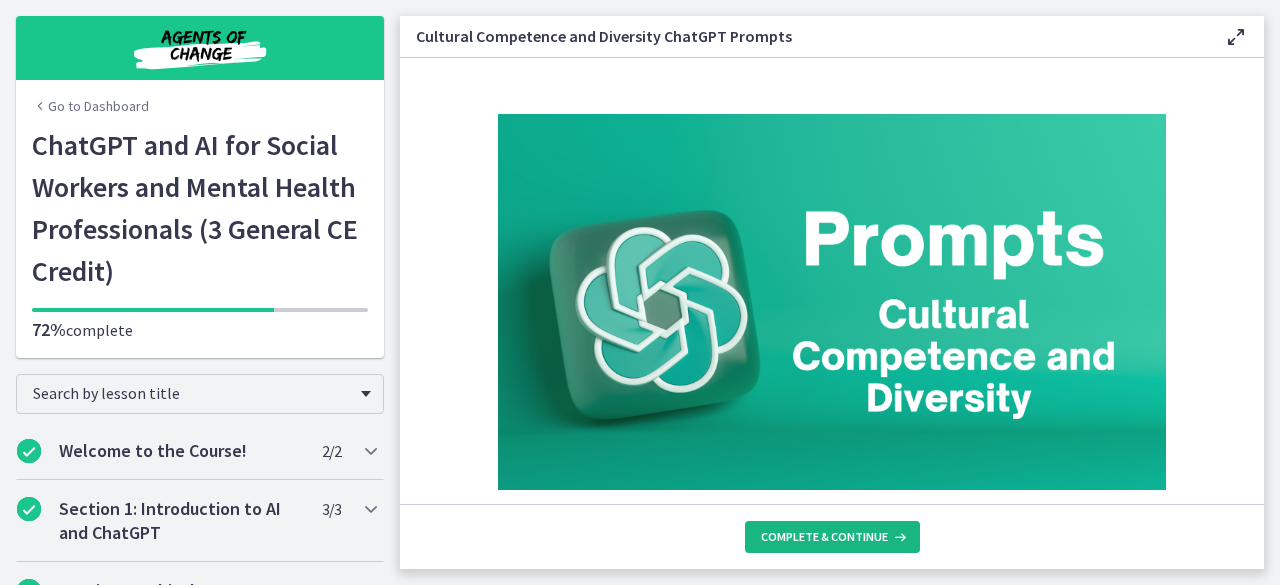 click on "Complete & continue" at bounding box center (832, 537) 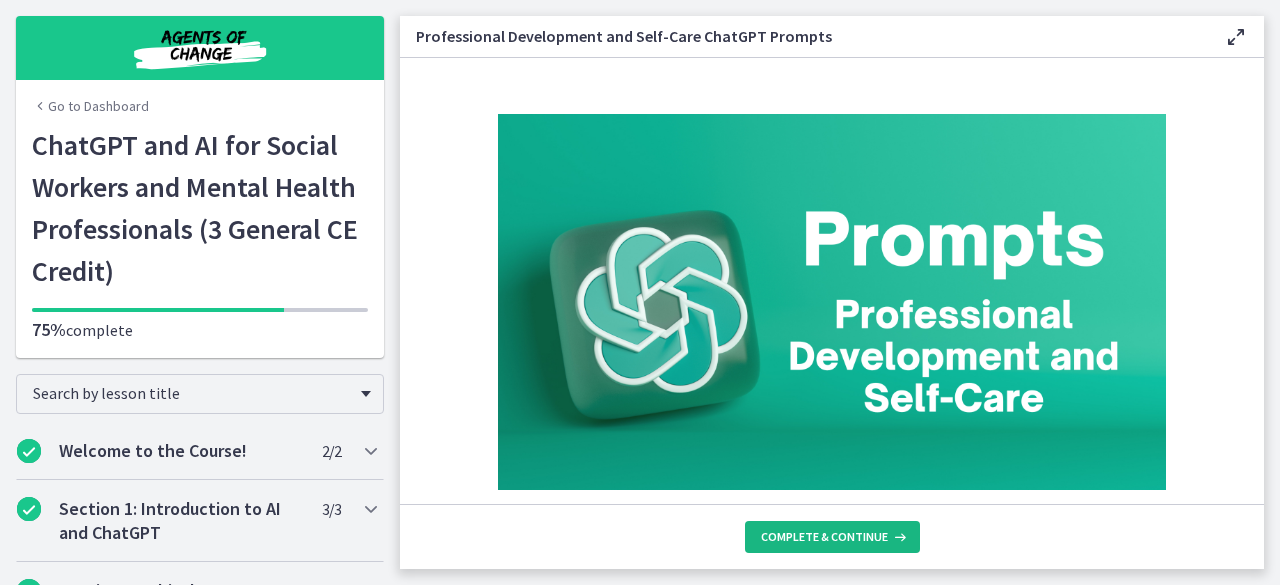 click on "Complete & continue" at bounding box center (832, 537) 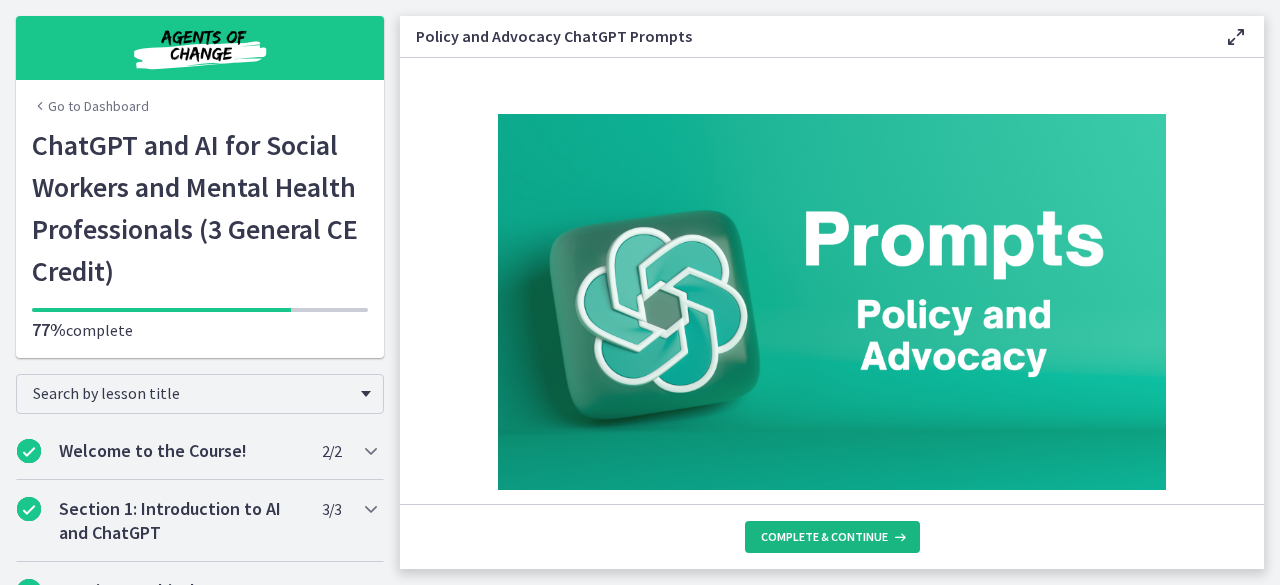 drag, startPoint x: 850, startPoint y: 523, endPoint x: 872, endPoint y: 497, distance: 34.058773 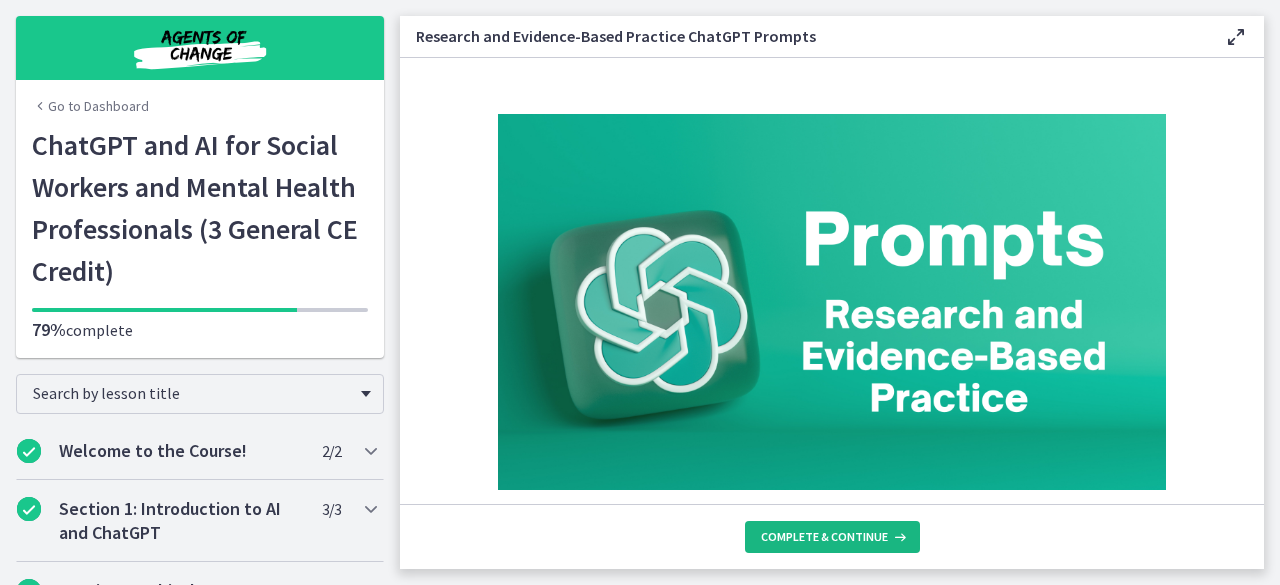 click on "Complete & continue" at bounding box center [824, 537] 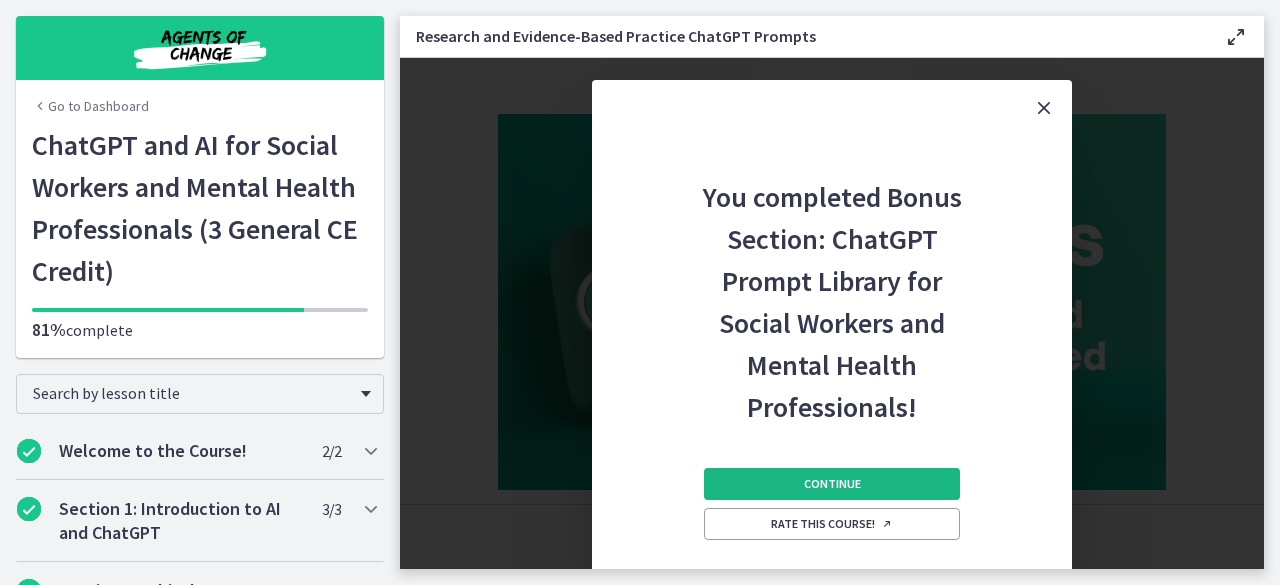 click on "Continue" at bounding box center (832, 484) 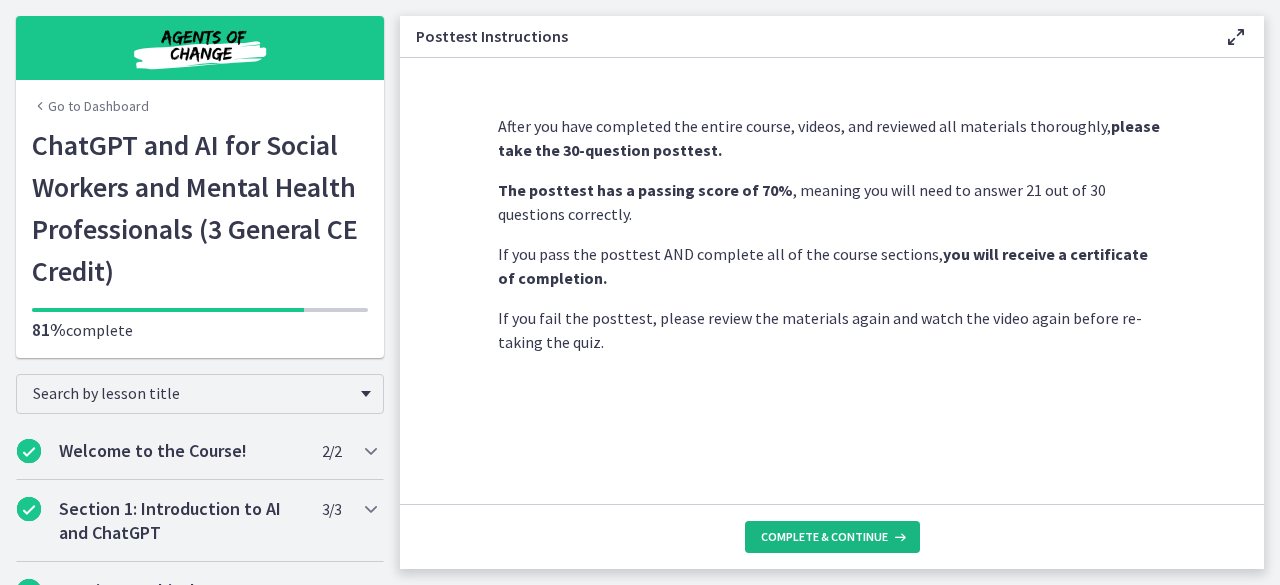 click on "Complete & continue" at bounding box center [824, 537] 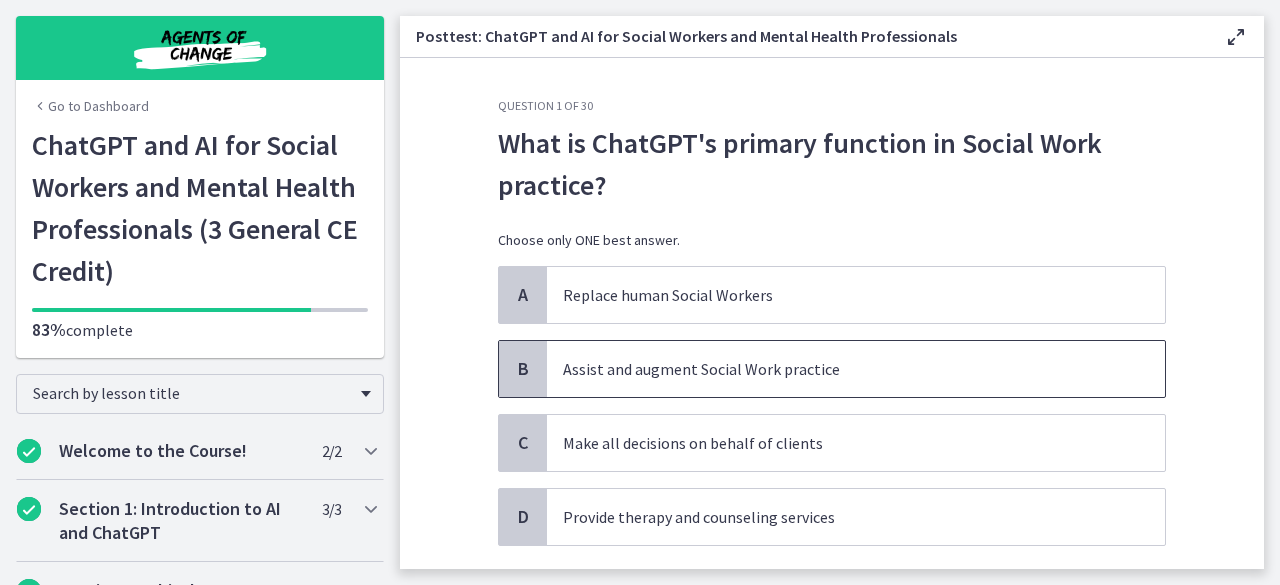 click on "Assist and augment Social Work practice" at bounding box center (836, 369) 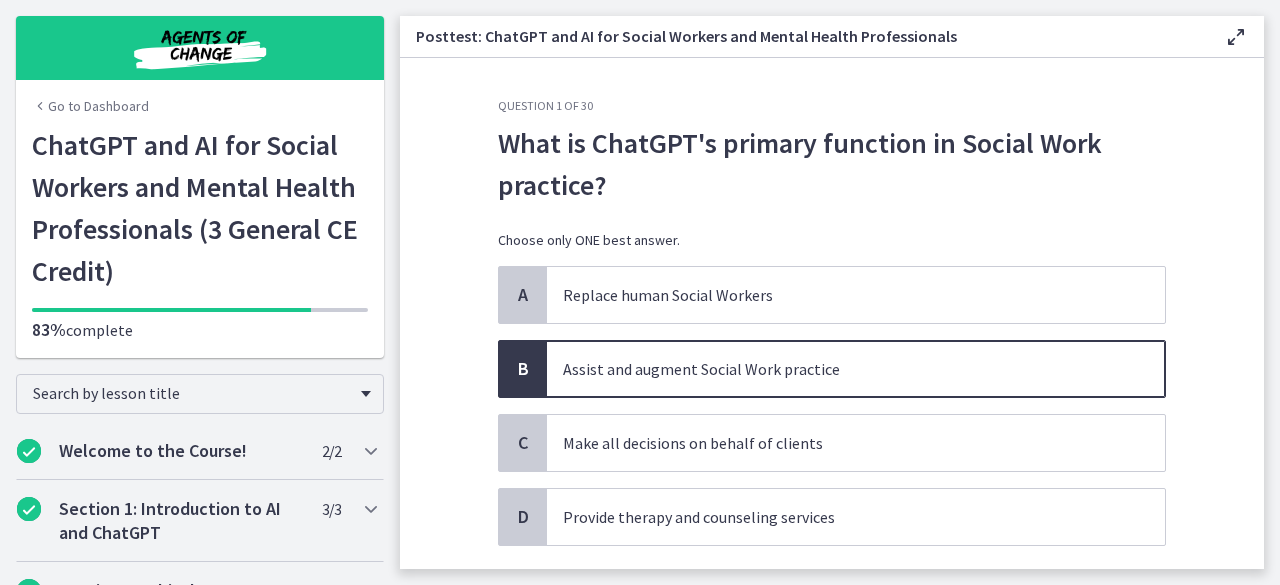 scroll, scrollTop: 118, scrollLeft: 0, axis: vertical 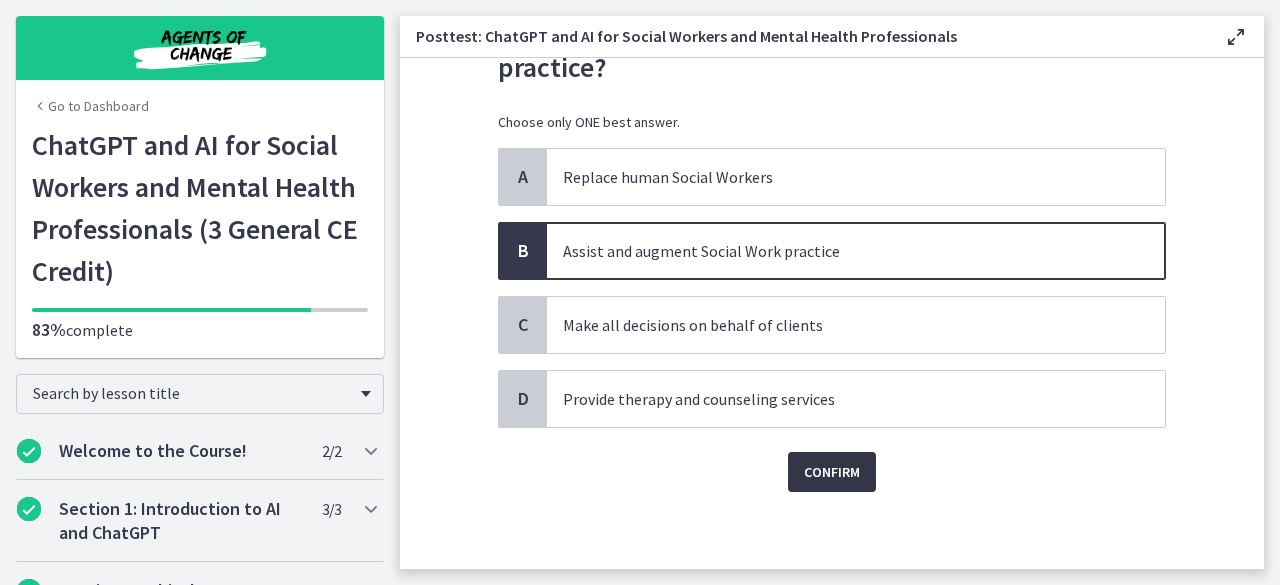 click on "Confirm" at bounding box center [832, 472] 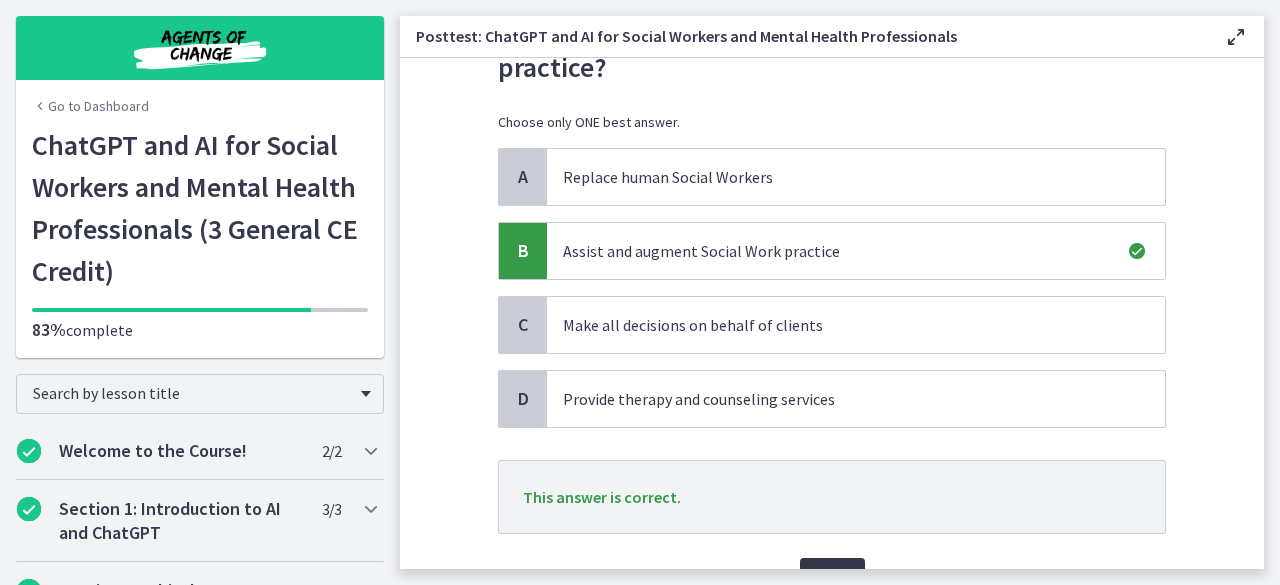 scroll, scrollTop: 223, scrollLeft: 0, axis: vertical 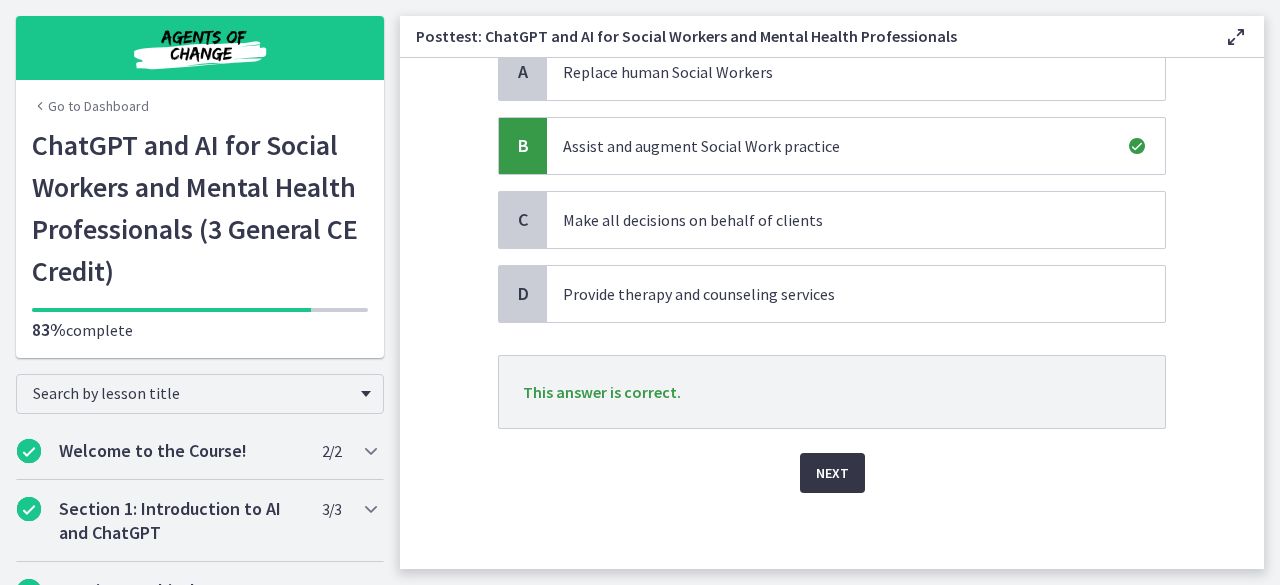 click on "Next" at bounding box center (832, 473) 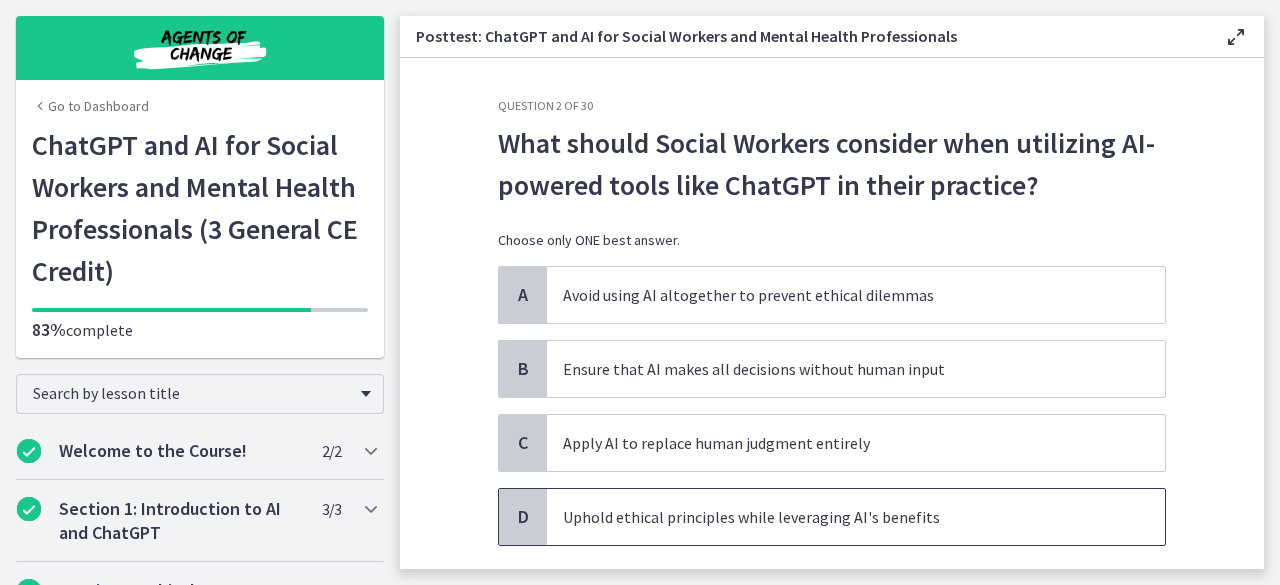 click on "Uphold ethical principles while leveraging AI's benefits" at bounding box center (836, 517) 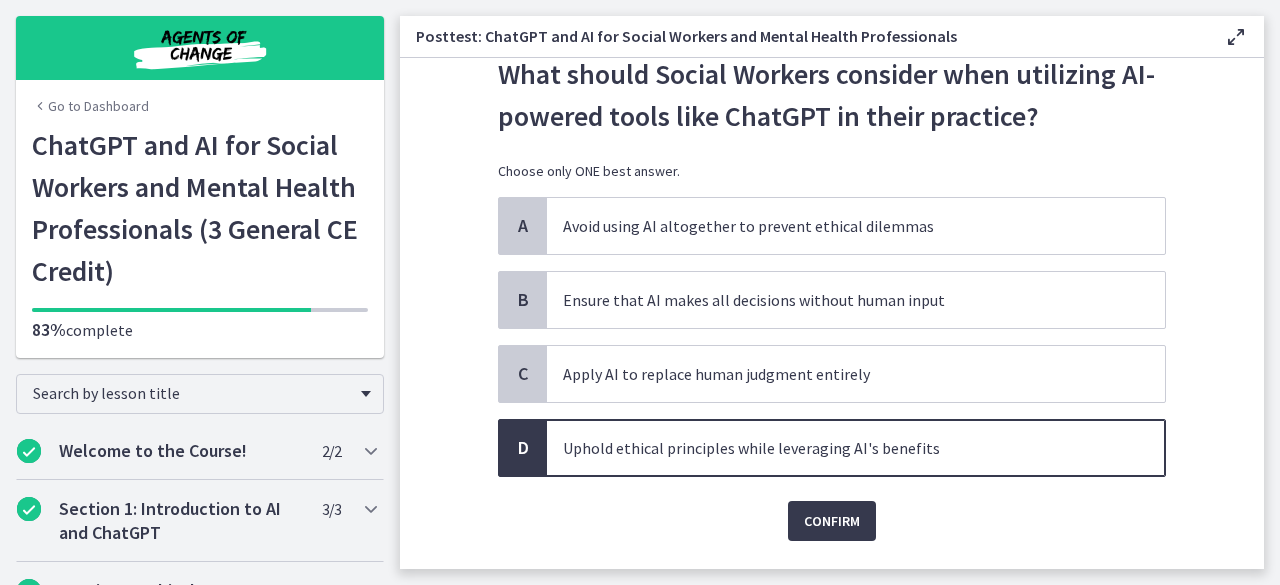 scroll, scrollTop: 70, scrollLeft: 0, axis: vertical 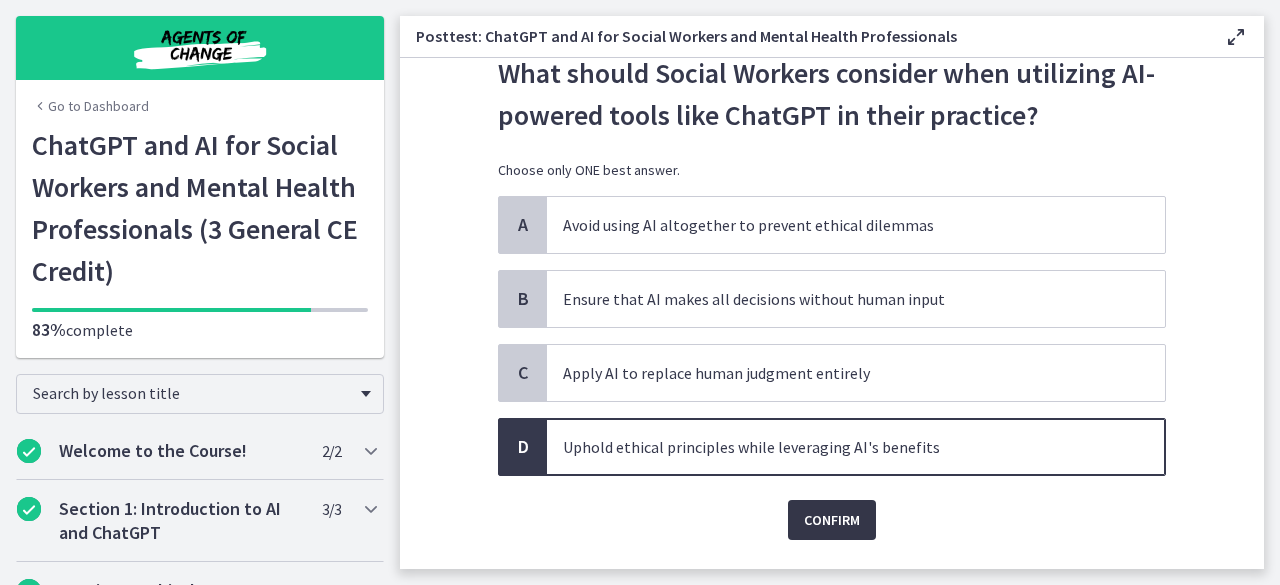 click on "Confirm" at bounding box center (832, 520) 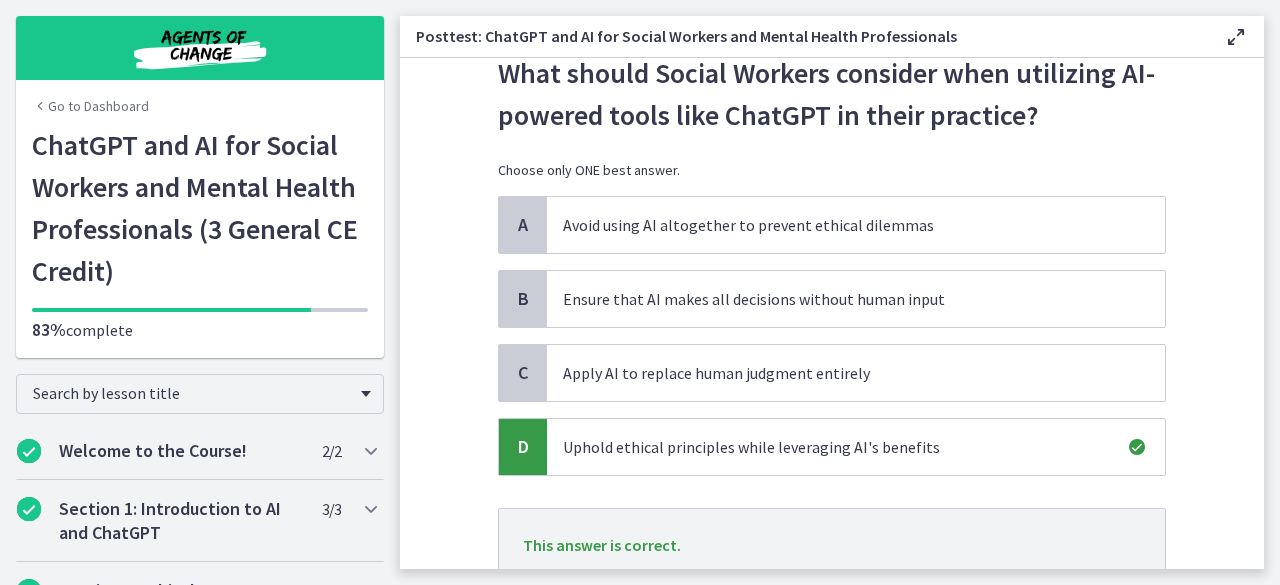 scroll, scrollTop: 223, scrollLeft: 0, axis: vertical 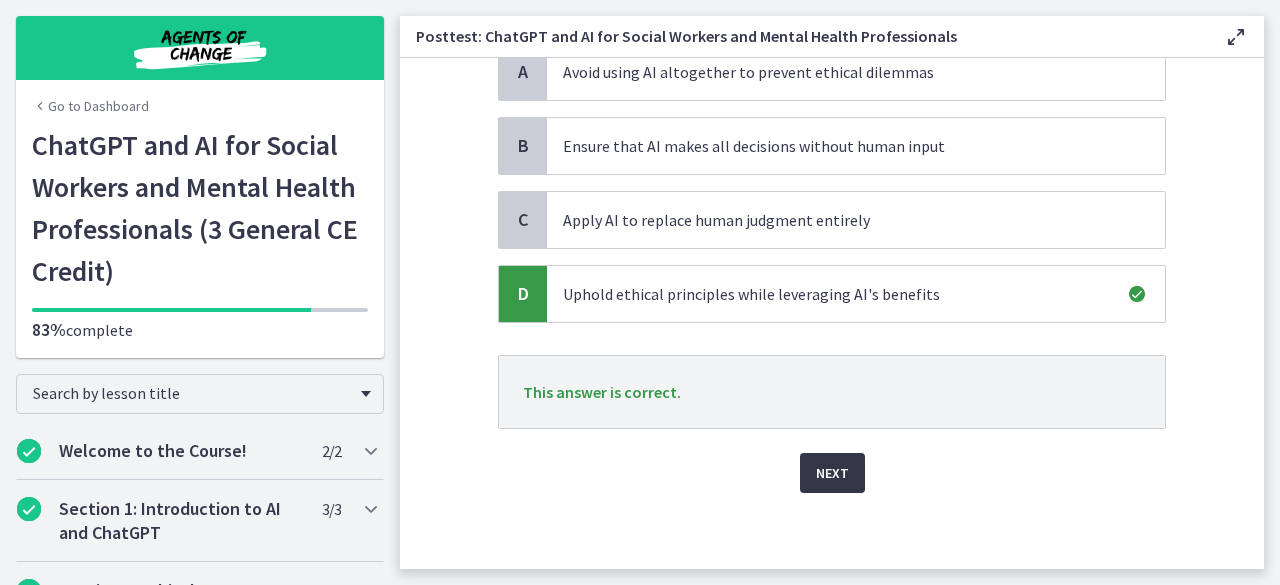 click on "Next" at bounding box center (832, 473) 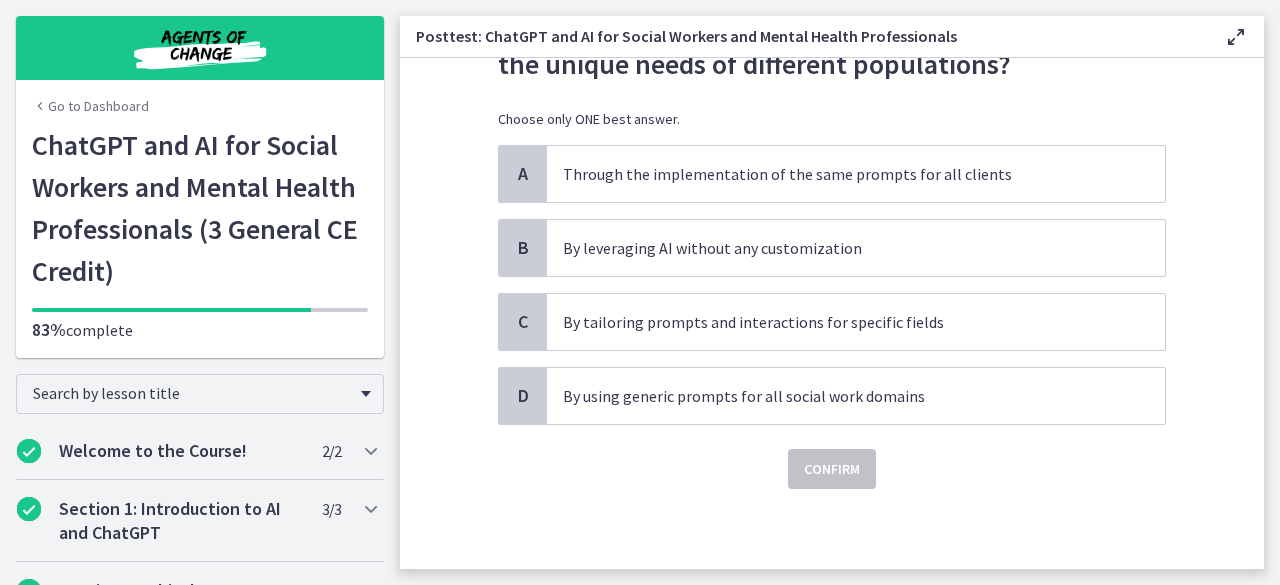 scroll, scrollTop: 0, scrollLeft: 0, axis: both 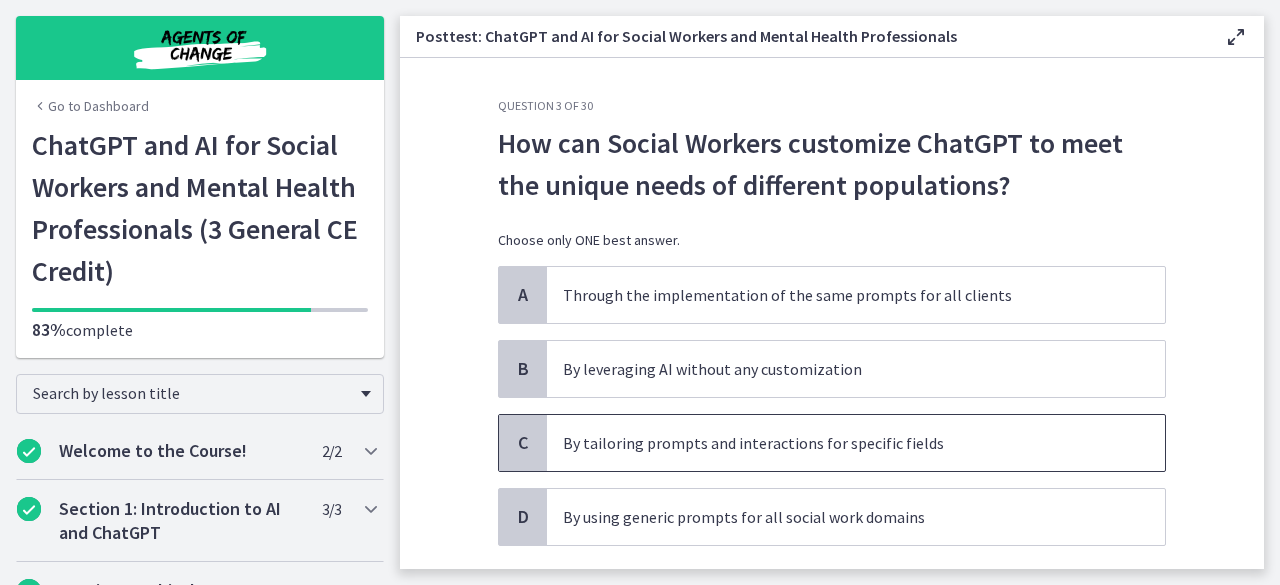 click on "By tailoring prompts and interactions for specific fields" at bounding box center (836, 443) 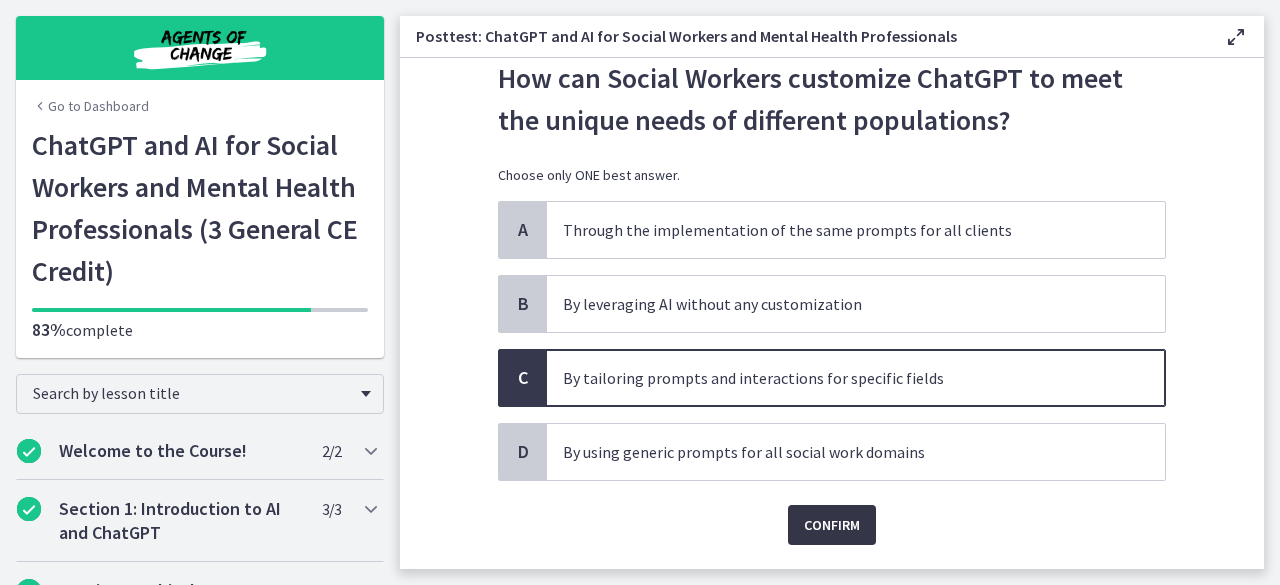 scroll, scrollTop: 66, scrollLeft: 0, axis: vertical 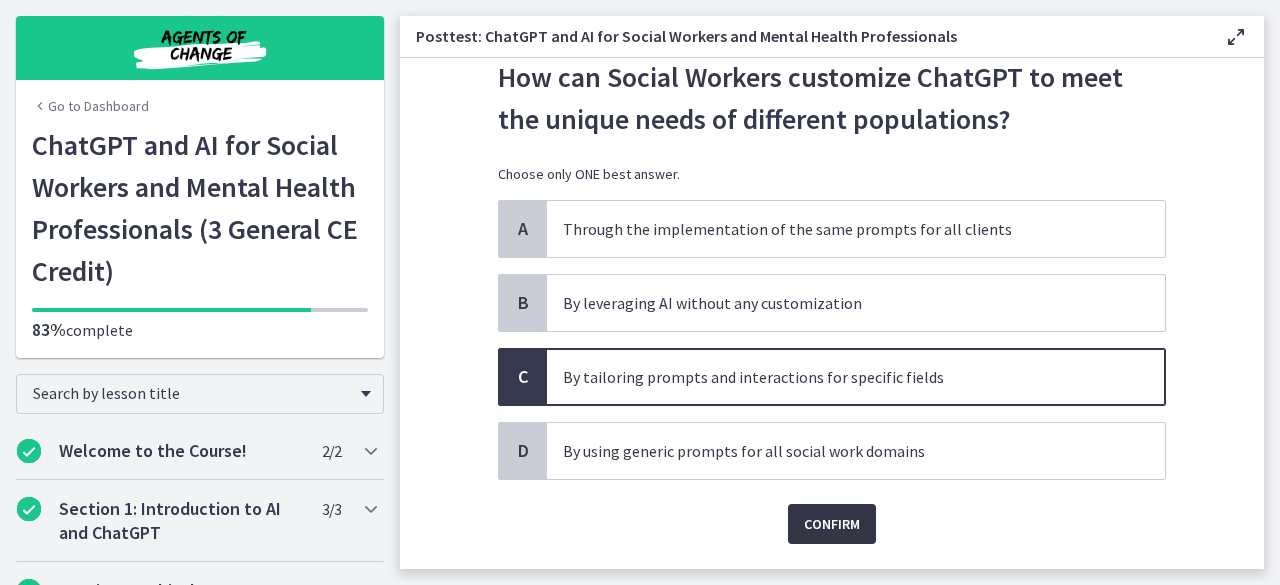 click on "Confirm" at bounding box center [832, 524] 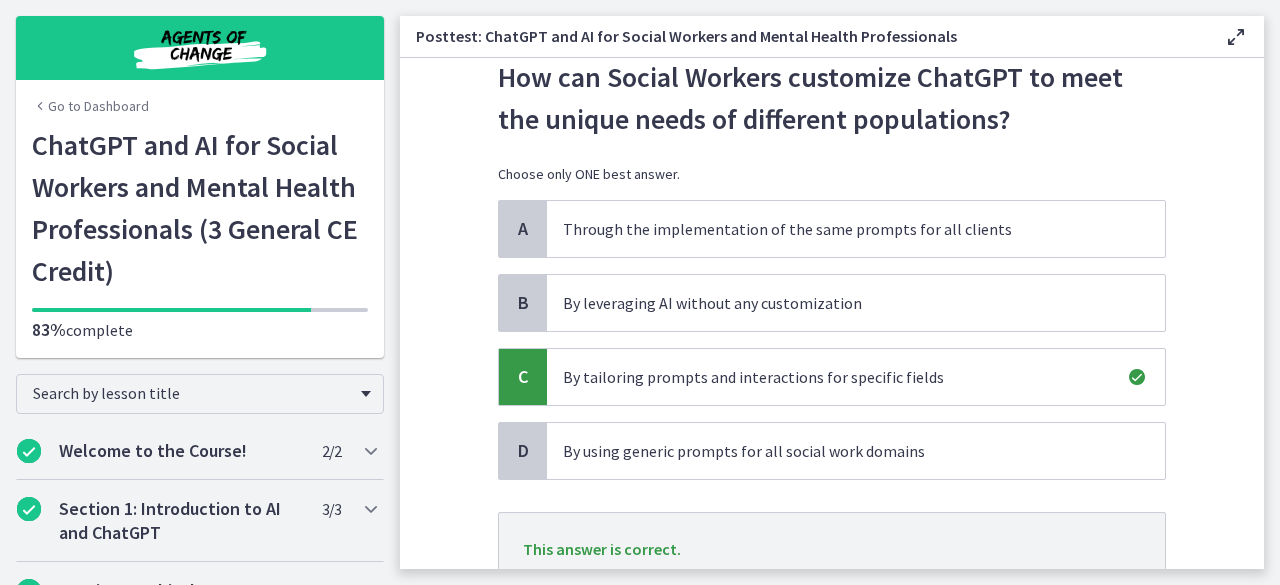 scroll, scrollTop: 223, scrollLeft: 0, axis: vertical 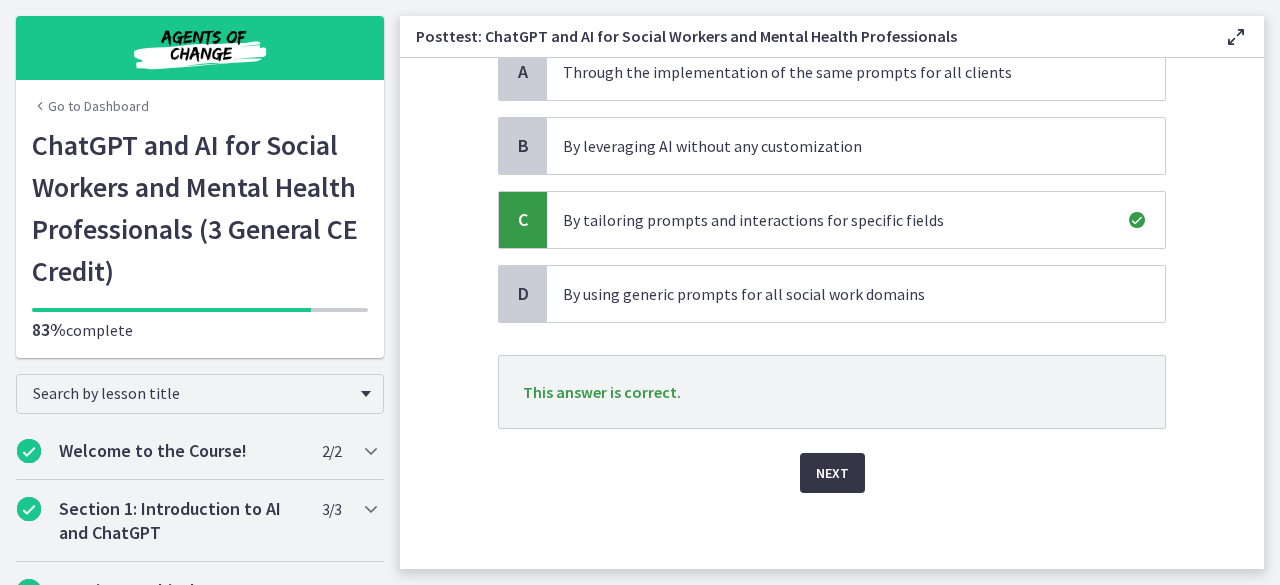 click on "Next" at bounding box center [832, 473] 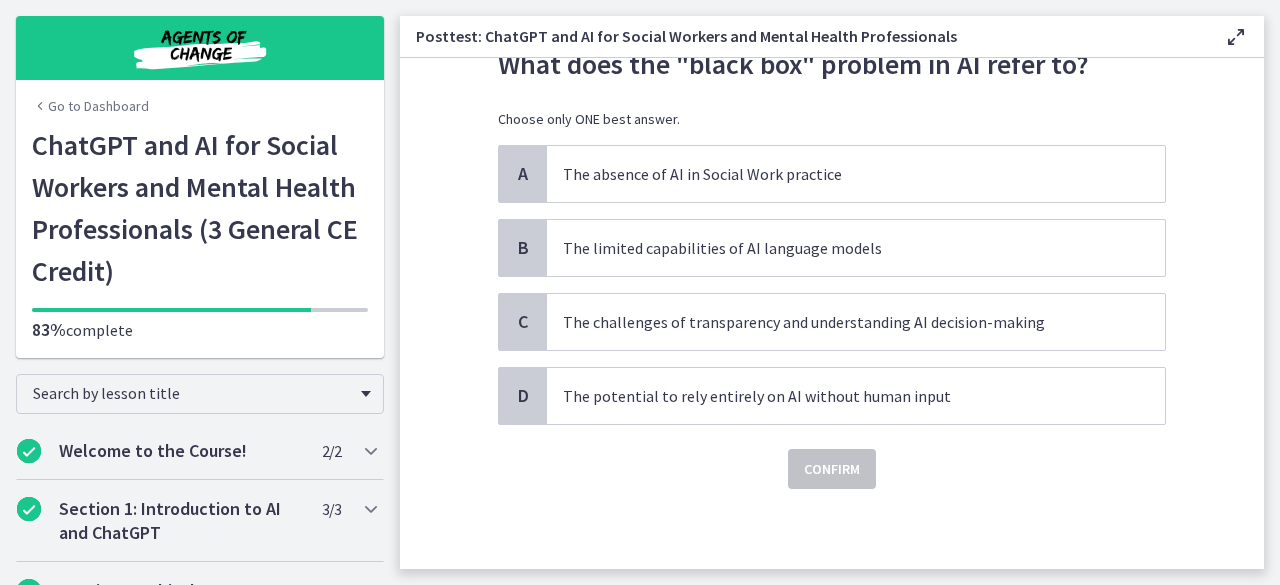 scroll, scrollTop: 0, scrollLeft: 0, axis: both 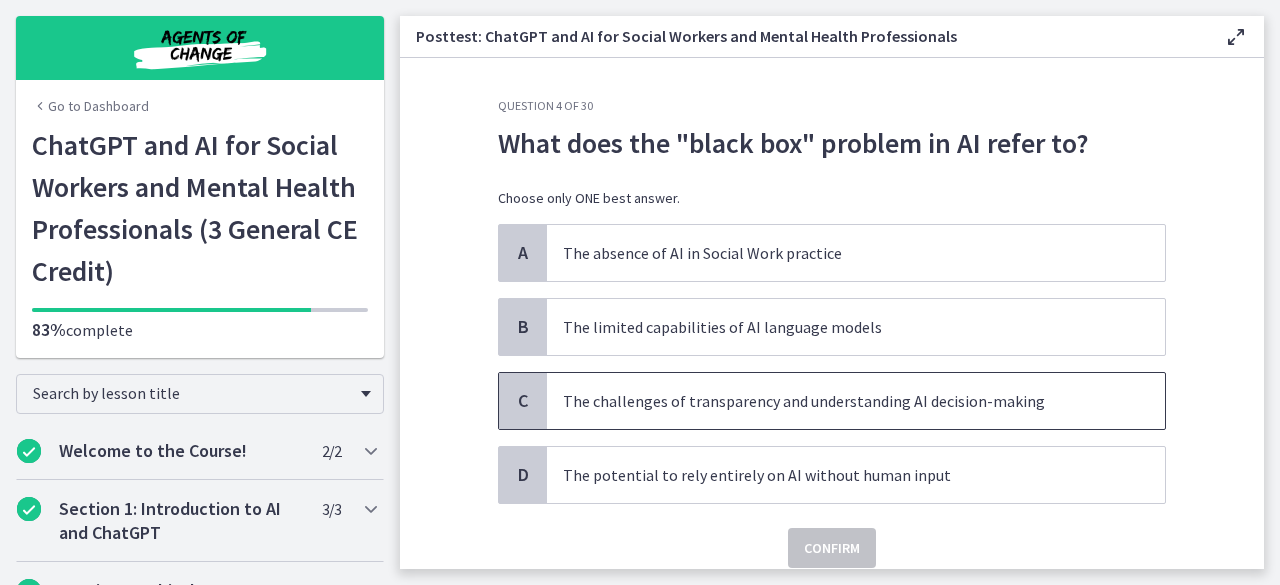 click on "The challenges of transparency and understanding AI decision-making" at bounding box center [836, 401] 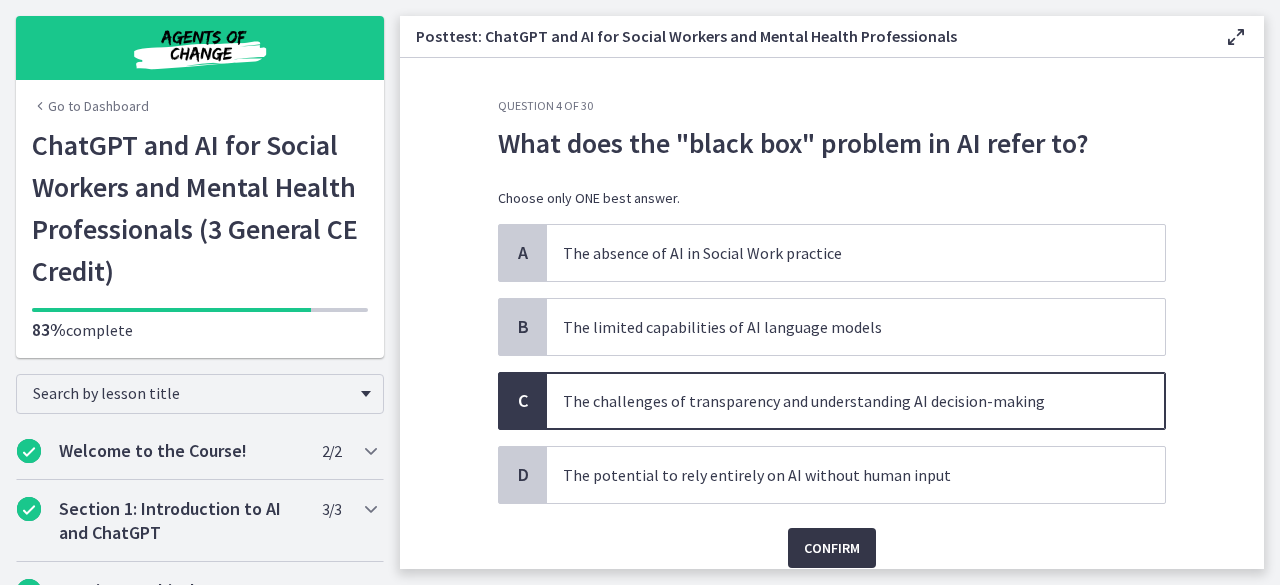 click on "Confirm" at bounding box center [832, 548] 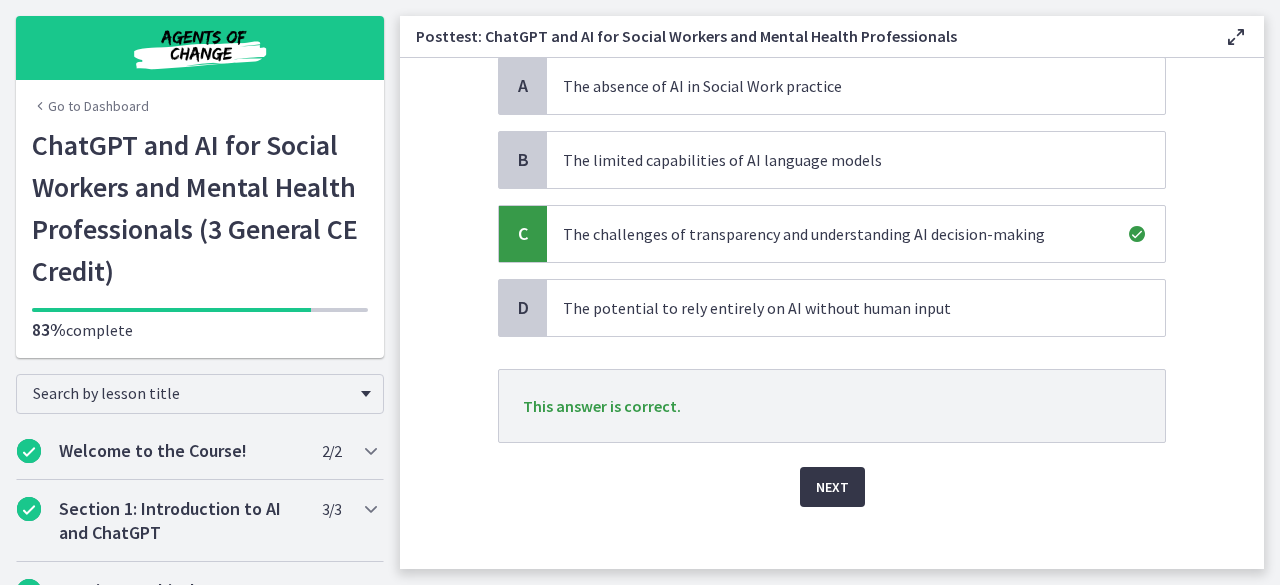 scroll, scrollTop: 181, scrollLeft: 0, axis: vertical 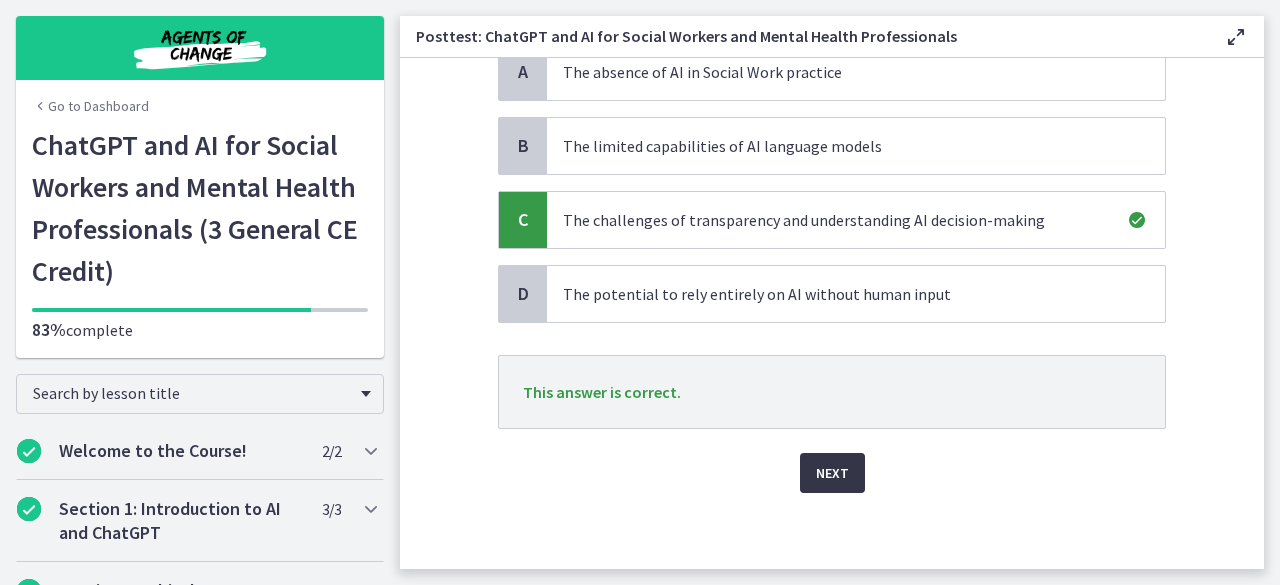 click on "Next" at bounding box center (832, 473) 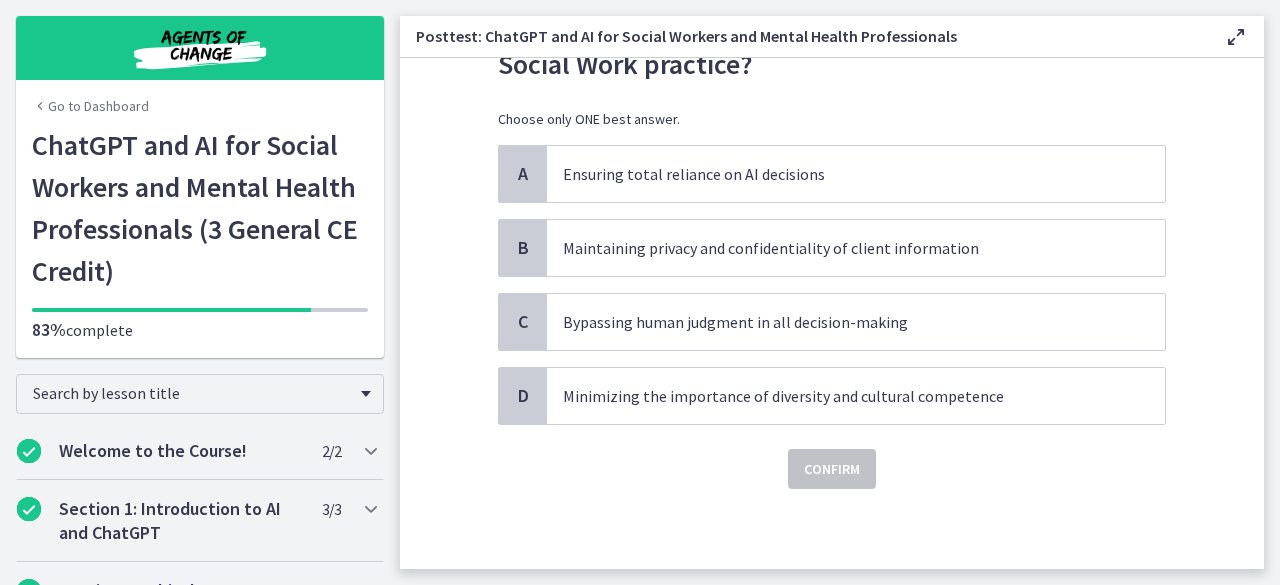 scroll, scrollTop: 0, scrollLeft: 0, axis: both 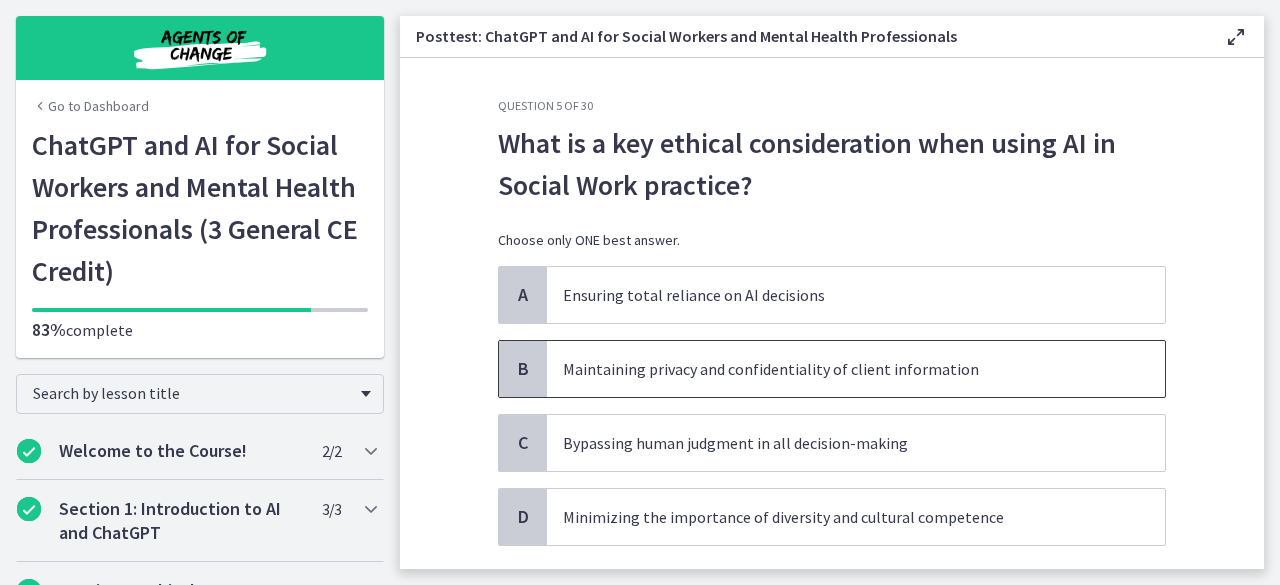 click on "Maintaining privacy and confidentiality of client information" at bounding box center (836, 369) 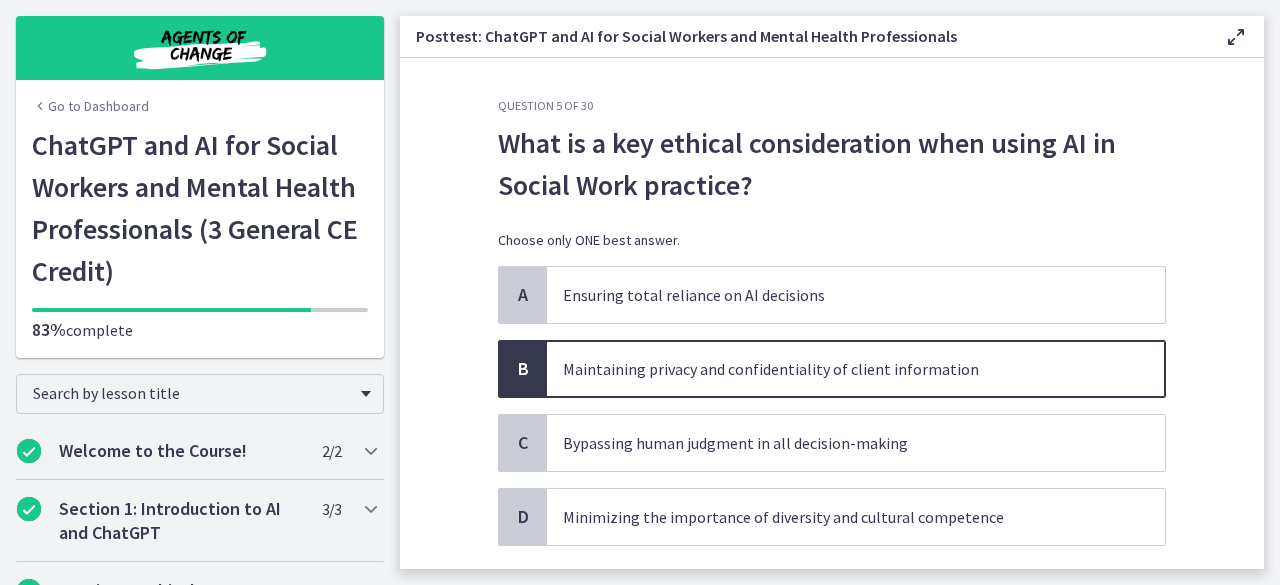 scroll, scrollTop: 54, scrollLeft: 0, axis: vertical 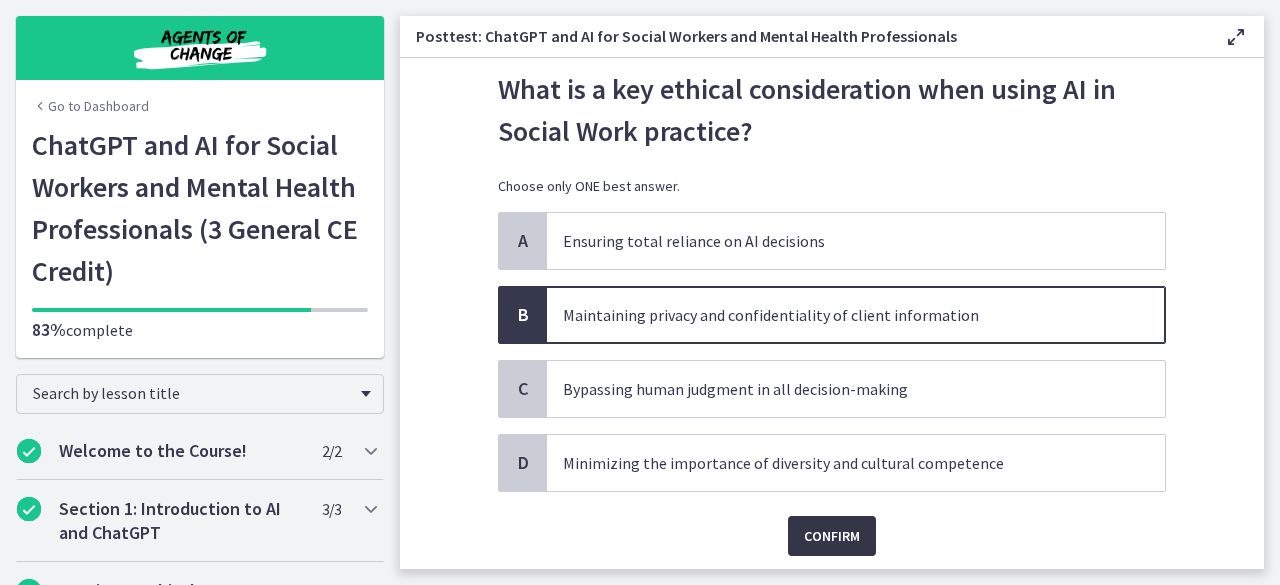 click on "Confirm" at bounding box center (832, 536) 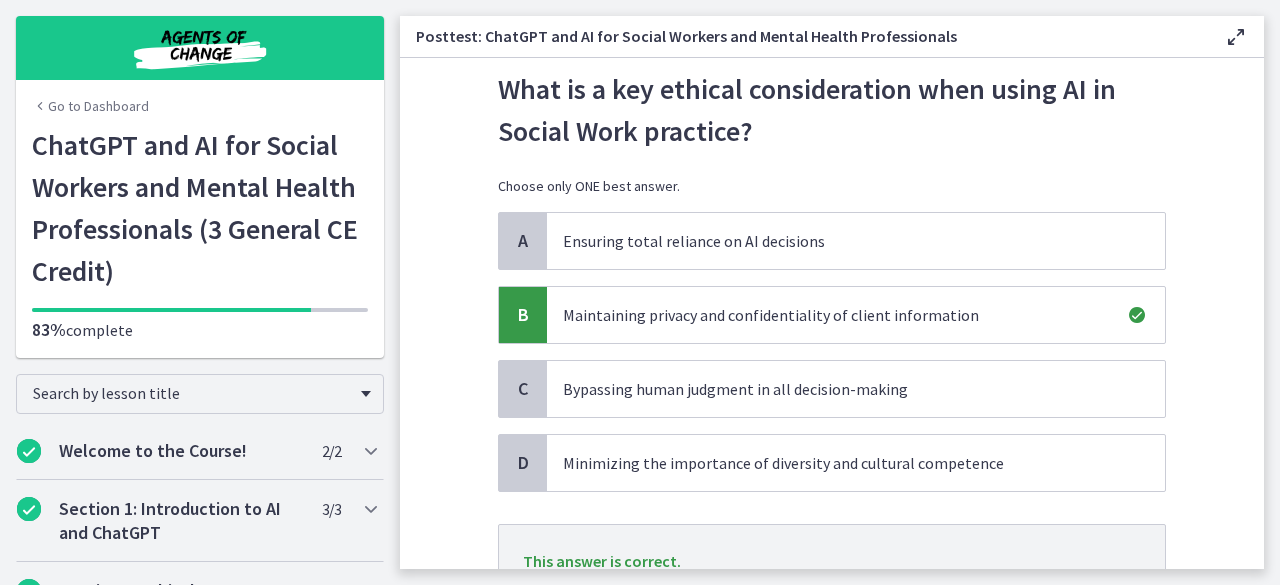 scroll, scrollTop: 223, scrollLeft: 0, axis: vertical 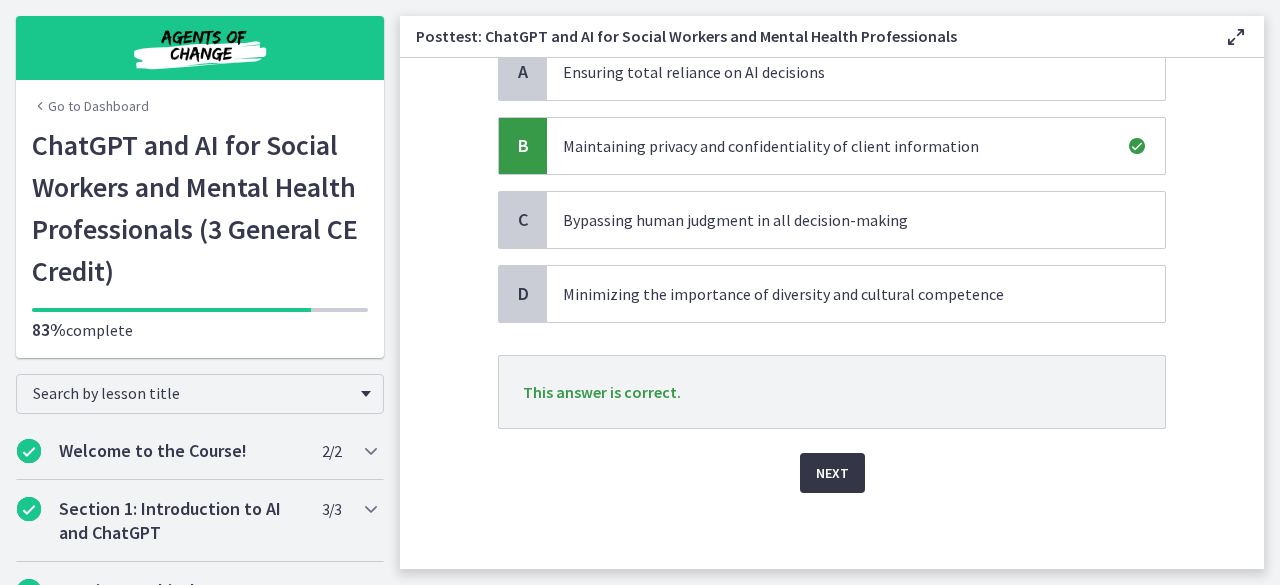 click on "Next" at bounding box center (832, 473) 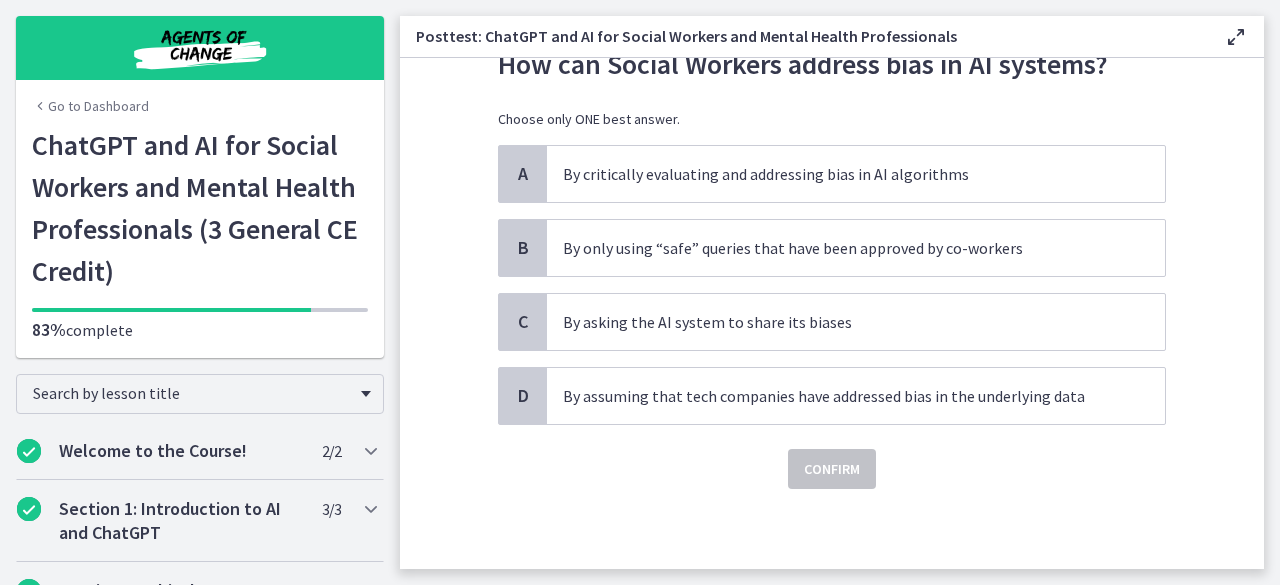 scroll, scrollTop: 0, scrollLeft: 0, axis: both 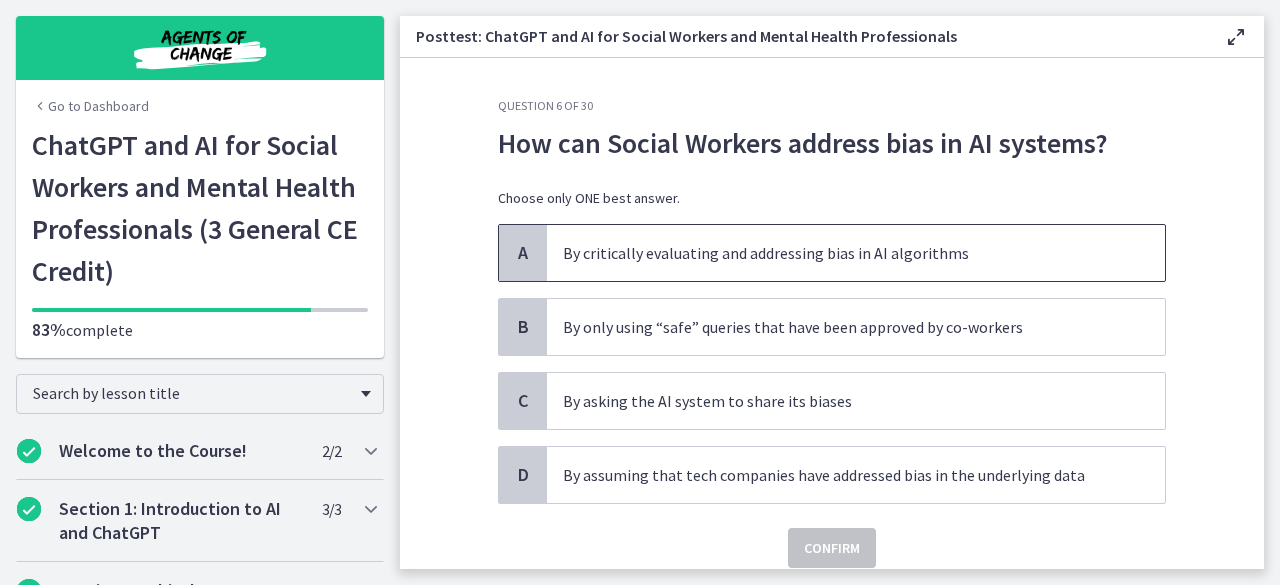click on "By critically evaluating and addressing bias in AI algorithms" at bounding box center [836, 253] 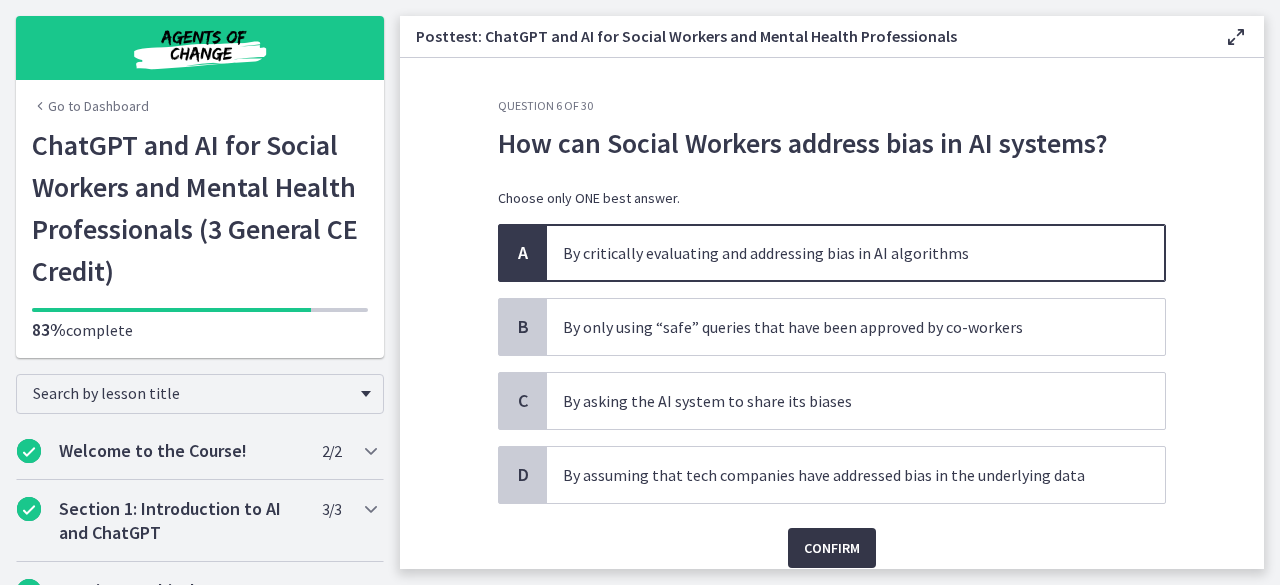 click on "Confirm" at bounding box center [832, 548] 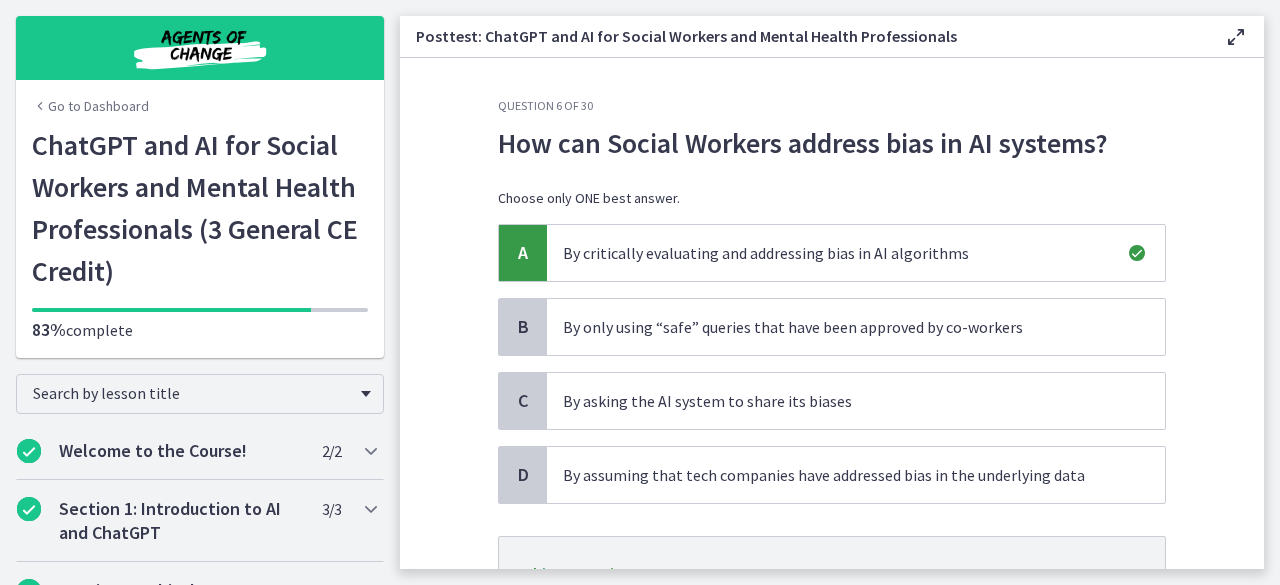 scroll, scrollTop: 181, scrollLeft: 0, axis: vertical 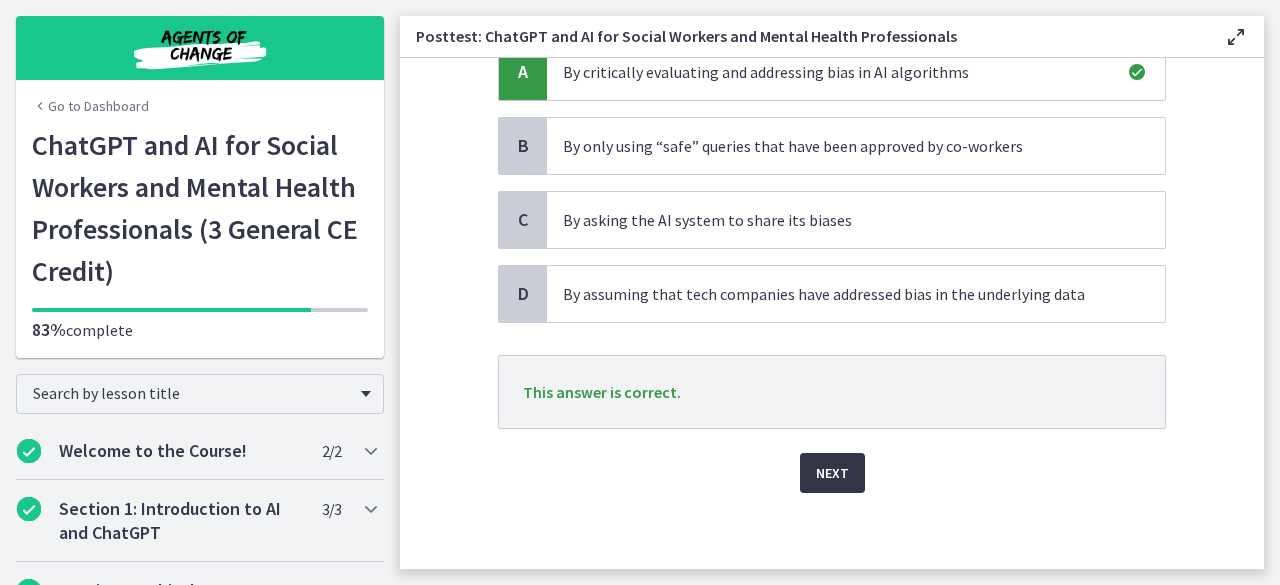 click on "Next" at bounding box center (832, 473) 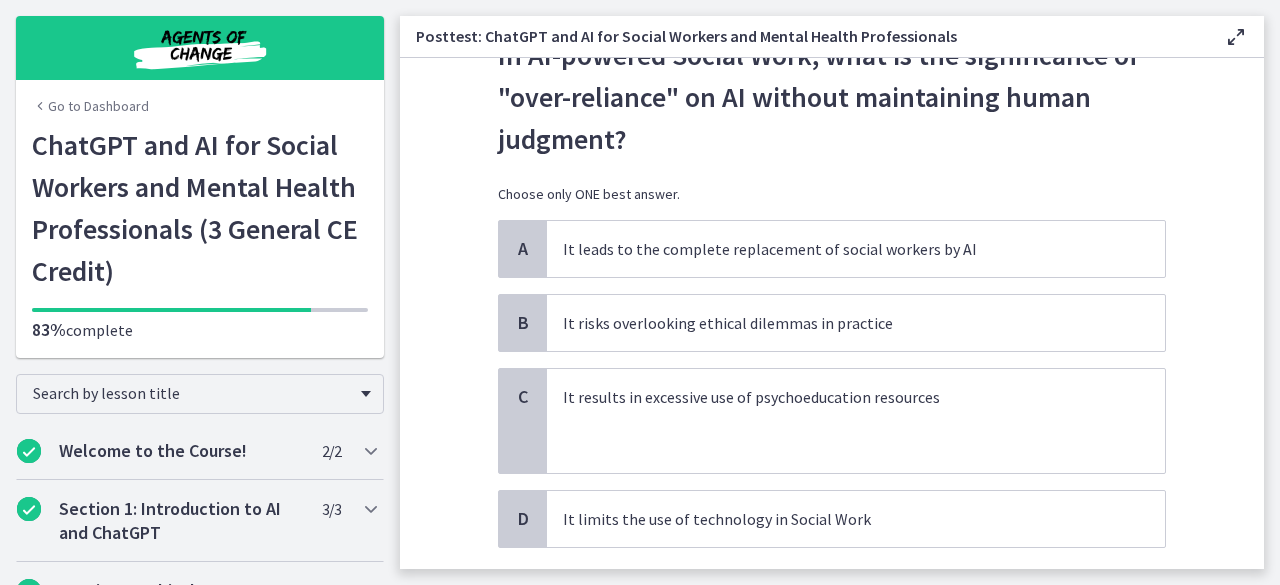 scroll, scrollTop: 88, scrollLeft: 0, axis: vertical 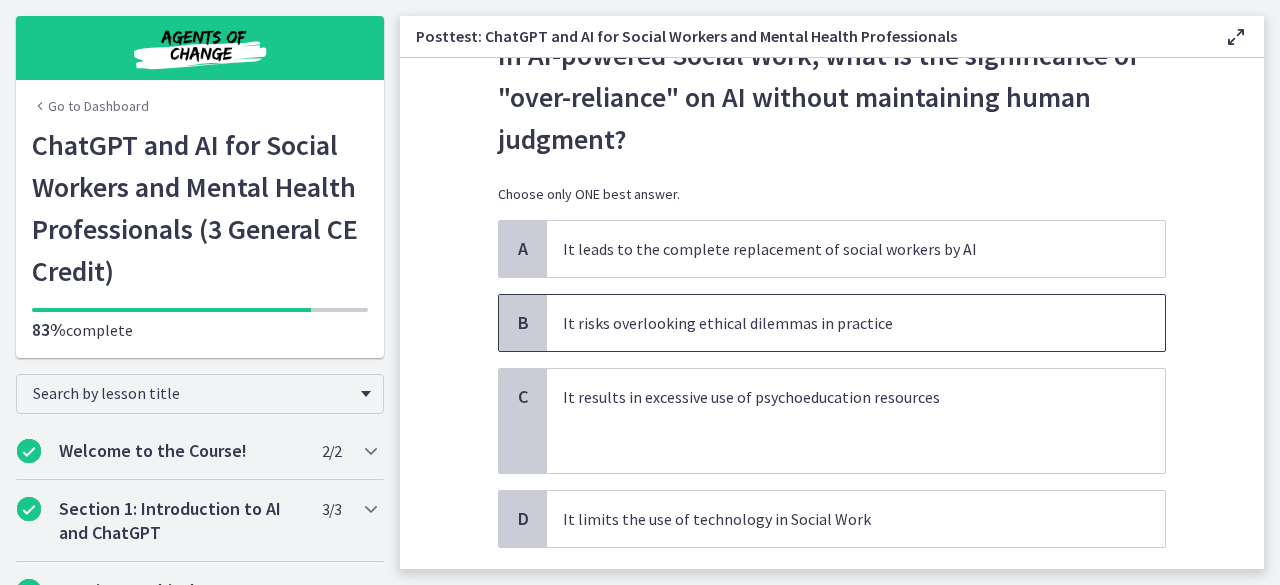 click on "It risks overlooking ethical dilemmas in practice" at bounding box center (836, 323) 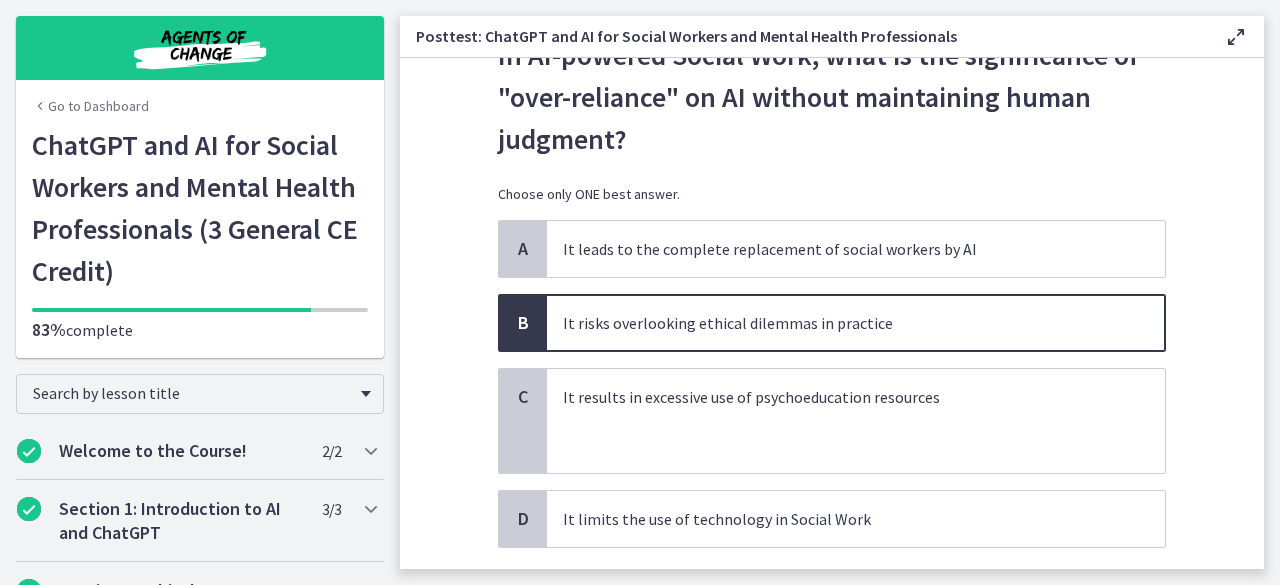 scroll, scrollTop: 208, scrollLeft: 0, axis: vertical 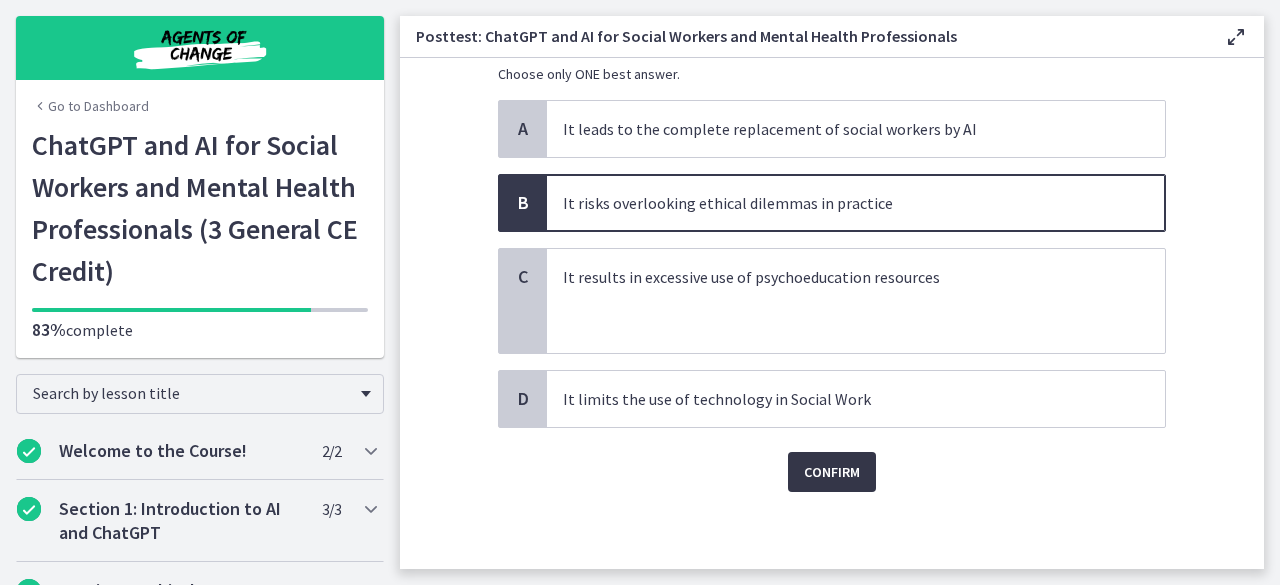 click on "Confirm" at bounding box center [832, 472] 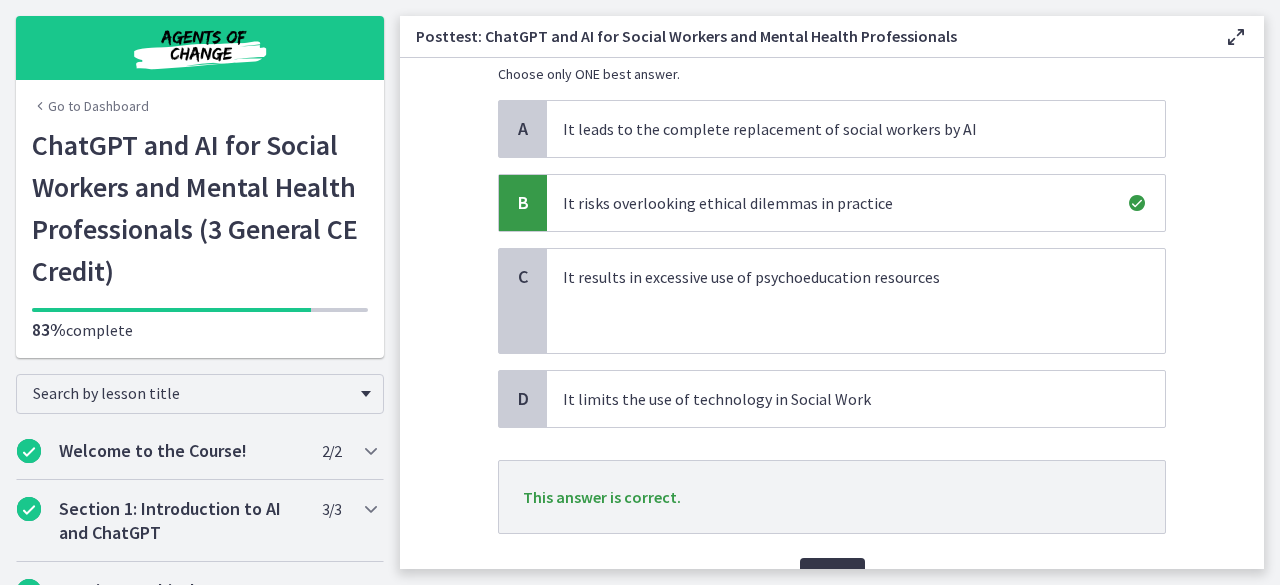 click on "This answer is correct." at bounding box center [832, 497] 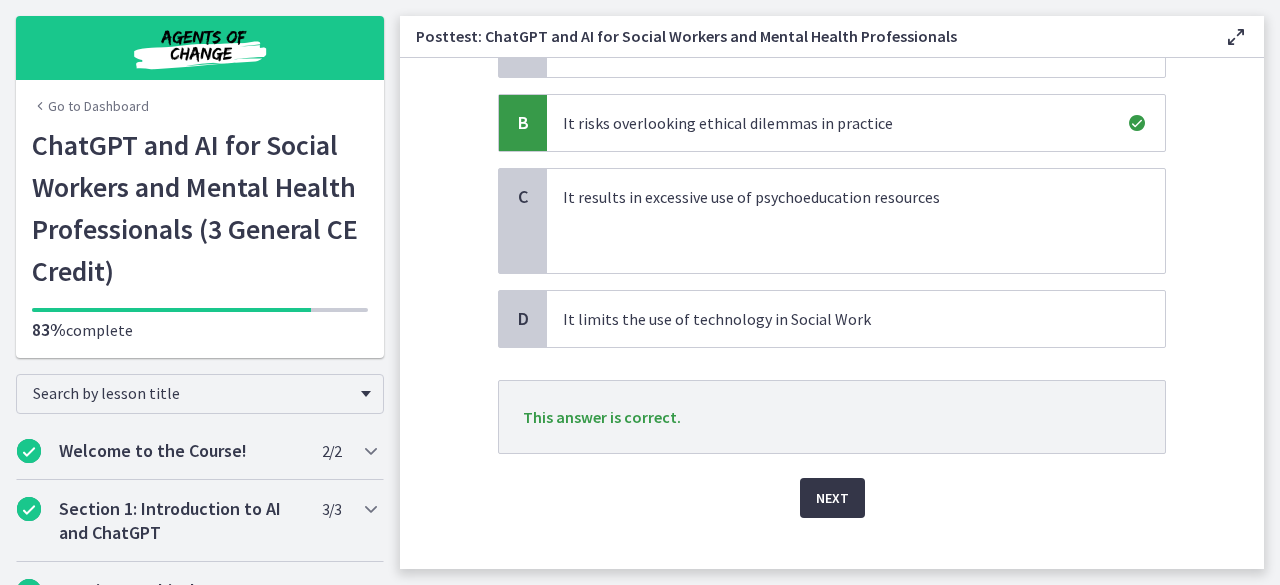 click on "Next" at bounding box center [832, 498] 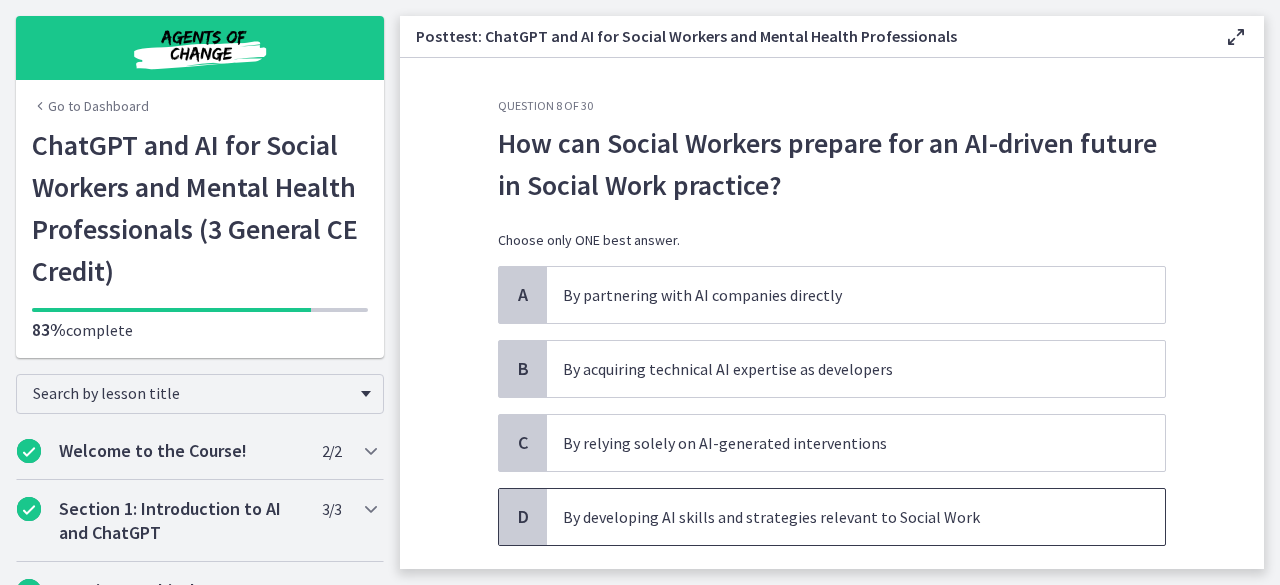 click on "By developing AI skills and strategies relevant to Social Work" at bounding box center [856, 517] 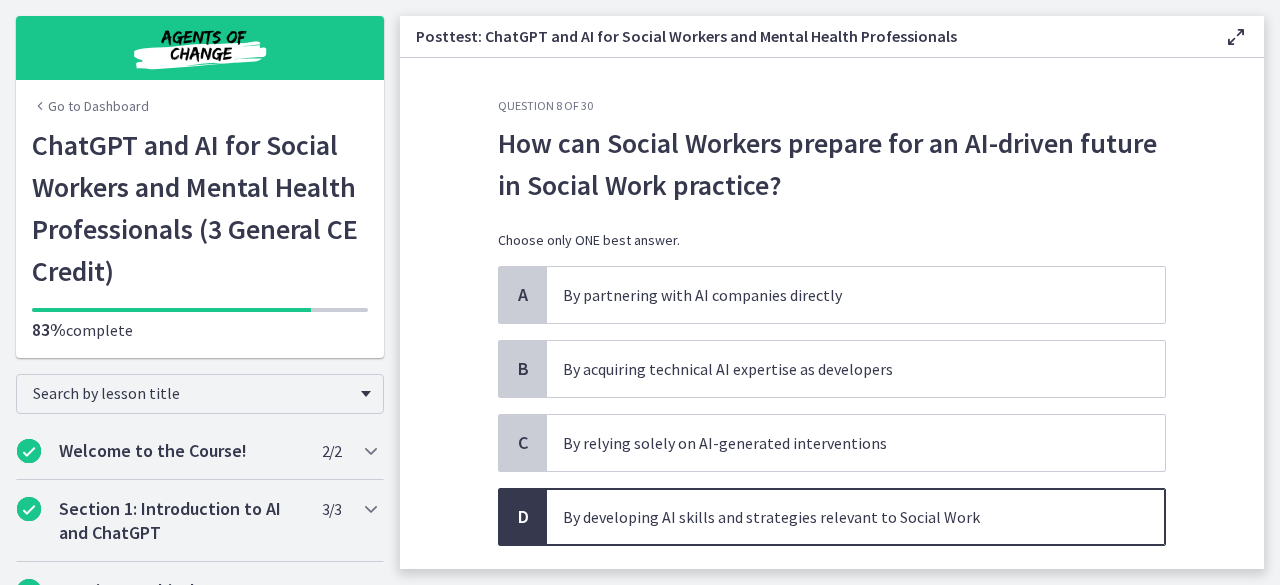 scroll, scrollTop: 118, scrollLeft: 0, axis: vertical 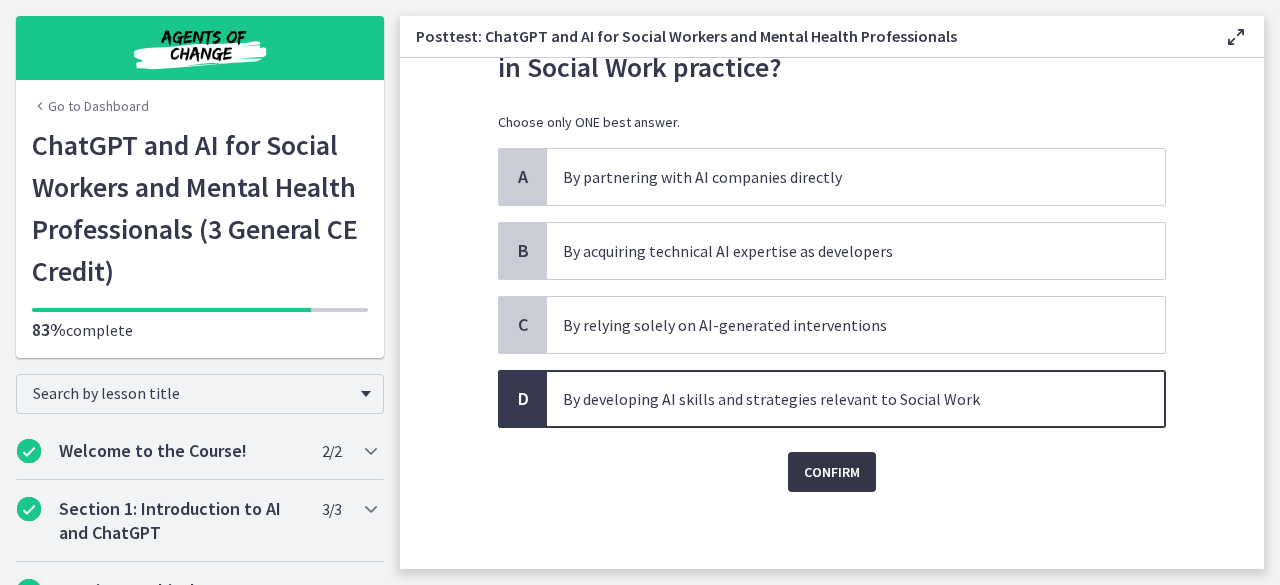 click on "Confirm" at bounding box center [832, 472] 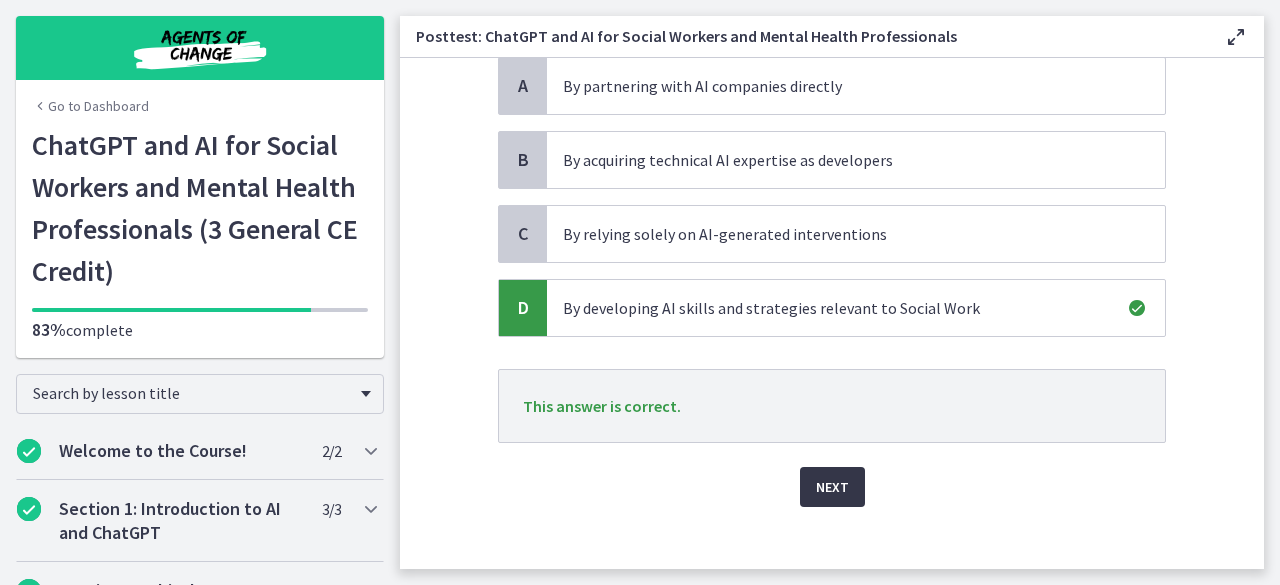 scroll, scrollTop: 210, scrollLeft: 0, axis: vertical 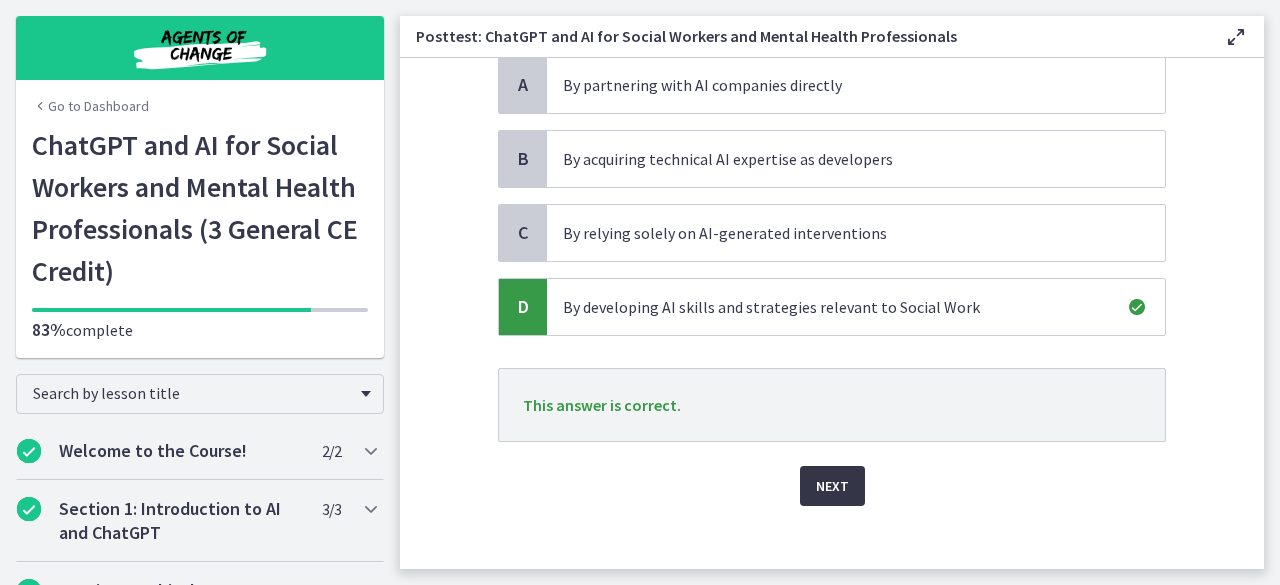 click on "Next" at bounding box center (832, 486) 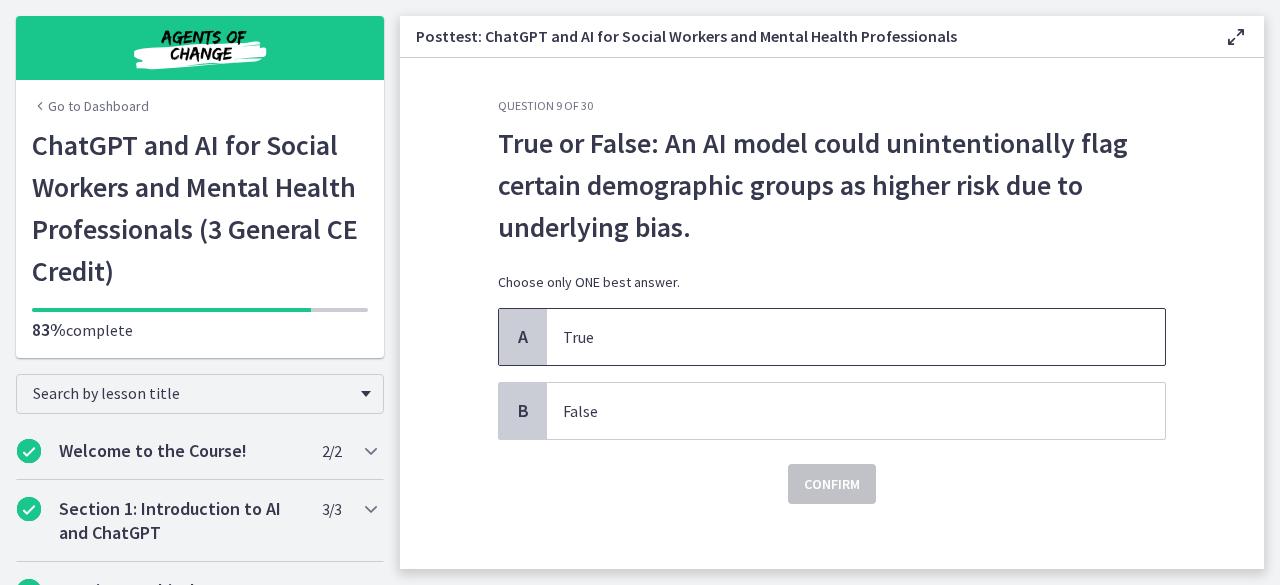 click on "True" at bounding box center [856, 337] 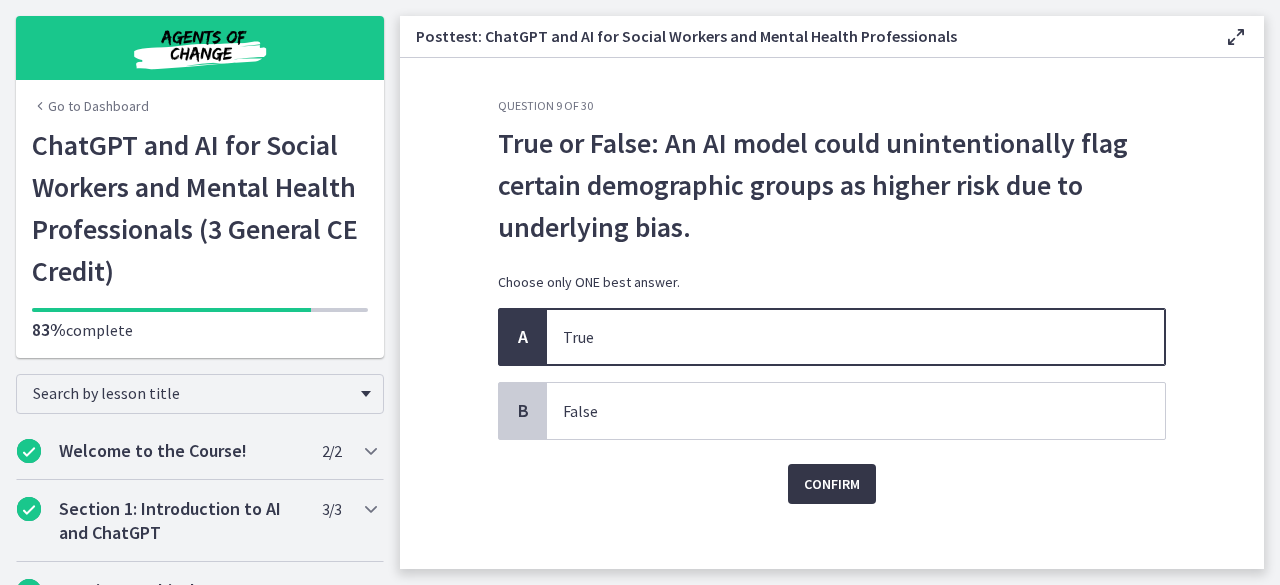 click on "Confirm" at bounding box center (832, 484) 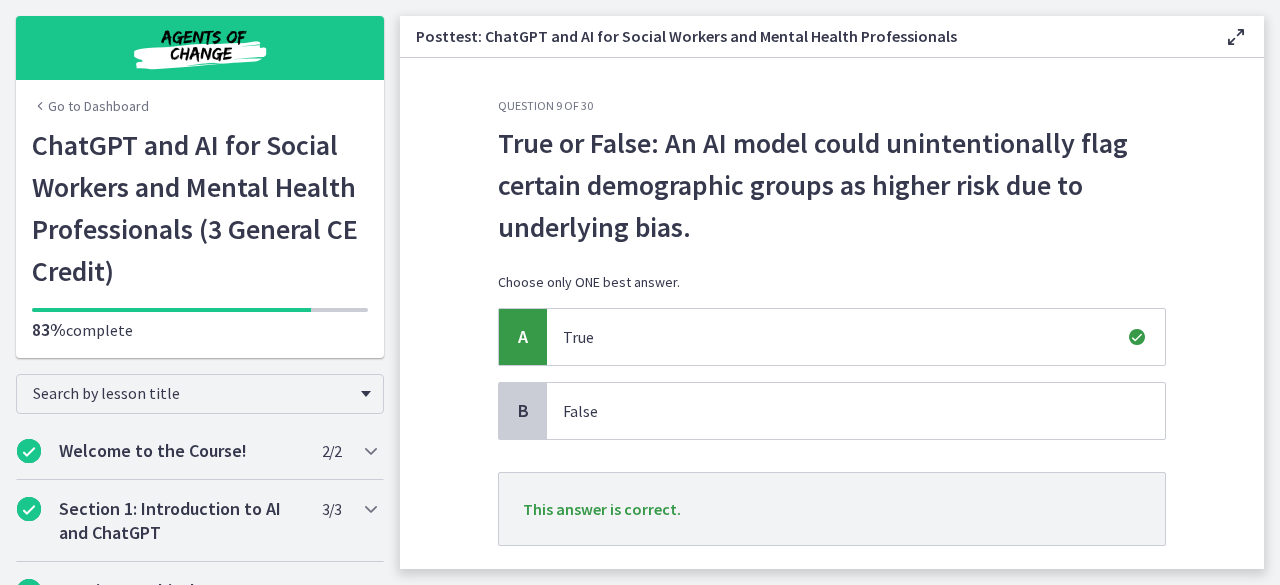 scroll, scrollTop: 26, scrollLeft: 0, axis: vertical 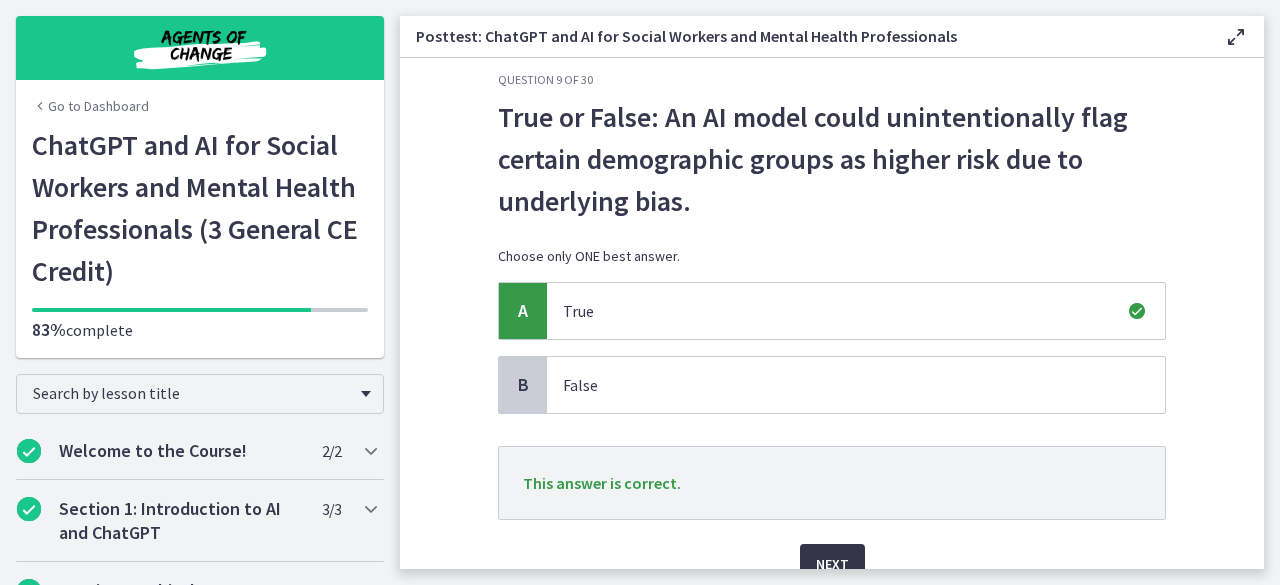 click on "Next" at bounding box center [832, 564] 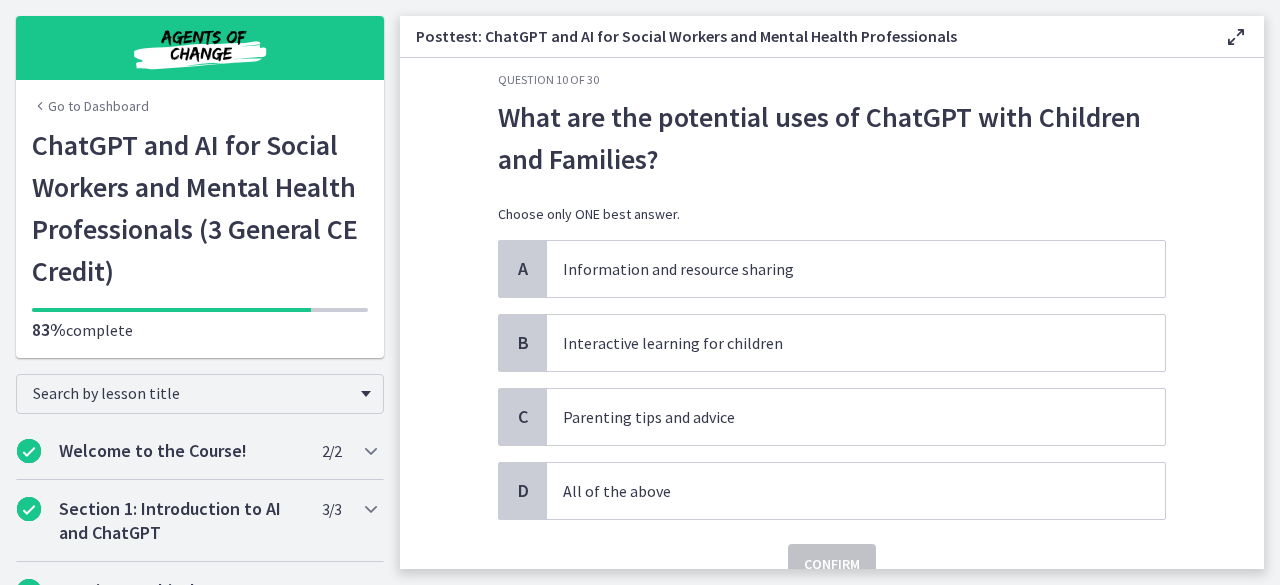 scroll, scrollTop: 0, scrollLeft: 0, axis: both 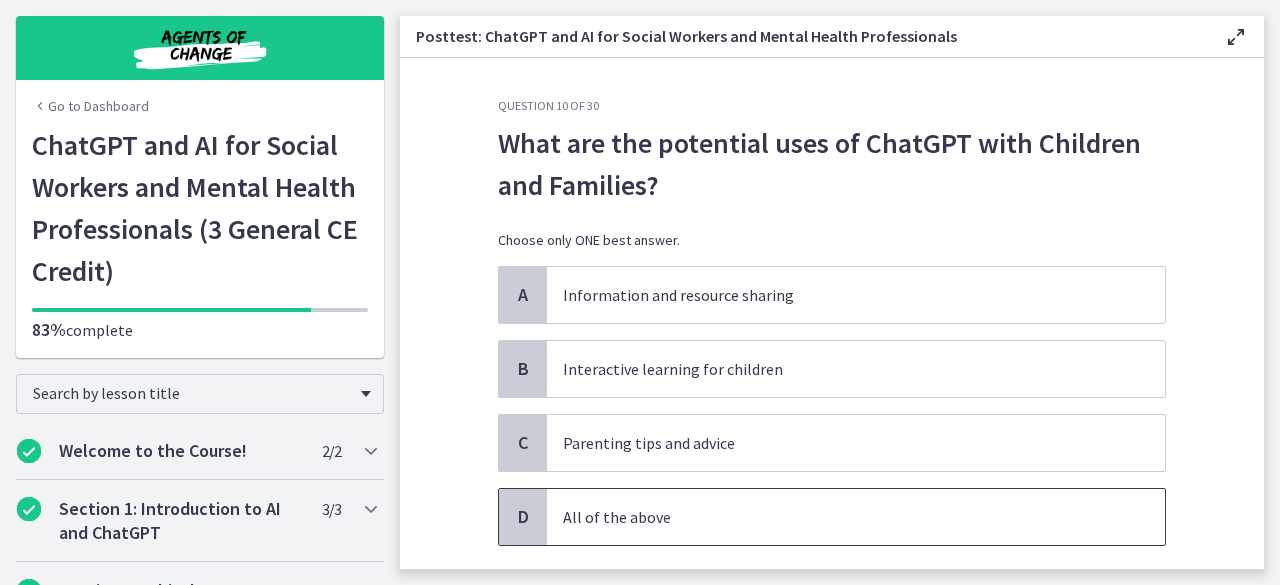 click on "All of the above" at bounding box center (856, 517) 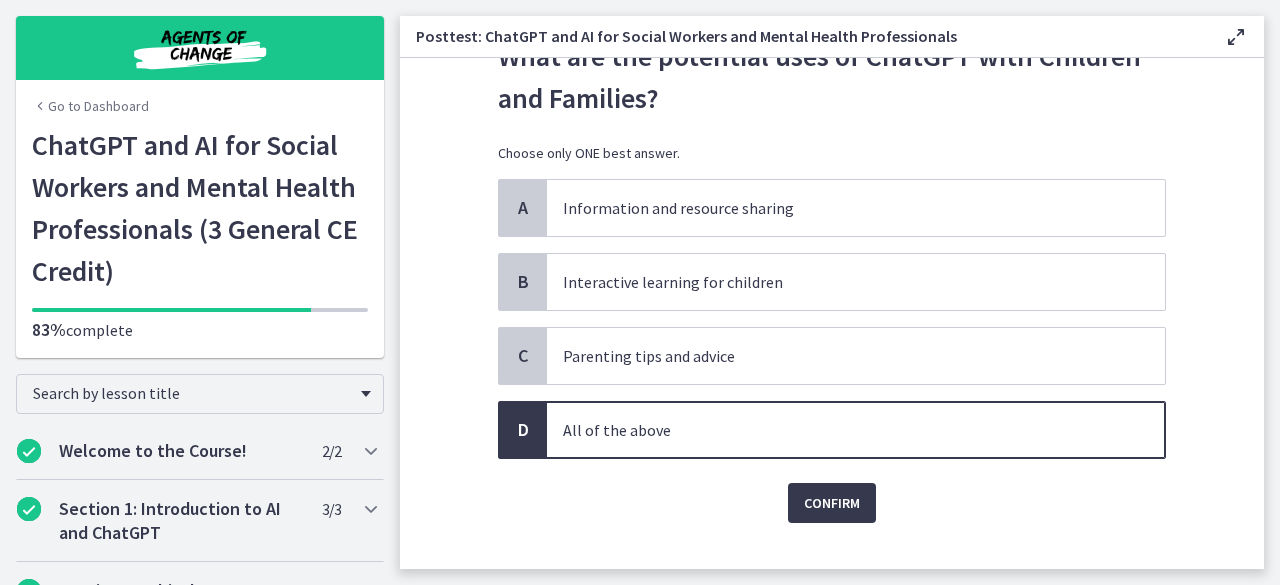 scroll, scrollTop: 88, scrollLeft: 0, axis: vertical 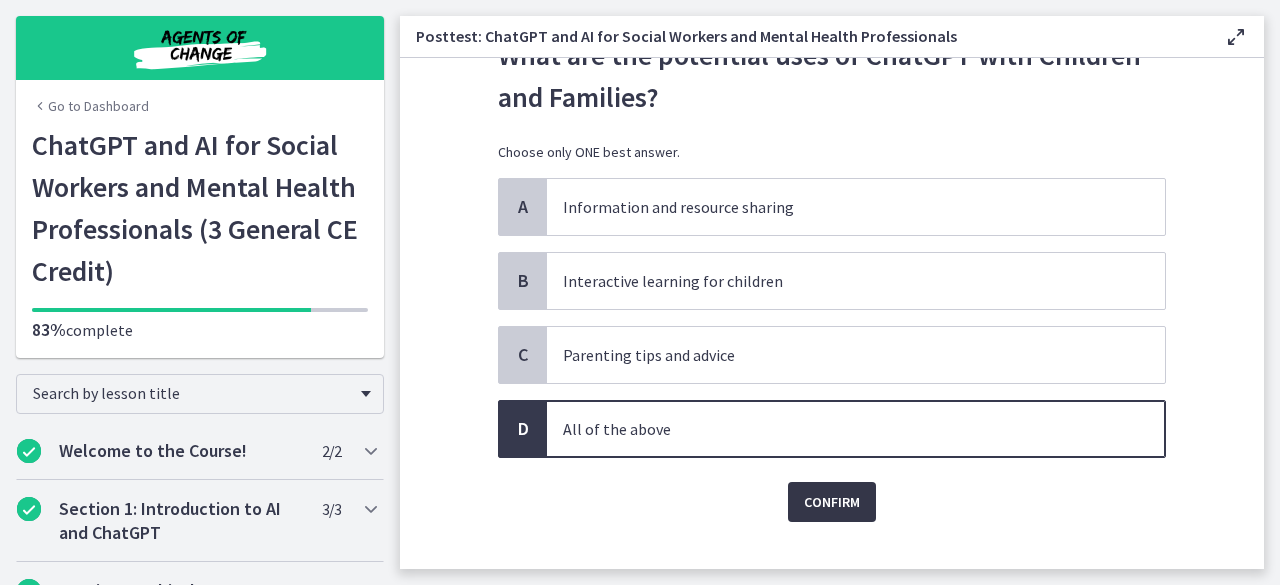 click on "Confirm" at bounding box center (832, 502) 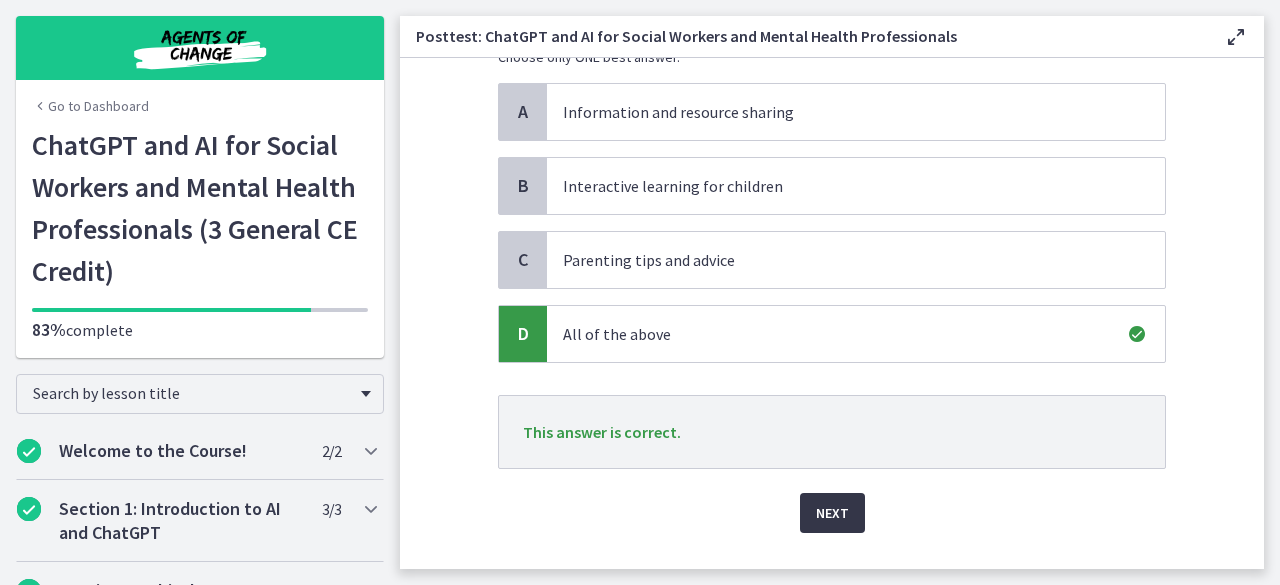 scroll, scrollTop: 188, scrollLeft: 0, axis: vertical 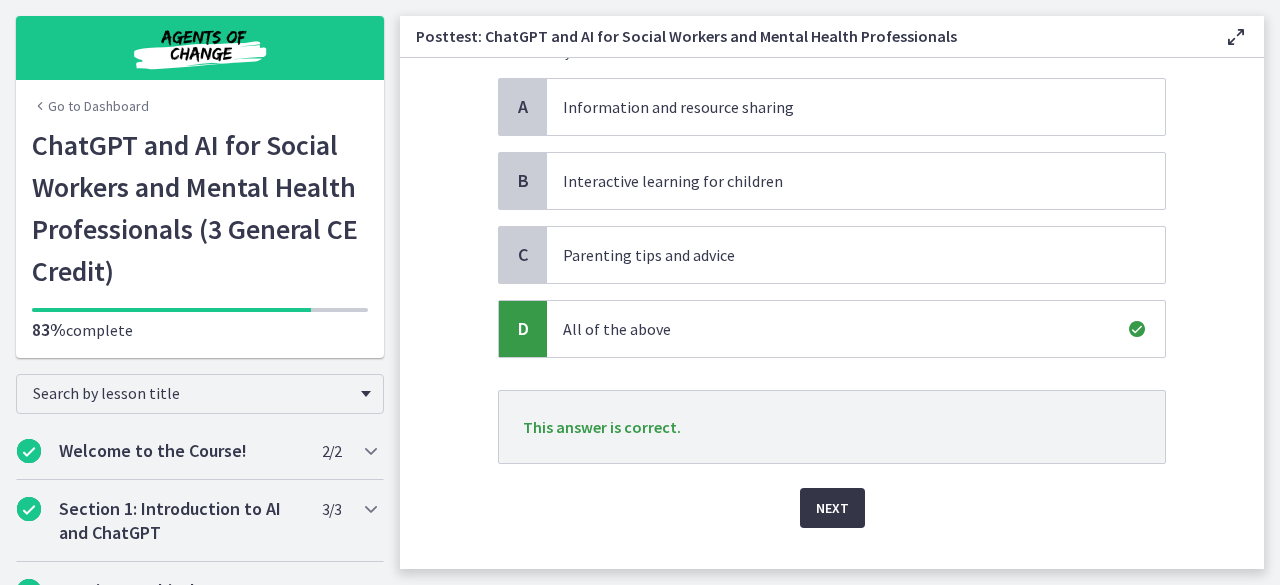 click on "Next" at bounding box center (832, 508) 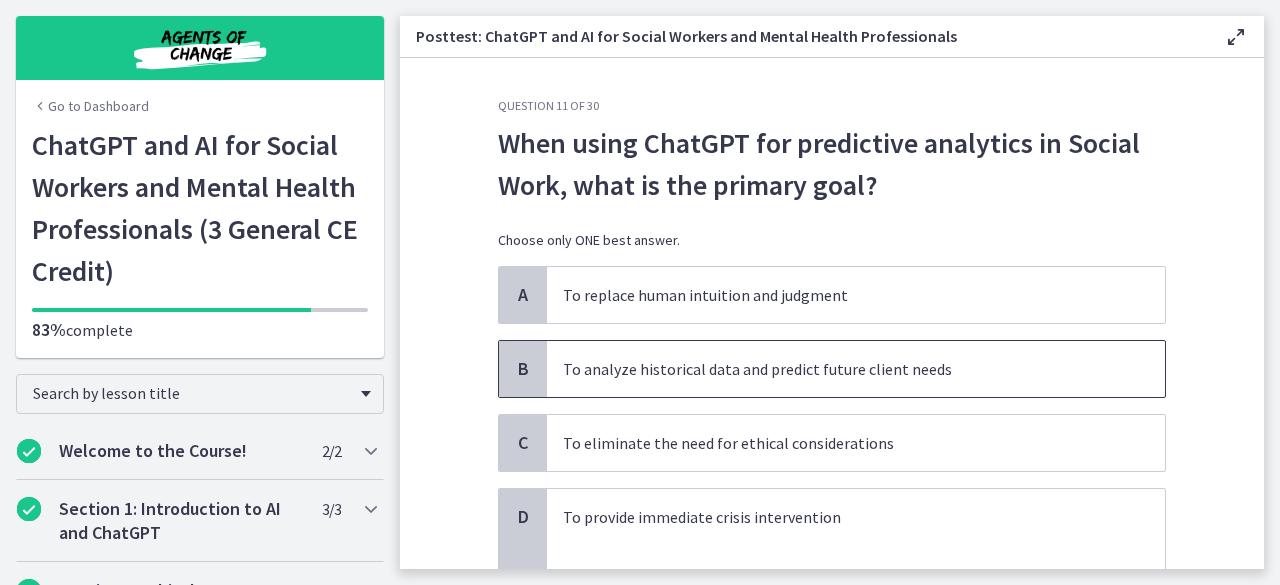 click on "To analyze historical data and predict future client needs" at bounding box center (856, 369) 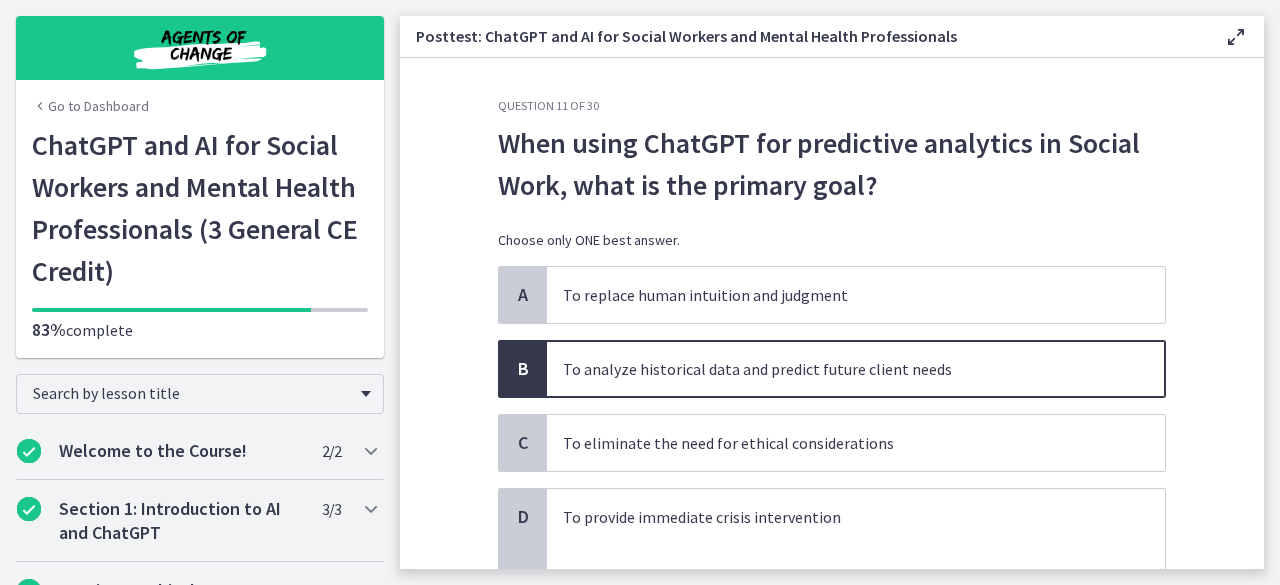 scroll, scrollTop: 83, scrollLeft: 0, axis: vertical 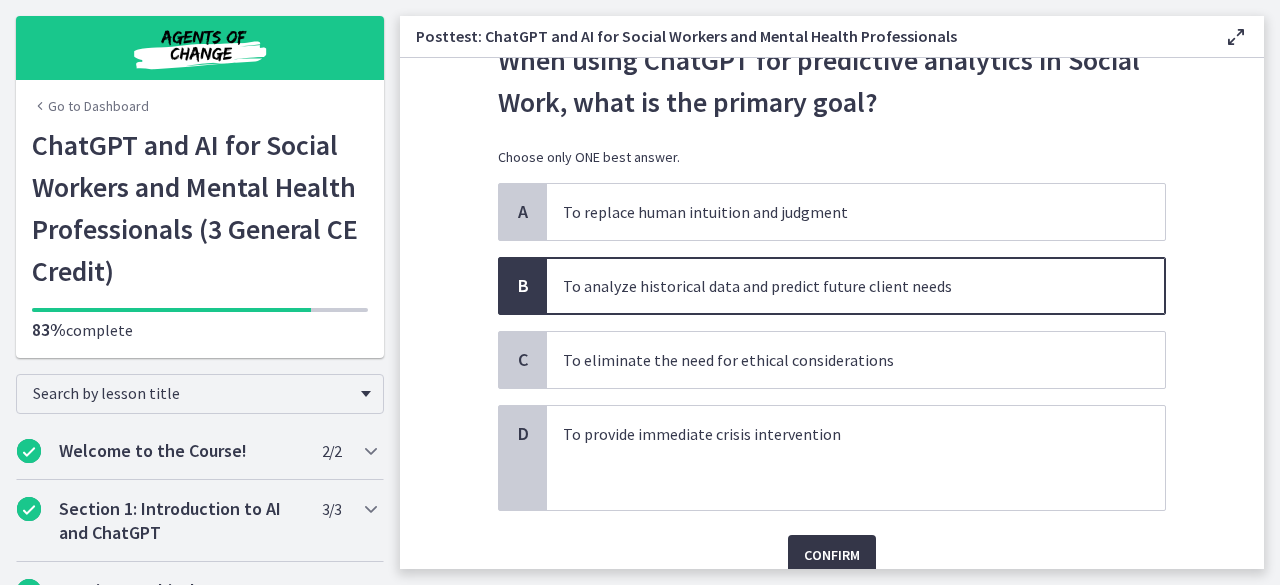 click on "Confirm" at bounding box center (832, 555) 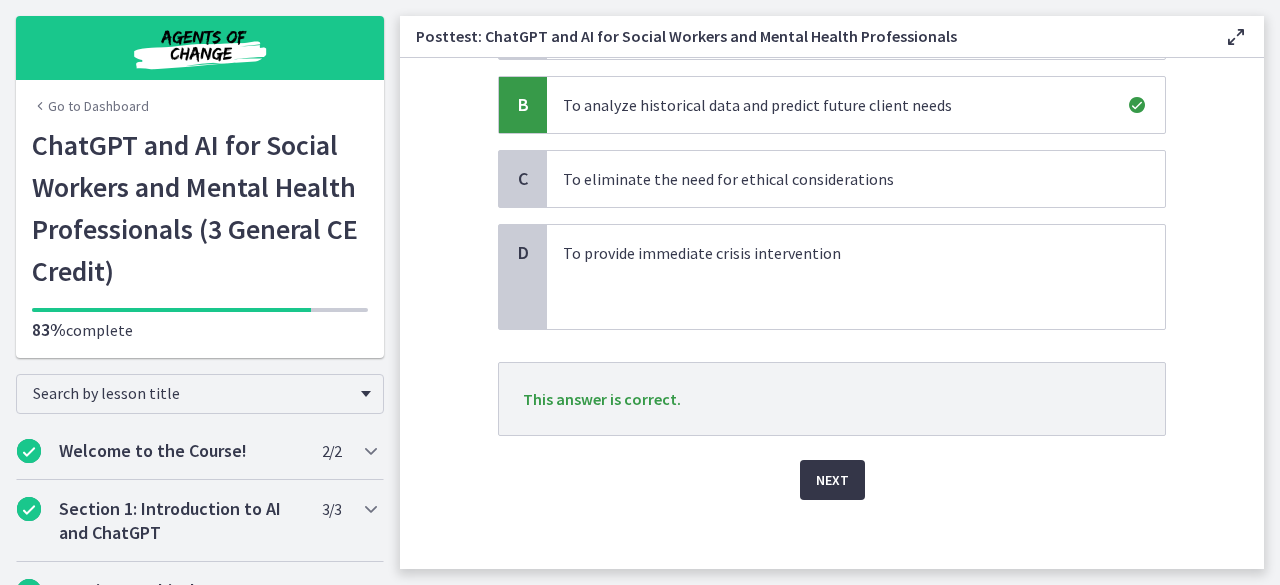 scroll, scrollTop: 265, scrollLeft: 0, axis: vertical 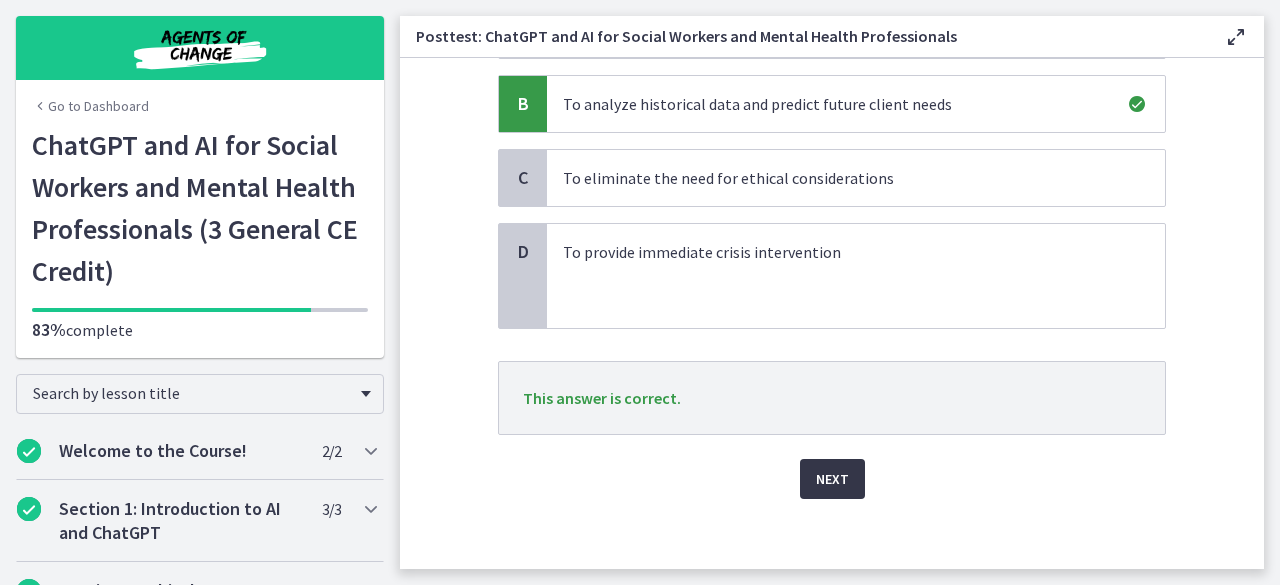click on "Next" at bounding box center [832, 479] 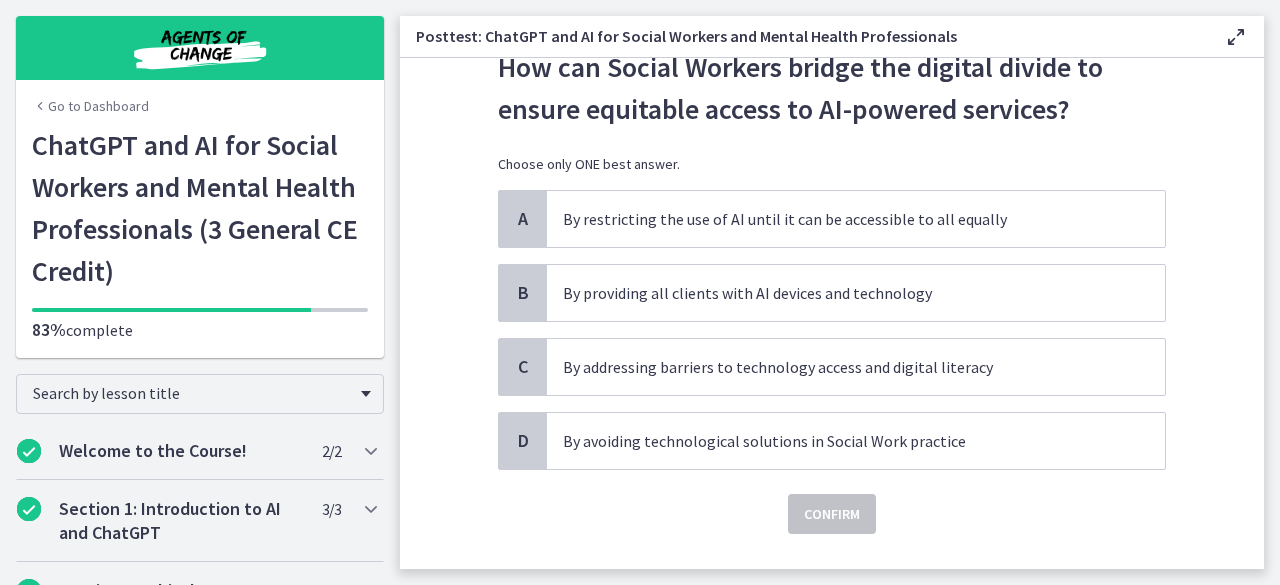 scroll, scrollTop: 78, scrollLeft: 0, axis: vertical 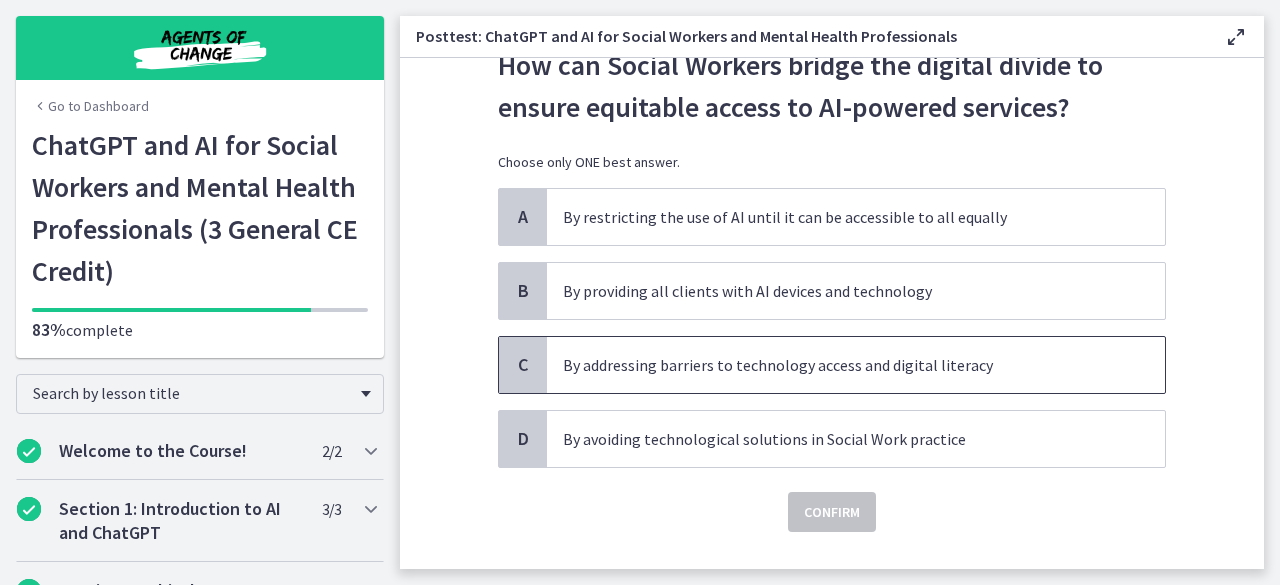 click on "By addressing barriers to technology access and digital literacy" at bounding box center [836, 365] 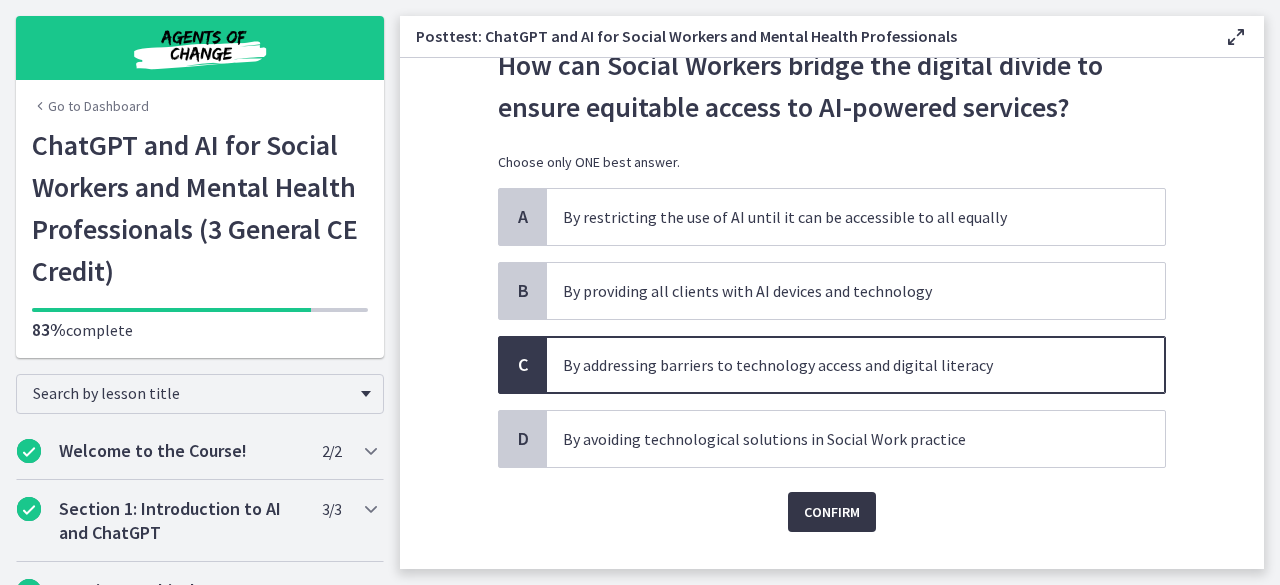 click on "Confirm" at bounding box center (832, 512) 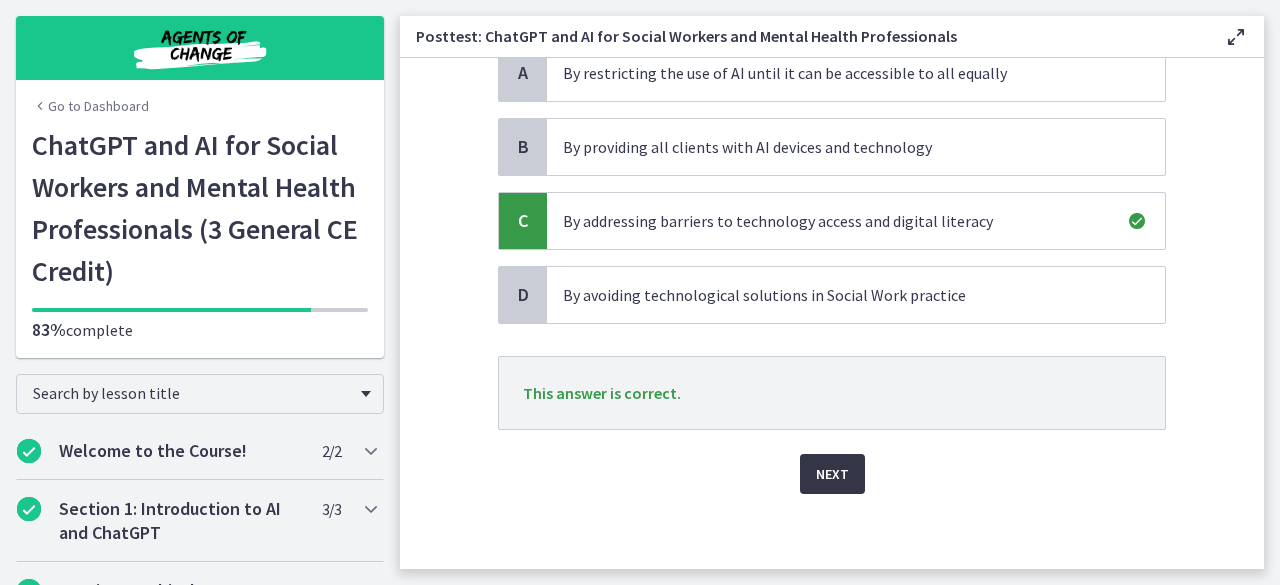 scroll, scrollTop: 223, scrollLeft: 0, axis: vertical 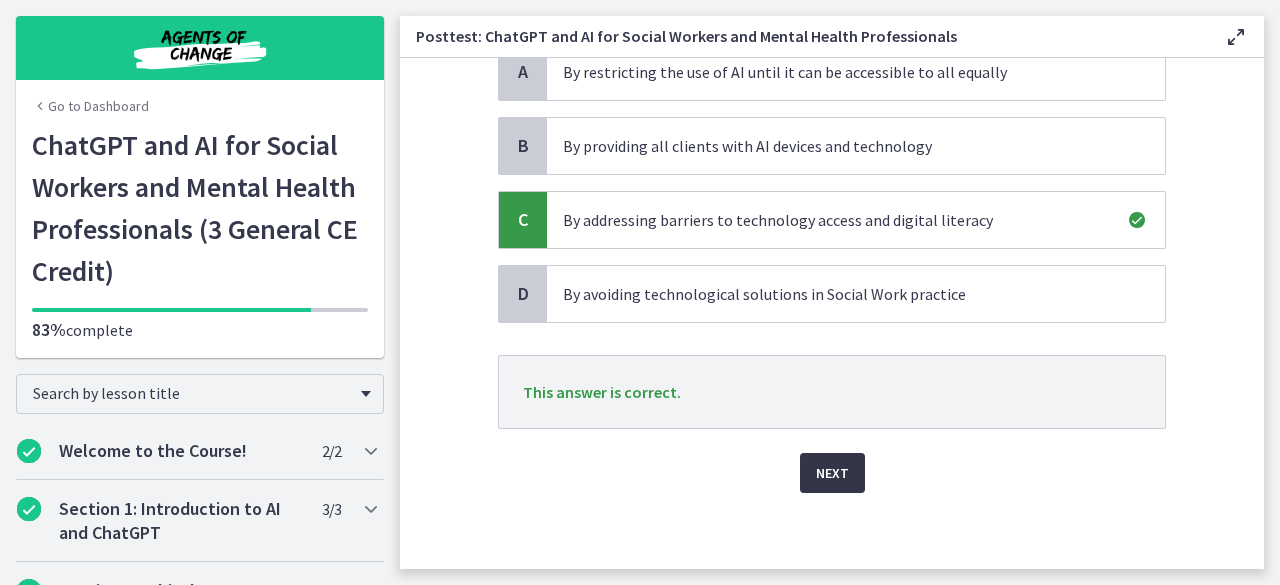 click on "Next" at bounding box center [832, 473] 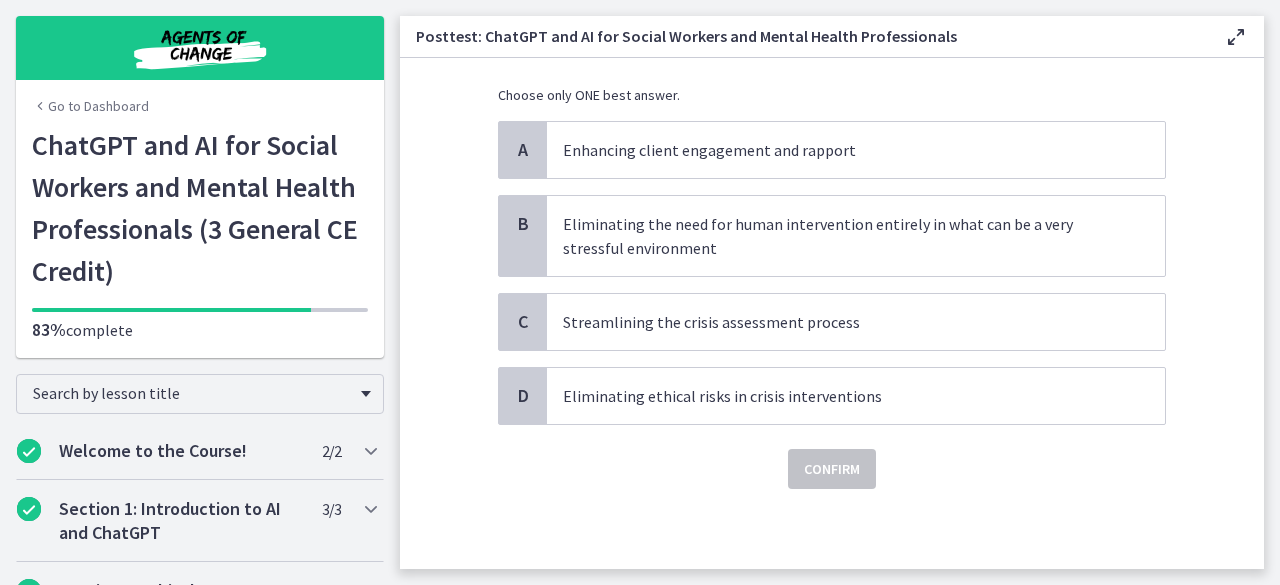scroll, scrollTop: 0, scrollLeft: 0, axis: both 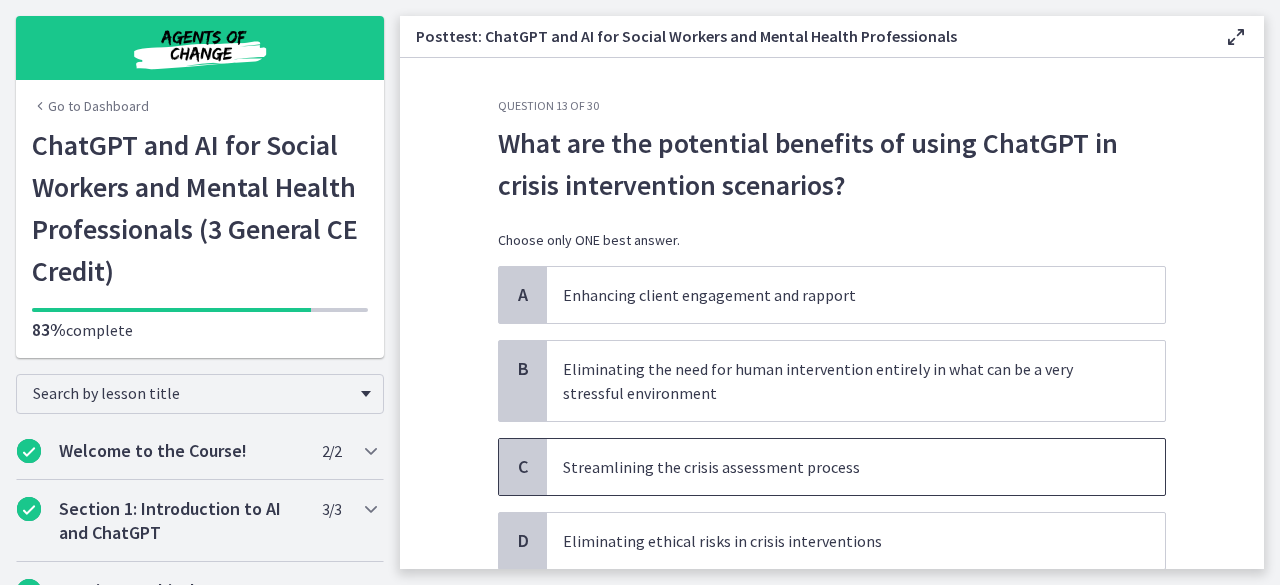 click on "Streamlining the crisis assessment process" at bounding box center [836, 467] 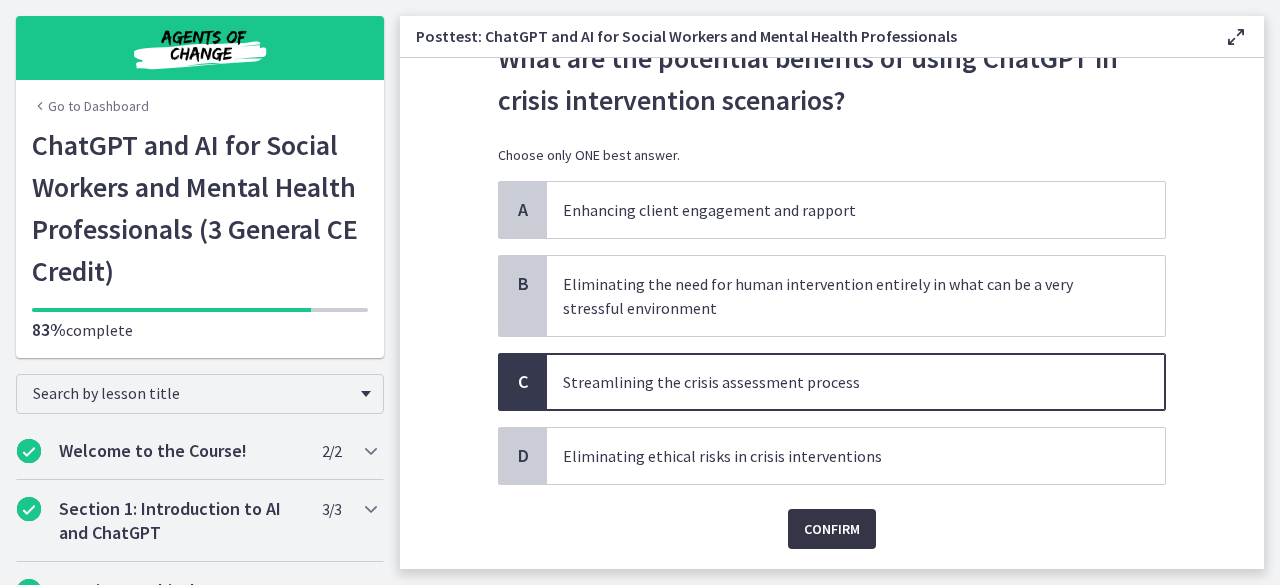 scroll, scrollTop: 87, scrollLeft: 0, axis: vertical 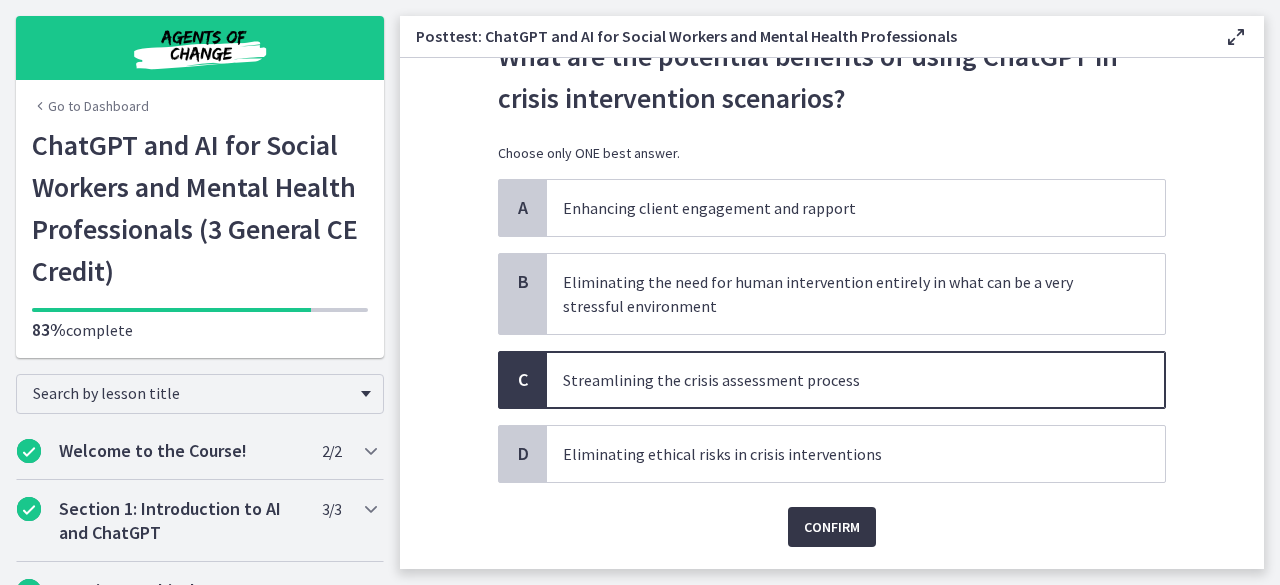 click on "Confirm" at bounding box center (832, 527) 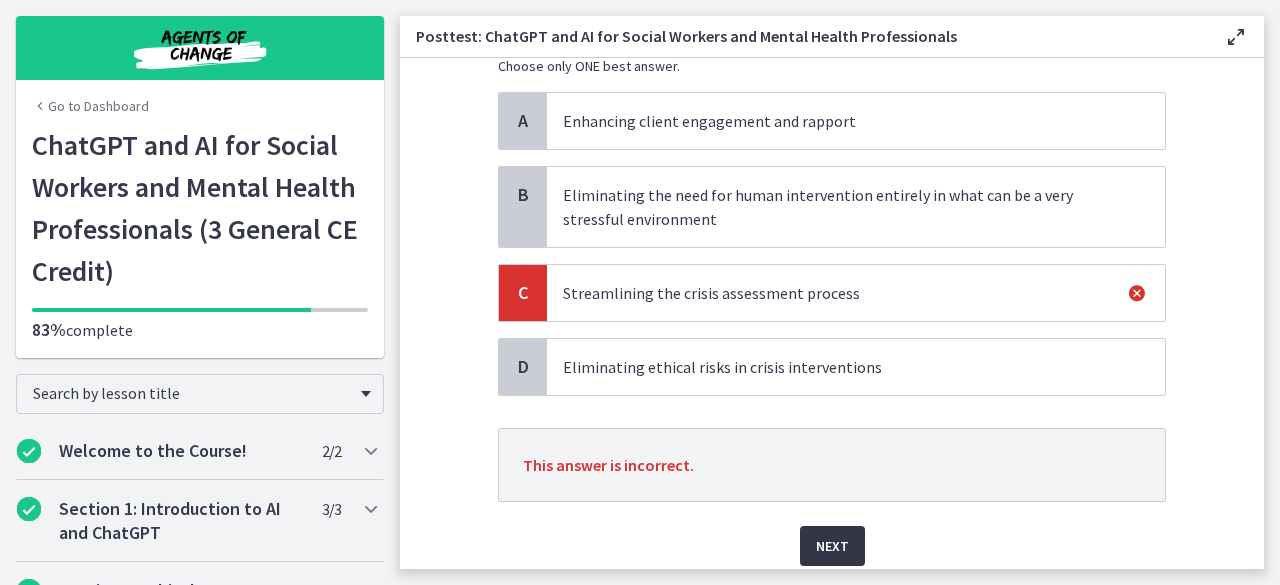 scroll, scrollTop: 179, scrollLeft: 0, axis: vertical 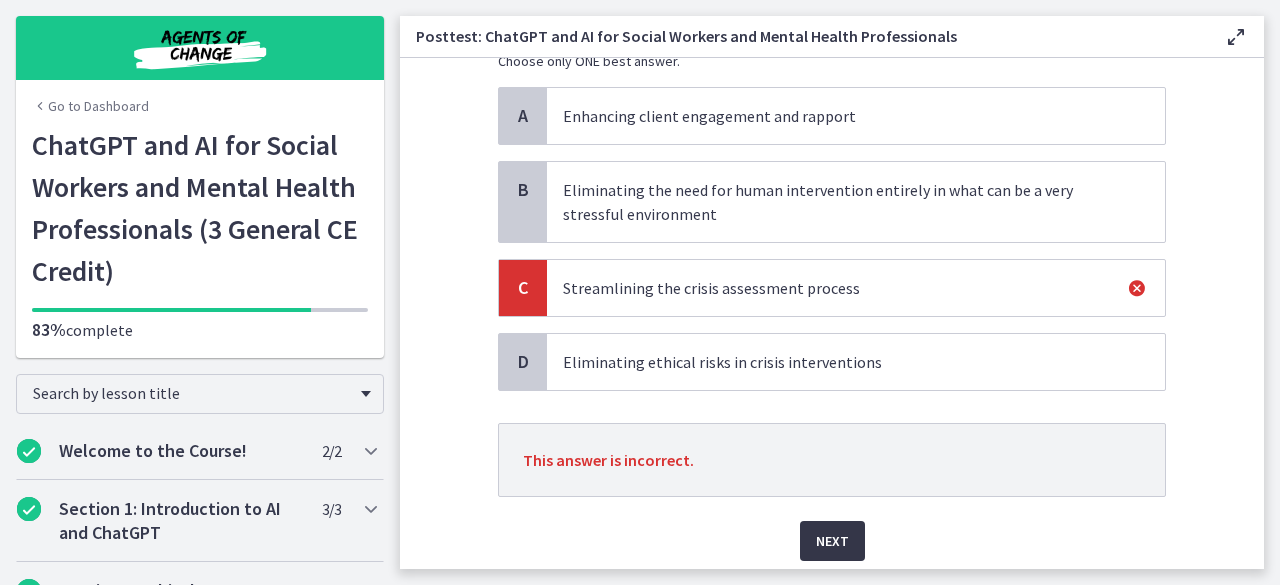 click on "Next" at bounding box center (832, 541) 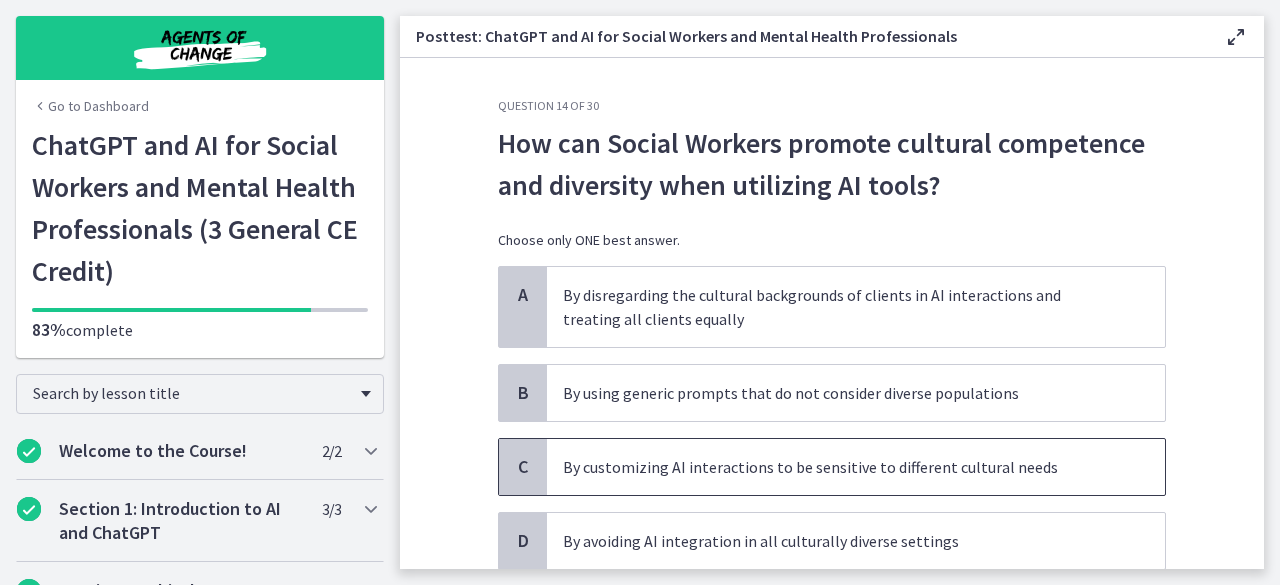 click on "By customizing AI interactions to be sensitive to different cultural needs" at bounding box center [836, 467] 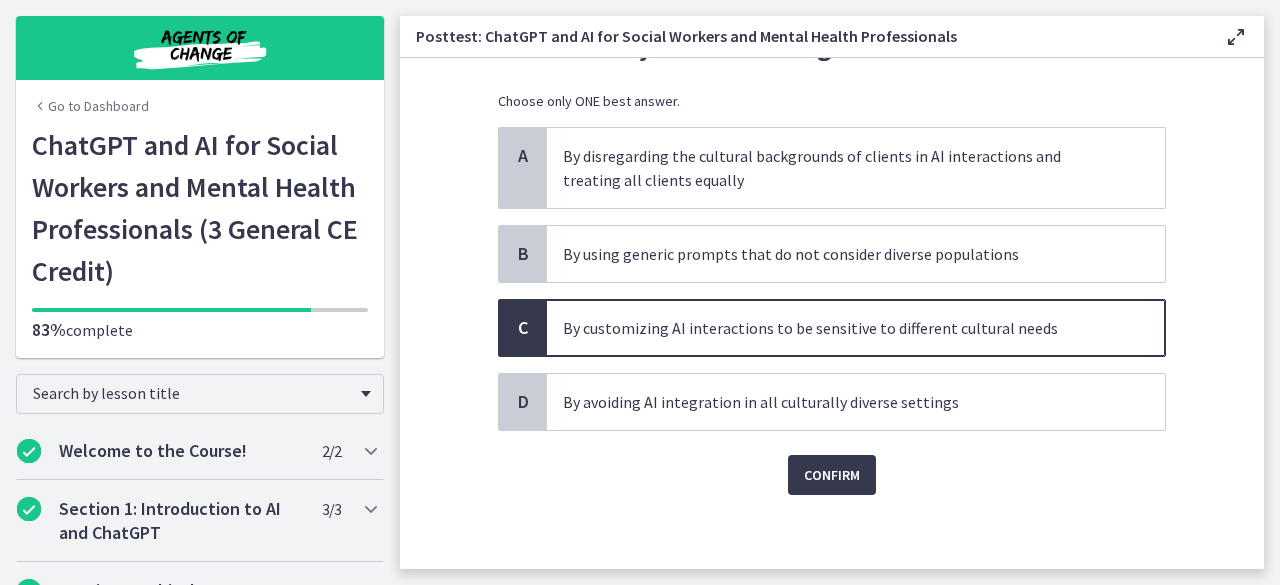 scroll, scrollTop: 140, scrollLeft: 0, axis: vertical 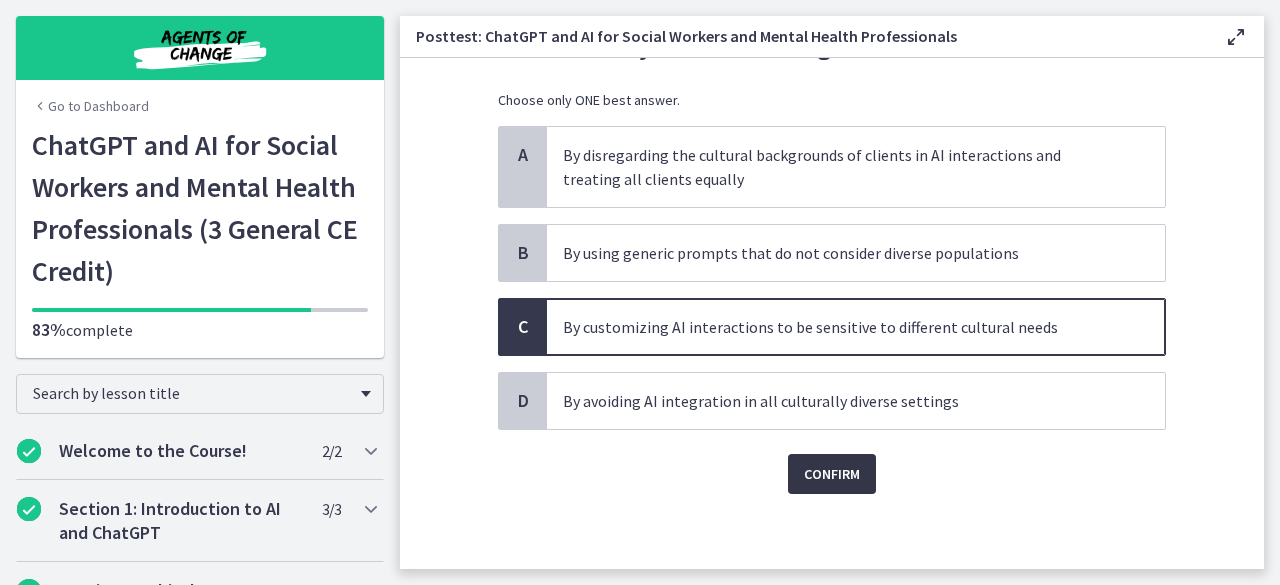 click on "Confirm" at bounding box center (832, 474) 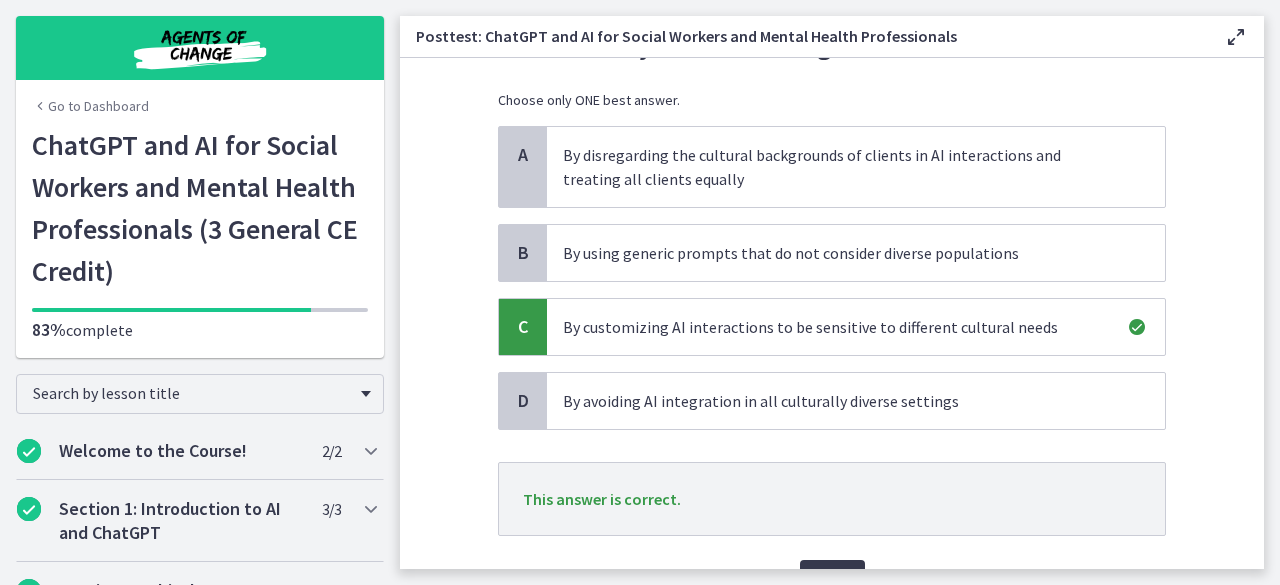 click on "This answer is correct." at bounding box center [832, 499] 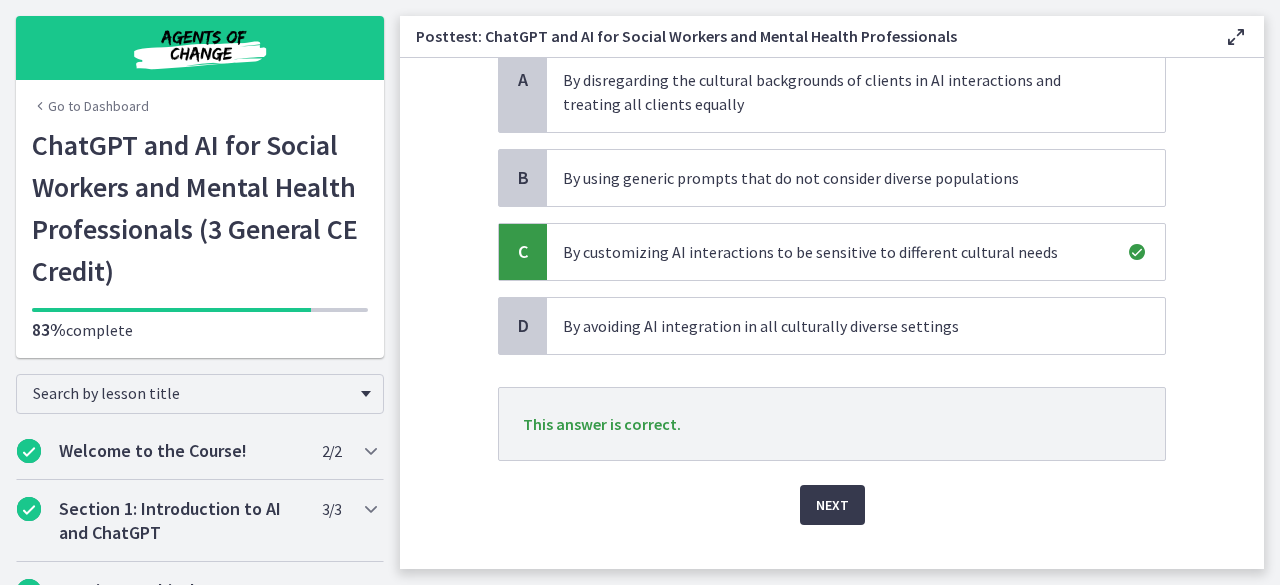 scroll, scrollTop: 218, scrollLeft: 0, axis: vertical 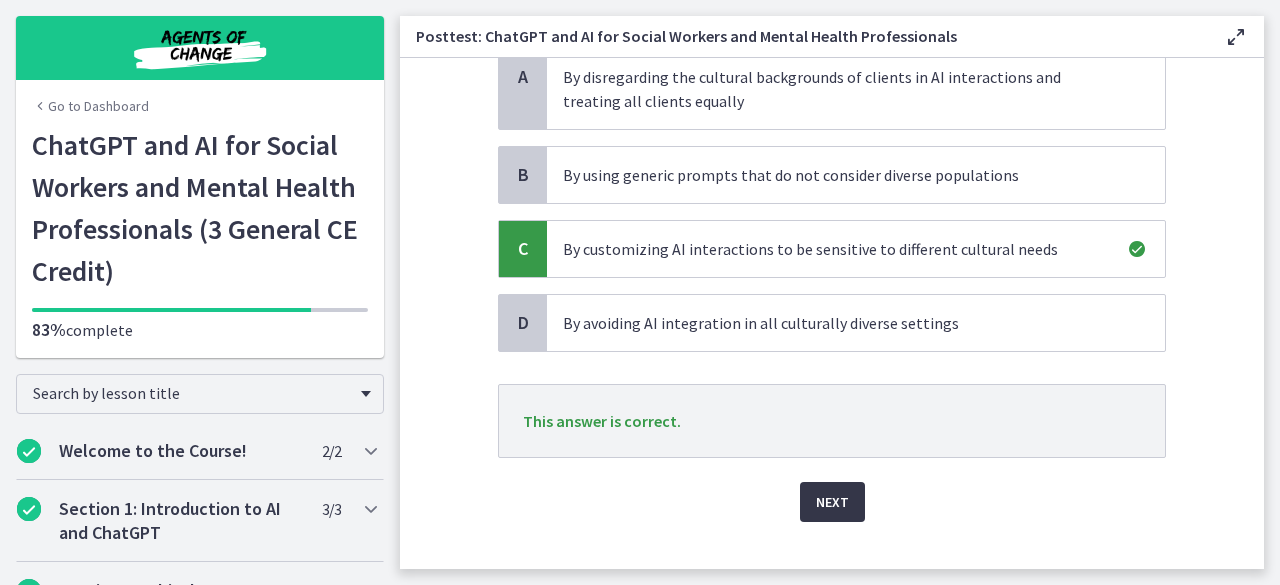 click on "Next" at bounding box center [832, 502] 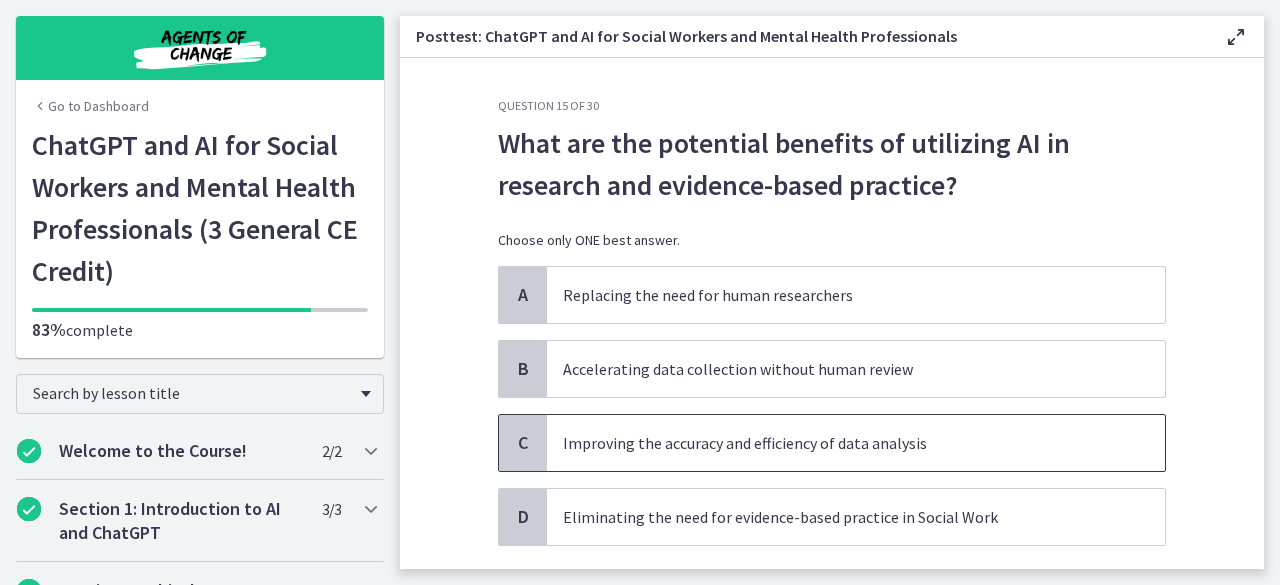 click on "Improving the accuracy and efficiency of data analysis" at bounding box center [856, 443] 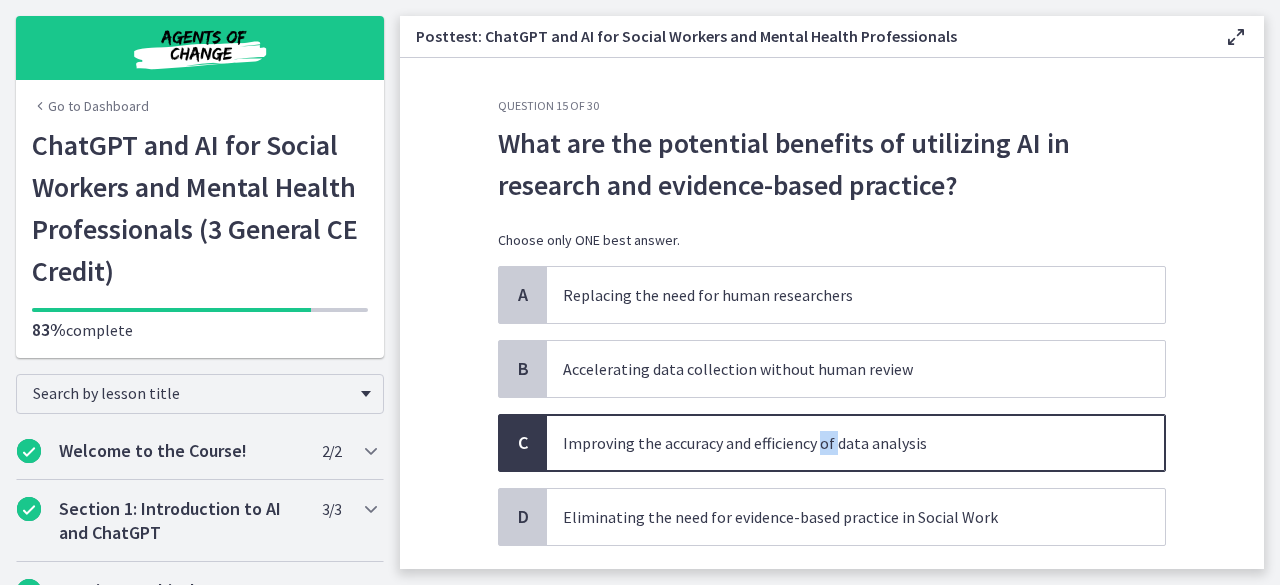 click on "Improving the accuracy and efficiency of data analysis" at bounding box center [856, 443] 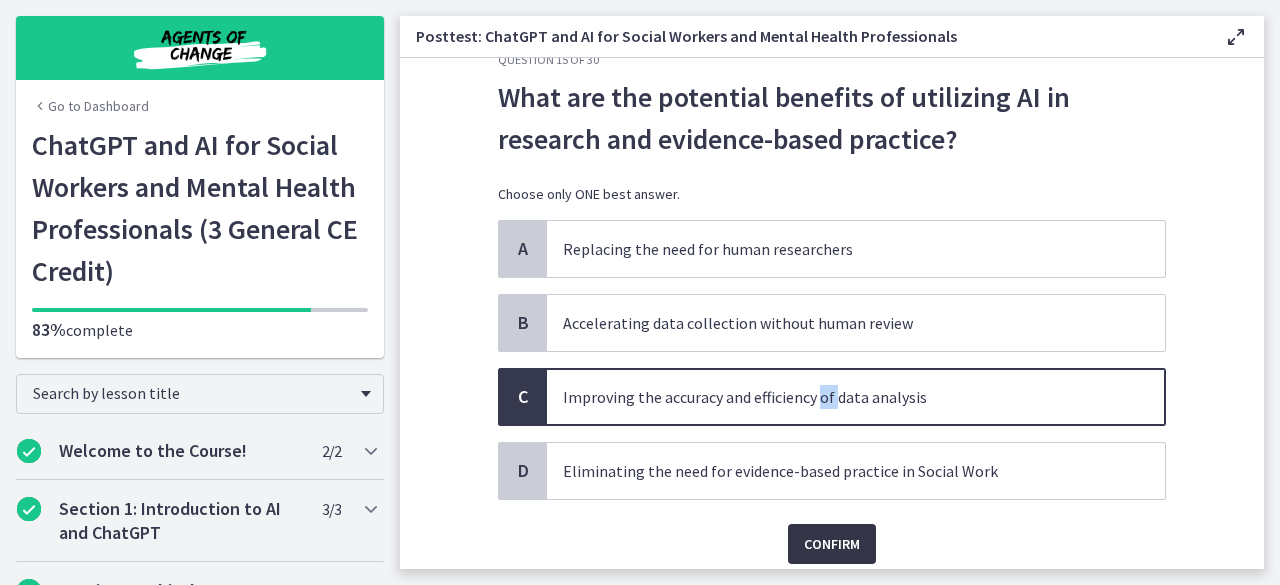 click on "Confirm" at bounding box center [832, 544] 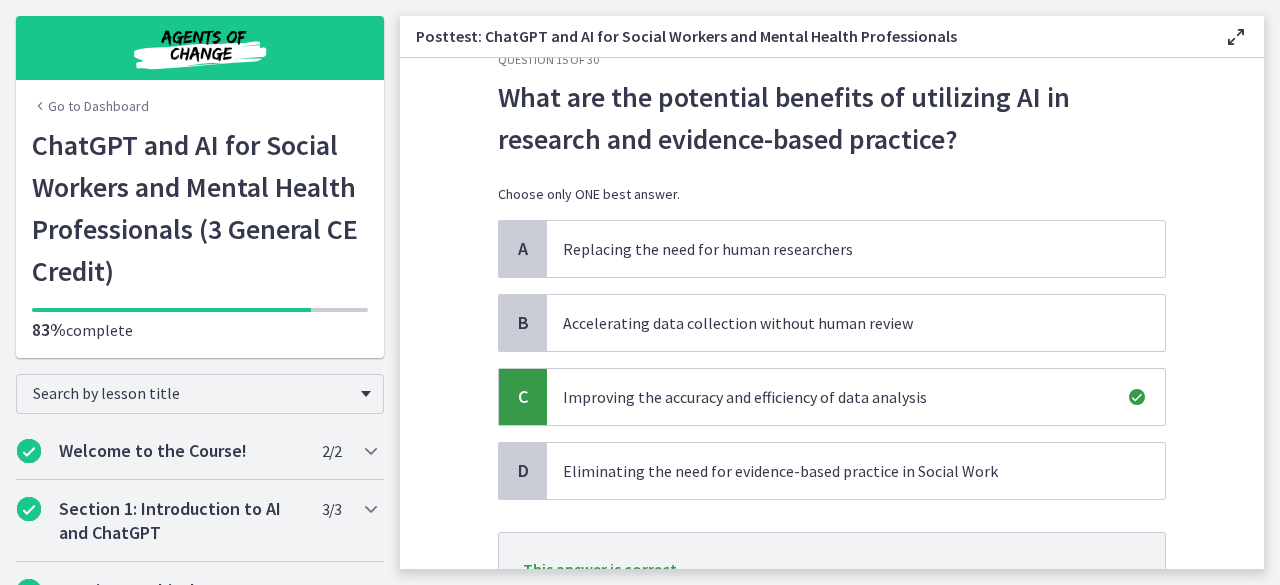 click on "Question   15   of   30
What are the potential benefits of utilizing AI in research and evidence-based practice?
Choose only ONE best answer.
A
Replacing the need for human researchers
B
Accelerating data collection without human review
C
Improving the accuracy and efficiency of data analysis
D
Eliminating the need for evidence-based practice in Social Work
This answer is correct.
Next" at bounding box center [832, 361] 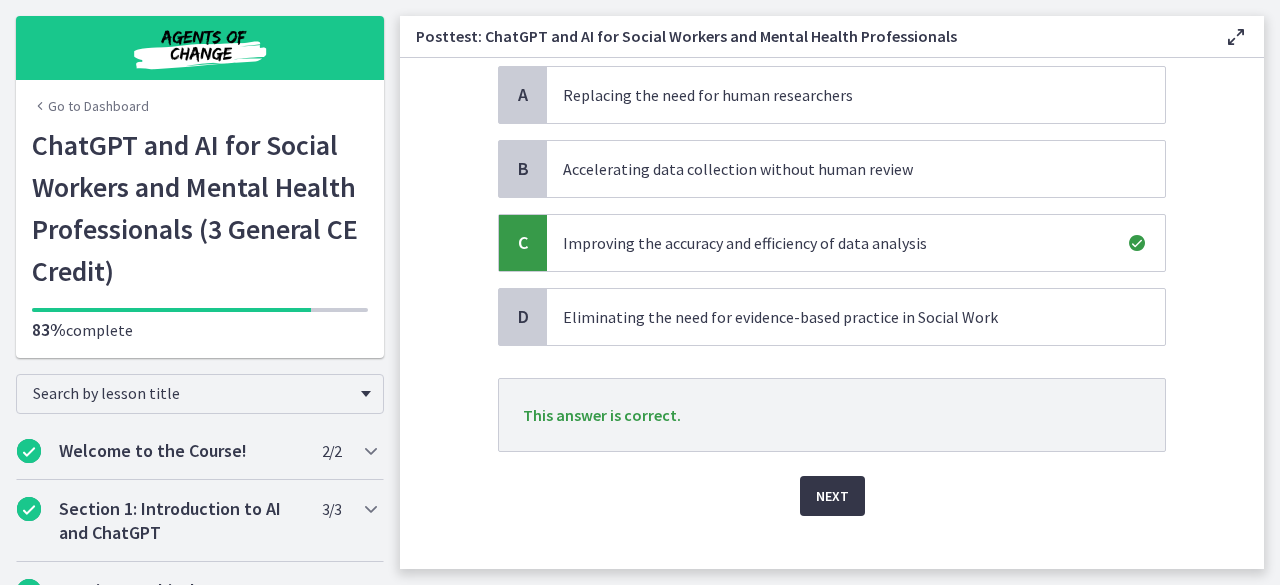 scroll, scrollTop: 203, scrollLeft: 0, axis: vertical 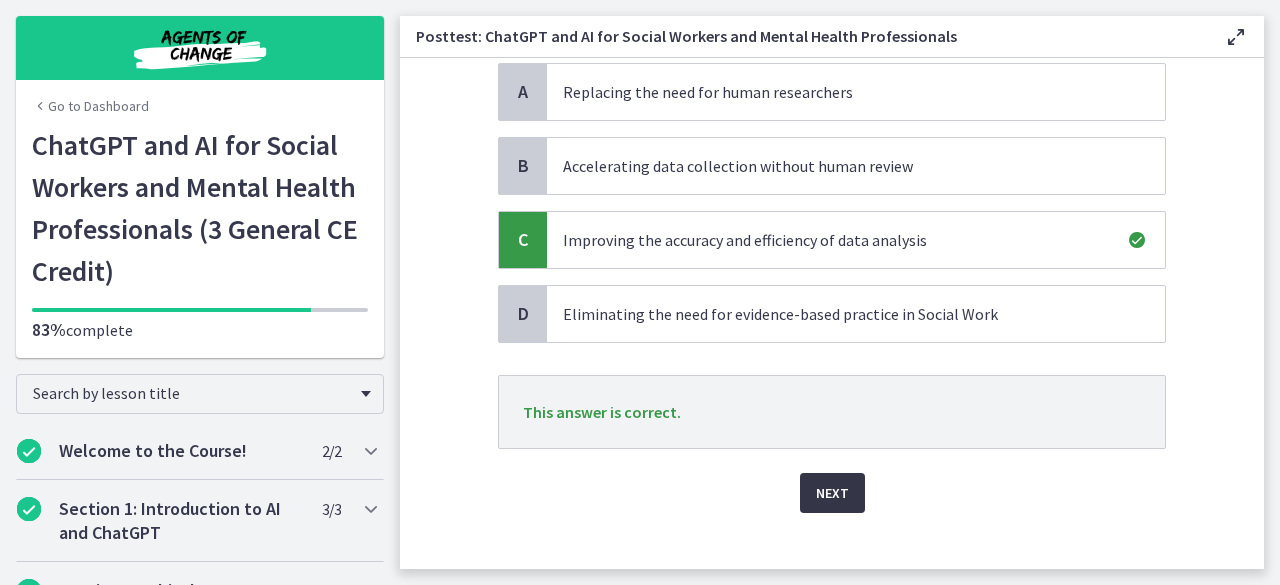 click on "Next" at bounding box center [832, 493] 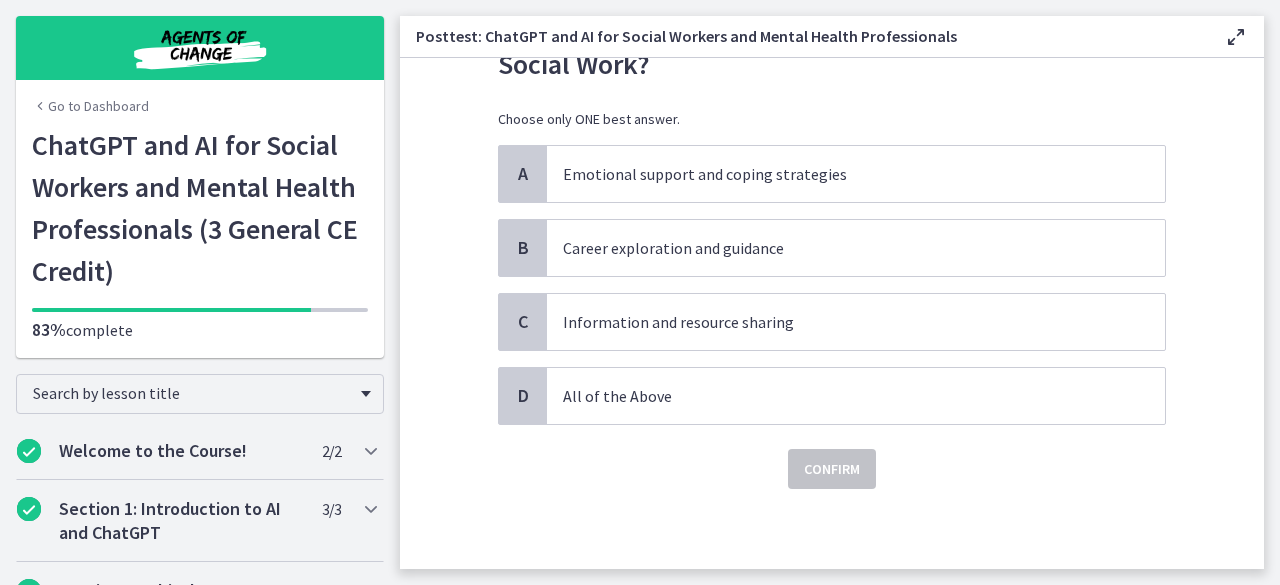 scroll, scrollTop: 0, scrollLeft: 0, axis: both 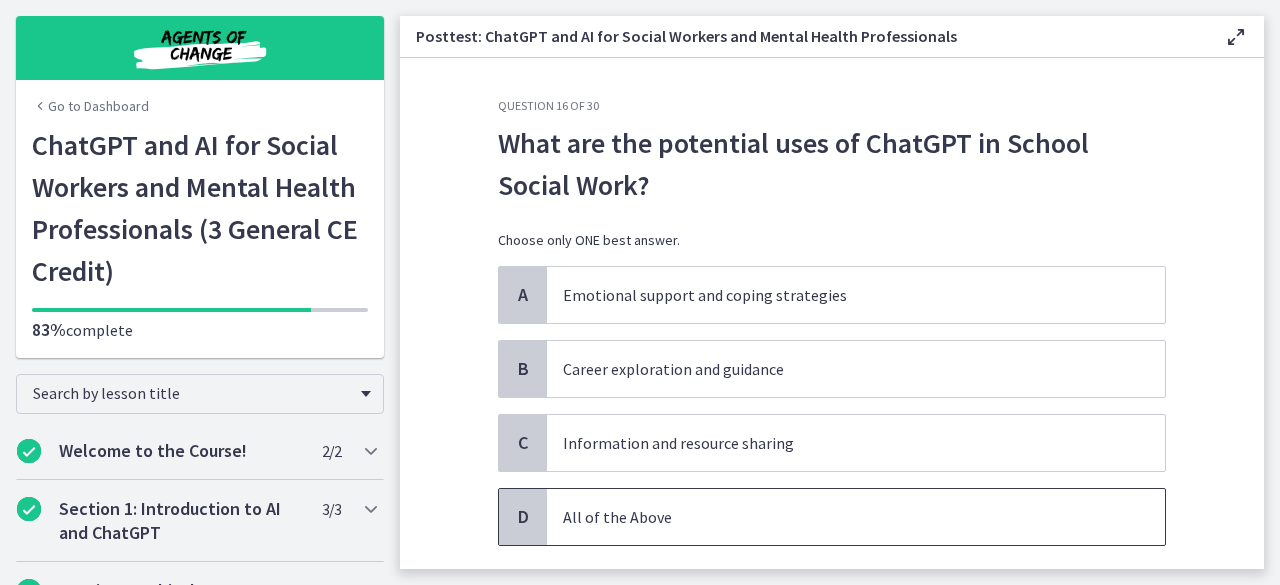 click on "All of the Above" at bounding box center [836, 517] 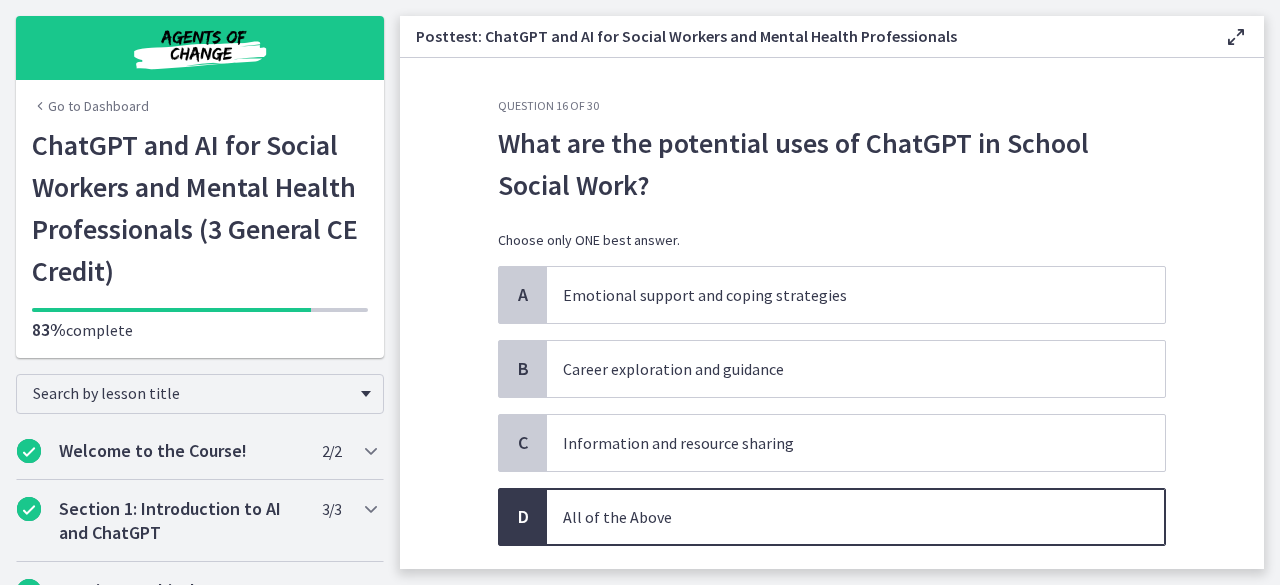 scroll, scrollTop: 72, scrollLeft: 0, axis: vertical 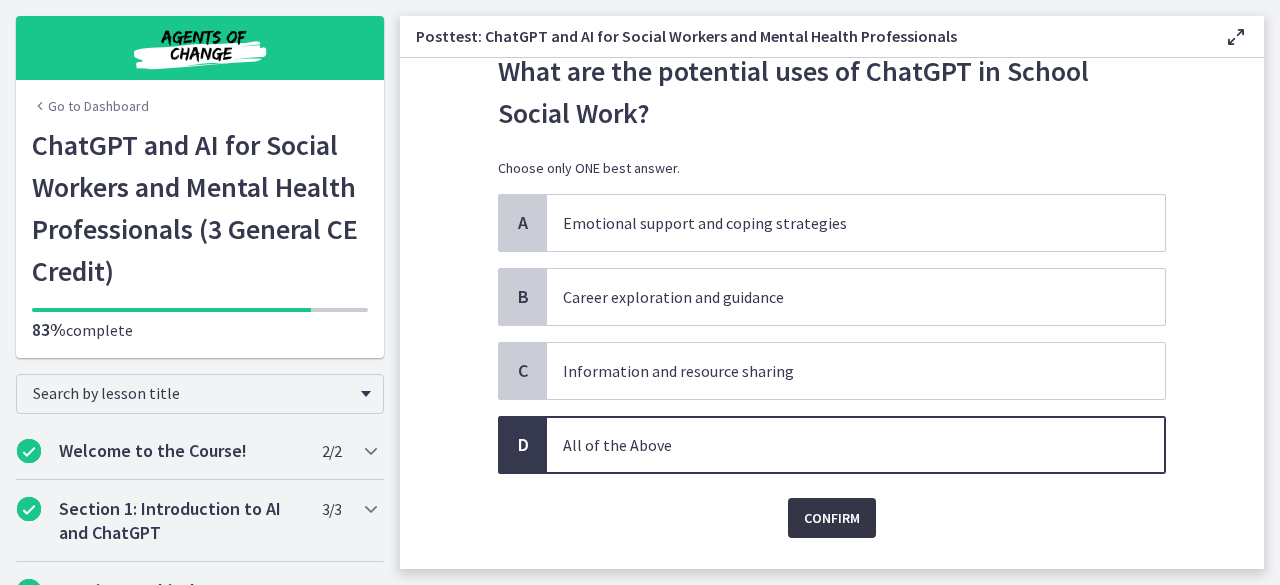 click on "Confirm" at bounding box center [832, 518] 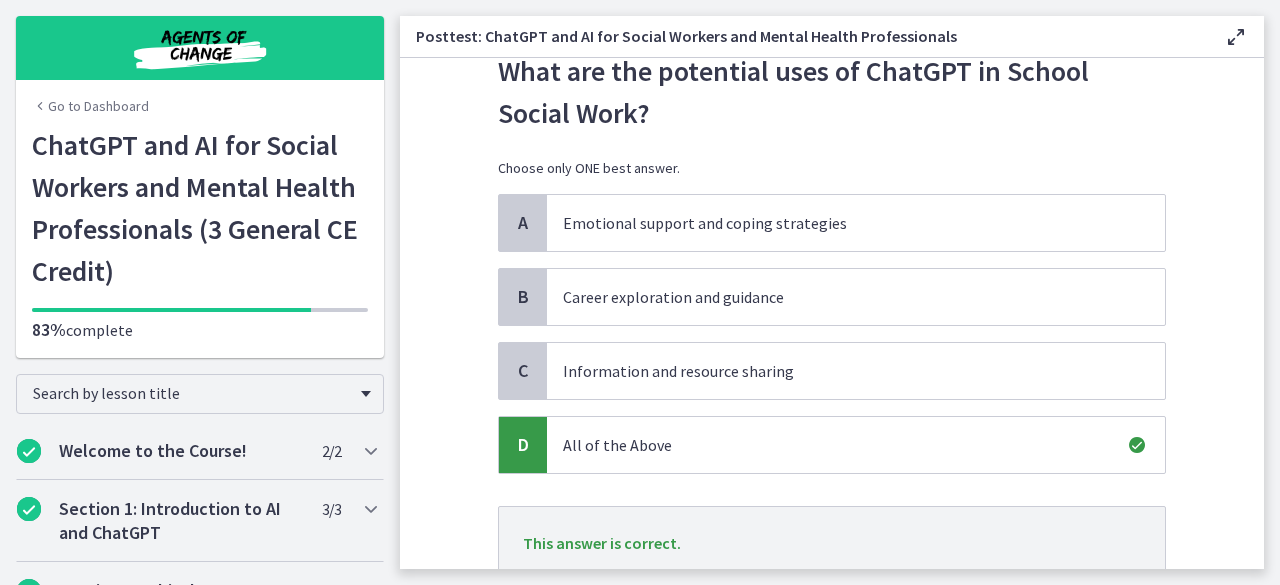 scroll, scrollTop: 164, scrollLeft: 0, axis: vertical 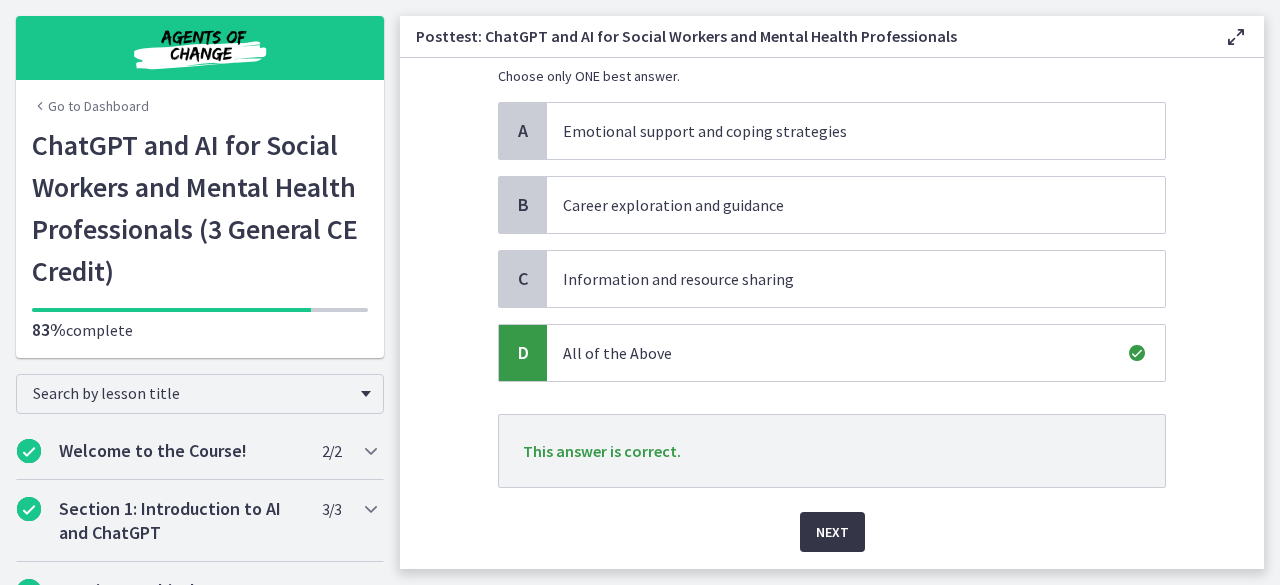 click on "Next" at bounding box center (832, 532) 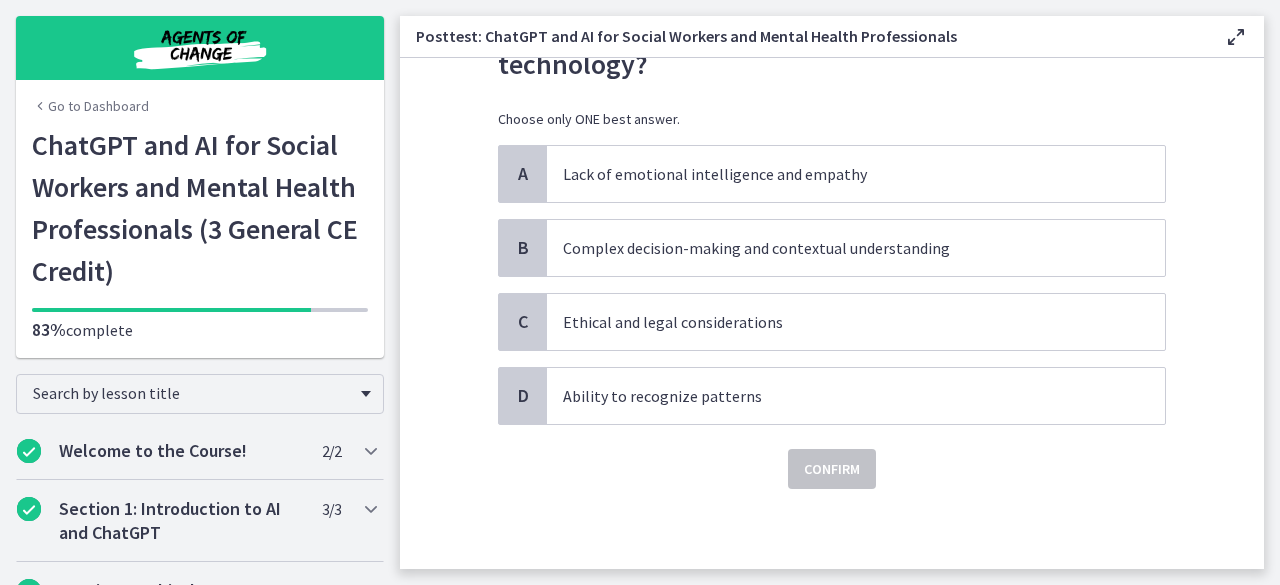 scroll, scrollTop: 0, scrollLeft: 0, axis: both 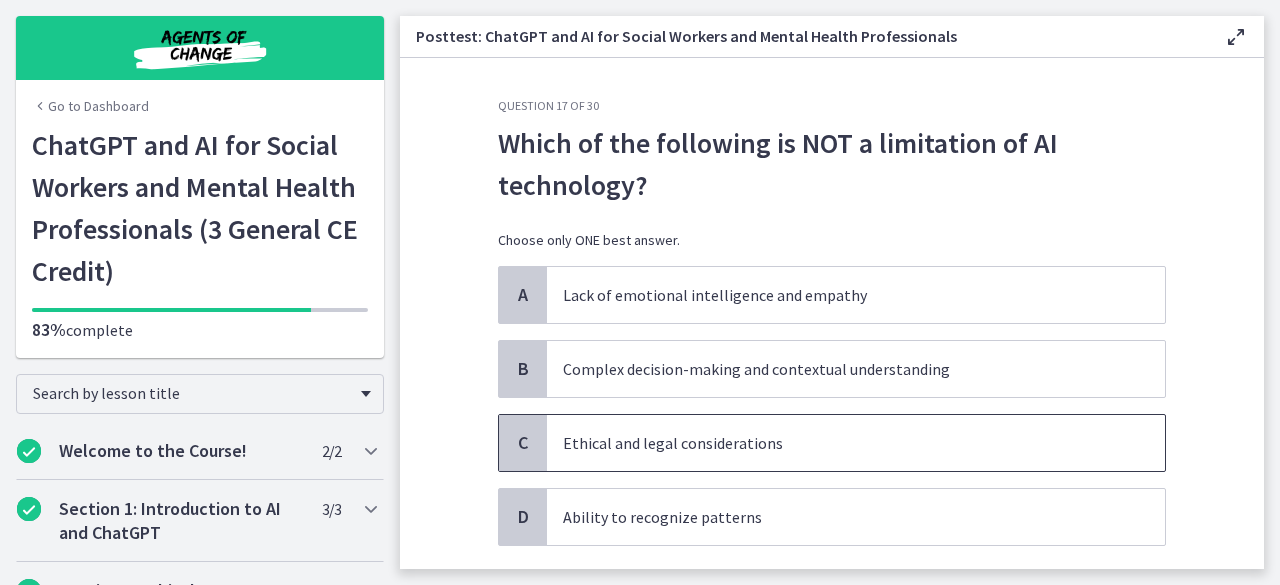 click on "Ethical and legal considerations" at bounding box center [836, 443] 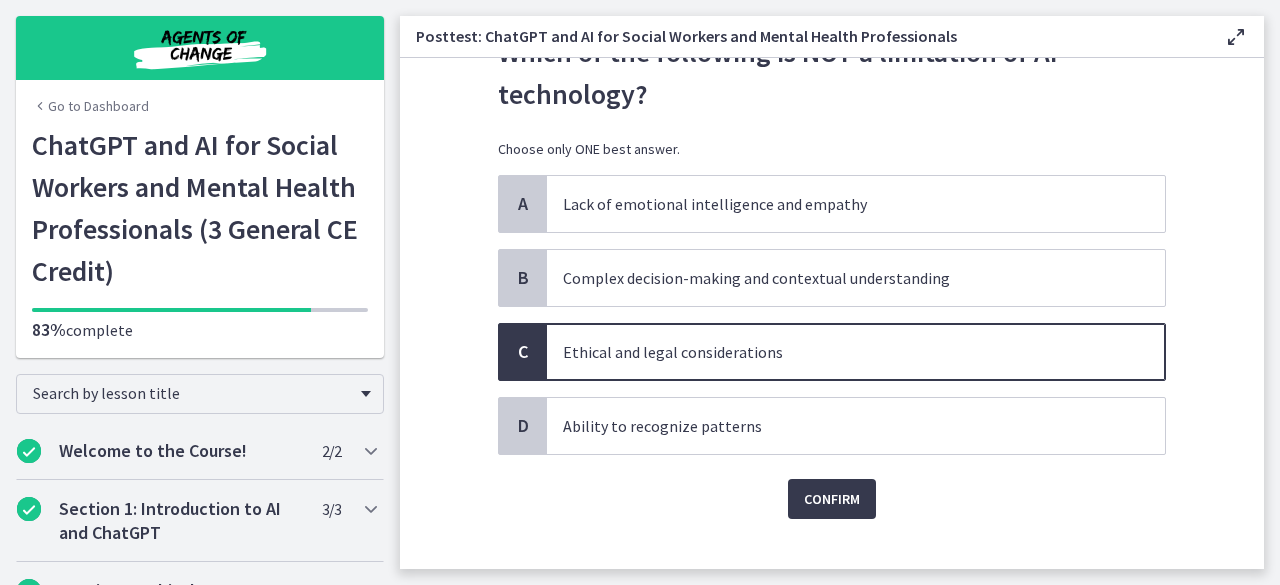 scroll, scrollTop: 99, scrollLeft: 0, axis: vertical 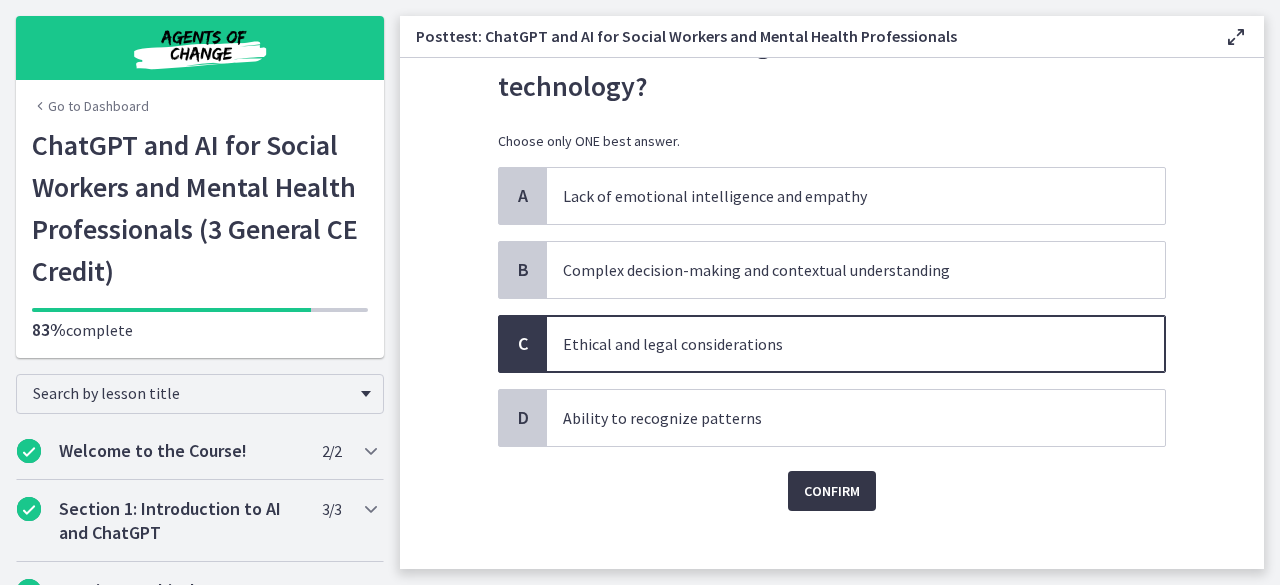 click on "Confirm" at bounding box center (832, 491) 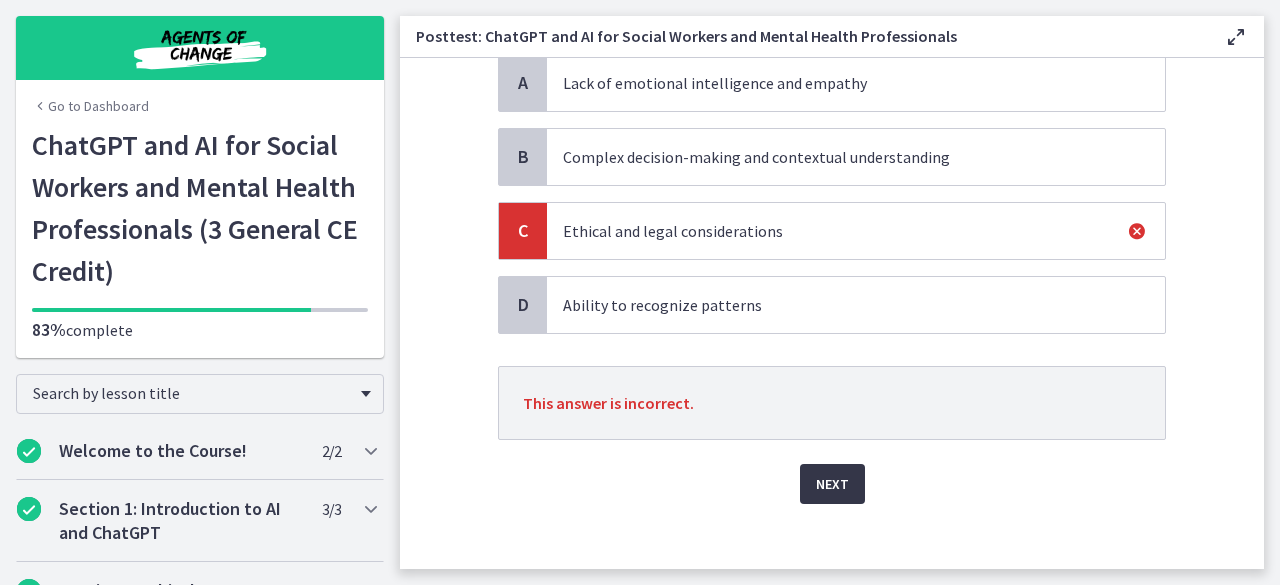 scroll, scrollTop: 223, scrollLeft: 0, axis: vertical 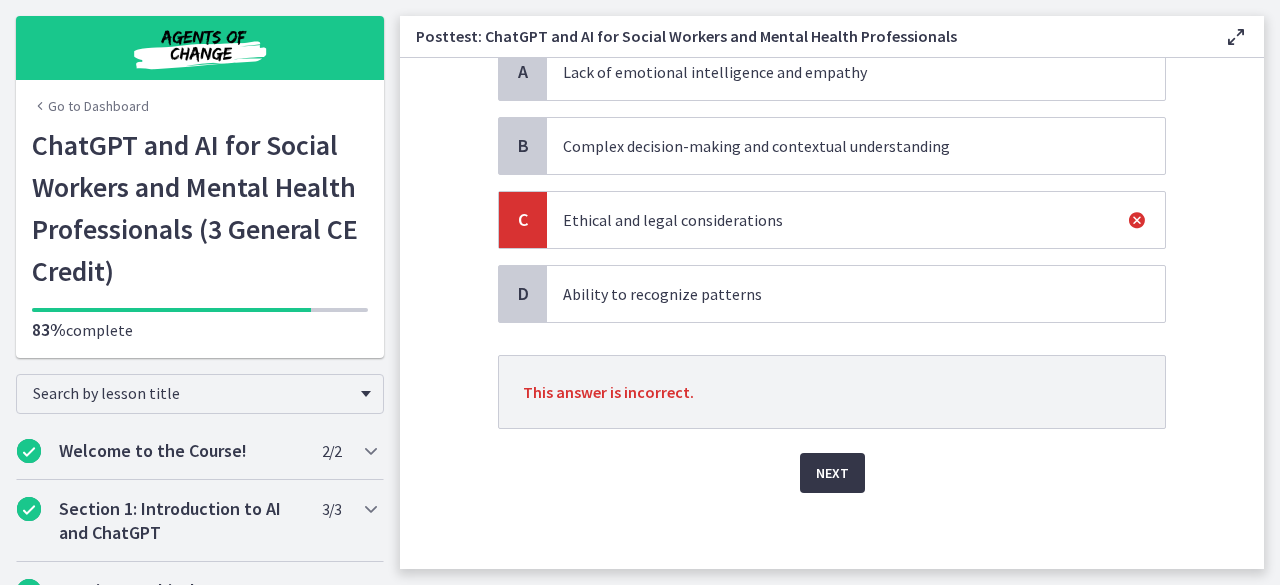 click on "Next" at bounding box center [832, 473] 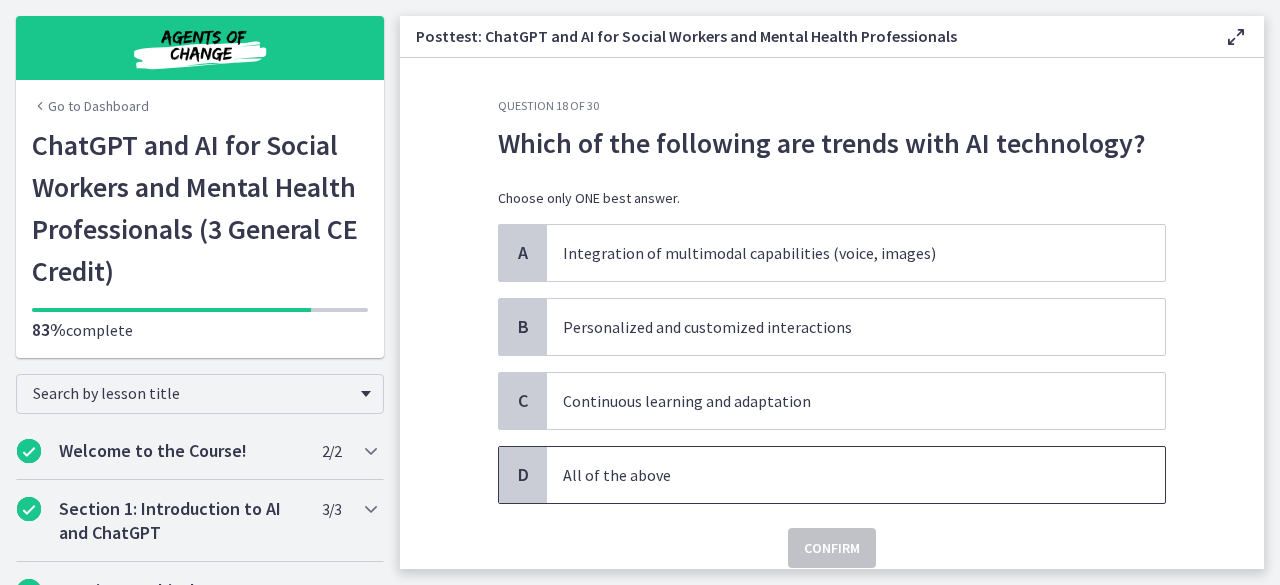 click on "All of the above" at bounding box center (856, 475) 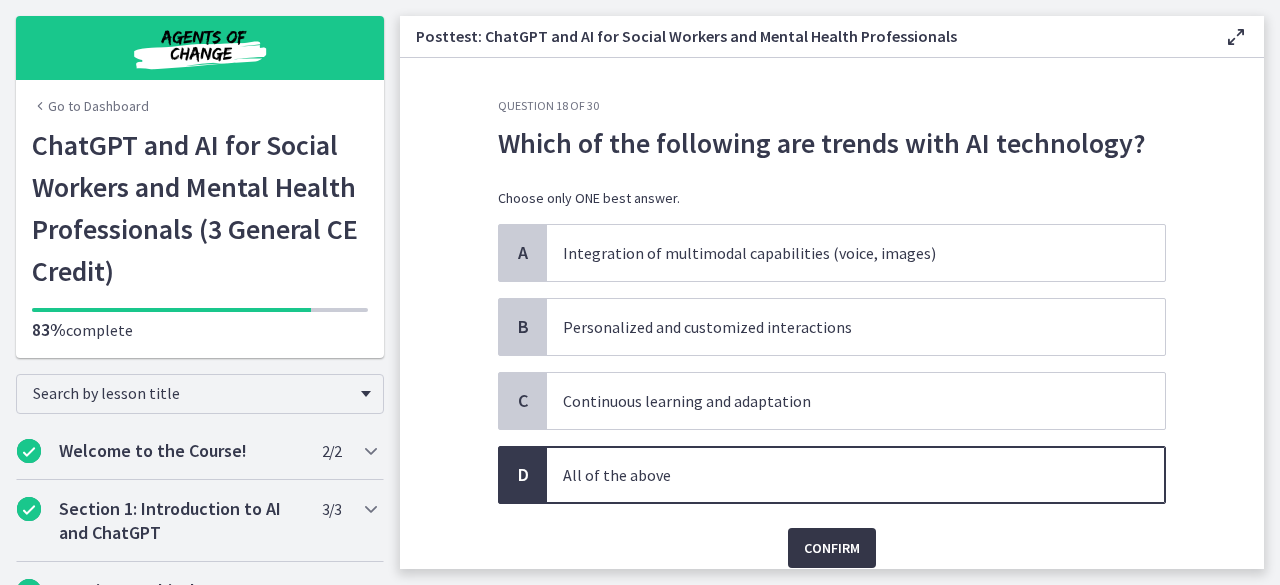click on "Confirm" at bounding box center [832, 548] 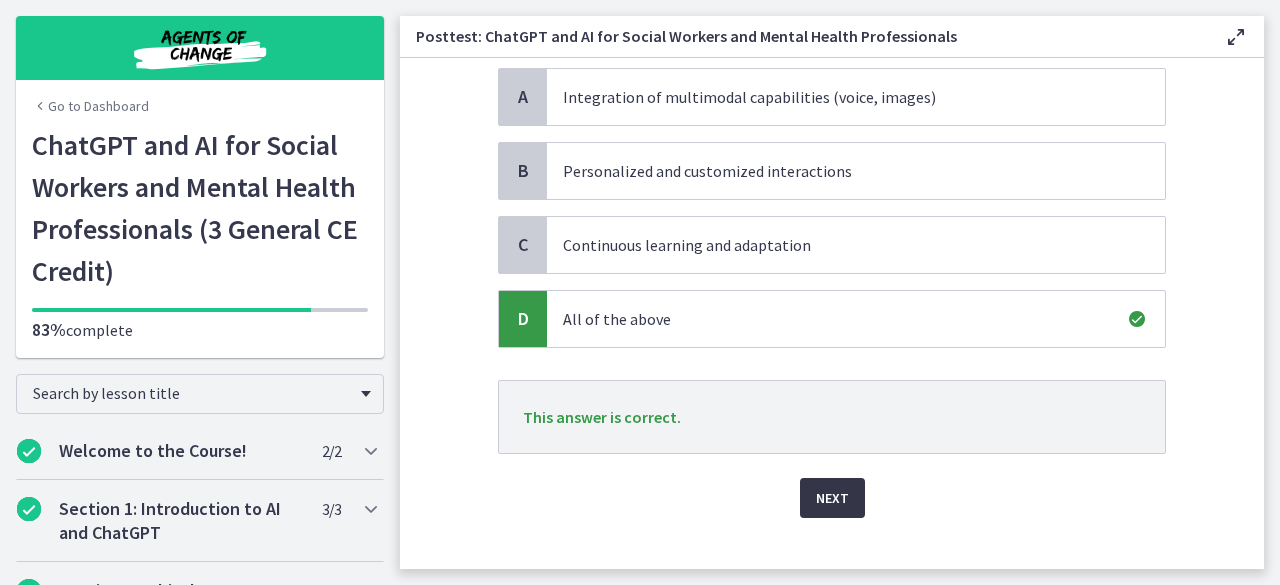 scroll, scrollTop: 181, scrollLeft: 0, axis: vertical 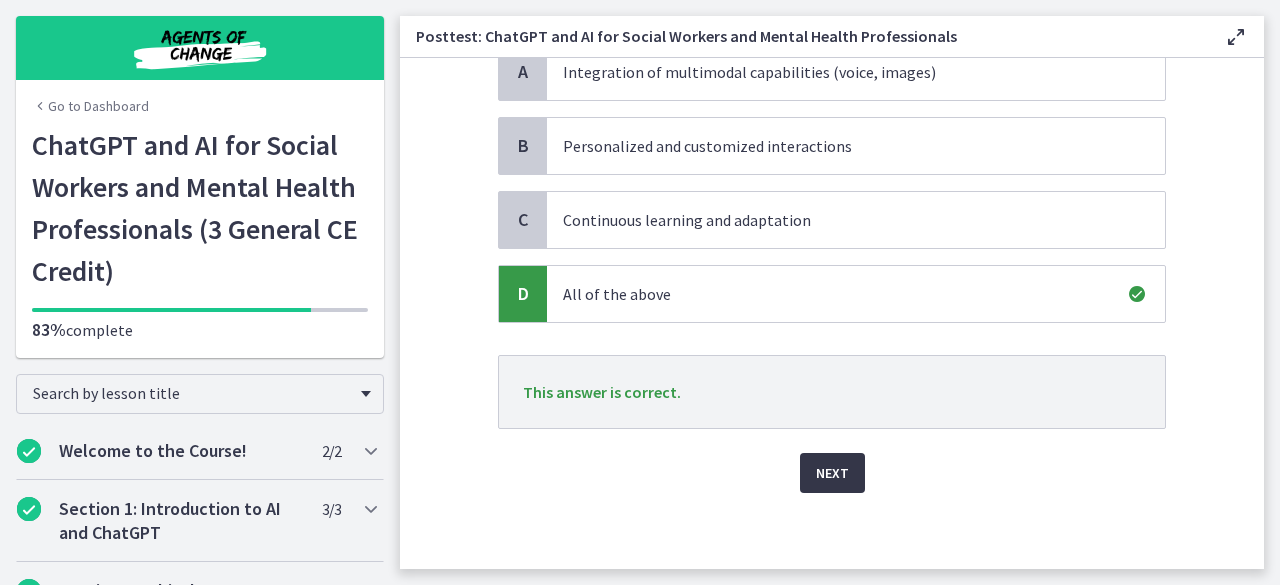 click on "Next" at bounding box center [832, 473] 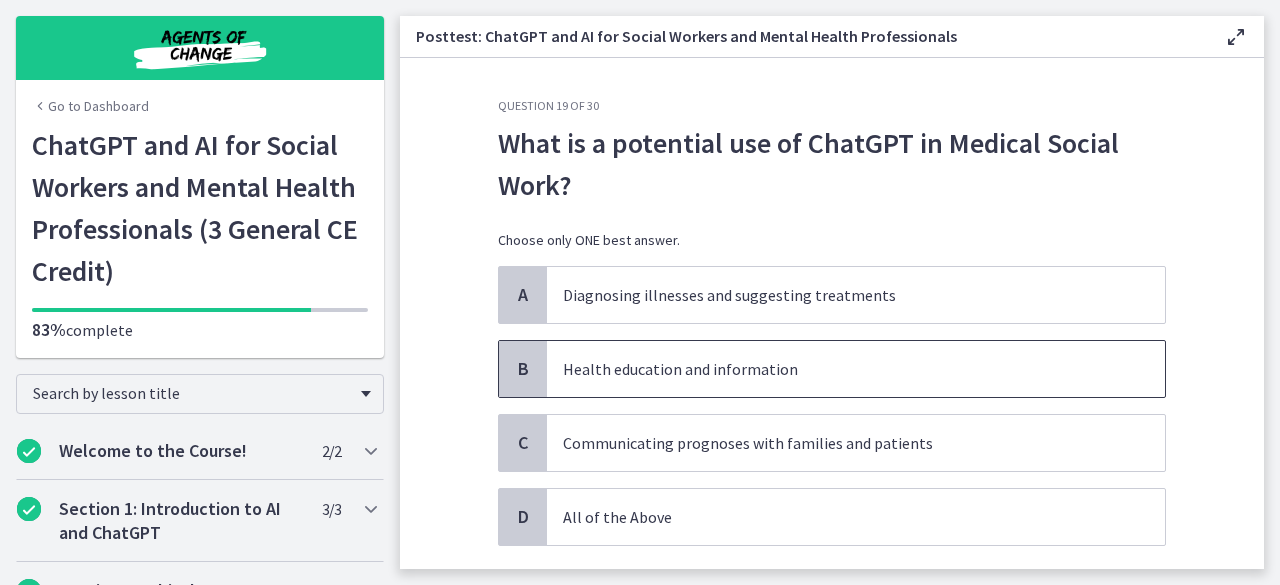 click on "Health education and information" at bounding box center [856, 369] 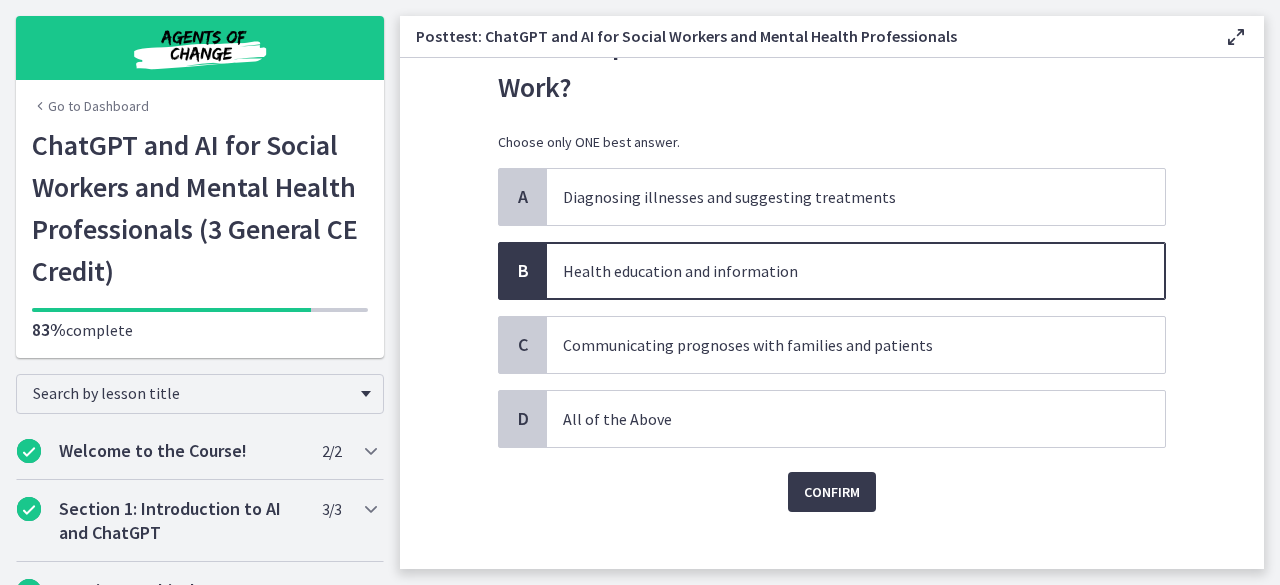 scroll, scrollTop: 99, scrollLeft: 0, axis: vertical 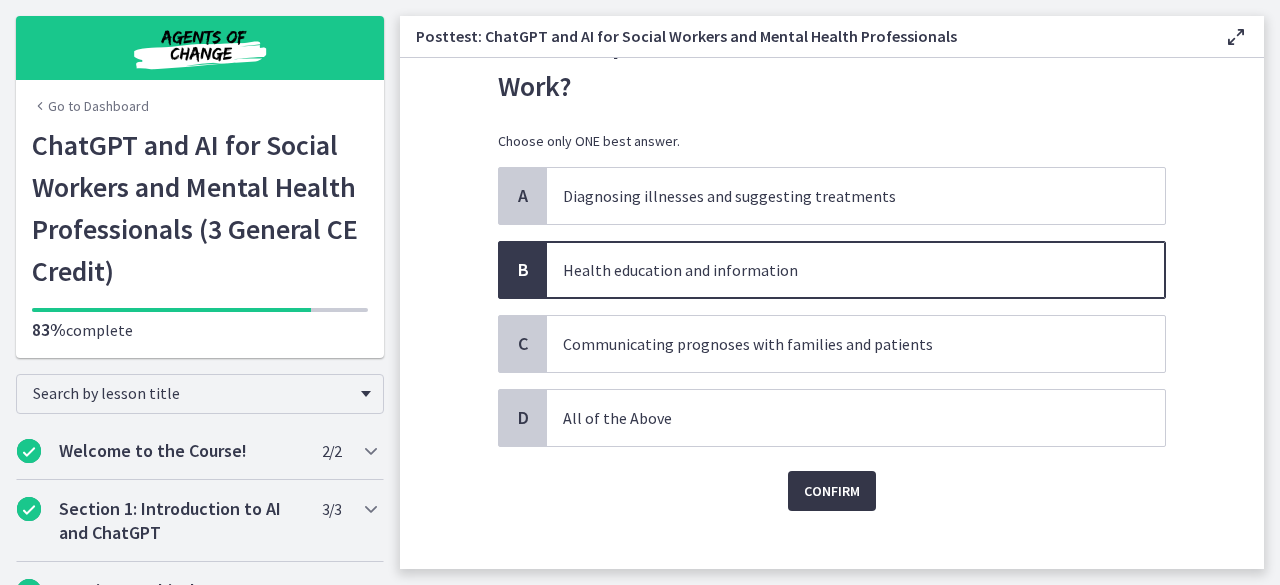 click on "Confirm" at bounding box center (832, 491) 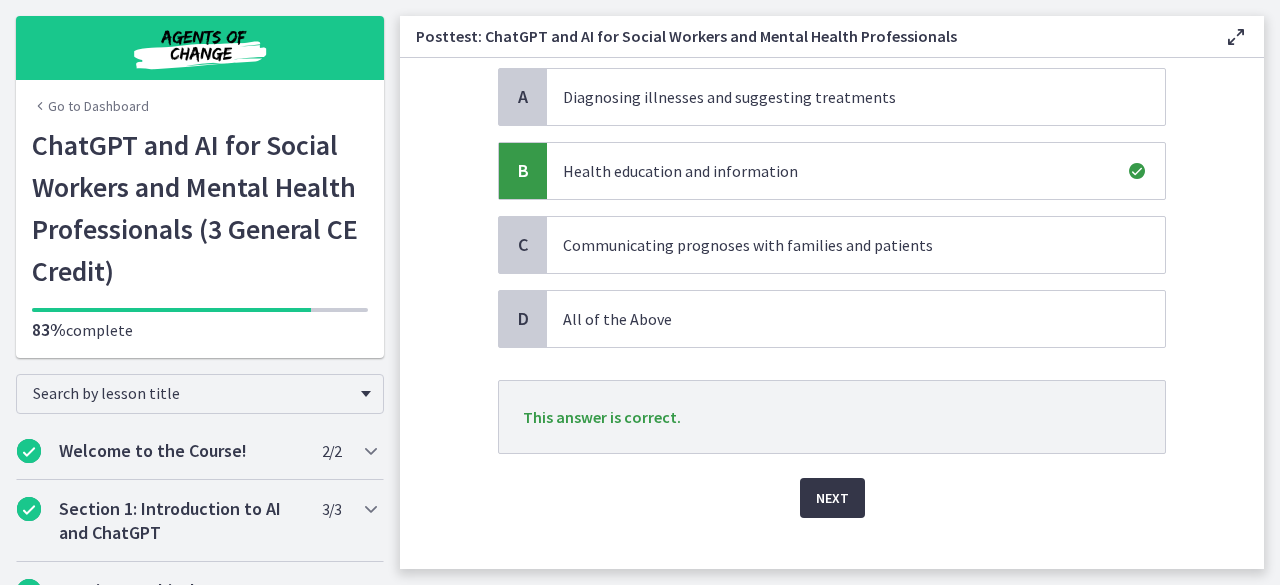 scroll, scrollTop: 201, scrollLeft: 0, axis: vertical 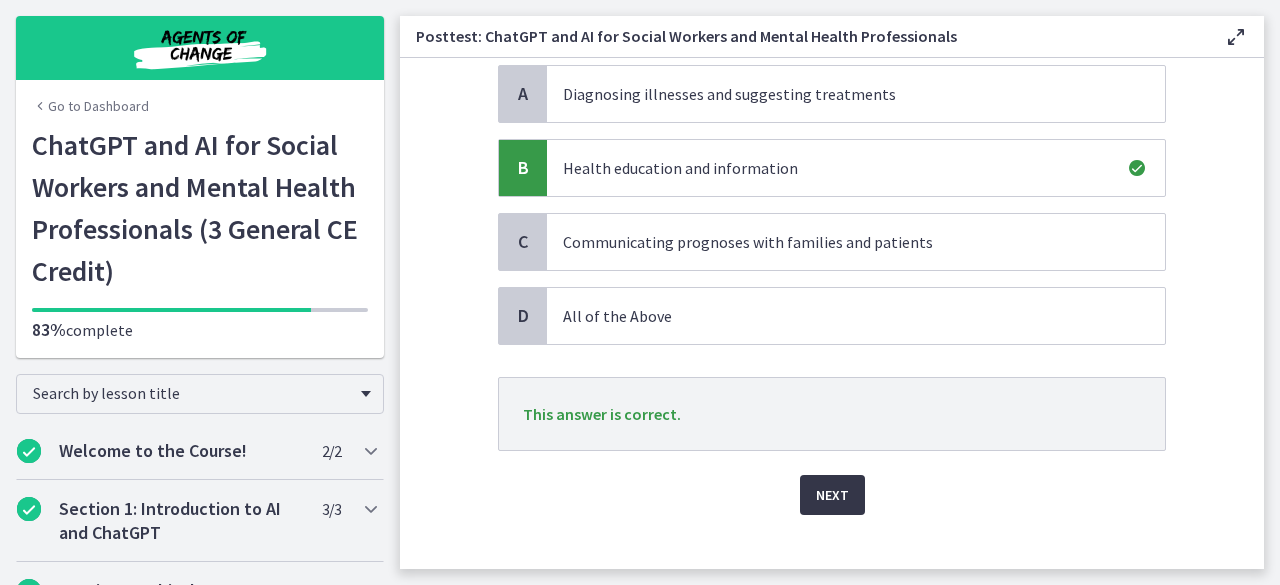 click on "Next" at bounding box center [832, 495] 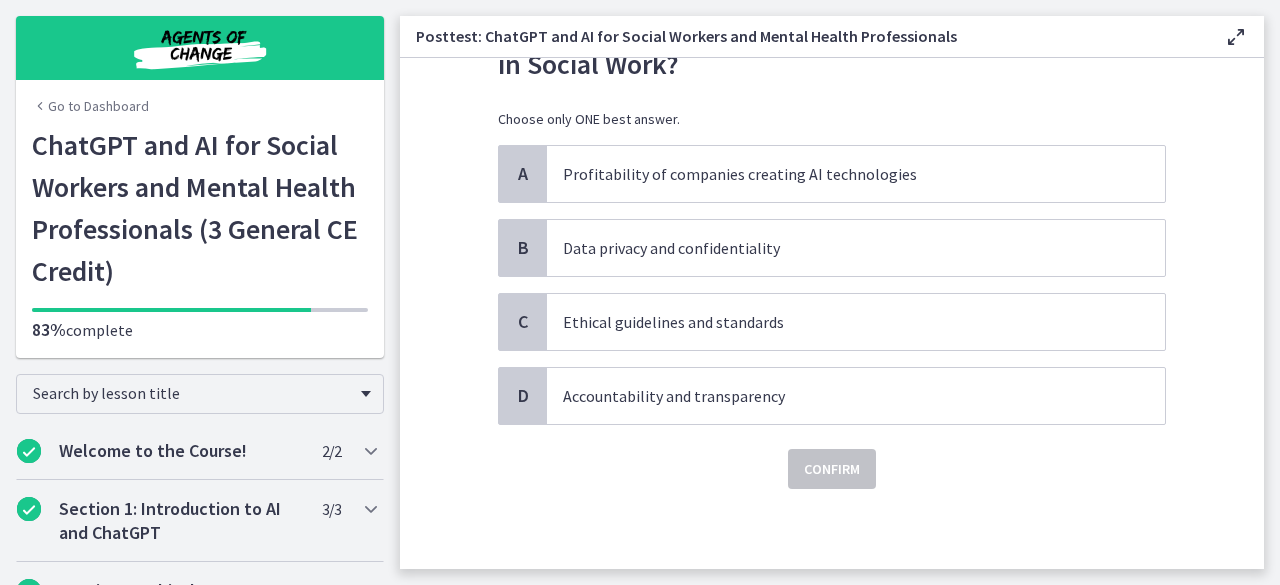 scroll, scrollTop: 0, scrollLeft: 0, axis: both 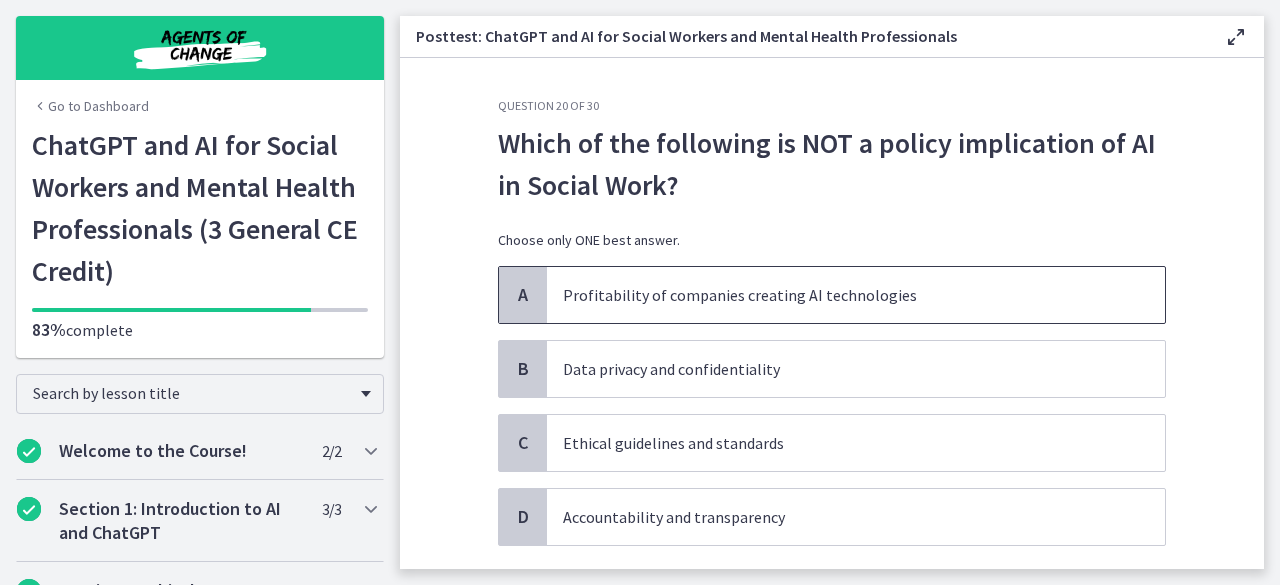 click on "Profitability of companies creating AI technologies" at bounding box center (856, 295) 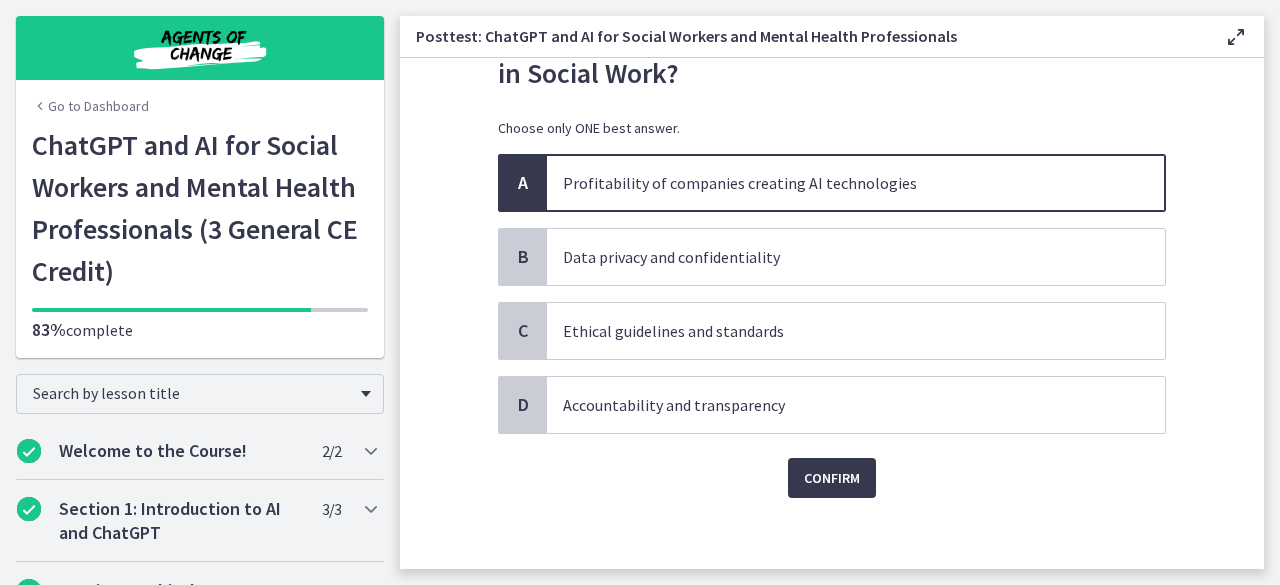 scroll, scrollTop: 118, scrollLeft: 0, axis: vertical 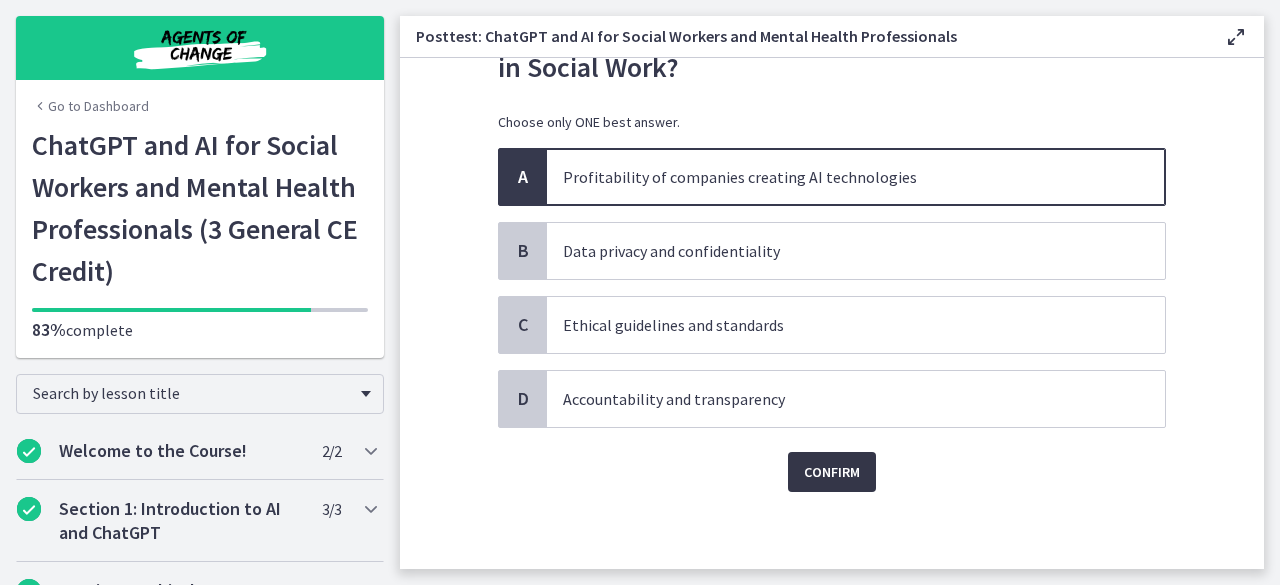 click on "Confirm" at bounding box center (832, 472) 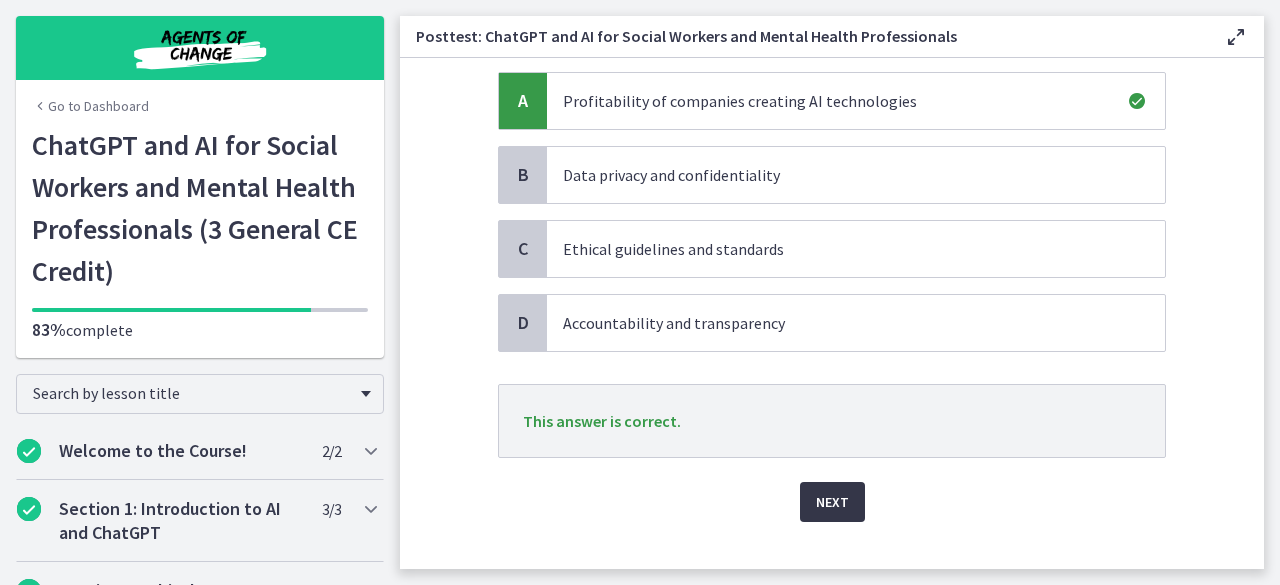 scroll, scrollTop: 212, scrollLeft: 0, axis: vertical 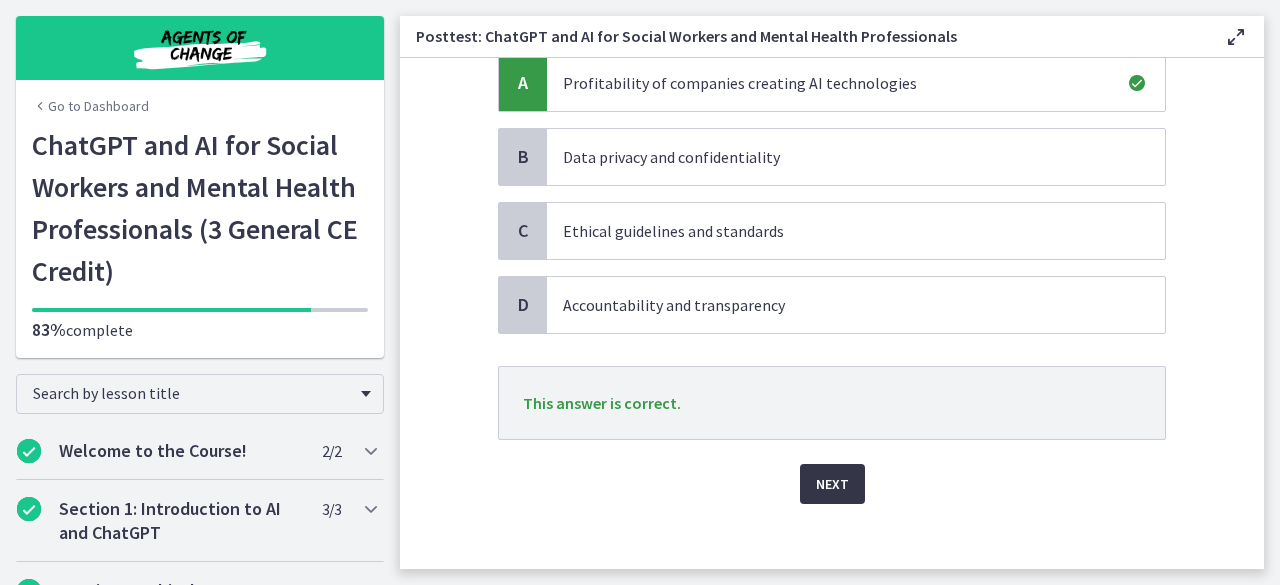 click on "Next" at bounding box center [832, 484] 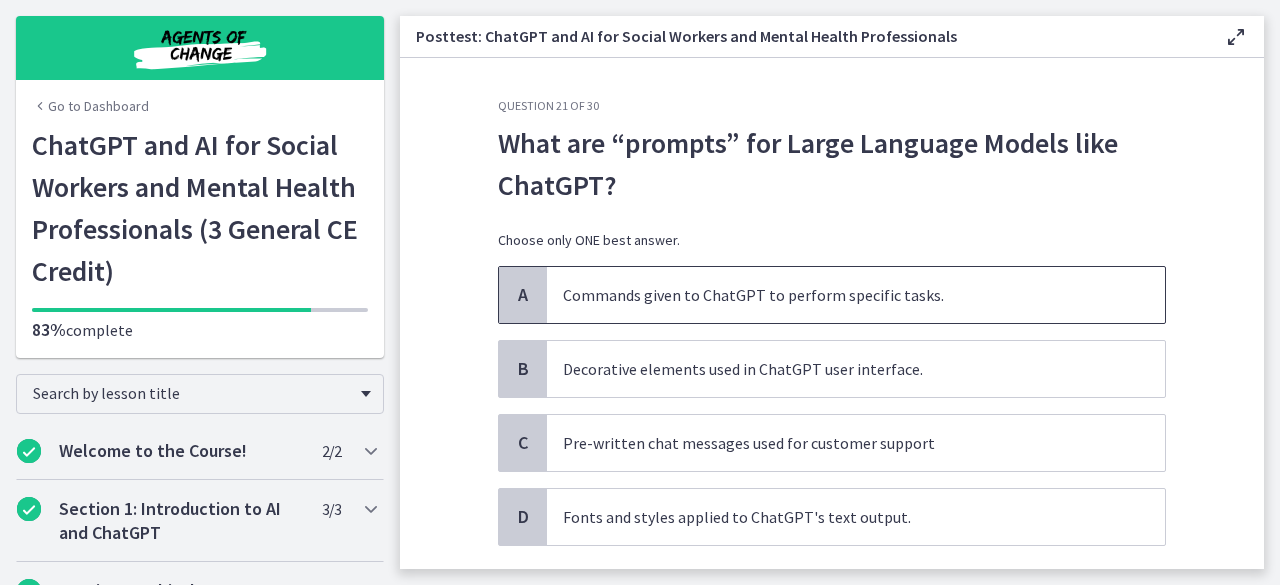 click on "Commands given to ChatGPT to perform specific tasks." at bounding box center (856, 295) 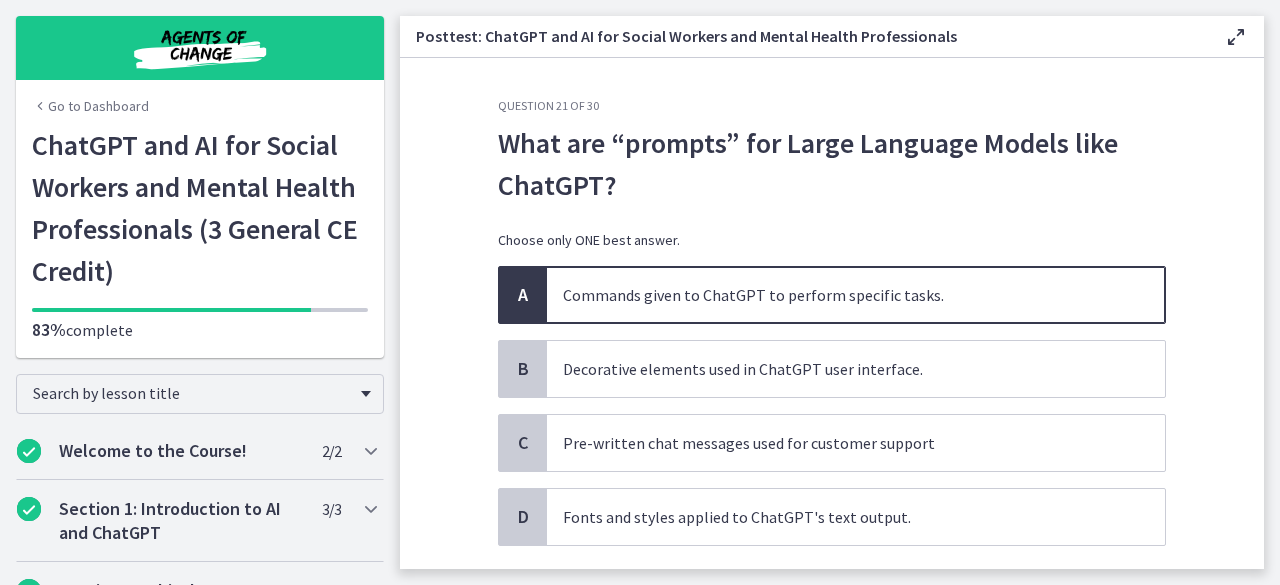 scroll, scrollTop: 60, scrollLeft: 0, axis: vertical 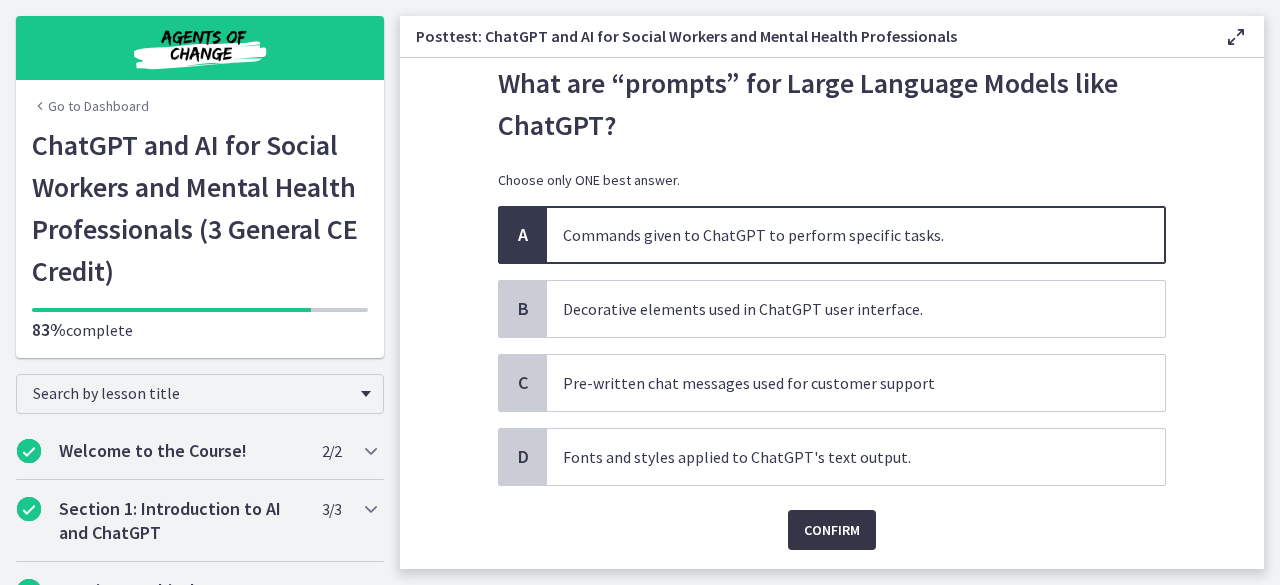 click on "Confirm" at bounding box center (832, 530) 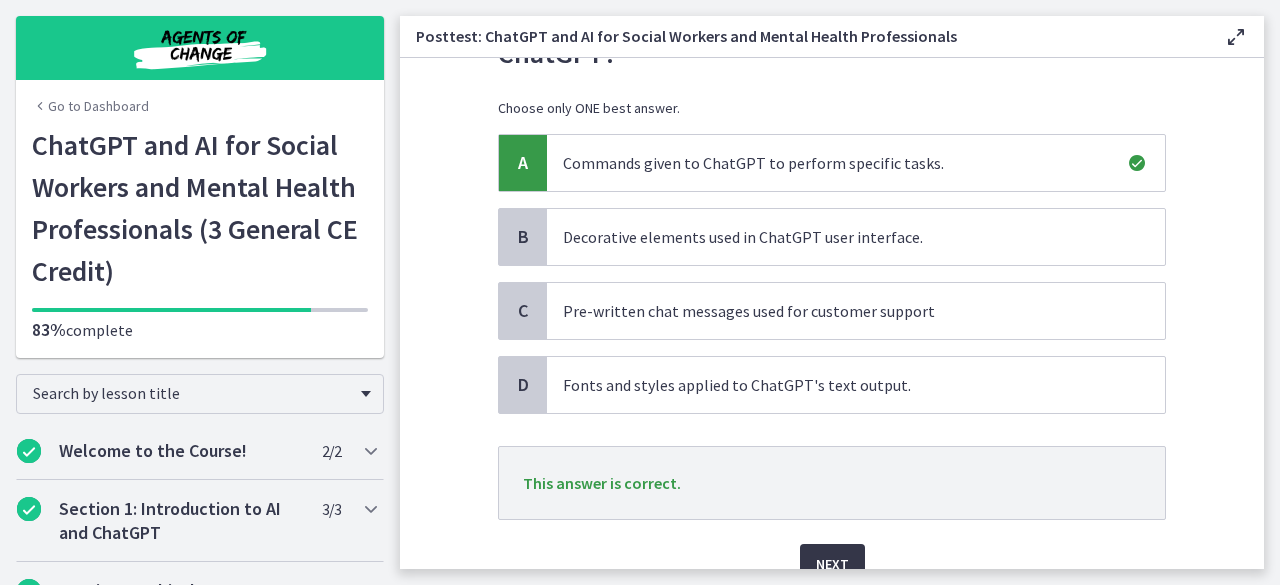 scroll, scrollTop: 133, scrollLeft: 0, axis: vertical 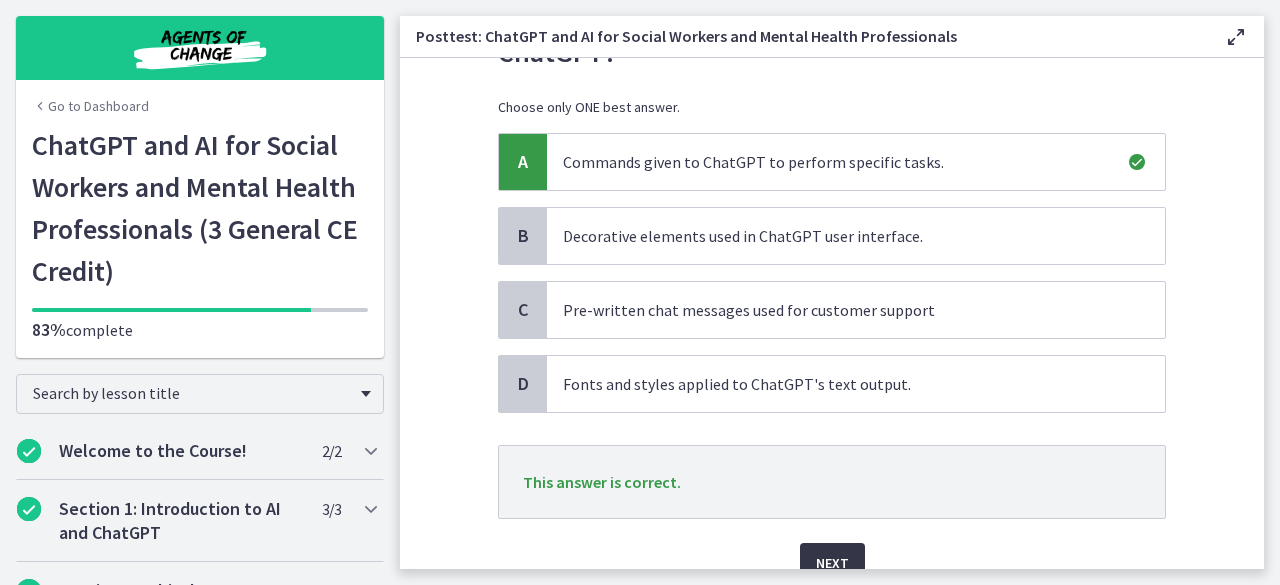 click on "Next" at bounding box center [832, 563] 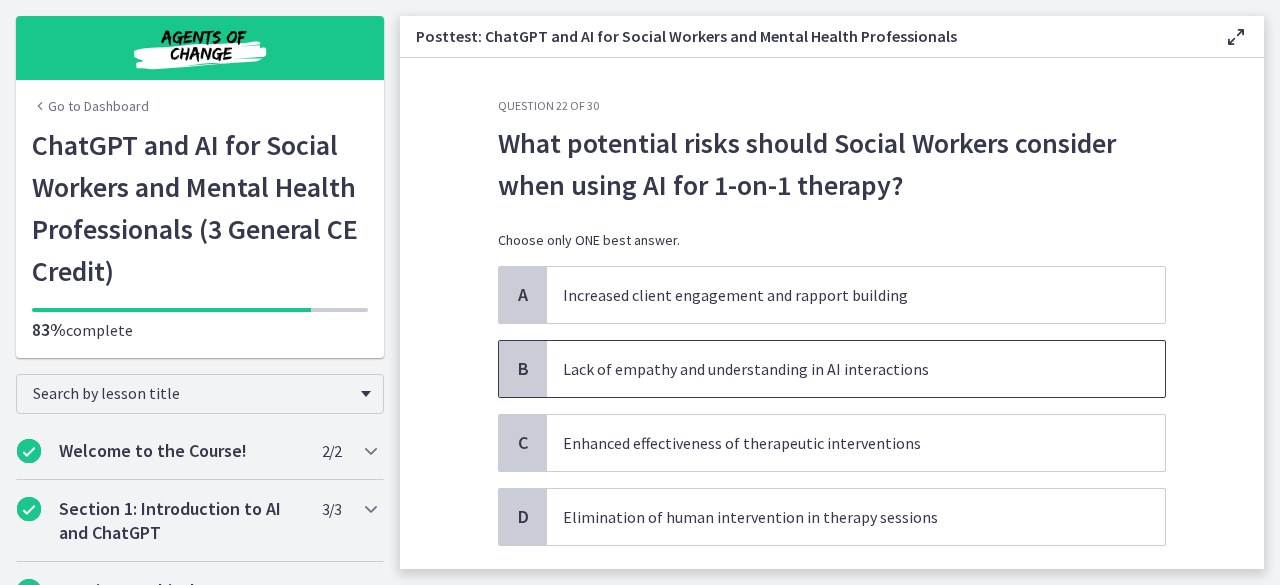 click on "Lack of empathy and understanding in AI interactions" at bounding box center [836, 369] 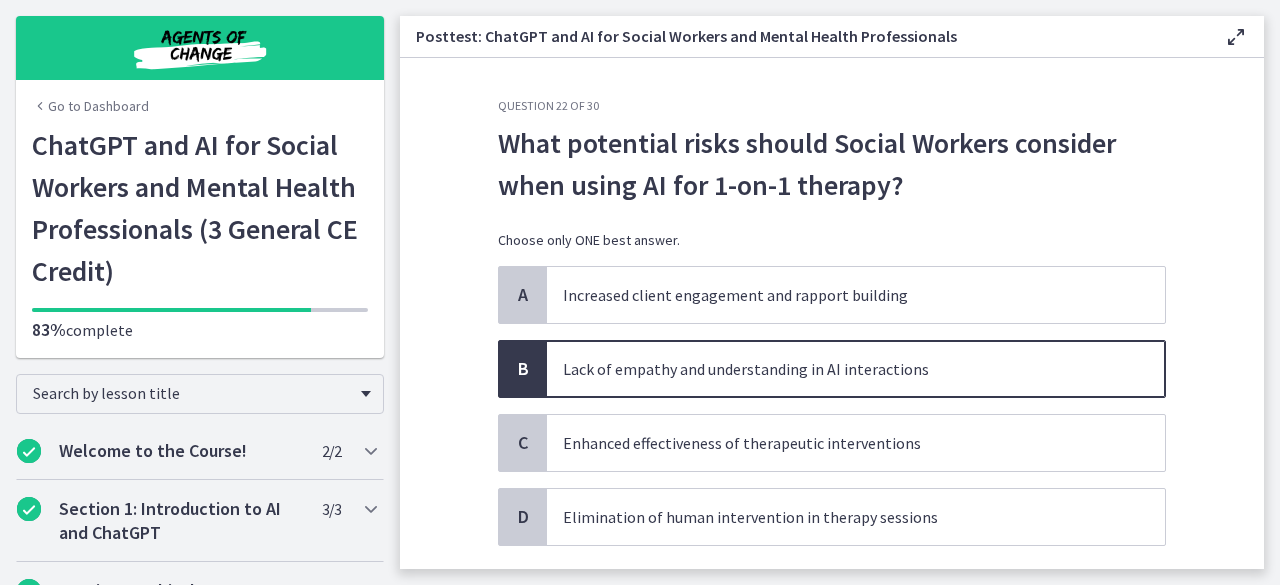 scroll, scrollTop: 51, scrollLeft: 0, axis: vertical 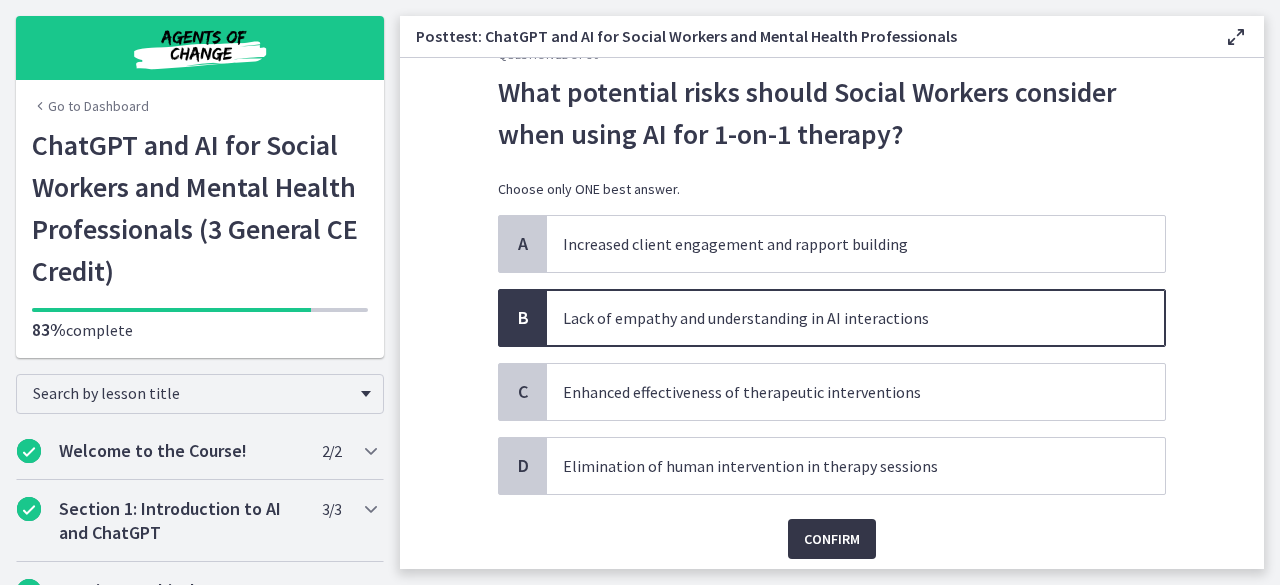 click on "Confirm" at bounding box center (832, 539) 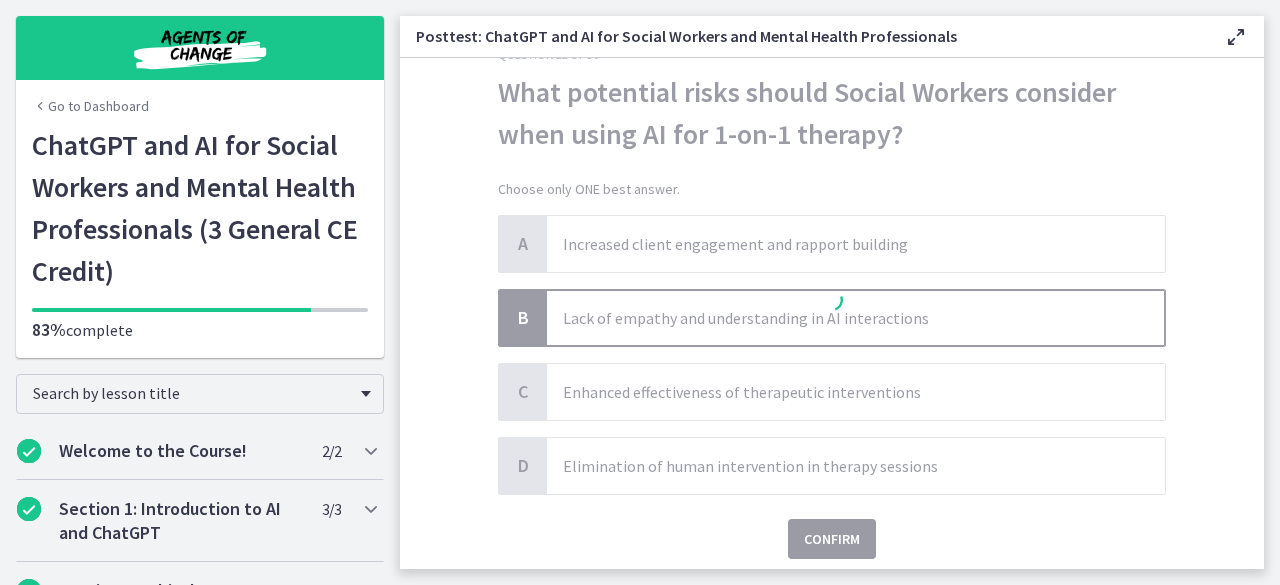 click at bounding box center (832, 303) 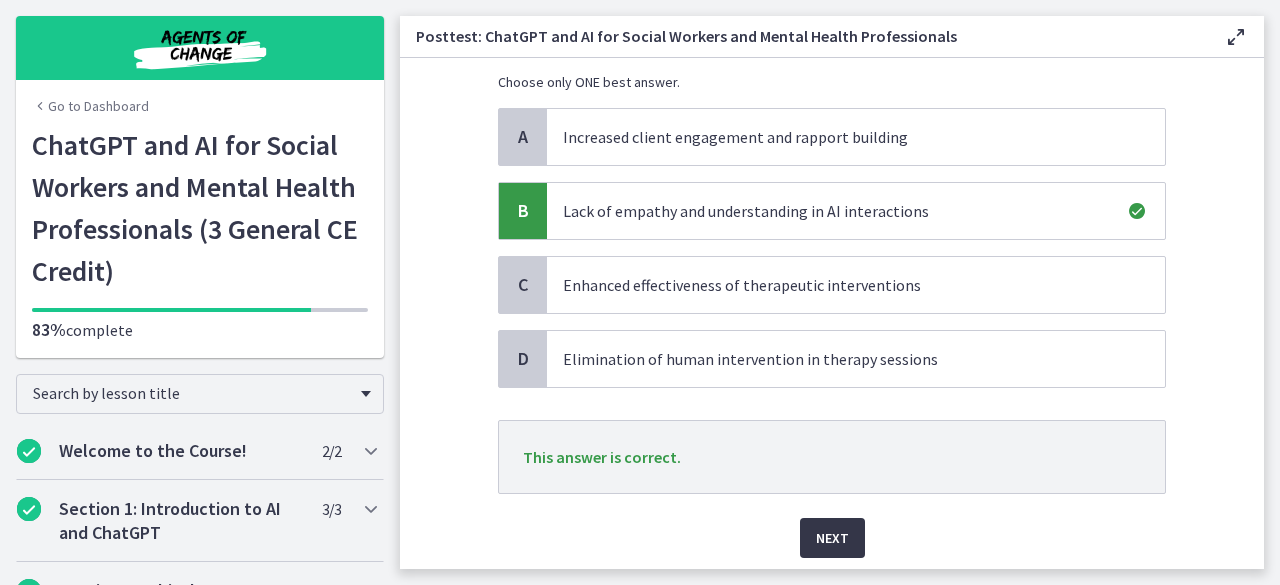 scroll, scrollTop: 159, scrollLeft: 0, axis: vertical 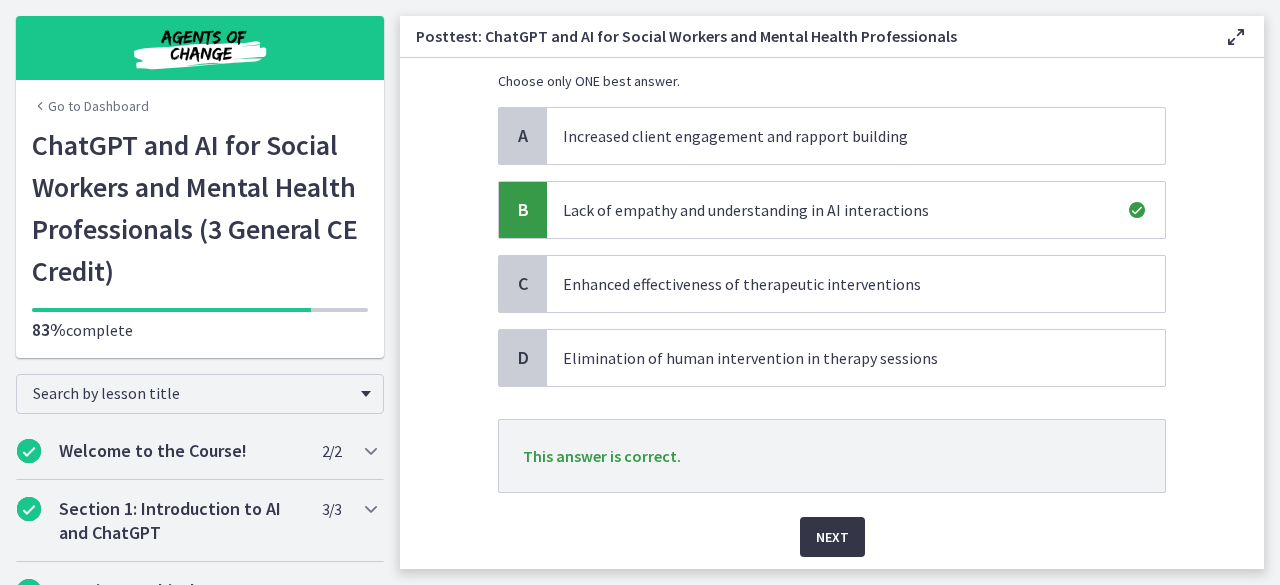 click on "Next" at bounding box center [832, 537] 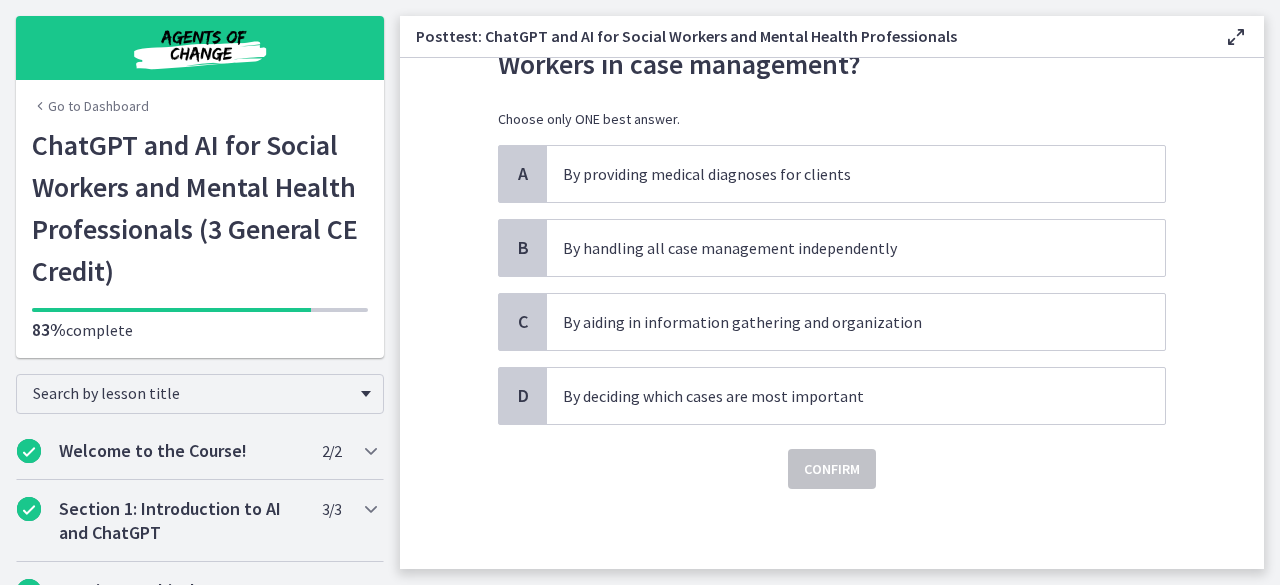 scroll, scrollTop: 0, scrollLeft: 0, axis: both 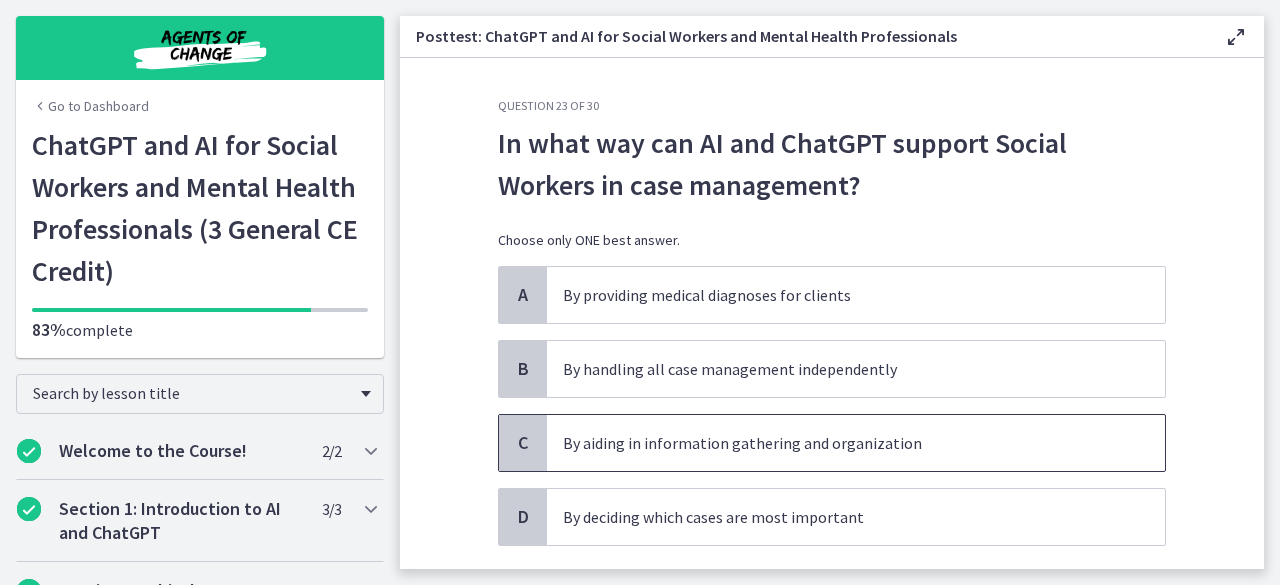 click on "By aiding in information gathering and organization" at bounding box center (856, 443) 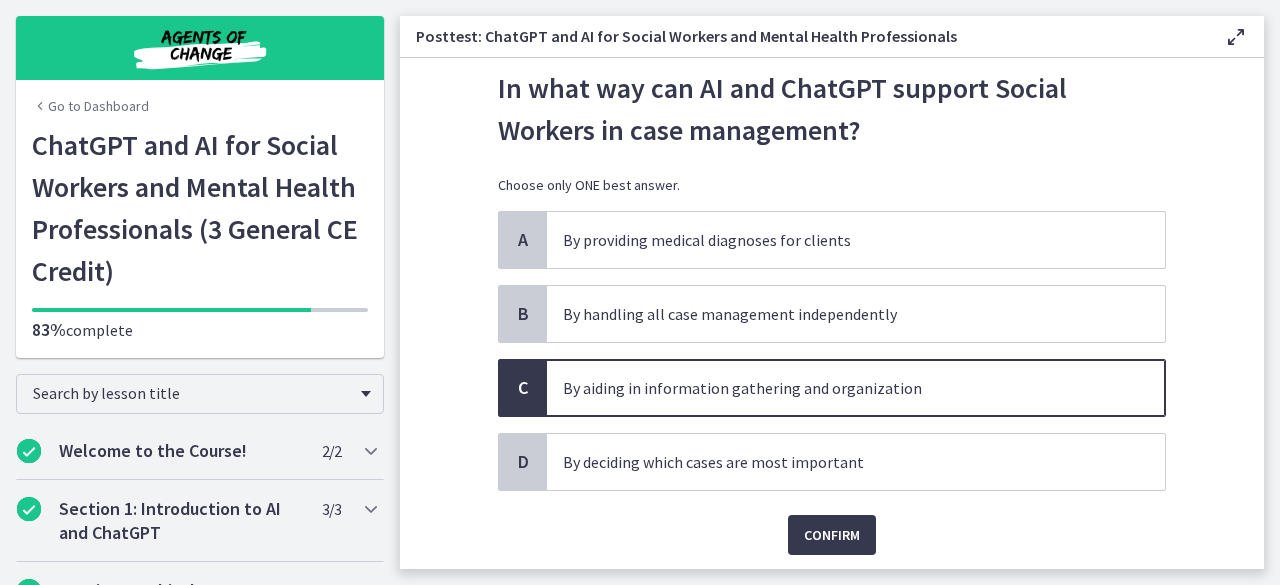 scroll, scrollTop: 61, scrollLeft: 0, axis: vertical 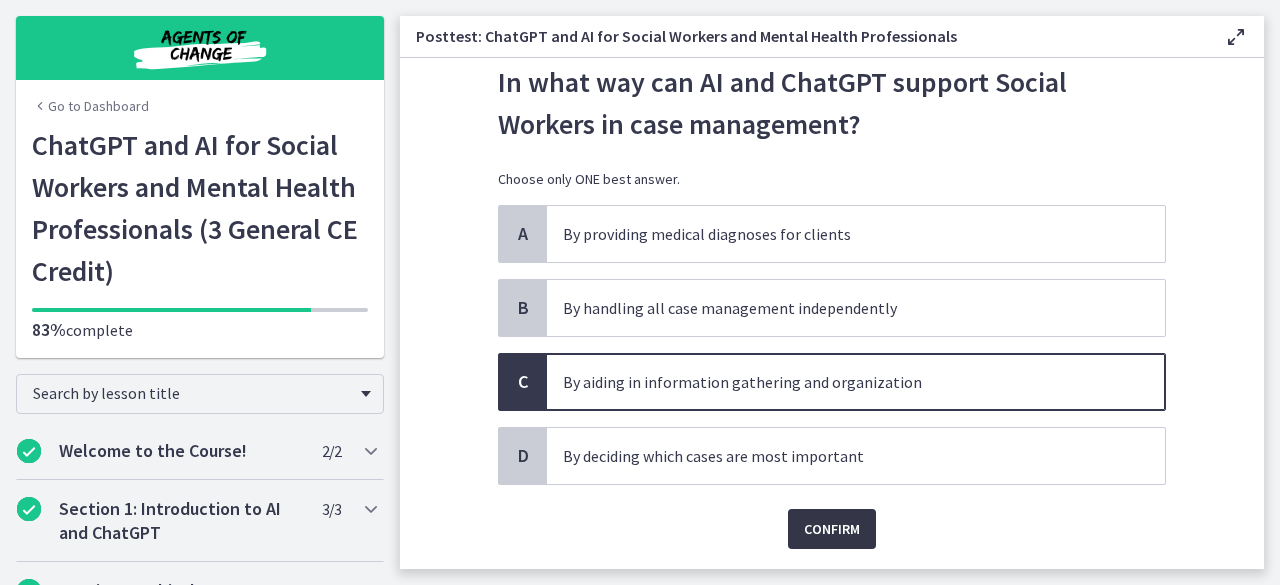 click on "Confirm" at bounding box center [832, 529] 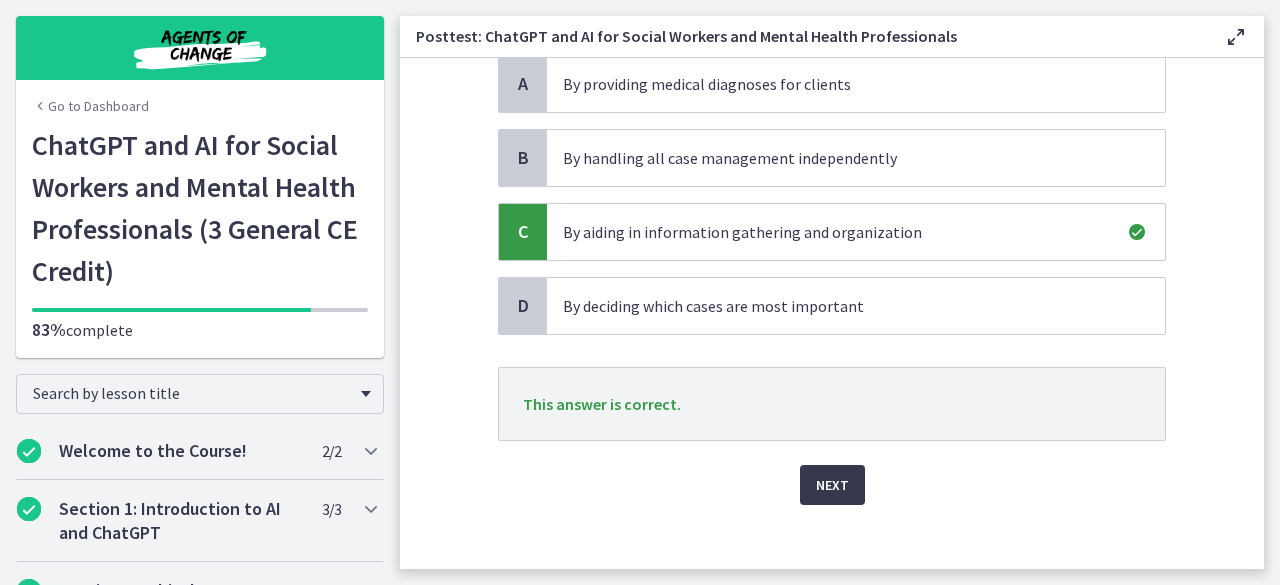 scroll, scrollTop: 213, scrollLeft: 0, axis: vertical 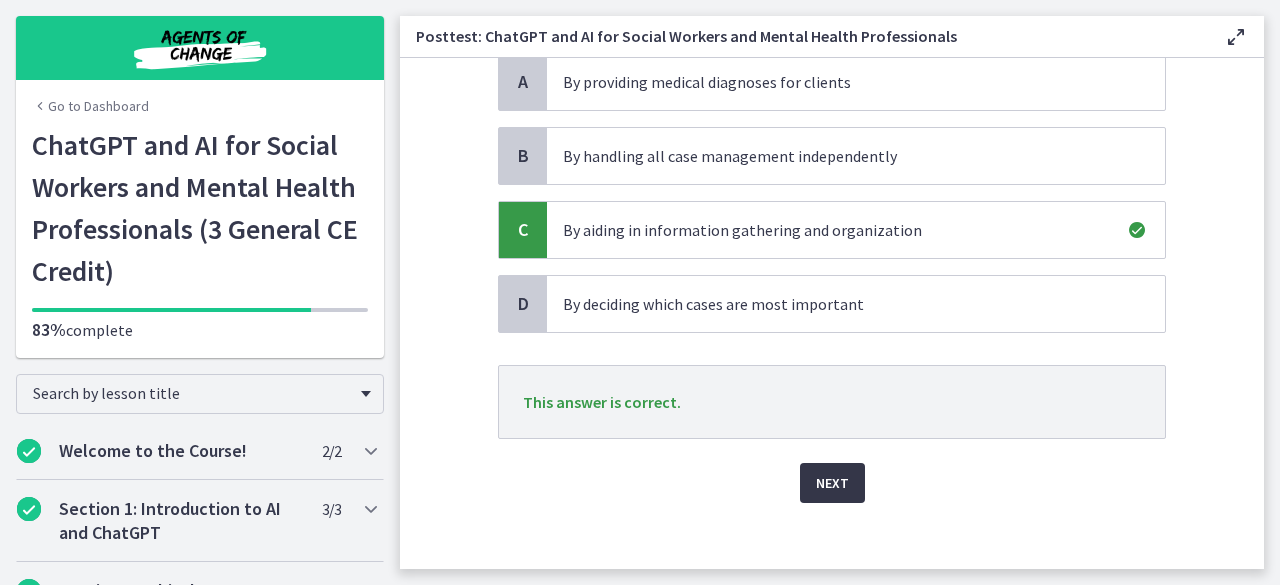click on "Next" at bounding box center (832, 483) 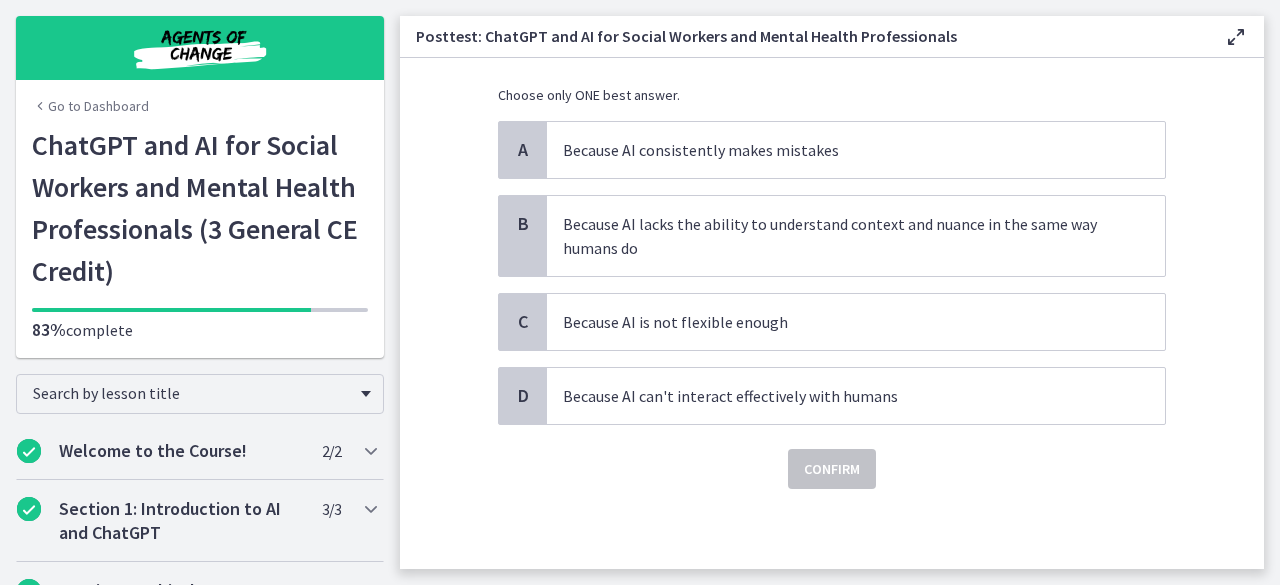 scroll, scrollTop: 0, scrollLeft: 0, axis: both 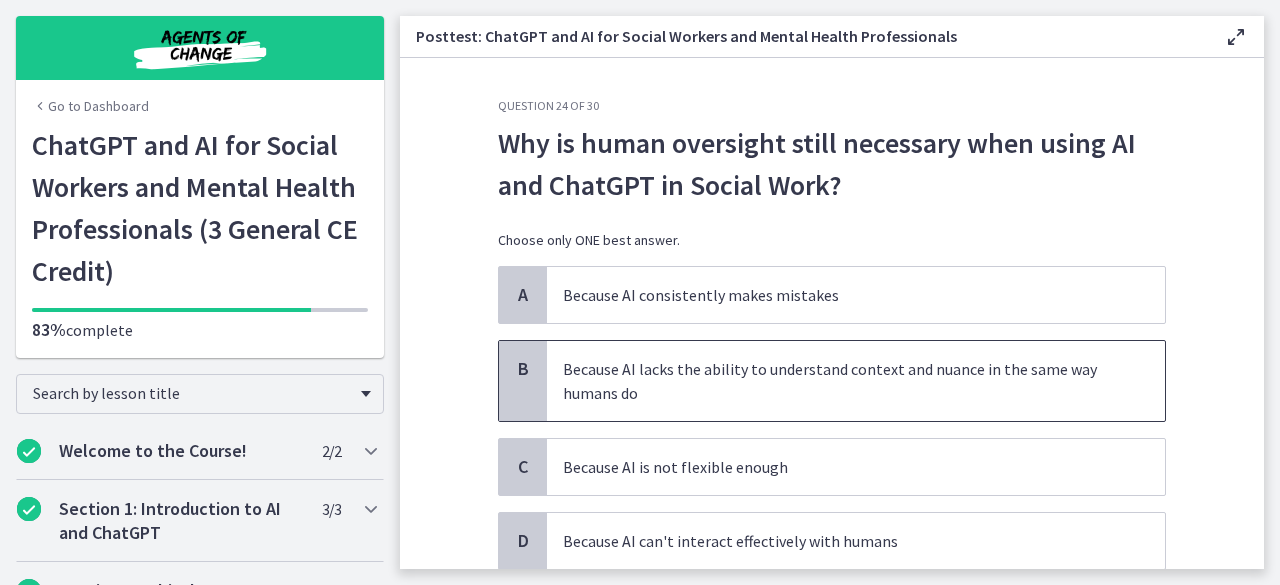 click on "Because AI lacks the ability to understand context and nuance in the same way humans do" at bounding box center (836, 381) 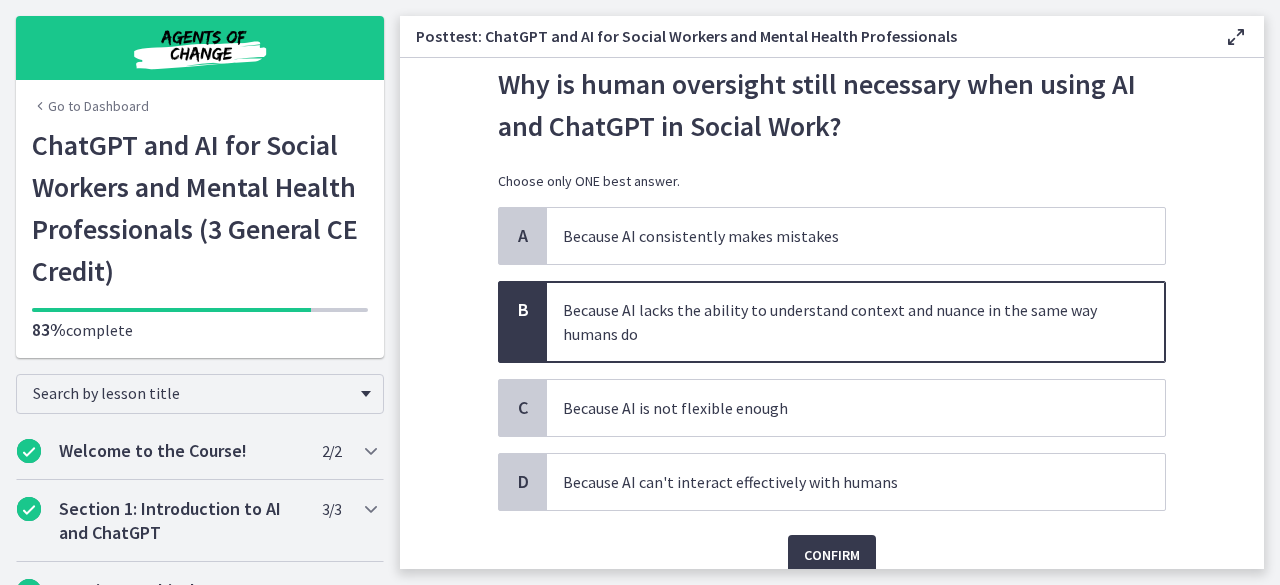 scroll, scrollTop: 60, scrollLeft: 0, axis: vertical 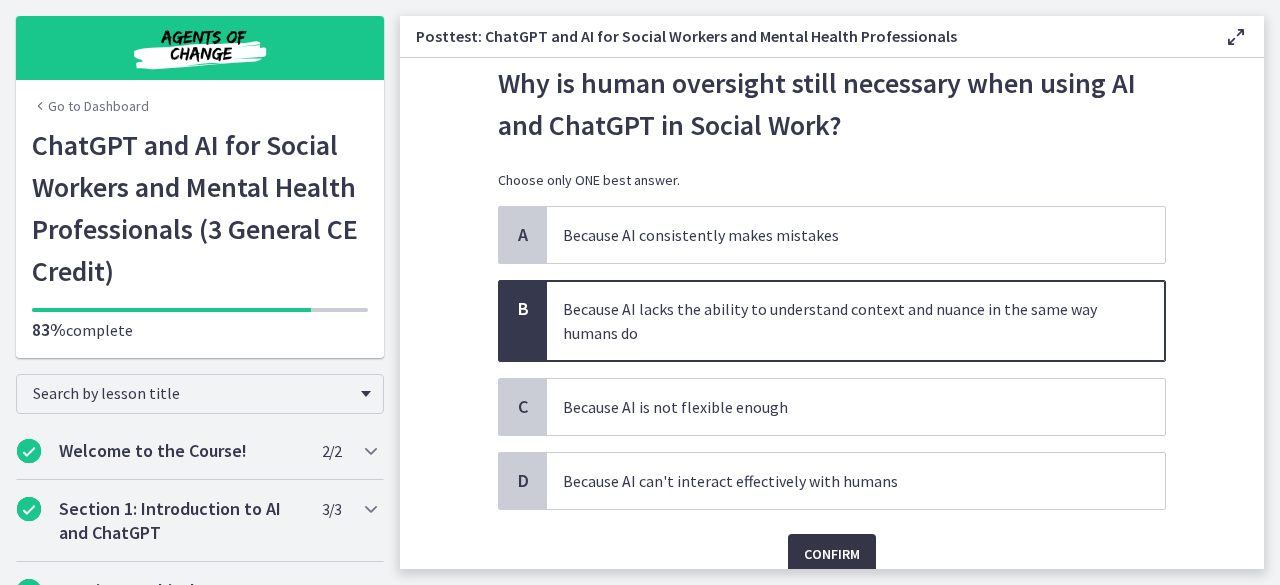 click on "Confirm" at bounding box center (832, 554) 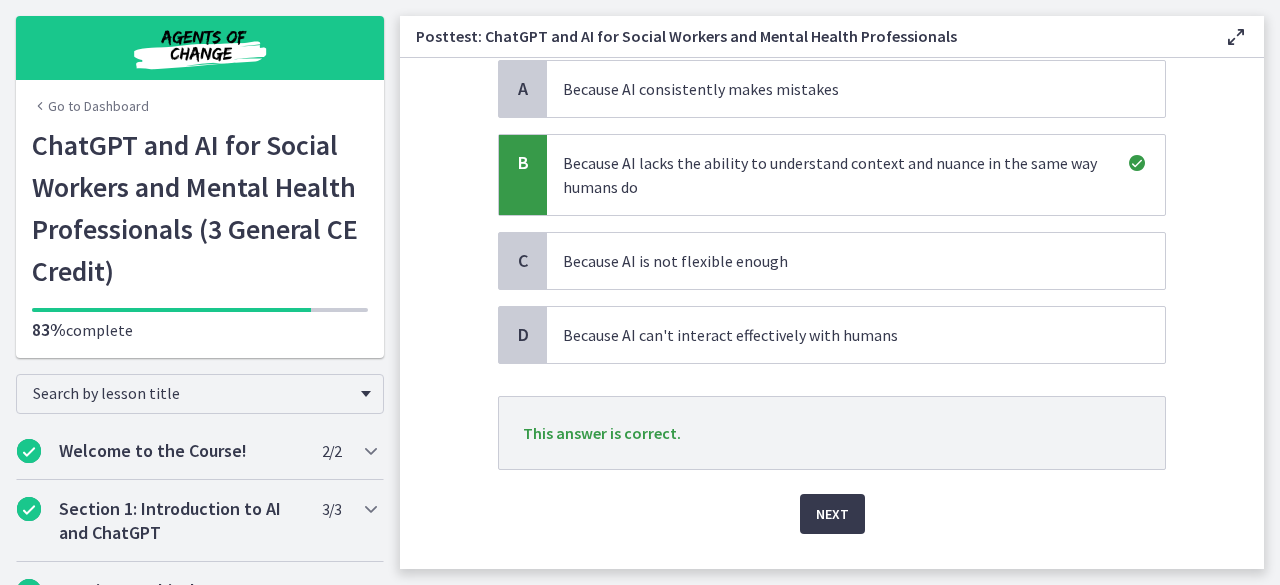 scroll, scrollTop: 208, scrollLeft: 0, axis: vertical 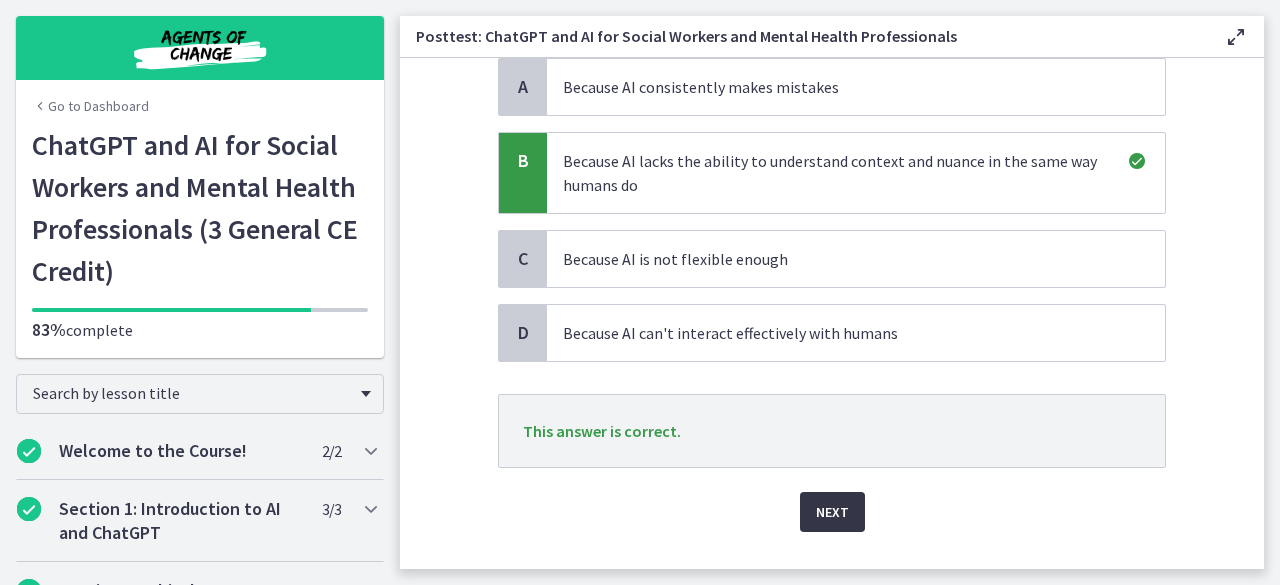 click on "Next" at bounding box center [832, 512] 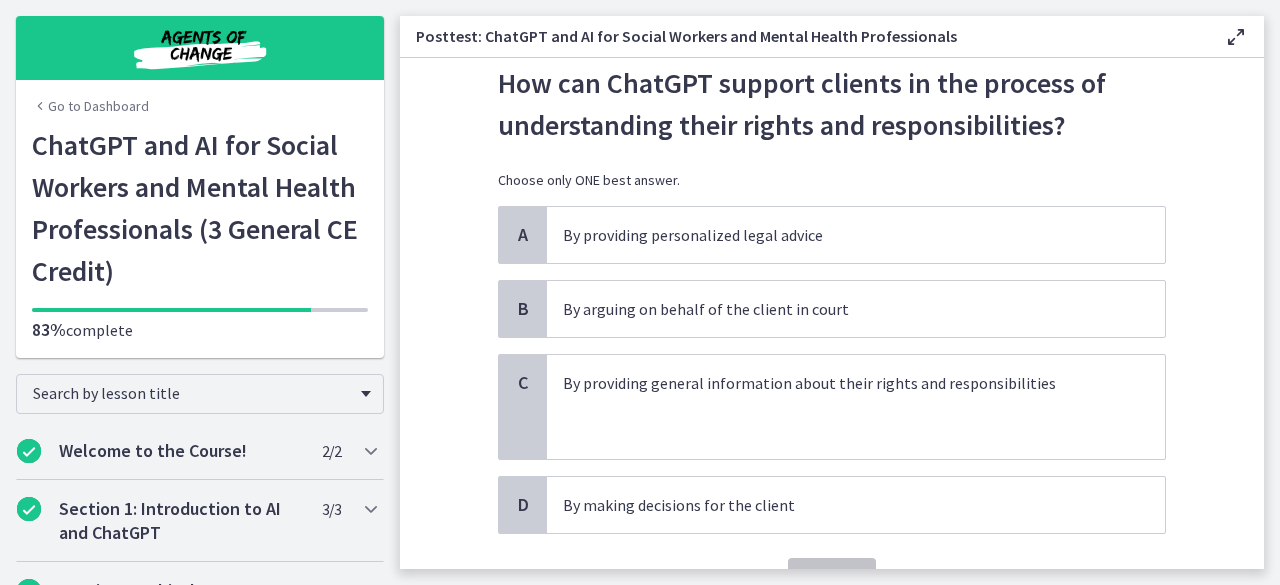 scroll, scrollTop: 82, scrollLeft: 0, axis: vertical 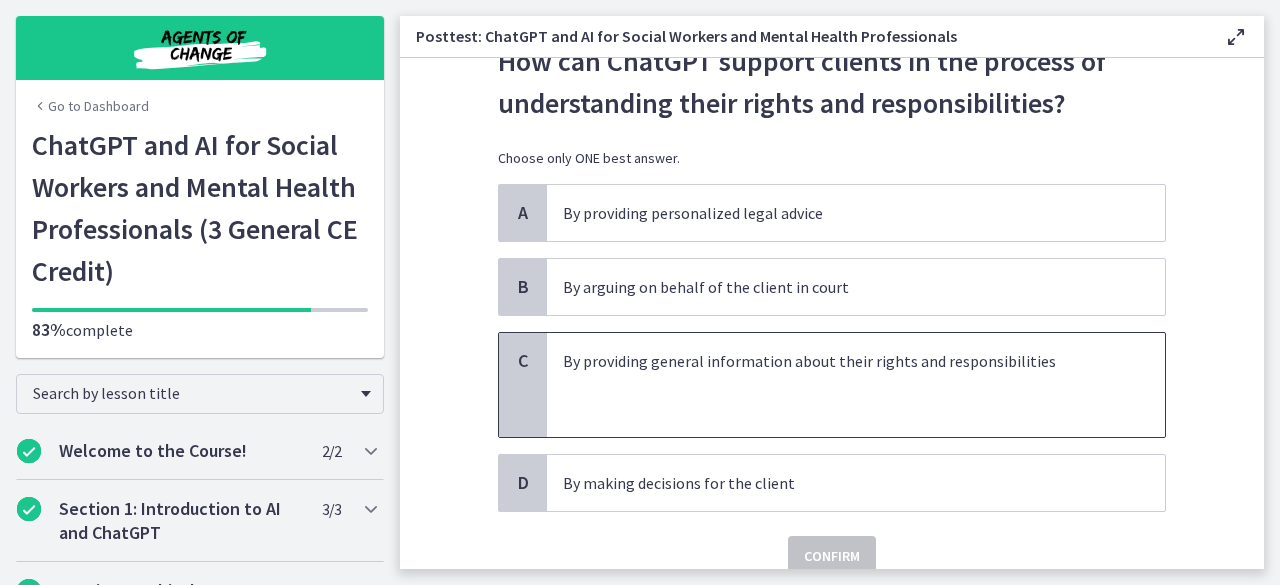 click at bounding box center (836, 409) 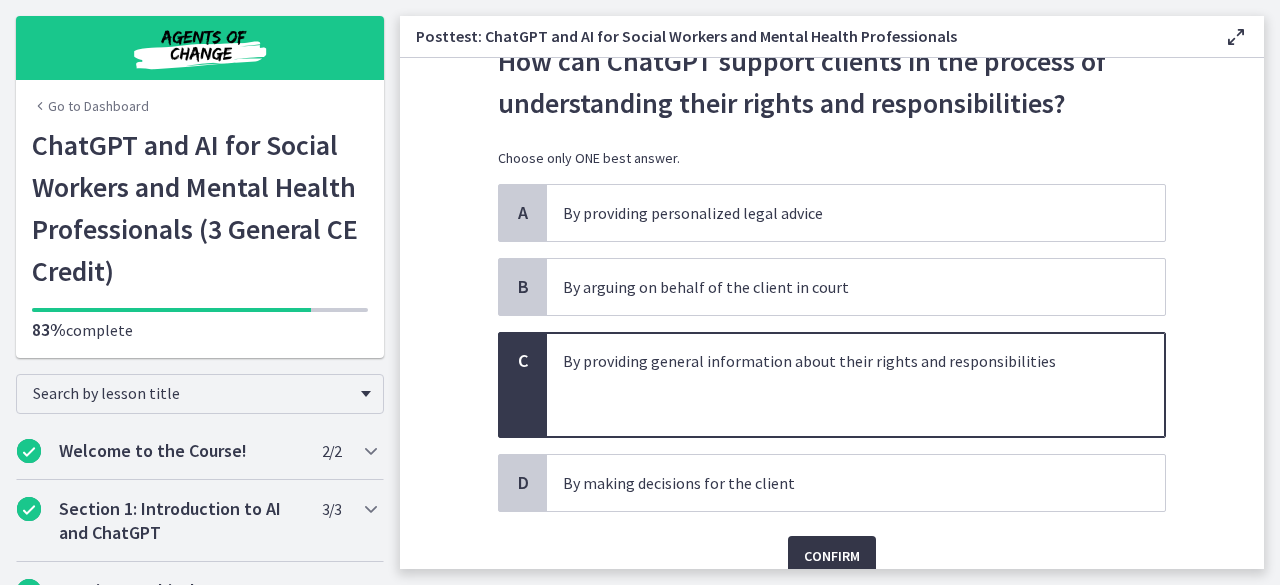 click on "Confirm" at bounding box center [832, 556] 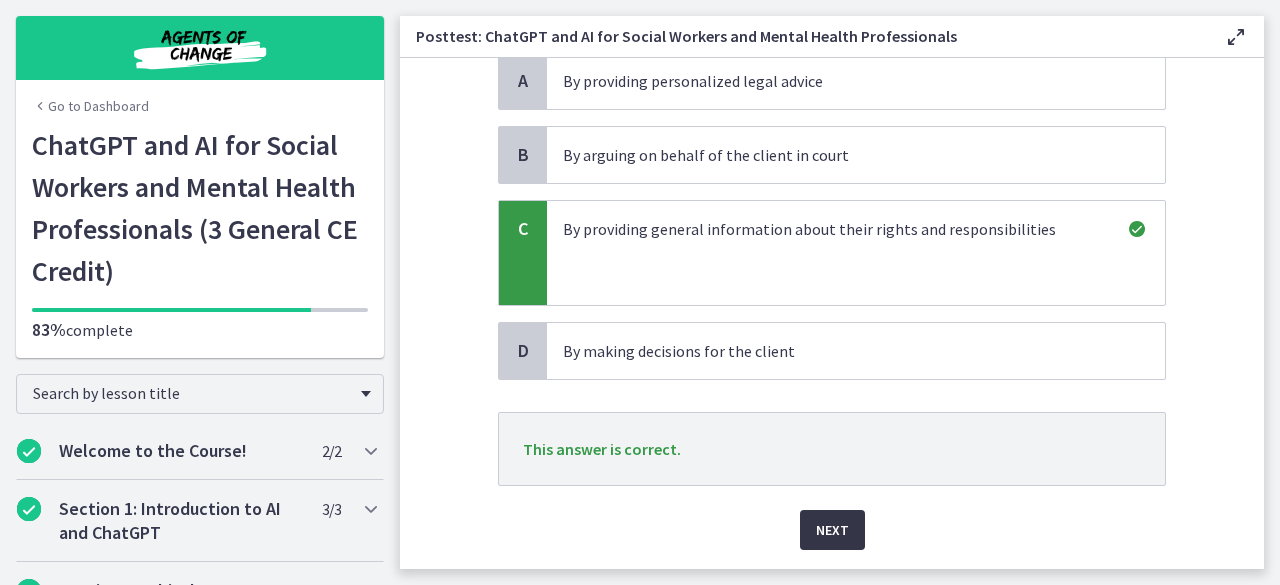scroll, scrollTop: 248, scrollLeft: 0, axis: vertical 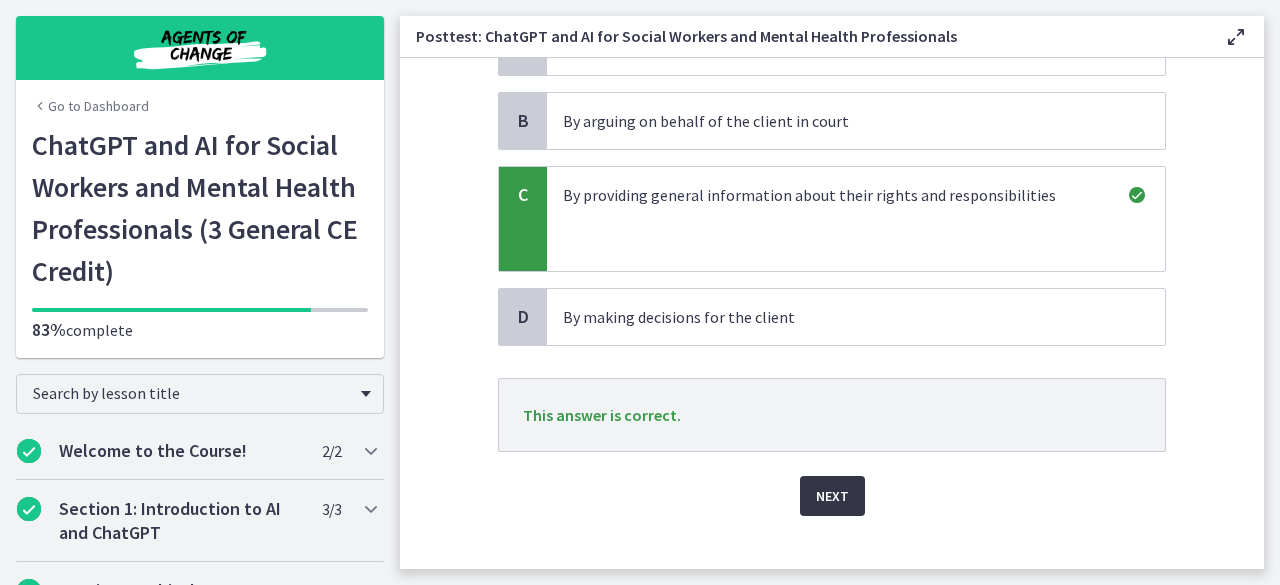 click on "Next" at bounding box center (832, 496) 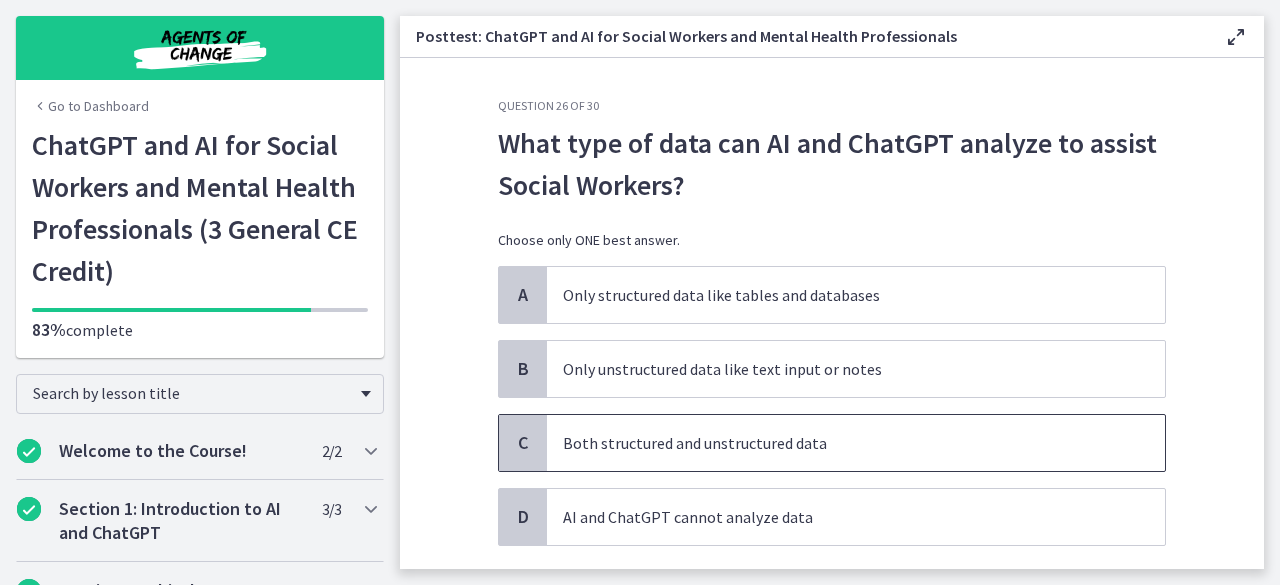 click on "Both structured and unstructured data" at bounding box center [856, 443] 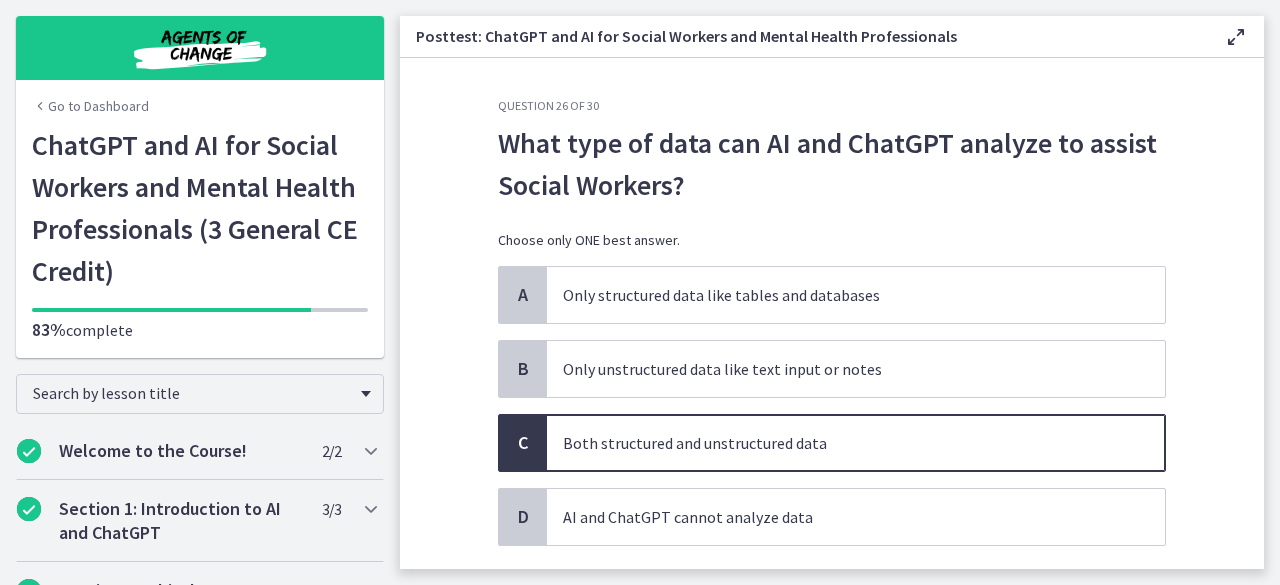 scroll, scrollTop: 118, scrollLeft: 0, axis: vertical 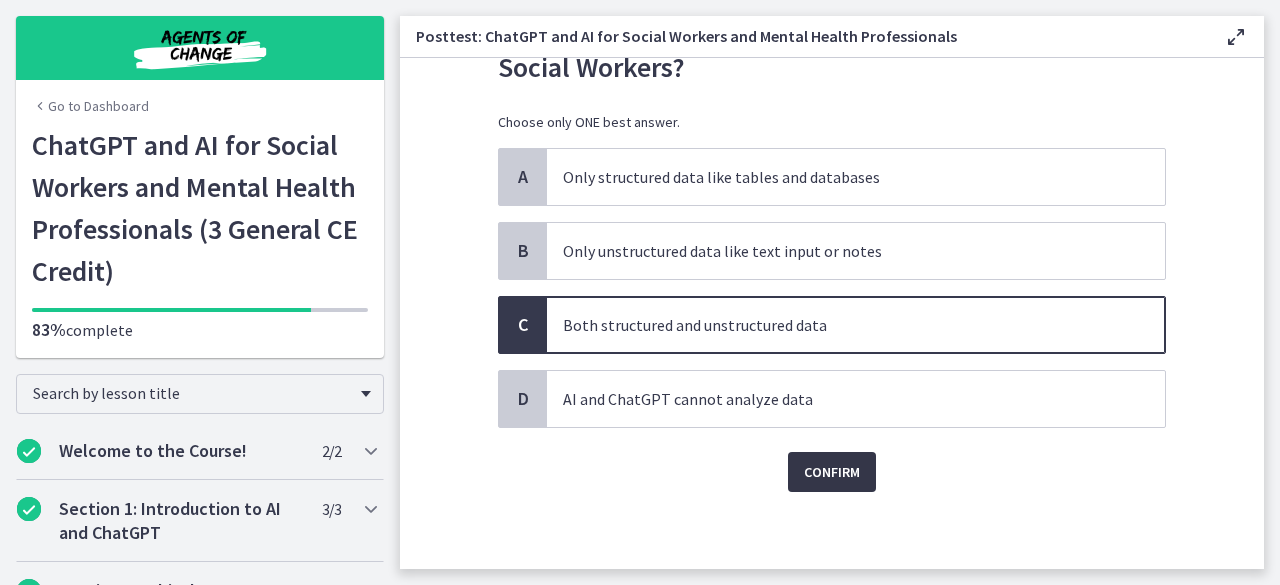 click on "Confirm" at bounding box center (832, 472) 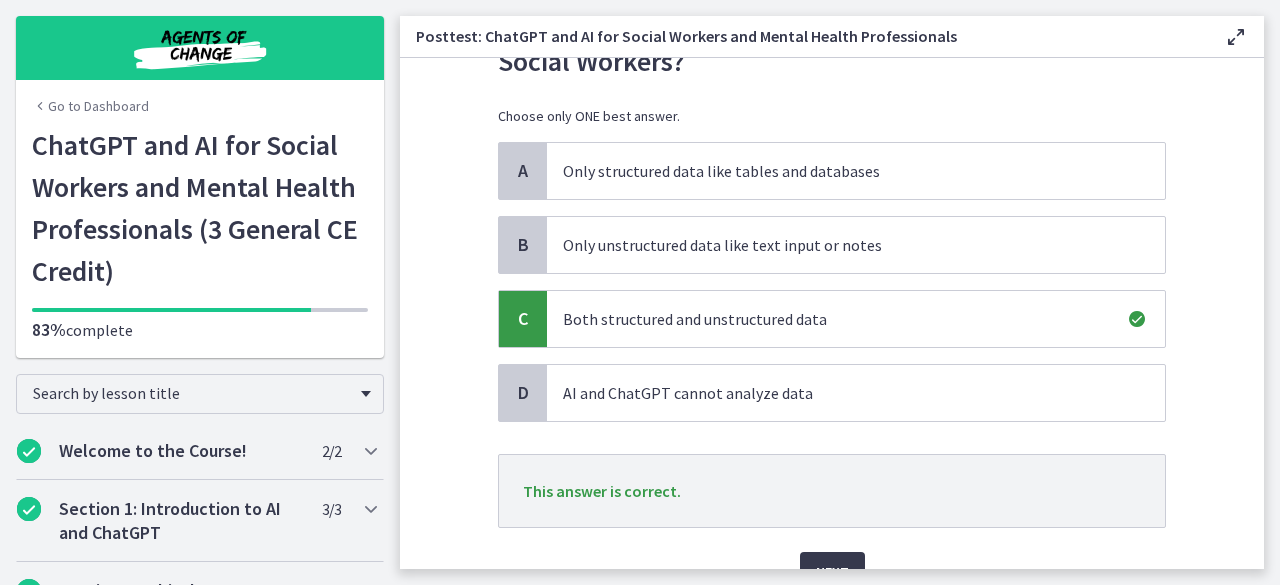 scroll, scrollTop: 175, scrollLeft: 0, axis: vertical 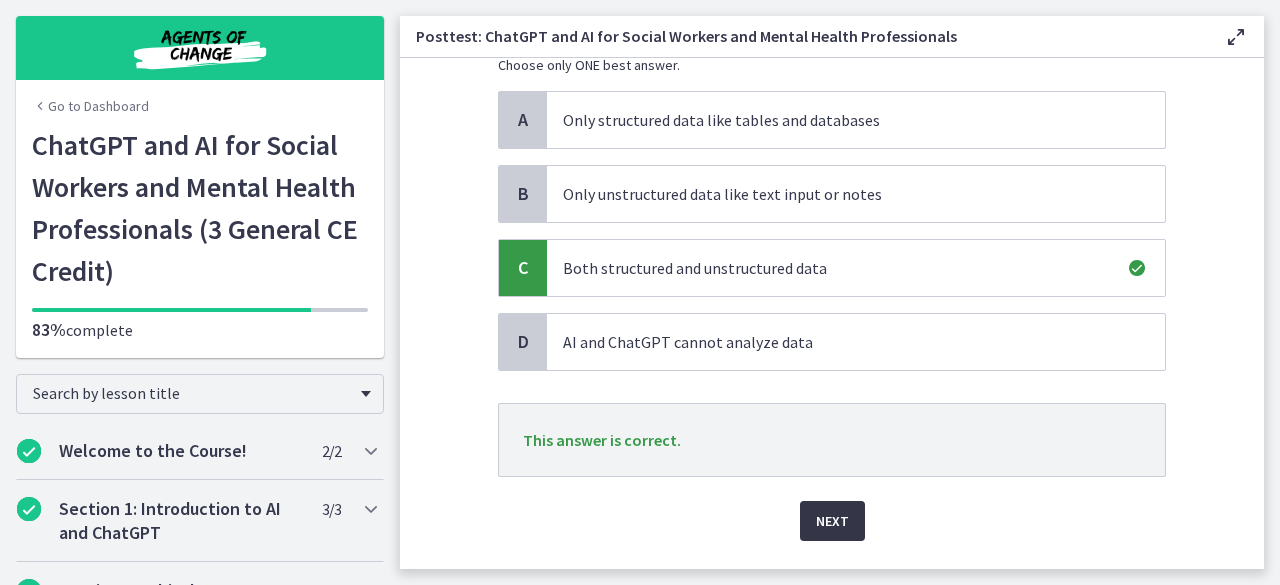 click on "Next" at bounding box center (832, 521) 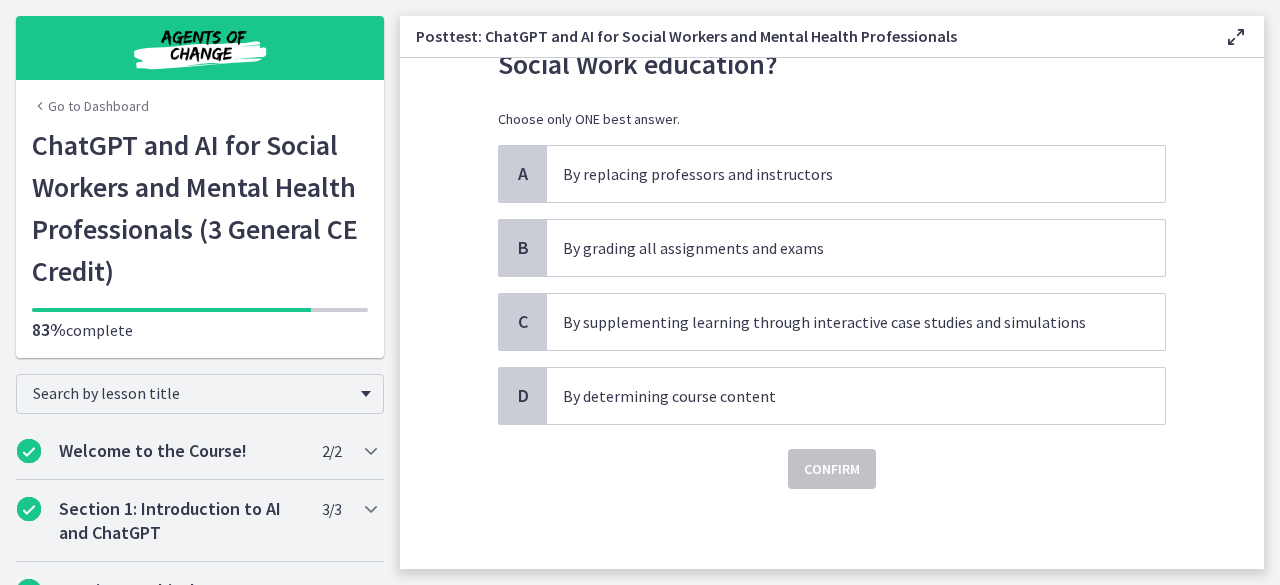 scroll, scrollTop: 0, scrollLeft: 0, axis: both 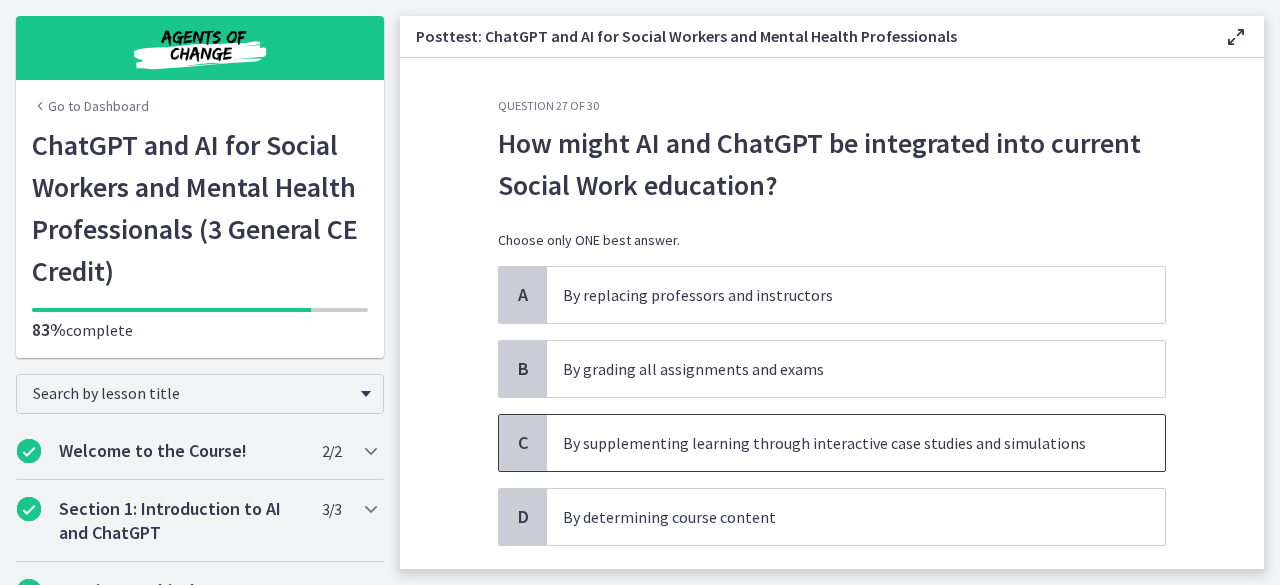 click on "By supplementing learning through interactive case studies and simulations" at bounding box center (836, 443) 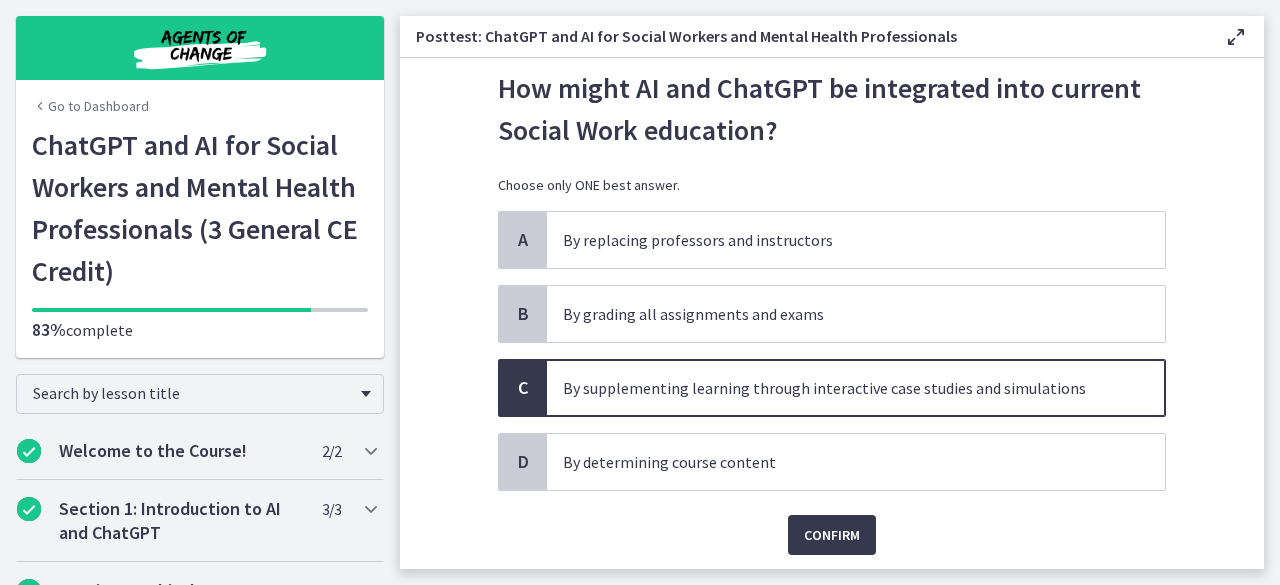 scroll, scrollTop: 64, scrollLeft: 0, axis: vertical 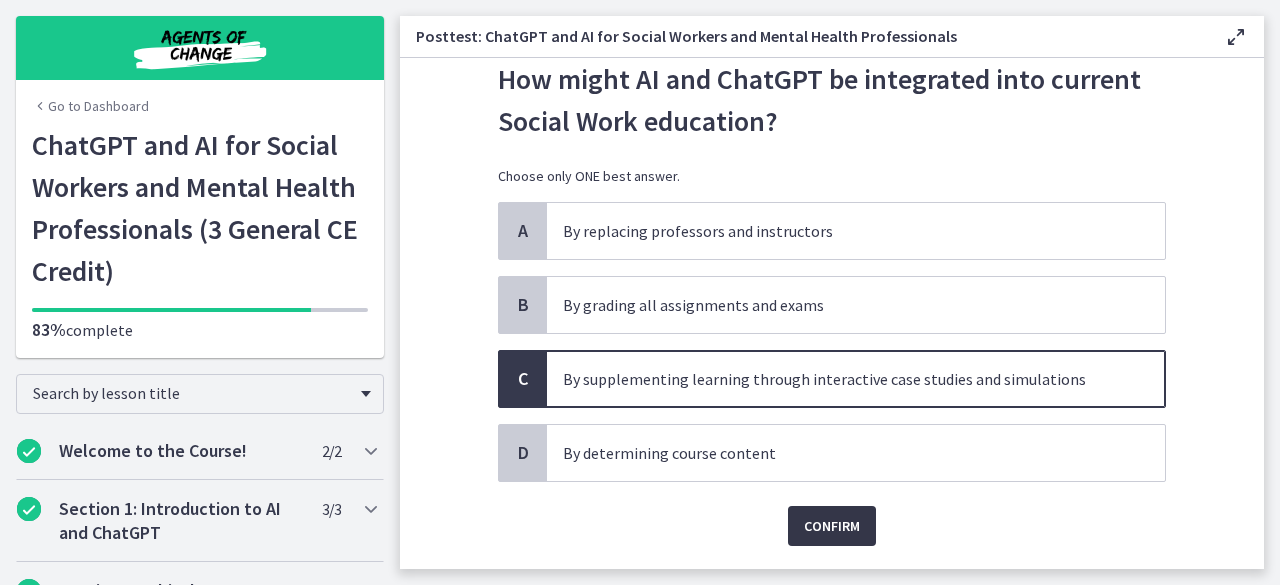 click on "Confirm" at bounding box center (832, 526) 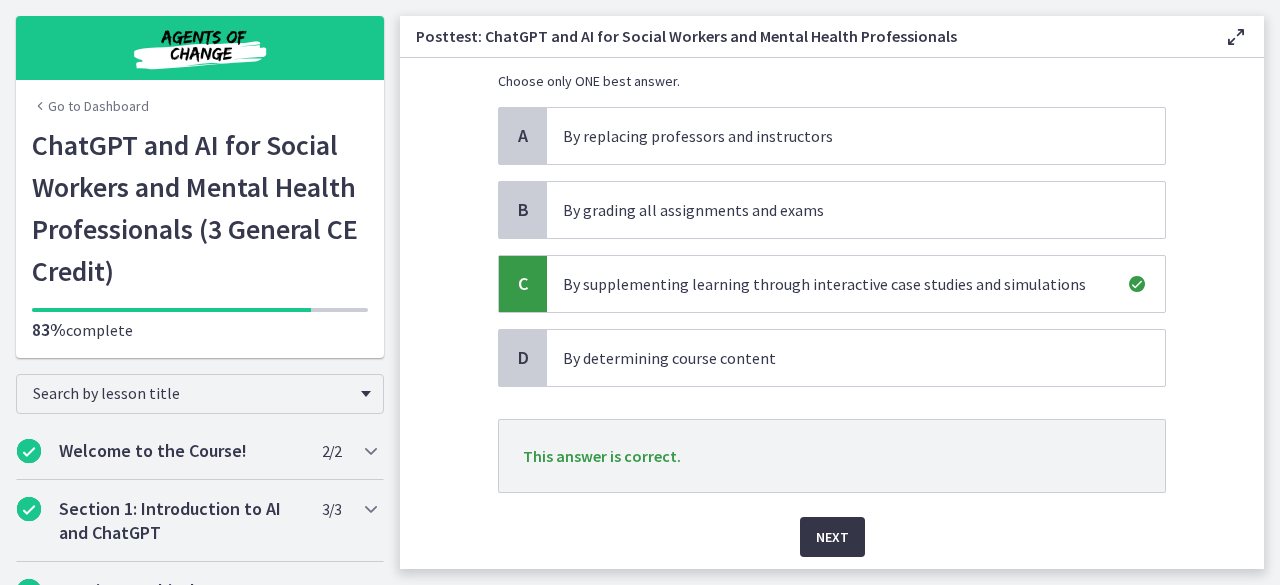 scroll, scrollTop: 170, scrollLeft: 0, axis: vertical 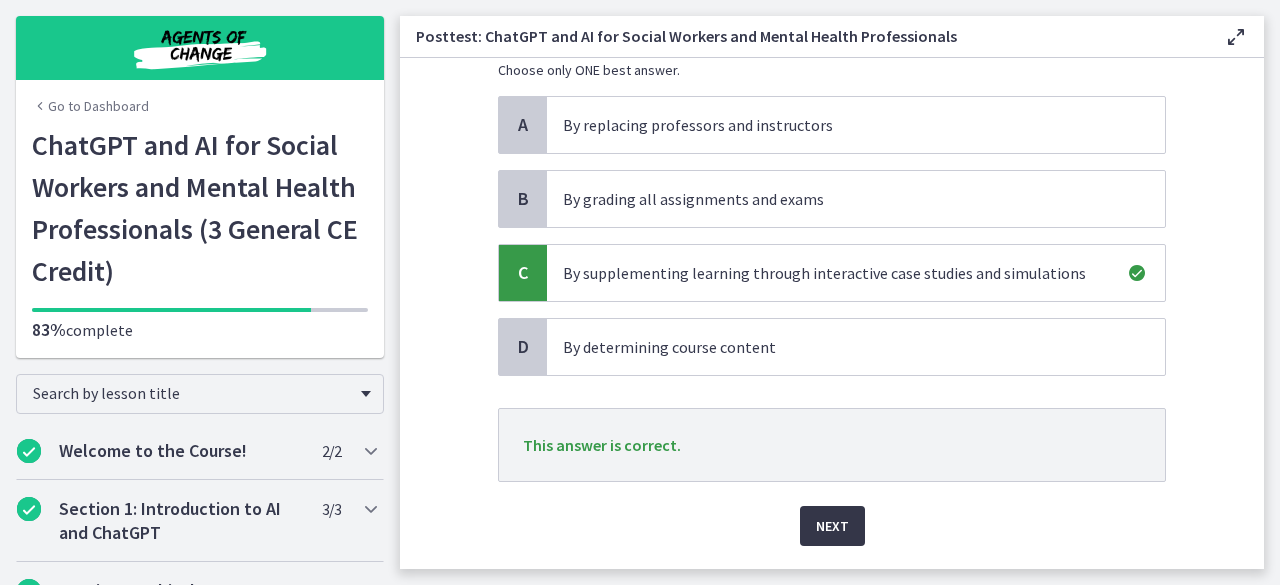 click on "Next" at bounding box center [832, 526] 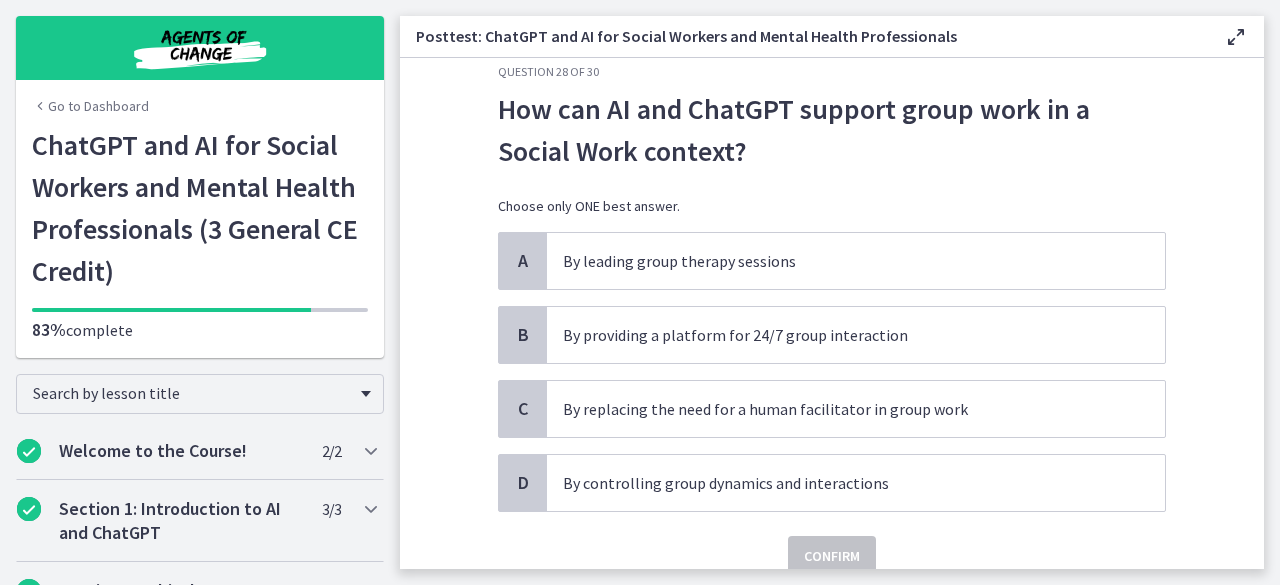 scroll, scrollTop: 40, scrollLeft: 0, axis: vertical 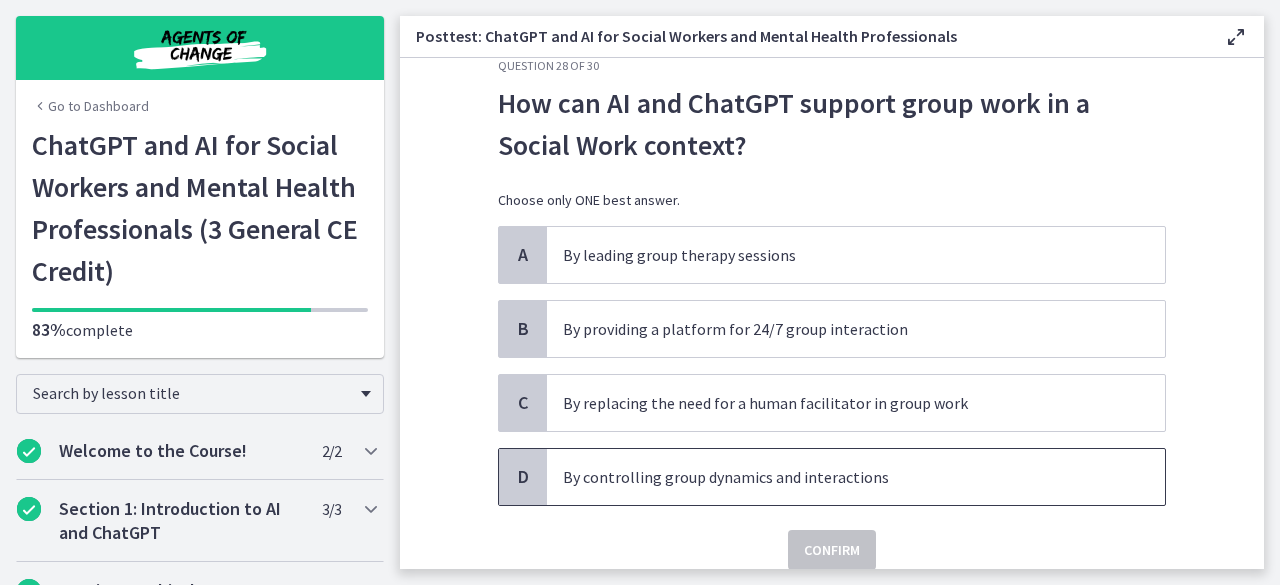 click on "By controlling group dynamics and interactions" at bounding box center (856, 477) 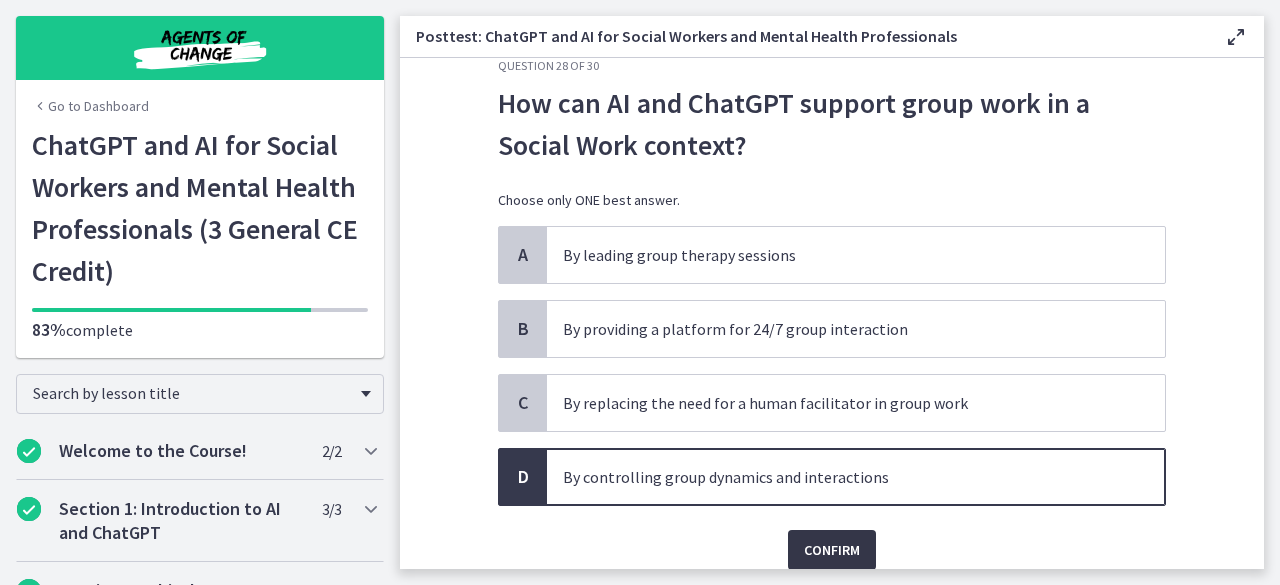 click on "Confirm" at bounding box center (832, 550) 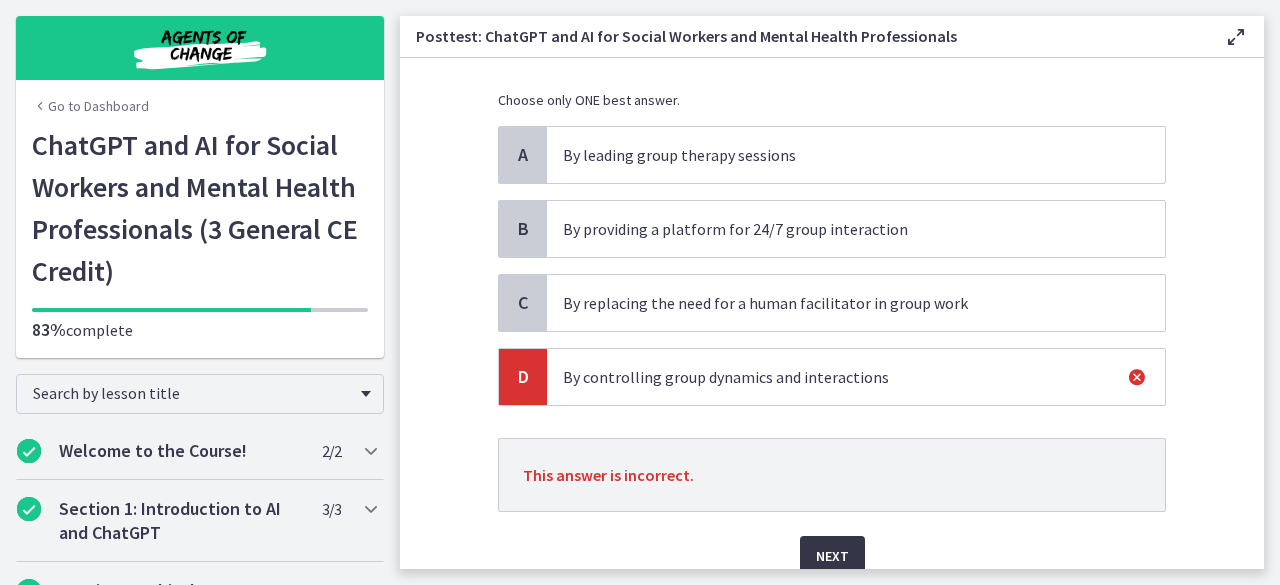 scroll, scrollTop: 140, scrollLeft: 0, axis: vertical 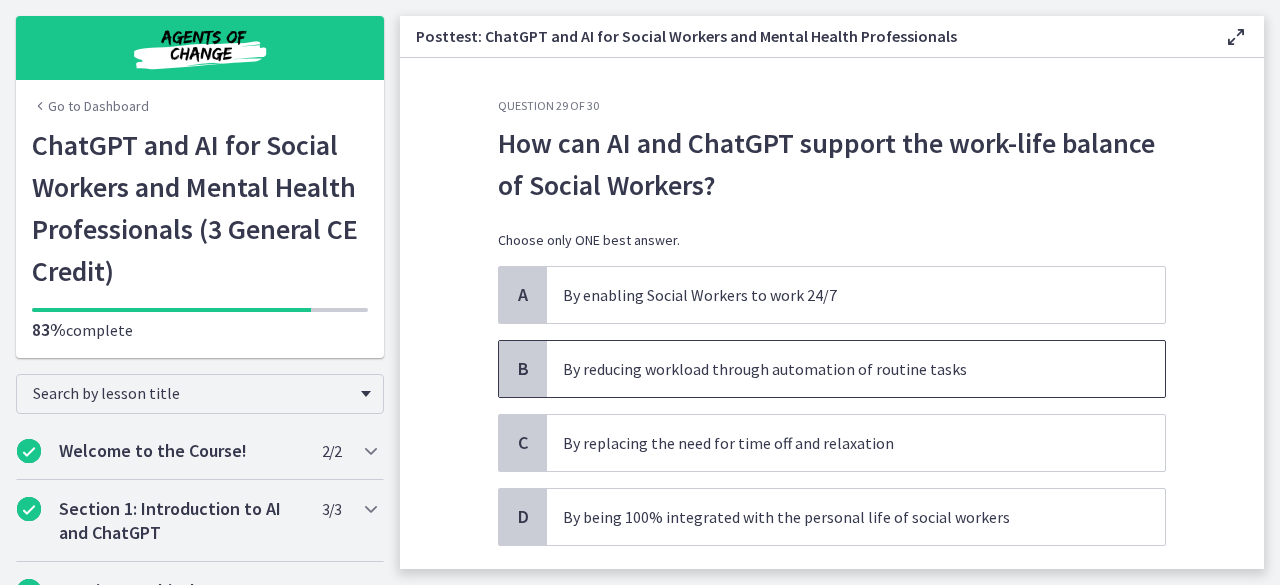 click on "By reducing workload through automation of routine tasks" at bounding box center [836, 369] 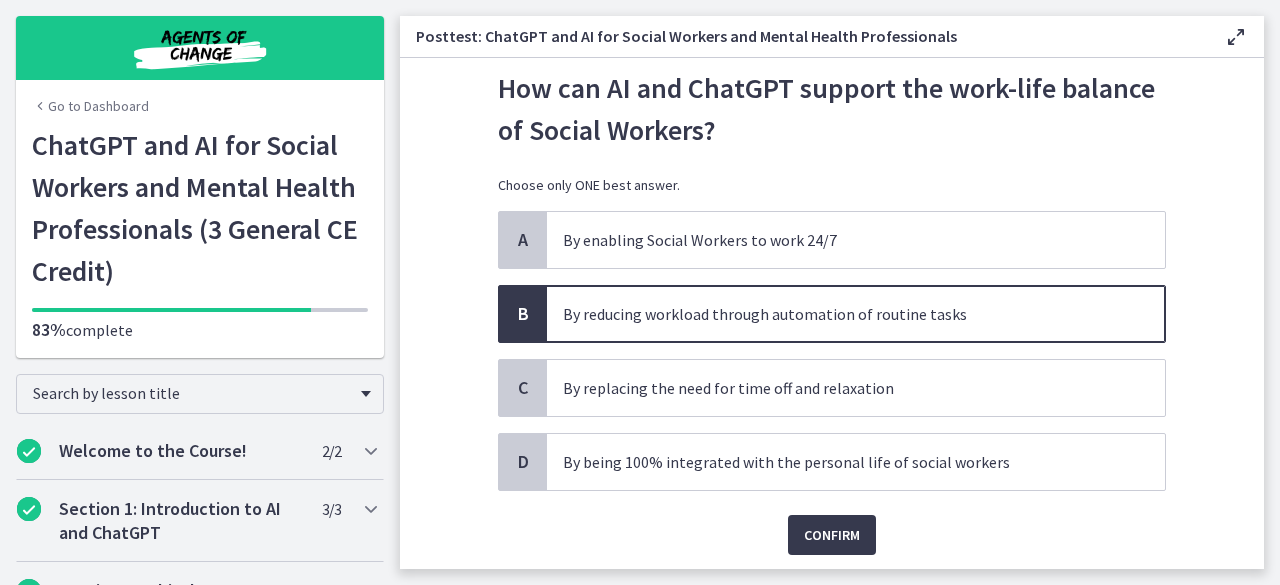 scroll, scrollTop: 56, scrollLeft: 0, axis: vertical 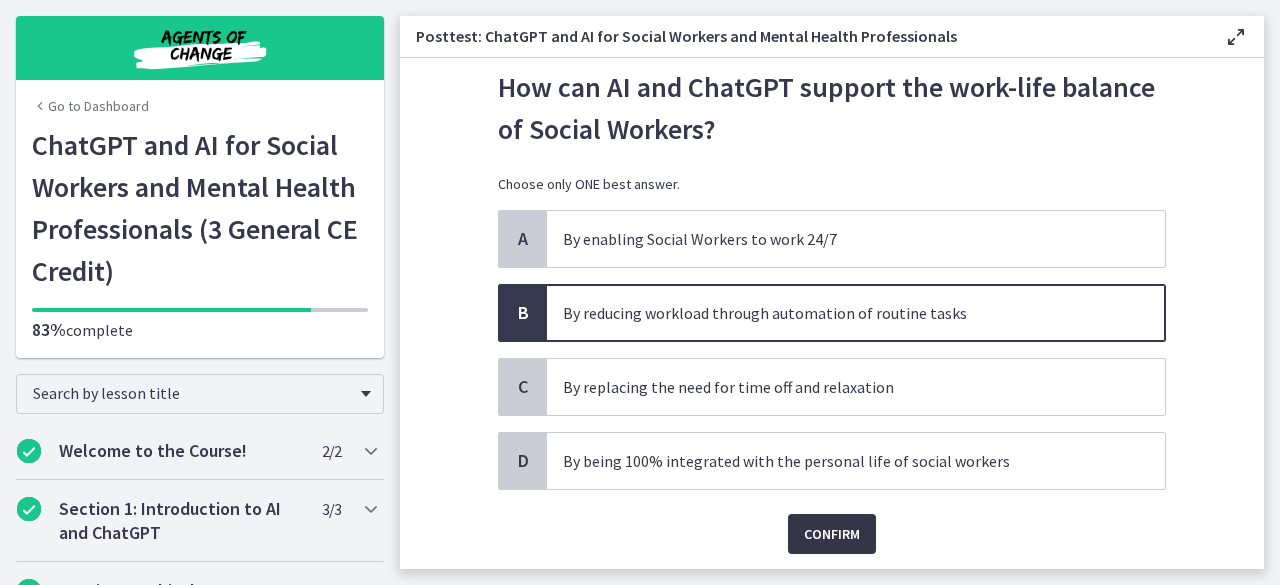 click on "Confirm" at bounding box center (832, 534) 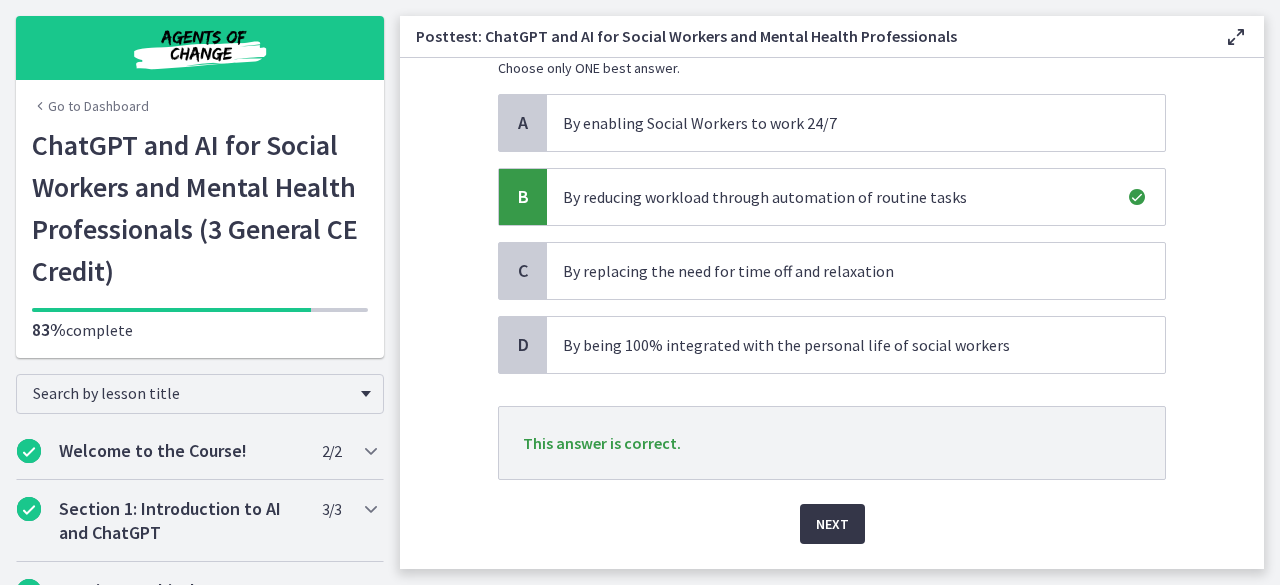 scroll, scrollTop: 174, scrollLeft: 0, axis: vertical 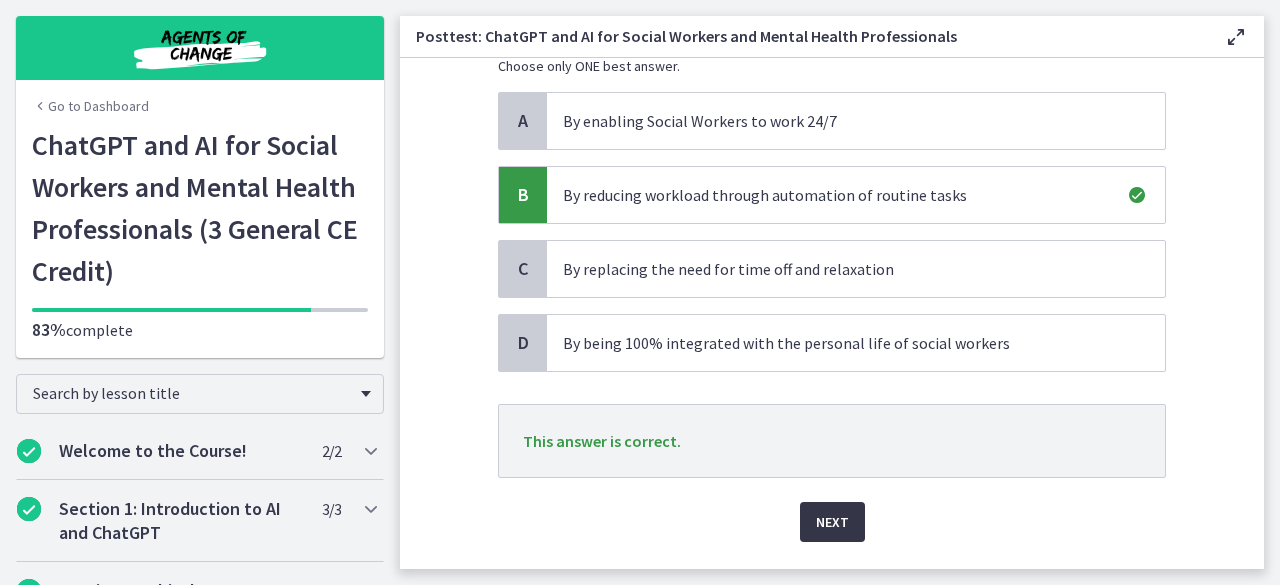 click on "Next" at bounding box center [832, 522] 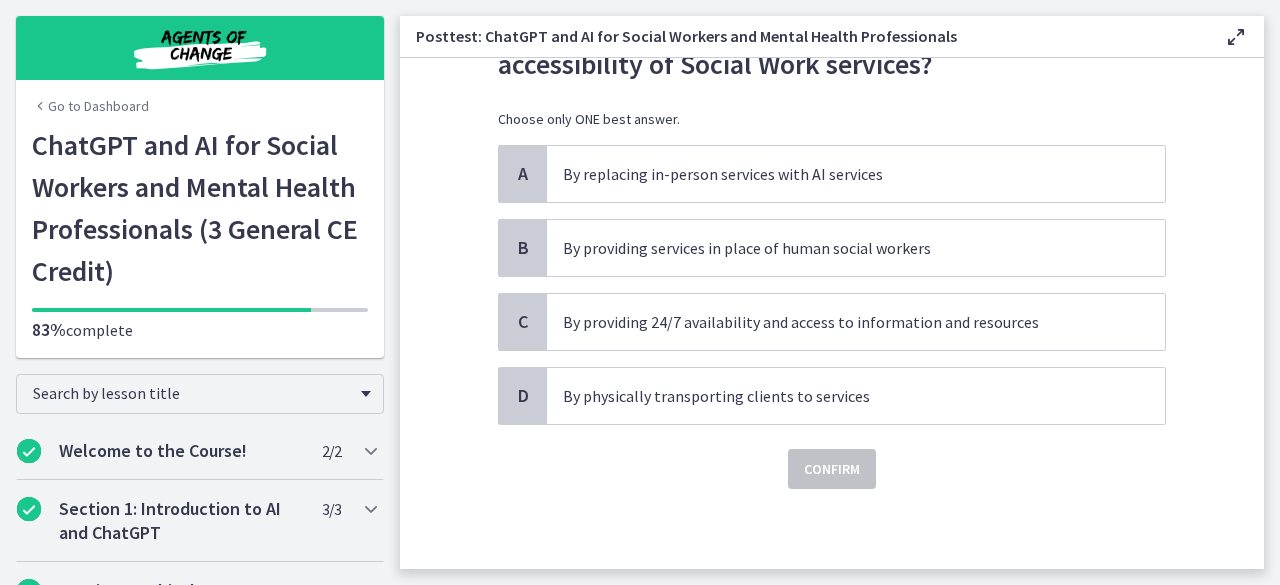 scroll, scrollTop: 0, scrollLeft: 0, axis: both 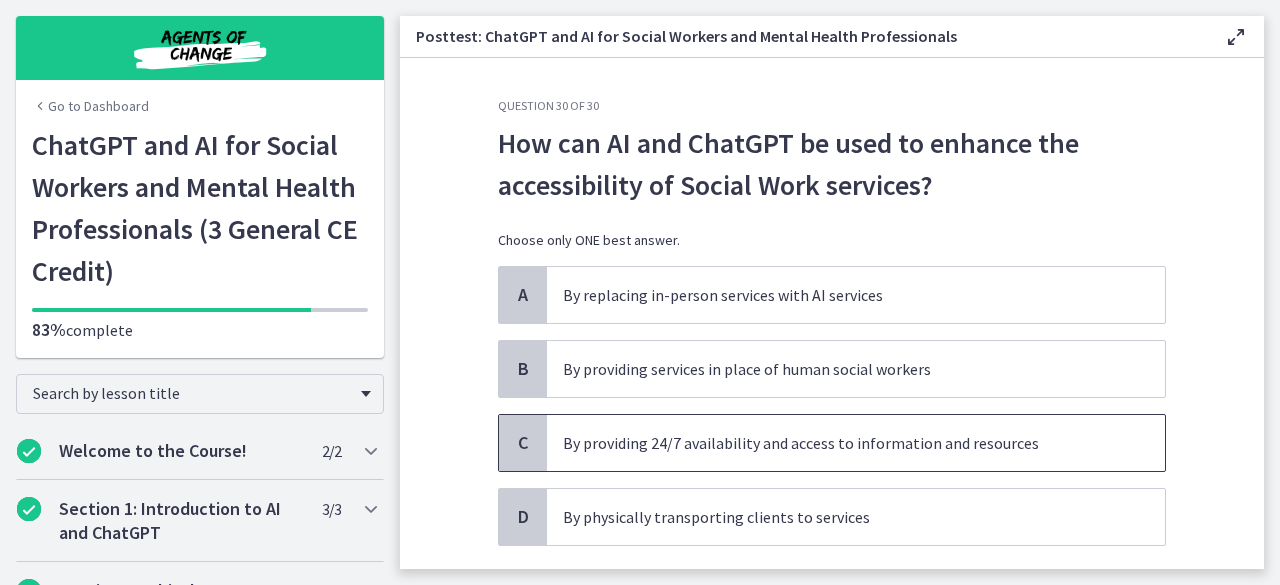 click on "By providing 24/7 availability and access to information and resources" at bounding box center (856, 443) 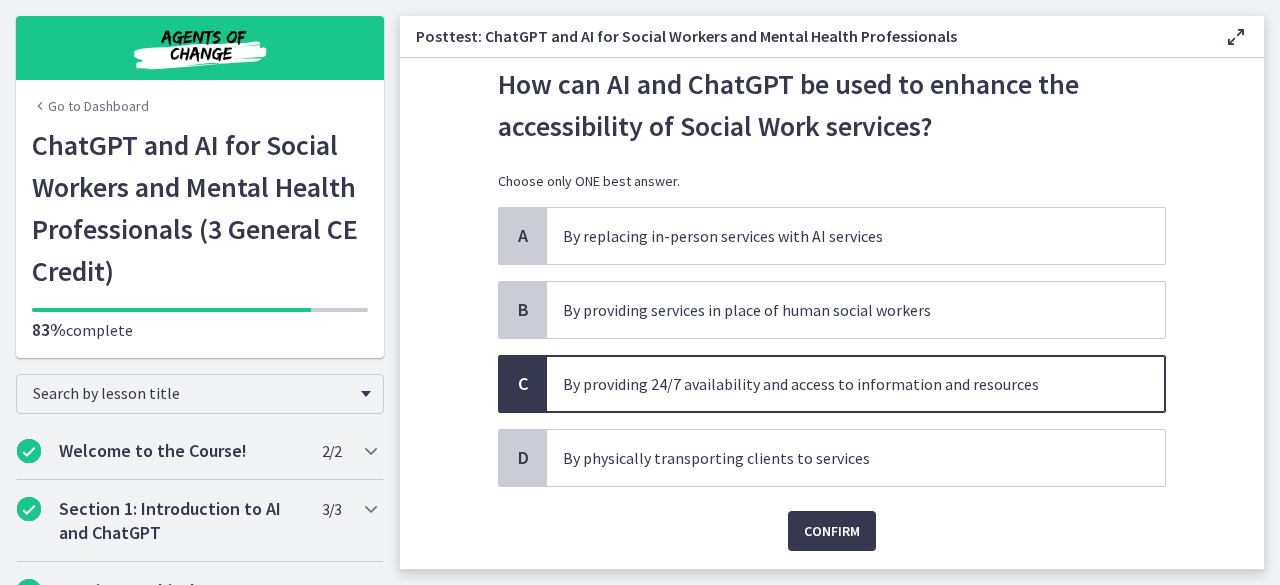 scroll, scrollTop: 68, scrollLeft: 0, axis: vertical 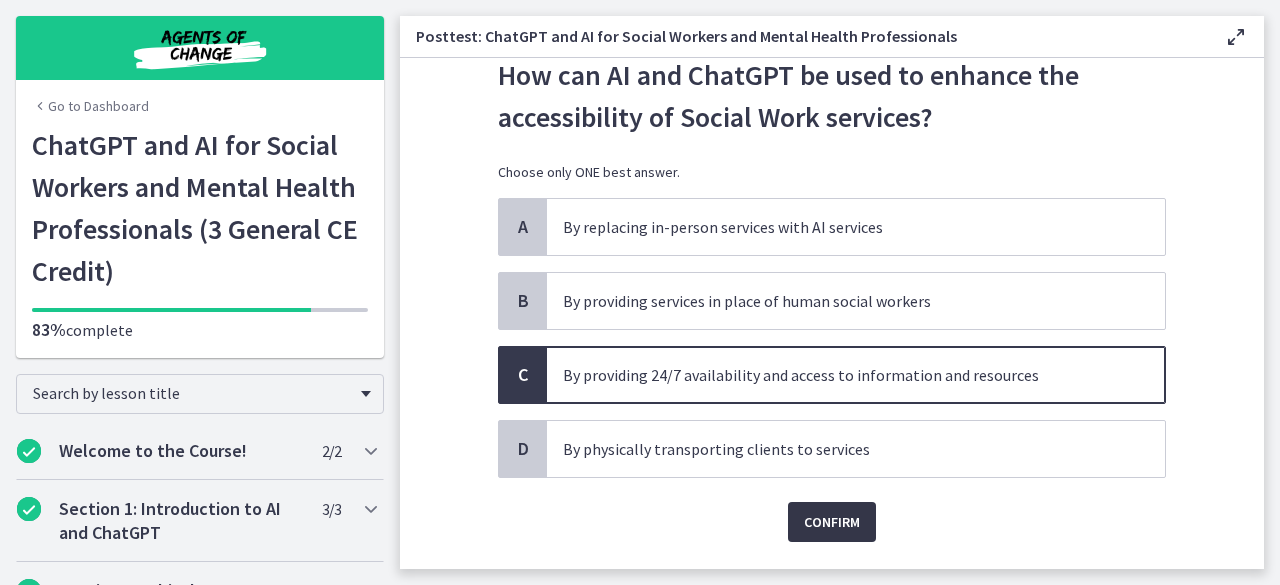 click on "Confirm" at bounding box center [832, 522] 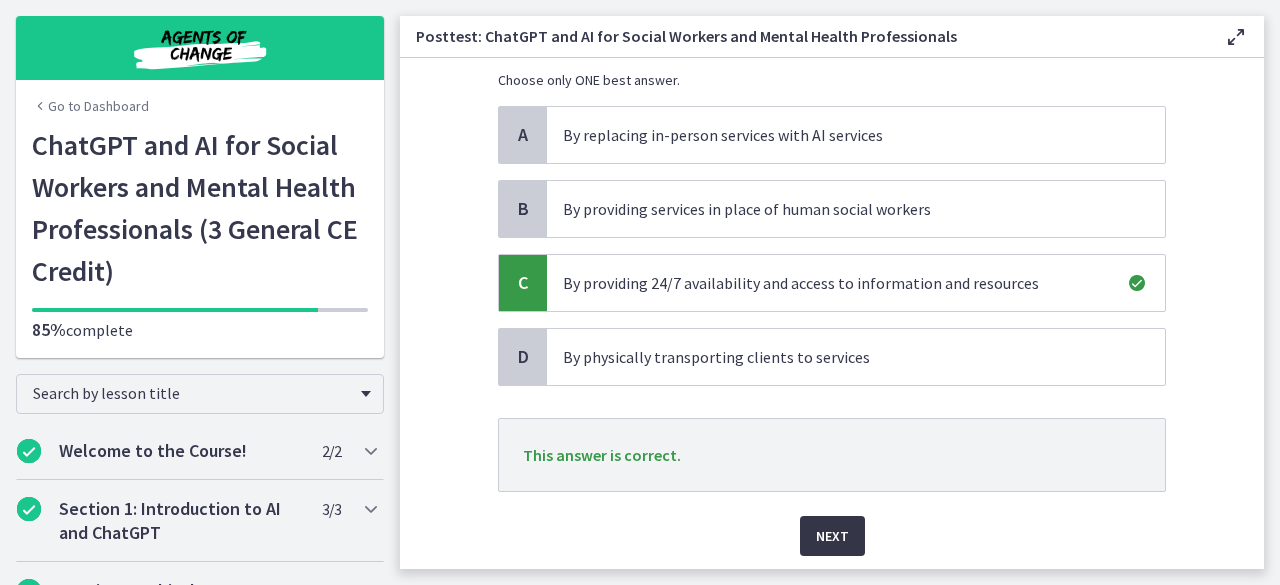 scroll, scrollTop: 184, scrollLeft: 0, axis: vertical 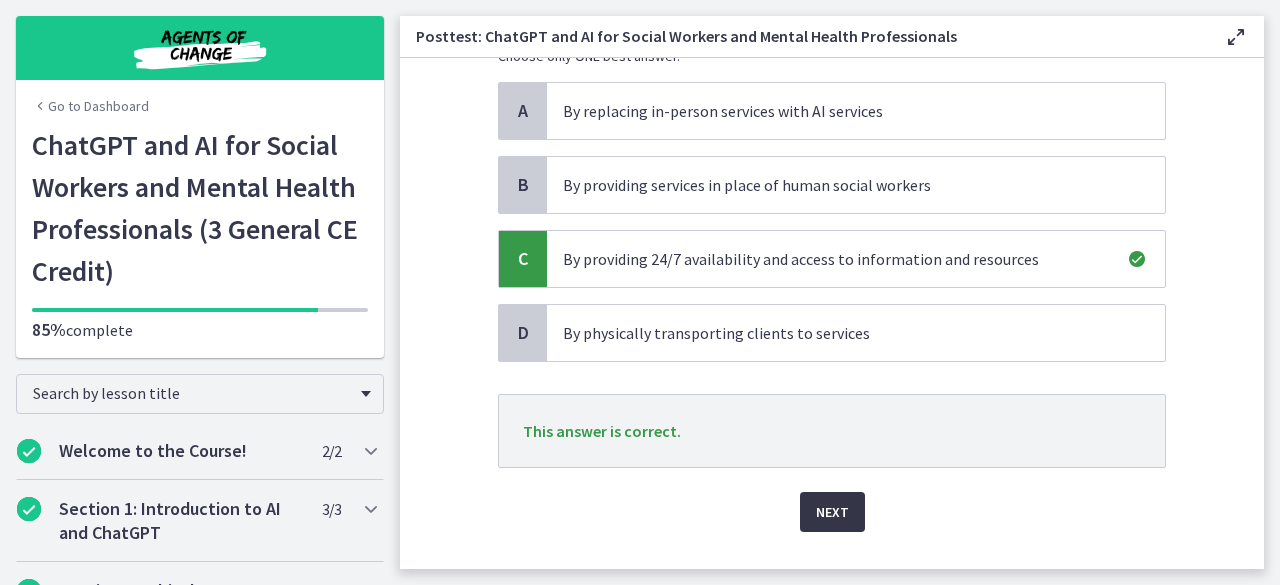 click on "Next" at bounding box center [832, 512] 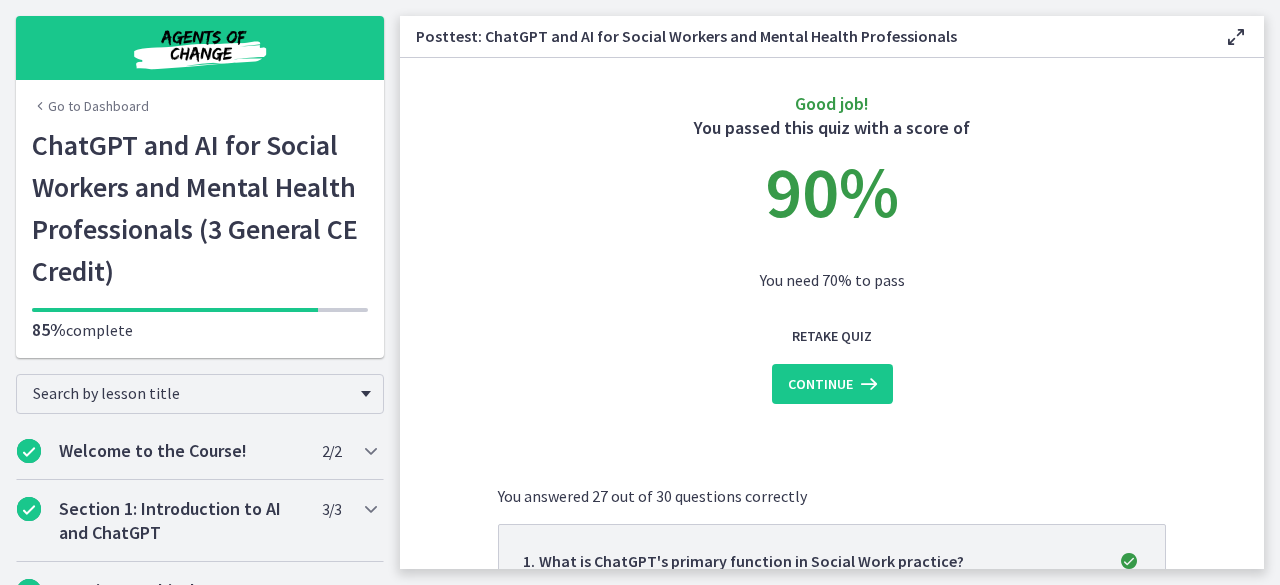 scroll, scrollTop: 4, scrollLeft: 0, axis: vertical 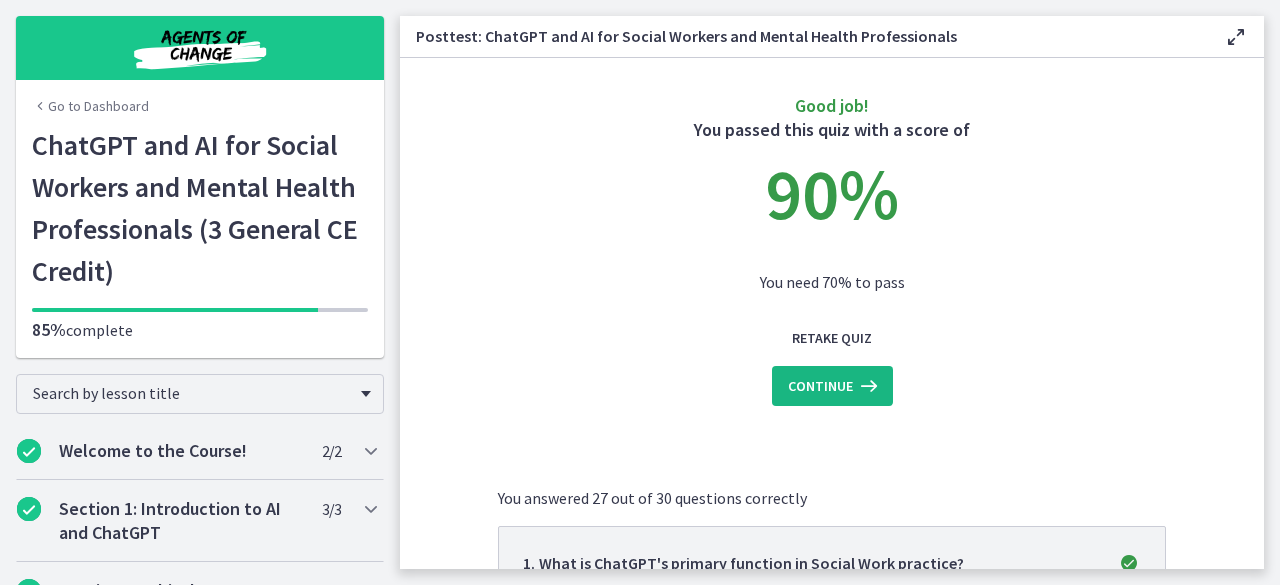 click at bounding box center [867, 386] 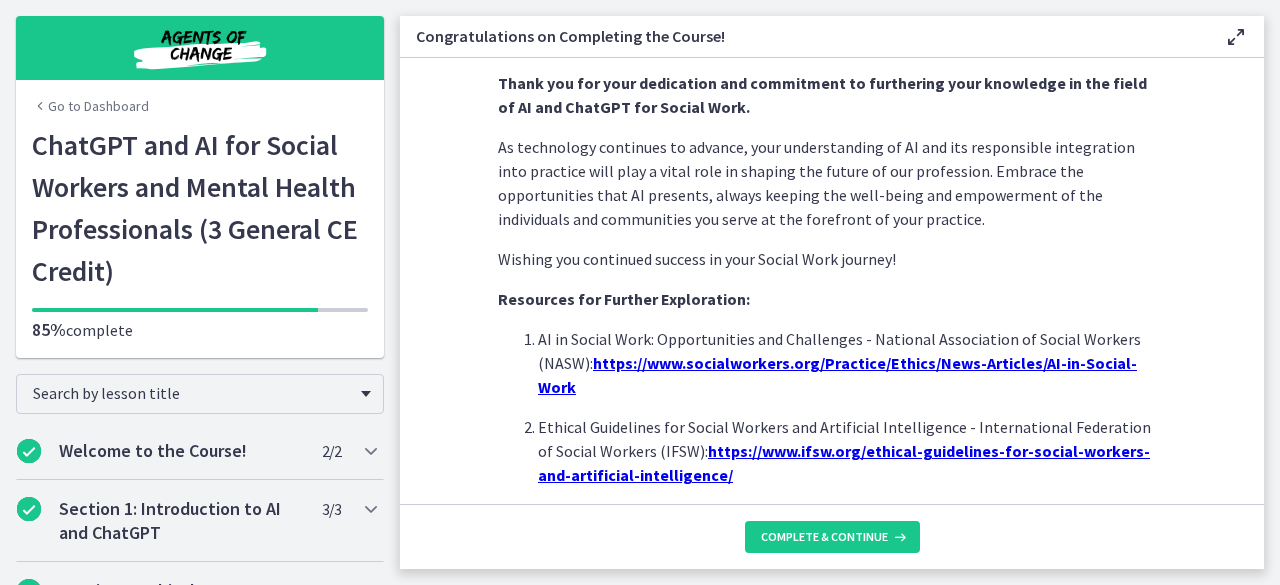 scroll, scrollTop: 1886, scrollLeft: 0, axis: vertical 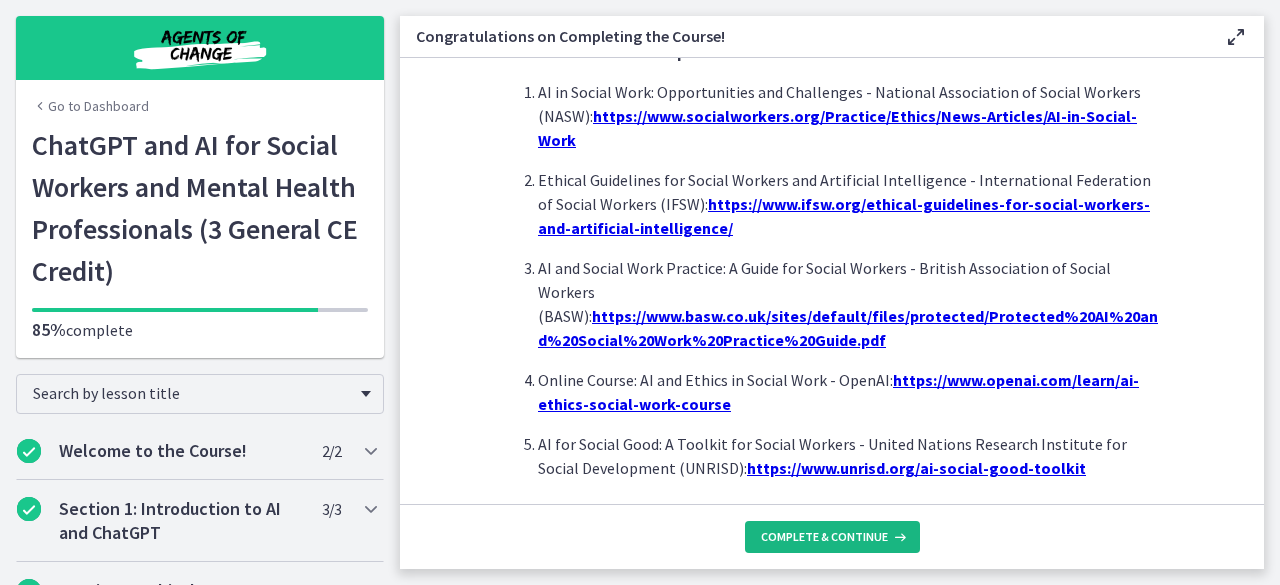 click on "Complete & continue" at bounding box center (824, 537) 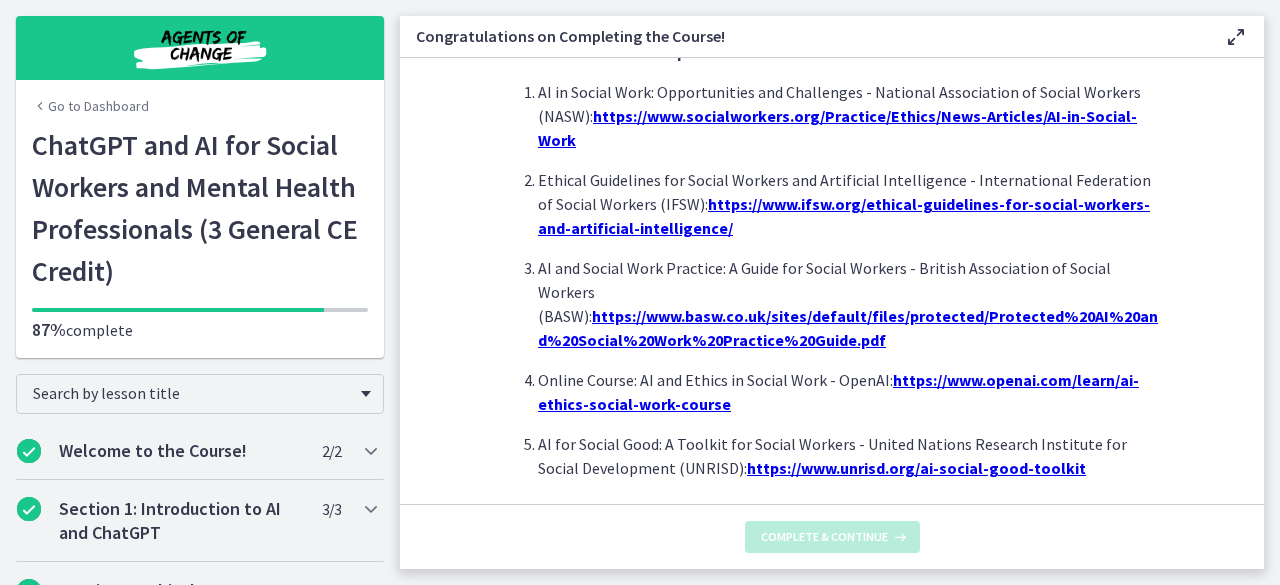 scroll, scrollTop: 0, scrollLeft: 0, axis: both 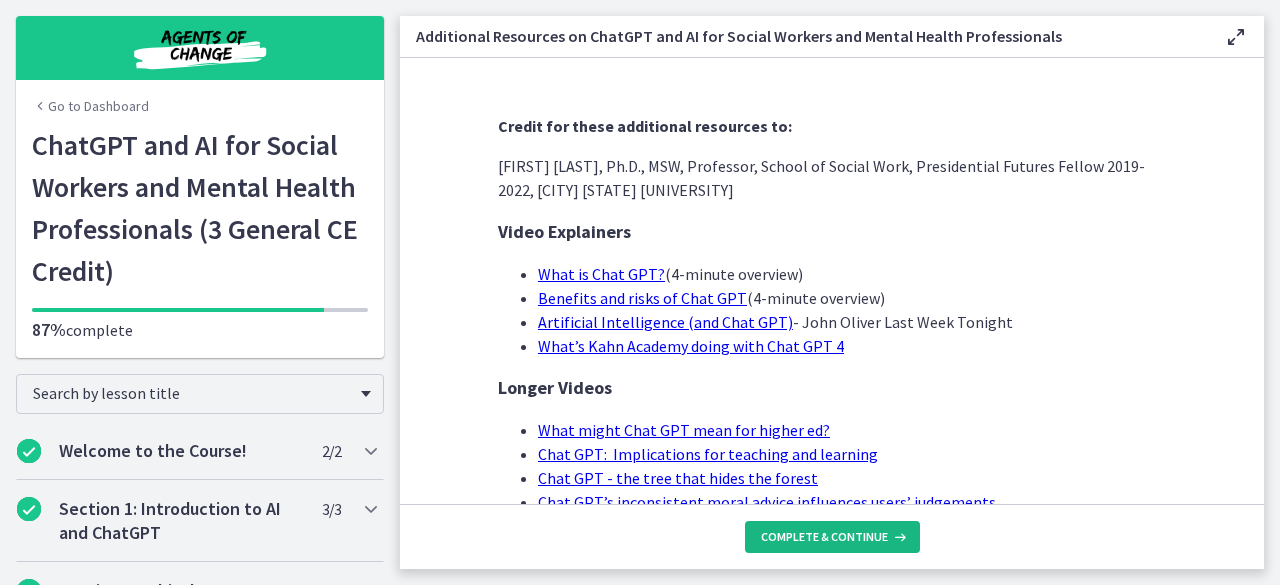 click on "Complete & continue" at bounding box center (824, 537) 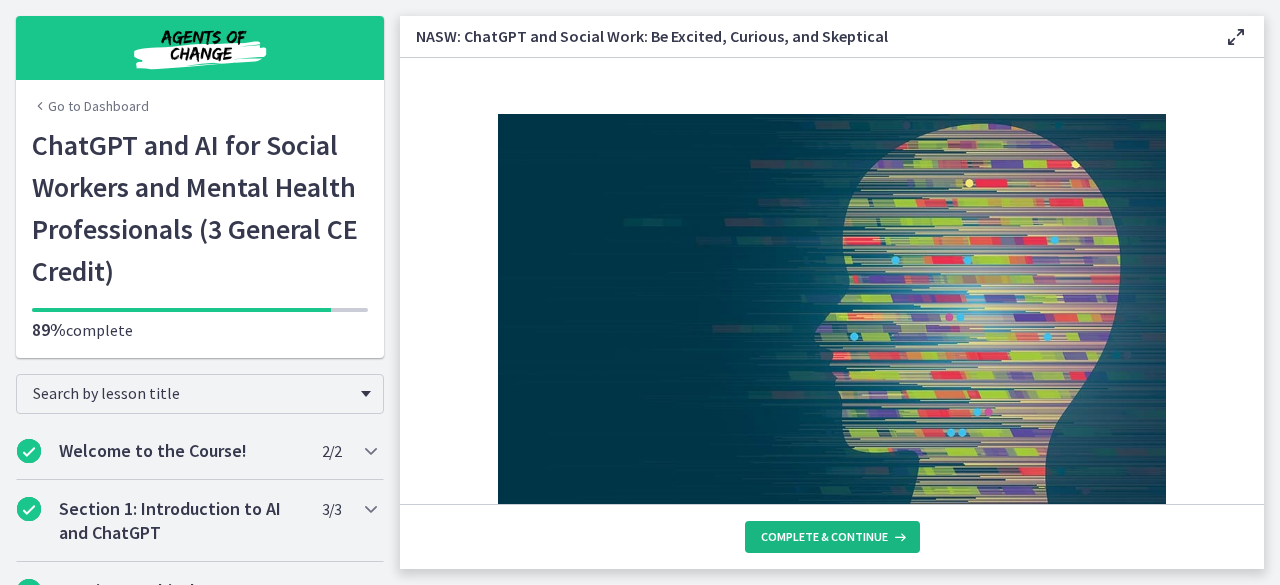 click on "Complete & continue" at bounding box center [824, 537] 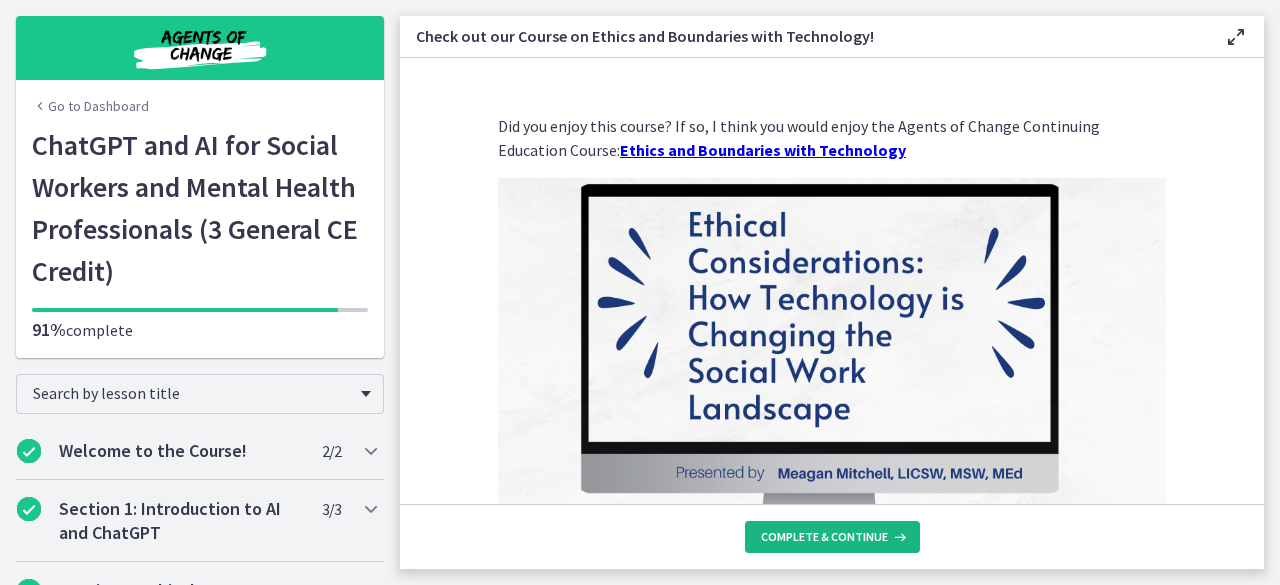 click on "Complete & continue" at bounding box center [824, 537] 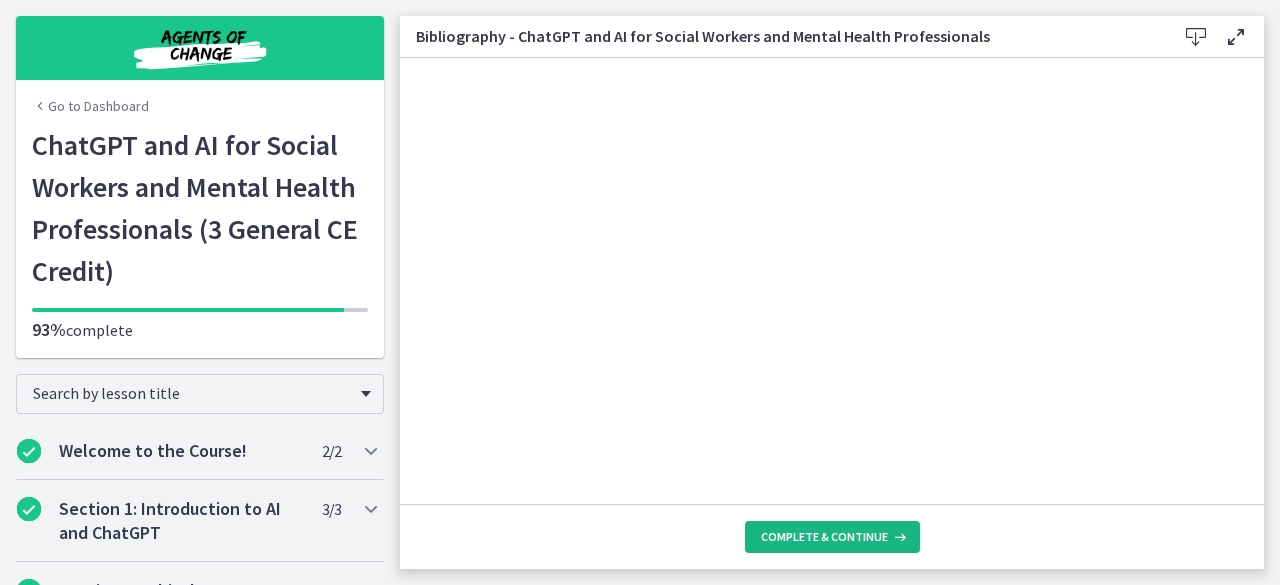 click on "Complete & continue" at bounding box center [832, 537] 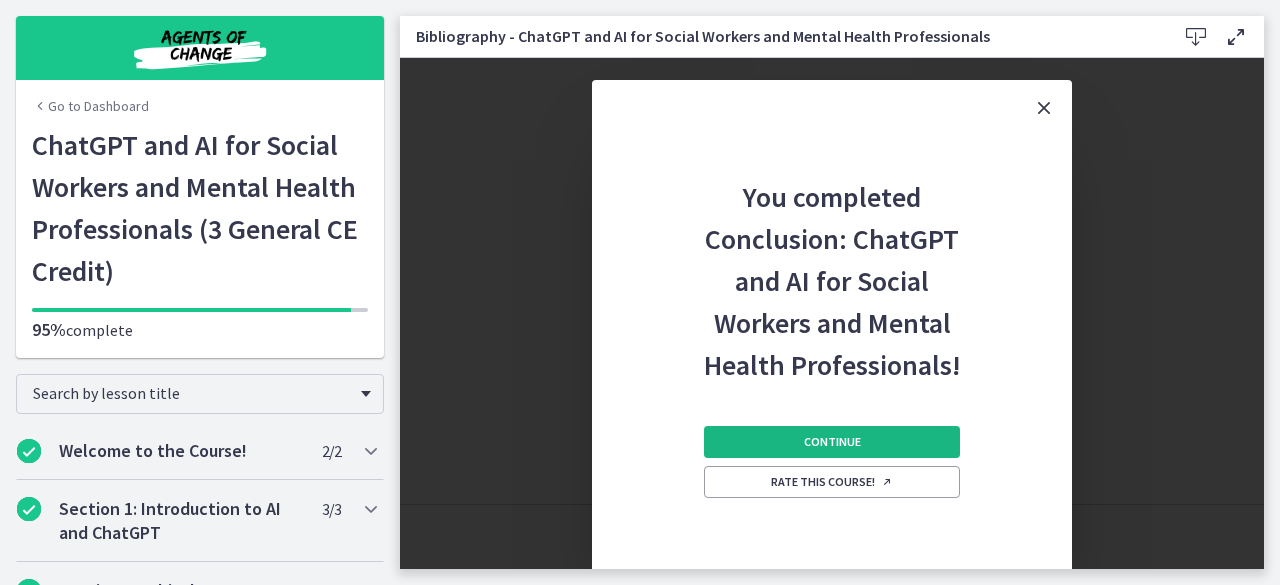click on "Continue" at bounding box center [832, 442] 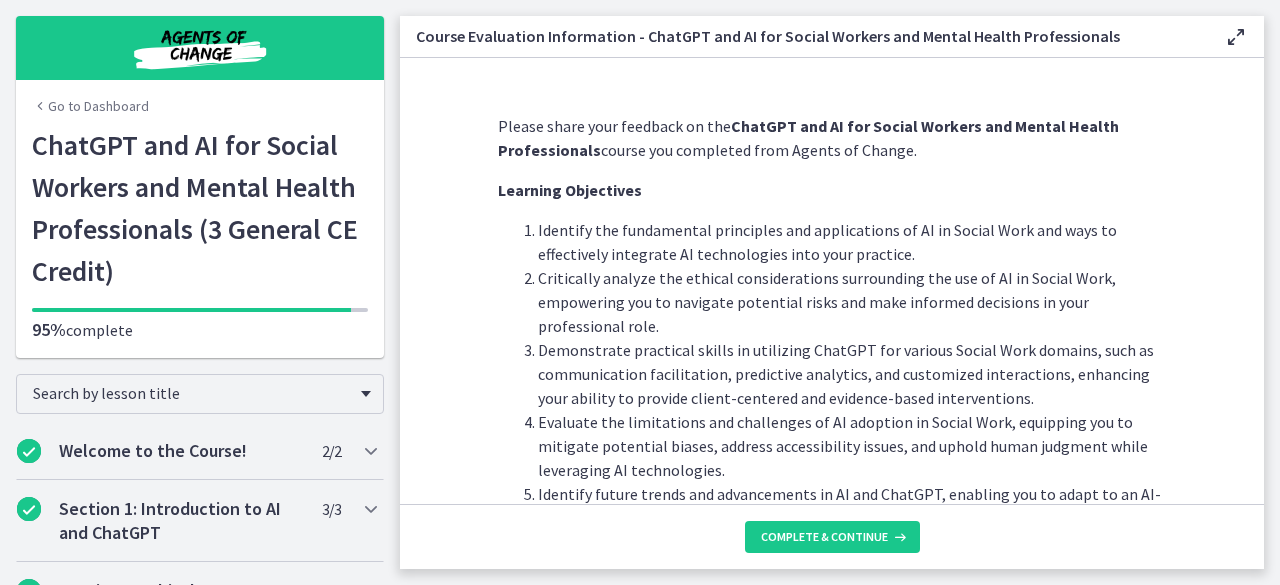 scroll, scrollTop: 121, scrollLeft: 0, axis: vertical 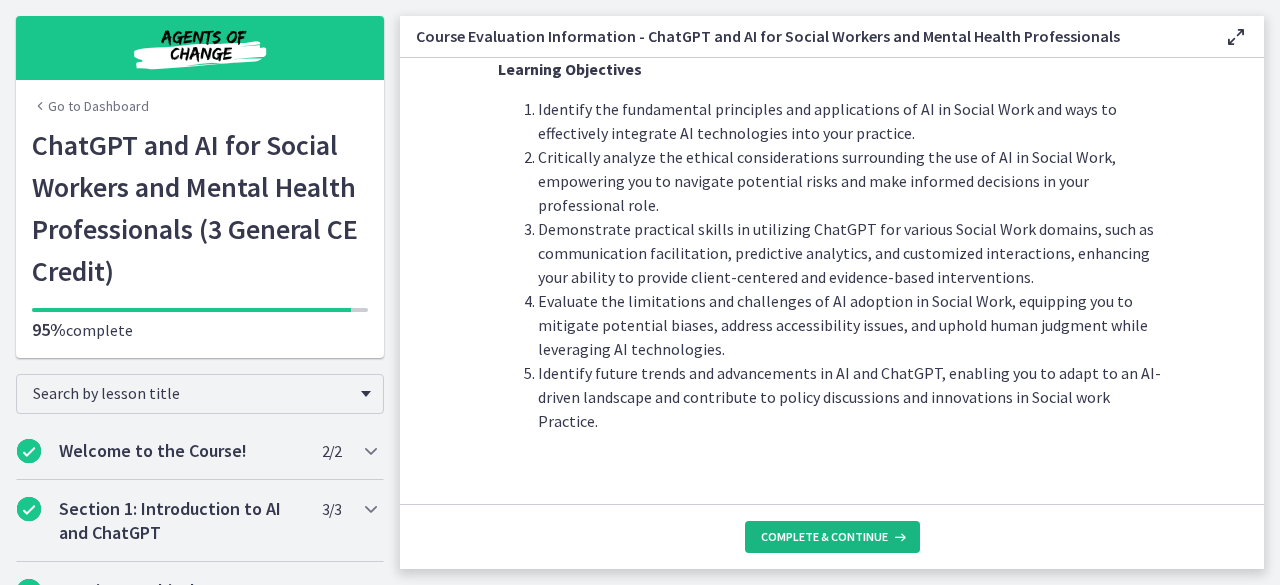 click on "Complete & continue" at bounding box center (832, 537) 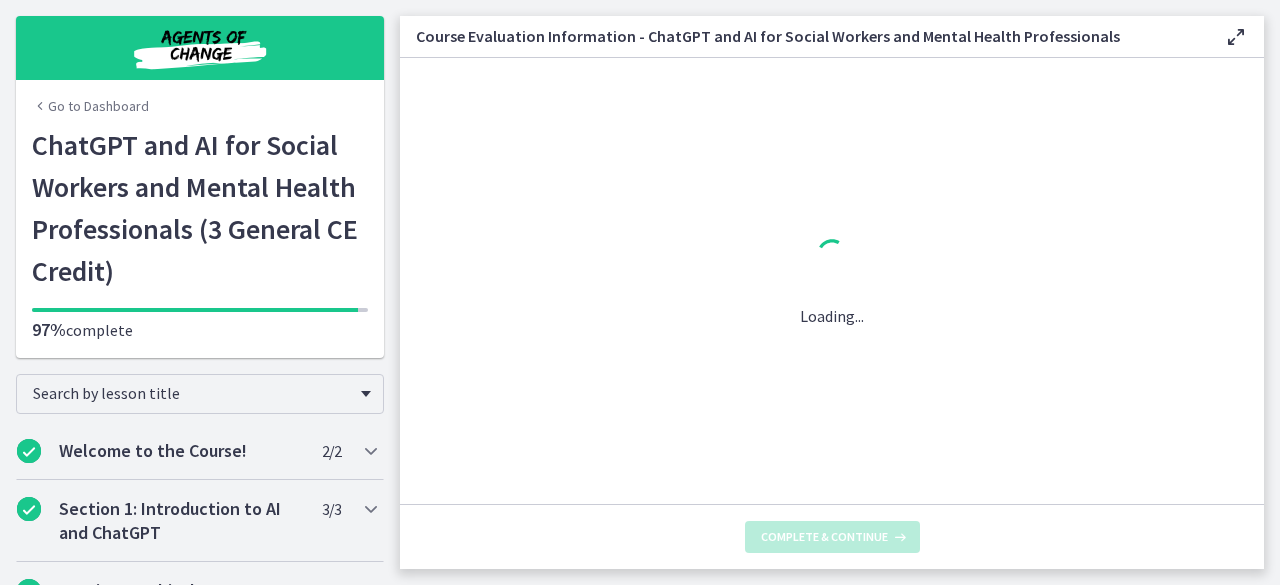 scroll, scrollTop: 0, scrollLeft: 0, axis: both 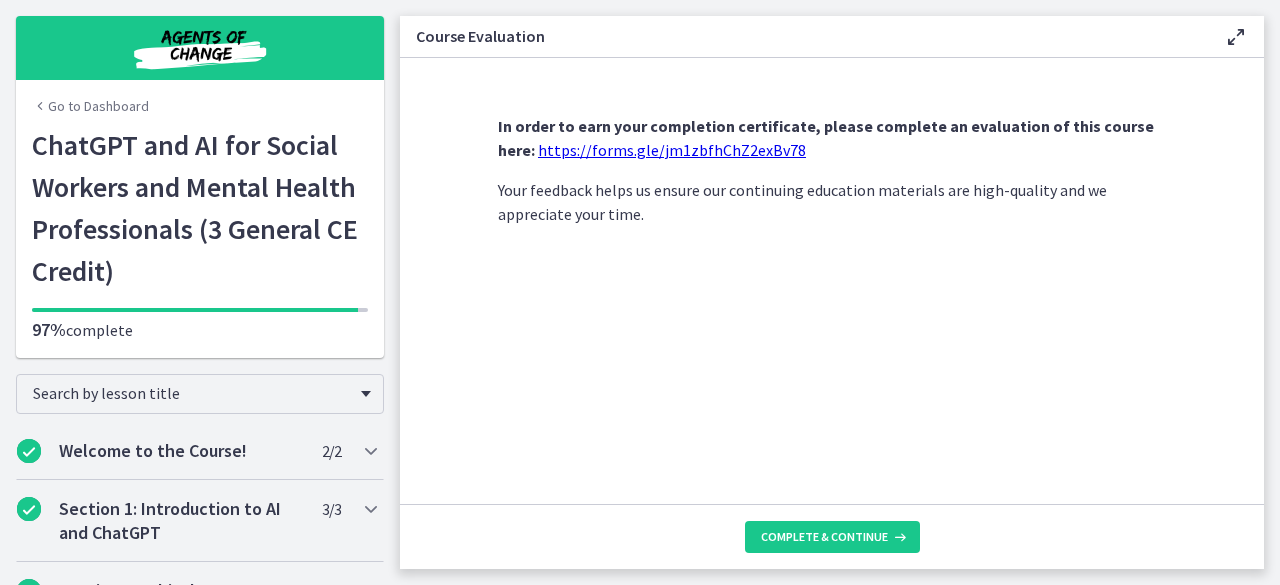 click on "https://forms.gle/jm1zbfhChZ2exBv78" at bounding box center (672, 150) 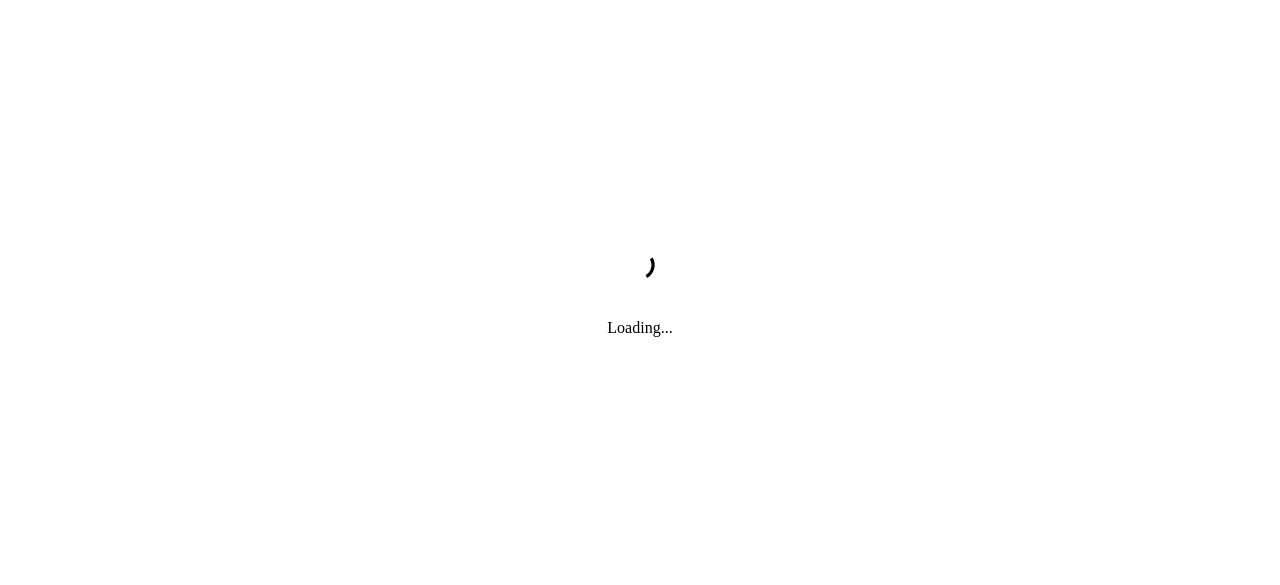 scroll, scrollTop: 0, scrollLeft: 0, axis: both 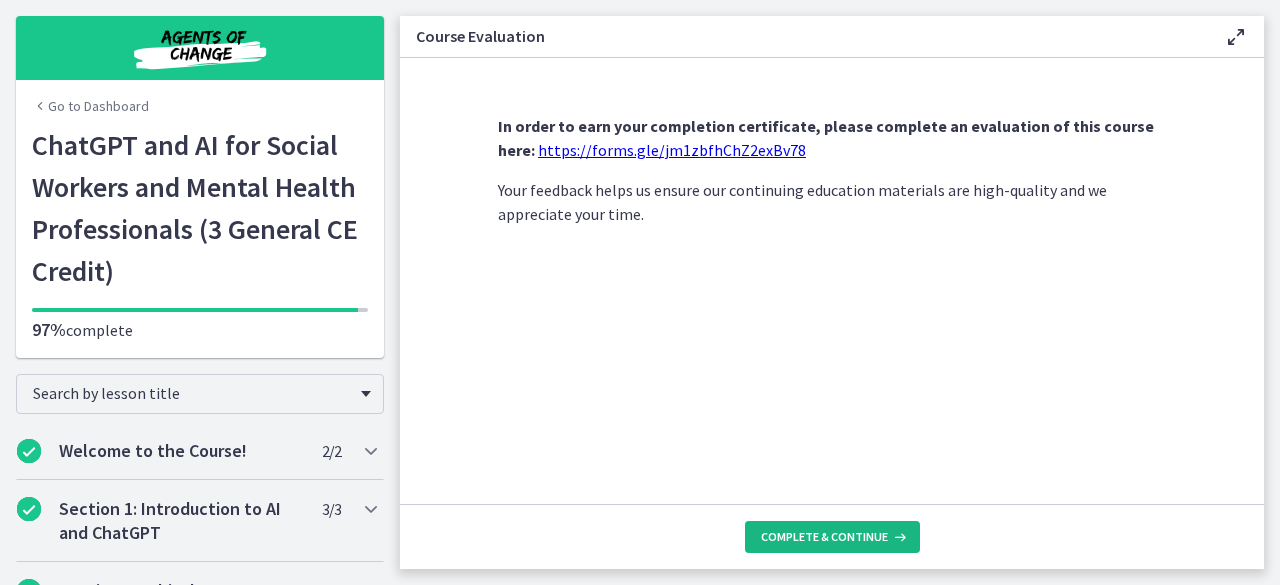 click on "Complete & continue" at bounding box center (832, 537) 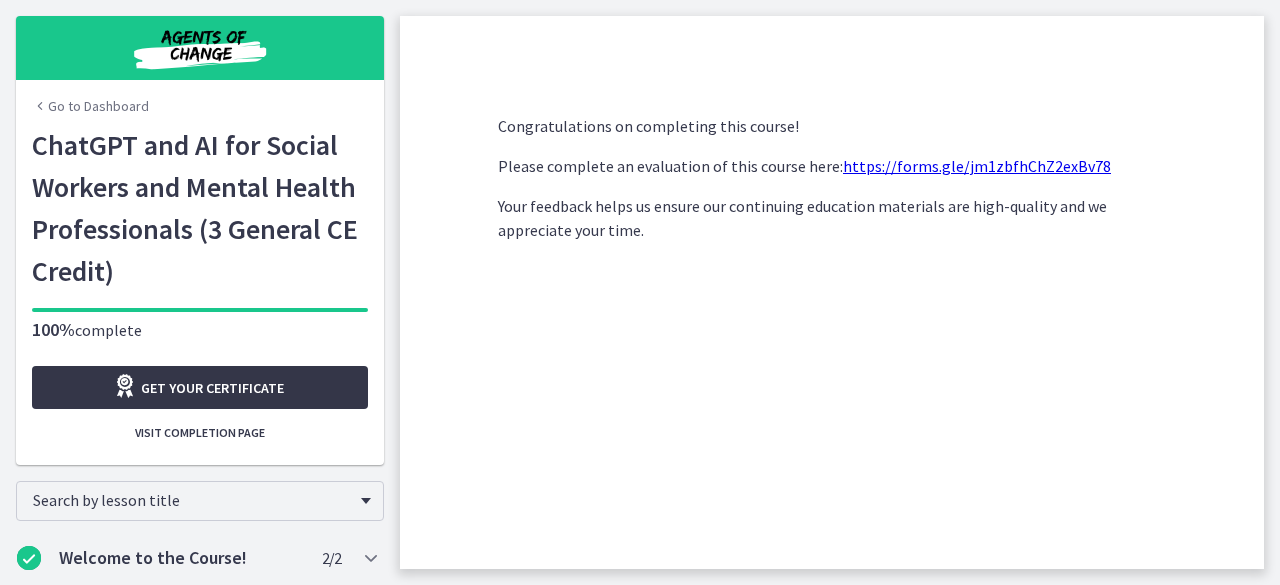click on "Get your certificate" at bounding box center [212, 388] 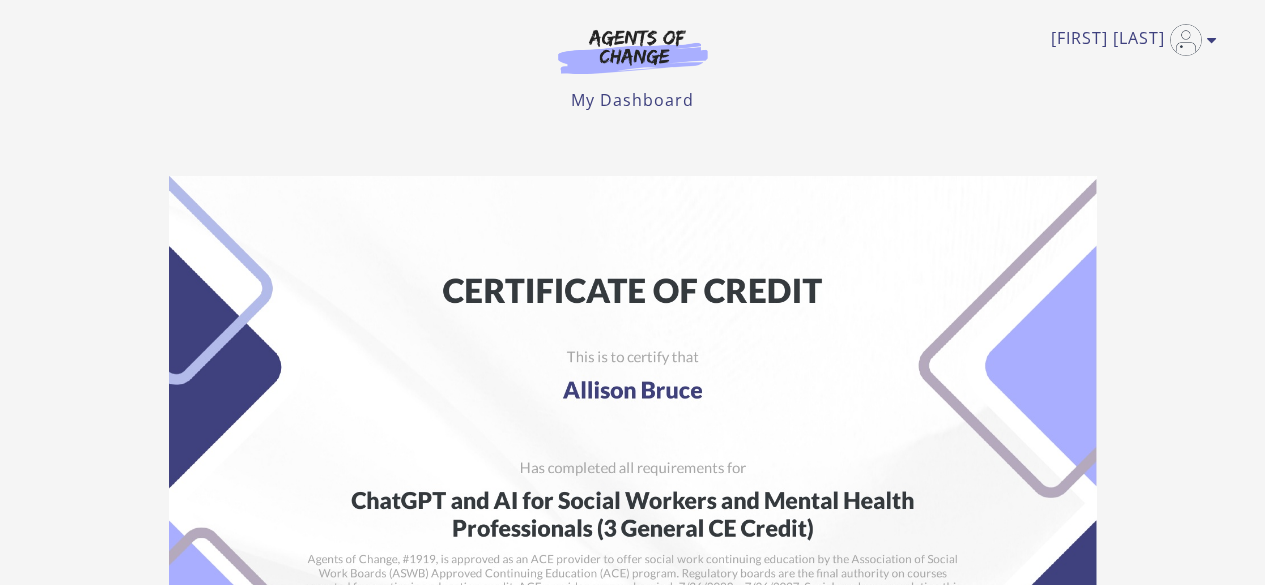 scroll, scrollTop: 0, scrollLeft: 0, axis: both 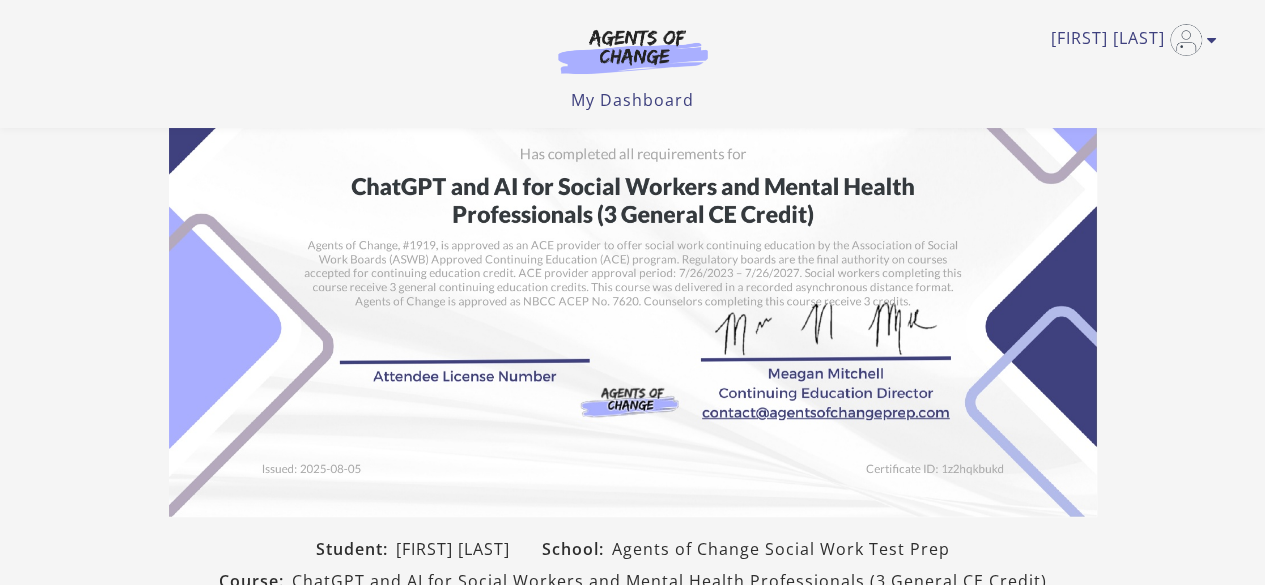 click at bounding box center (633, 189) 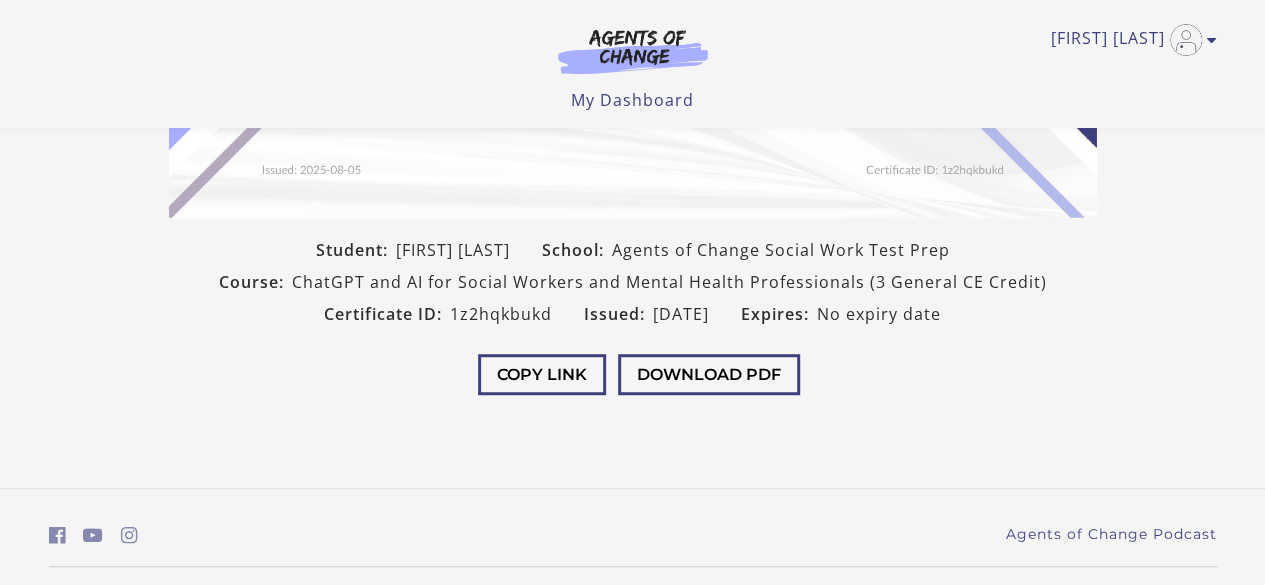 scroll, scrollTop: 484, scrollLeft: 0, axis: vertical 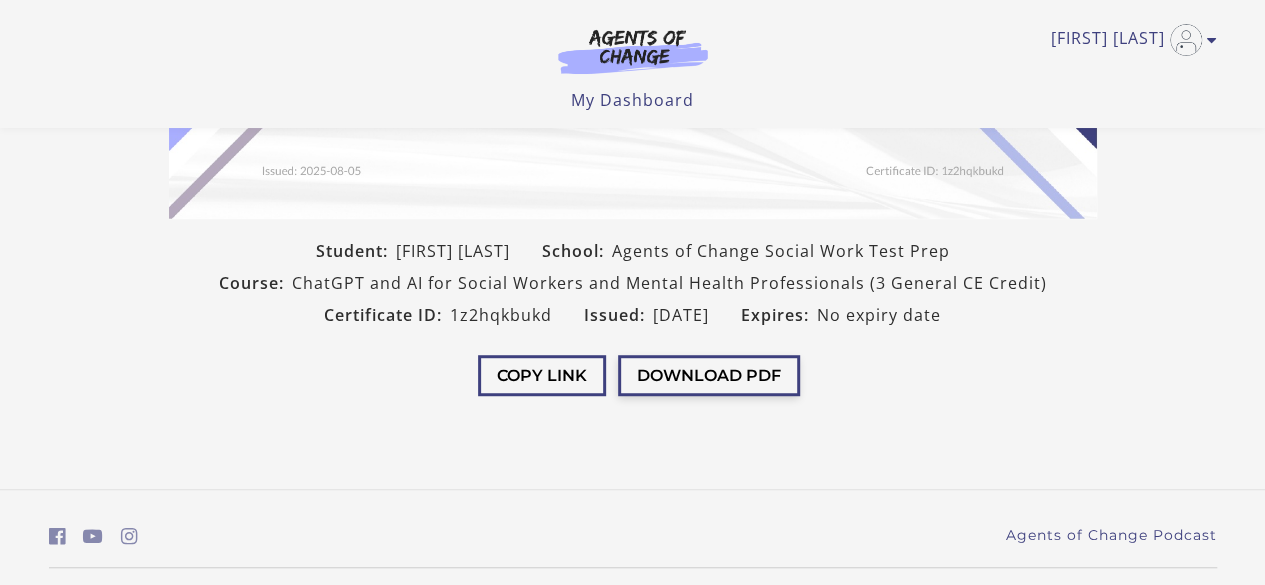 click on "Download PDF" at bounding box center [709, 375] 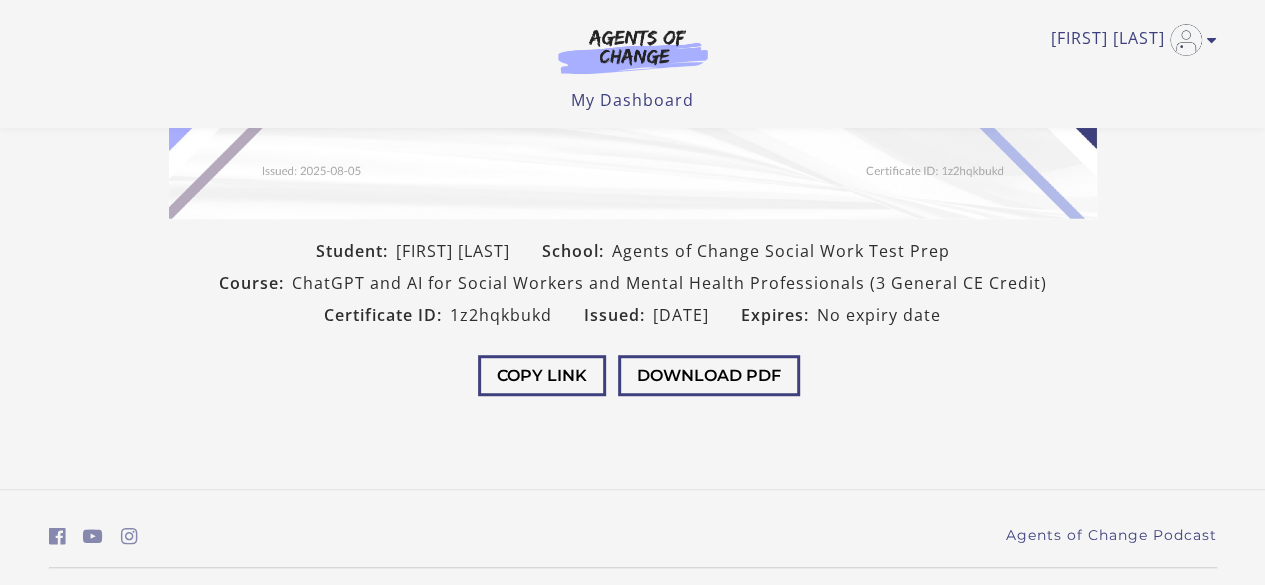 click on "Student:
Allison Bruce
School:
Agents of Change Social Work Test Prep
Course:
ChatGPT and AI for Social Workers and Mental Health Professionals (3 General CE Credit)
Certificate ID:
1z2hqkbukd
Issued:
2025-08-05
Expires:
No expiry date
Copy Link
Download PDF" at bounding box center [632, -14] 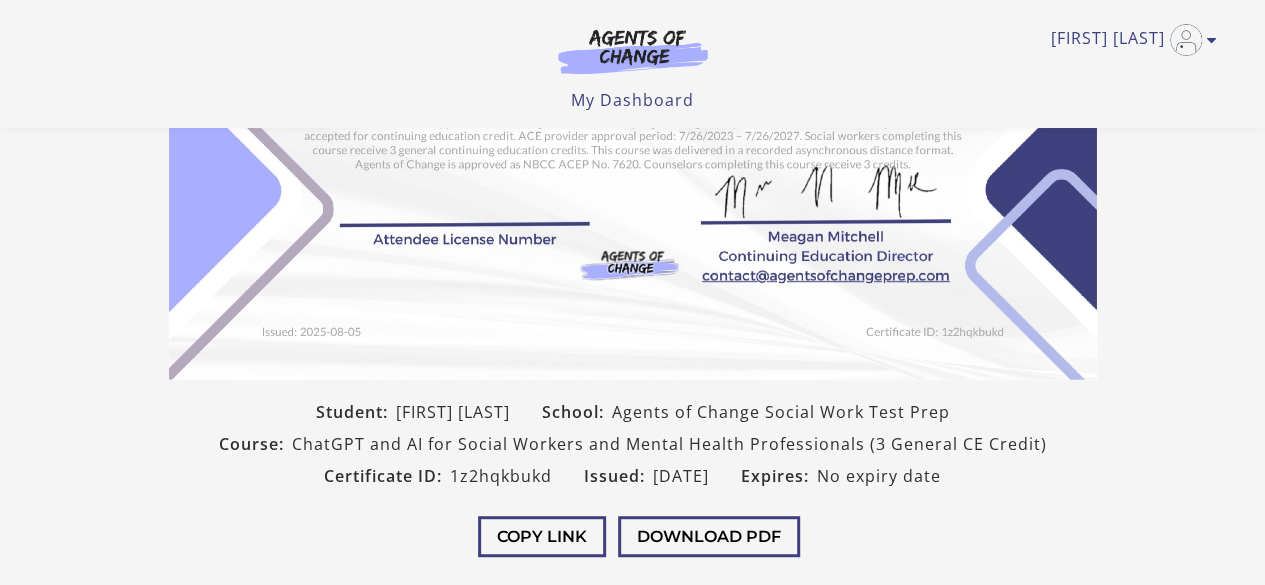 scroll, scrollTop: 319, scrollLeft: 0, axis: vertical 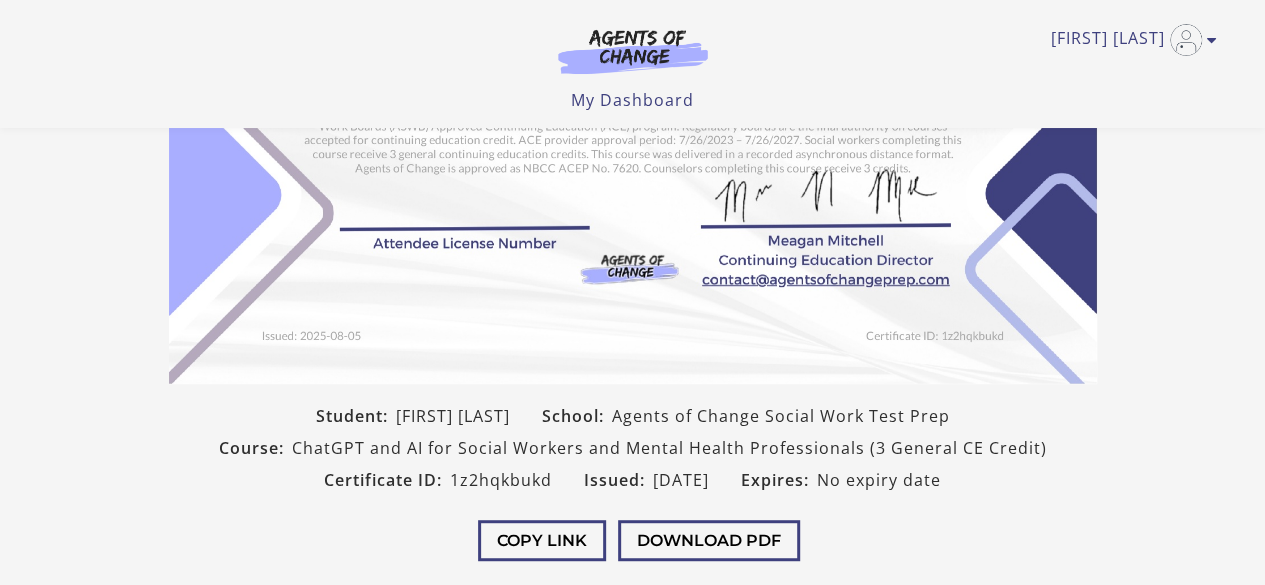 click on "Allison B
My Account
Support
Sign Out" at bounding box center [633, 40] 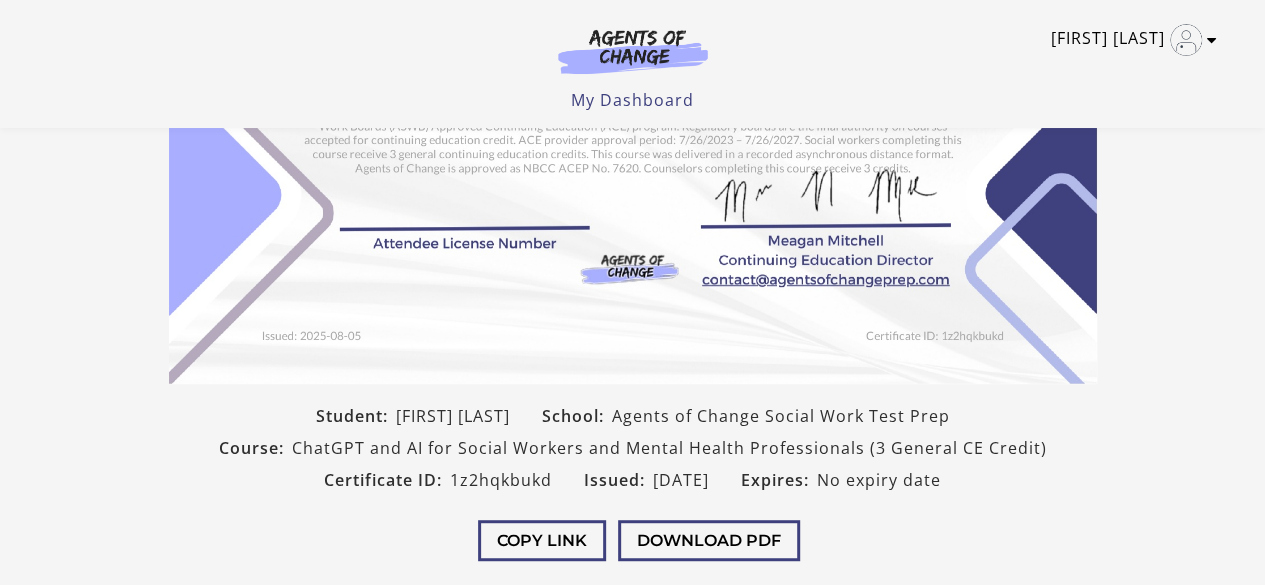 click at bounding box center (1212, 40) 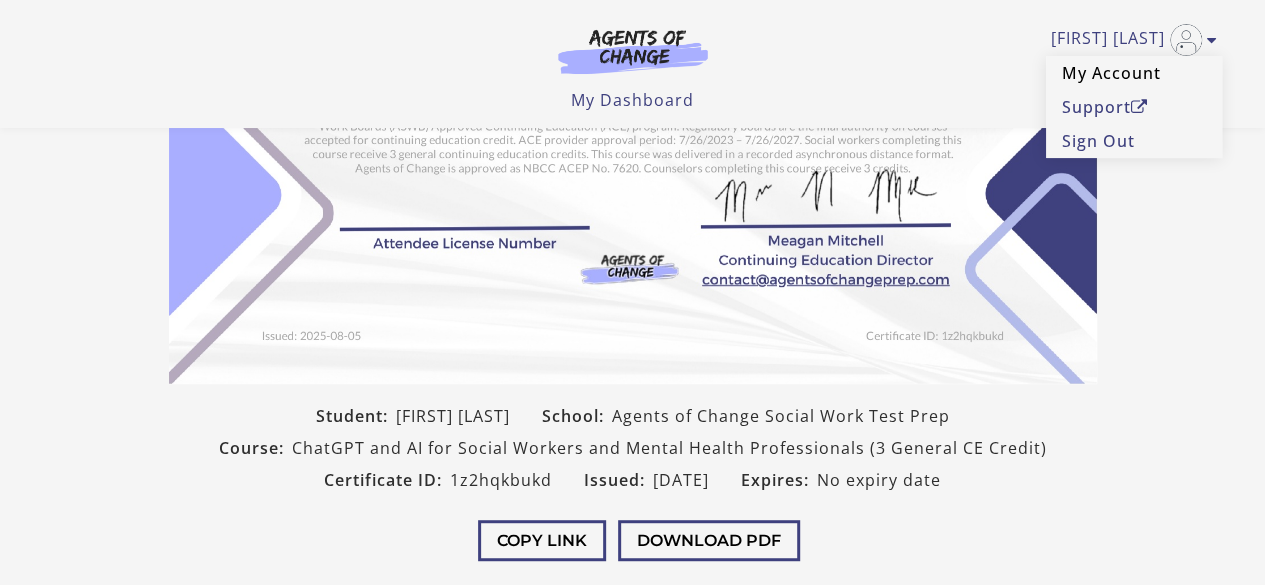 click on "My Account" at bounding box center [1134, 73] 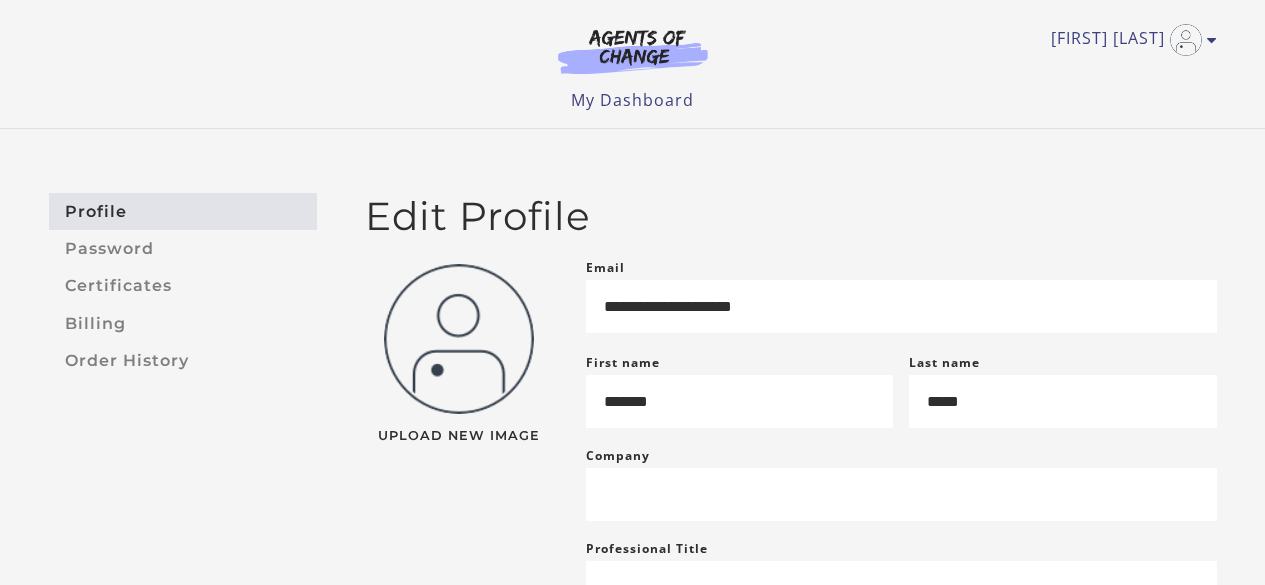 scroll, scrollTop: 0, scrollLeft: 0, axis: both 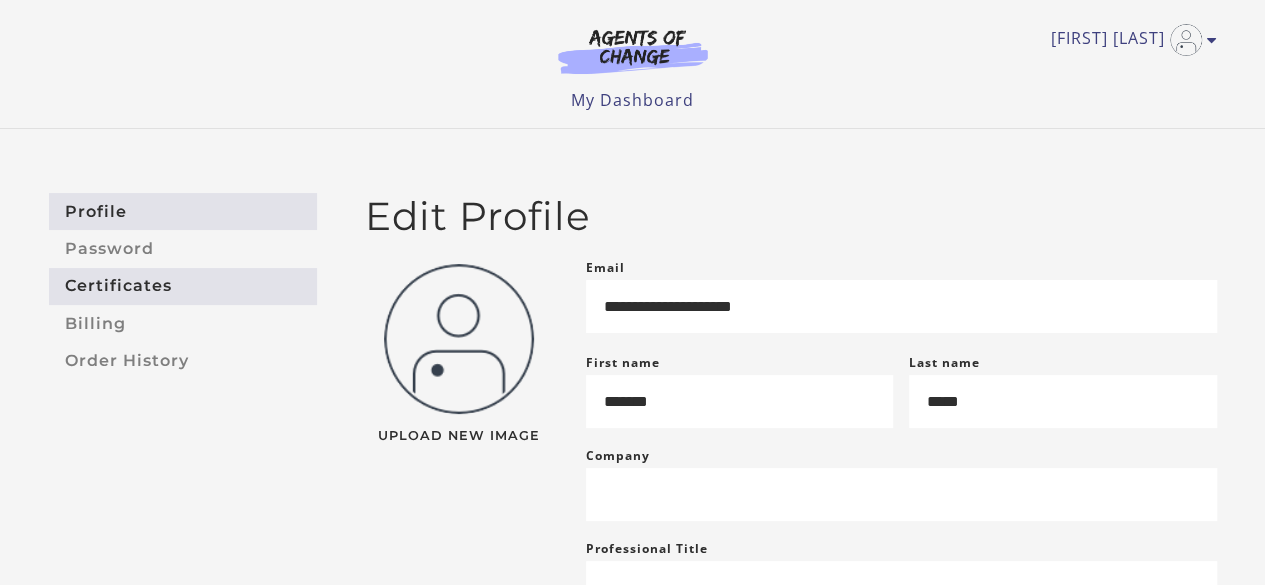 click on "Certificates" at bounding box center (183, 286) 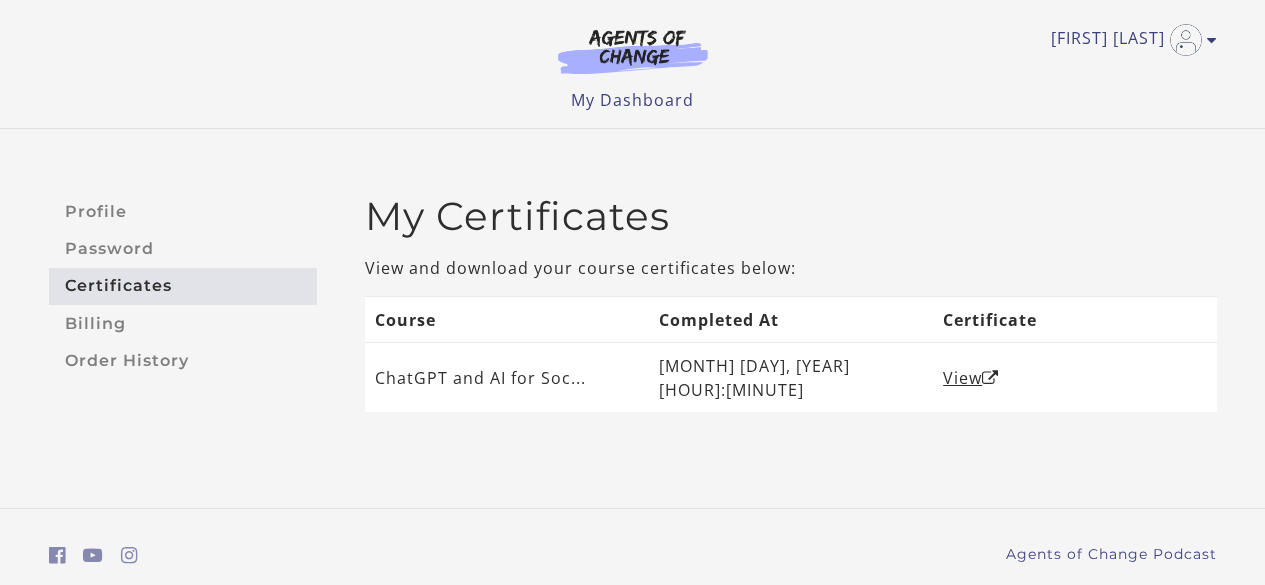 scroll, scrollTop: 0, scrollLeft: 0, axis: both 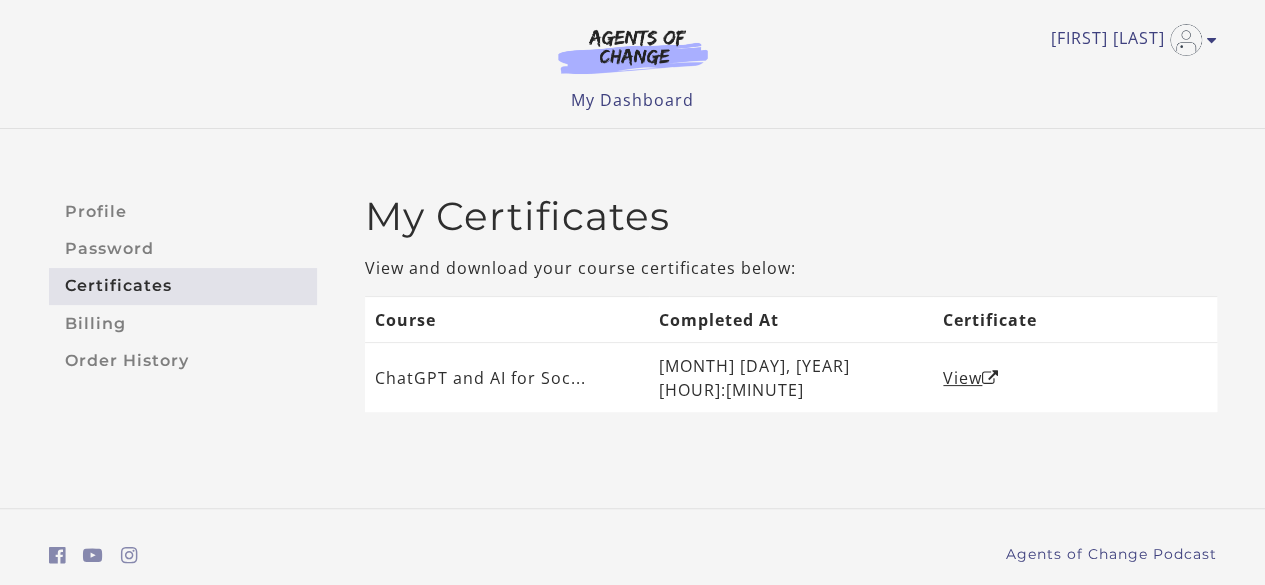click on "[FIRST] [LAST]
My Account
Support
Sign Out
Toggle menu
Menu
My Dashboard
My Account
Support
Sign Out" at bounding box center [633, 64] 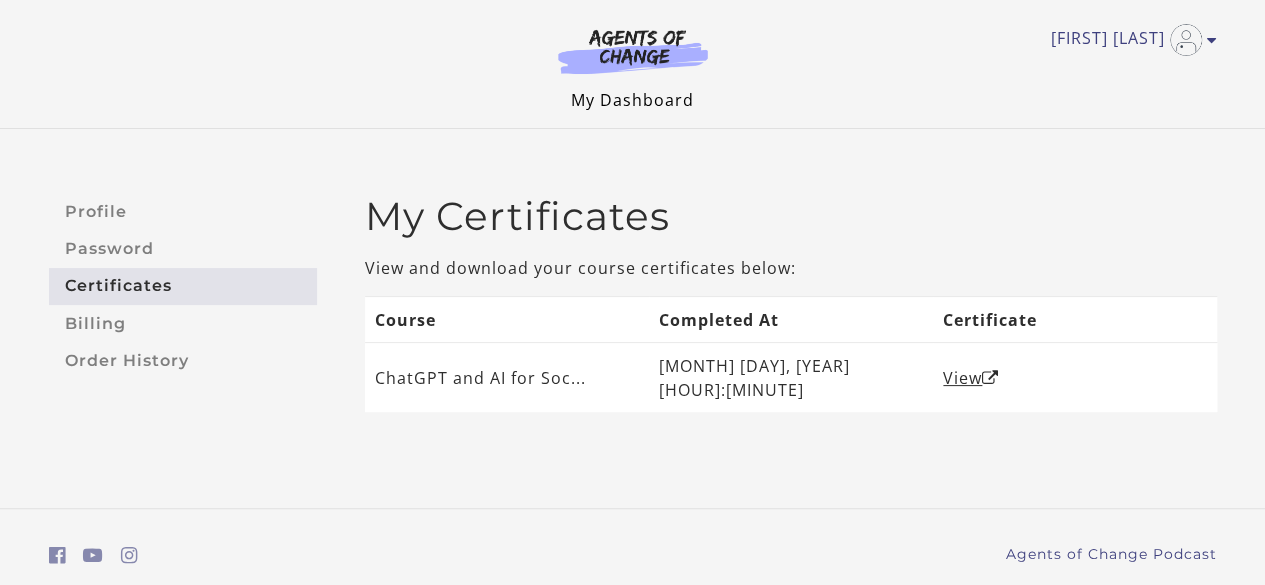 click on "My Dashboard" at bounding box center (632, 100) 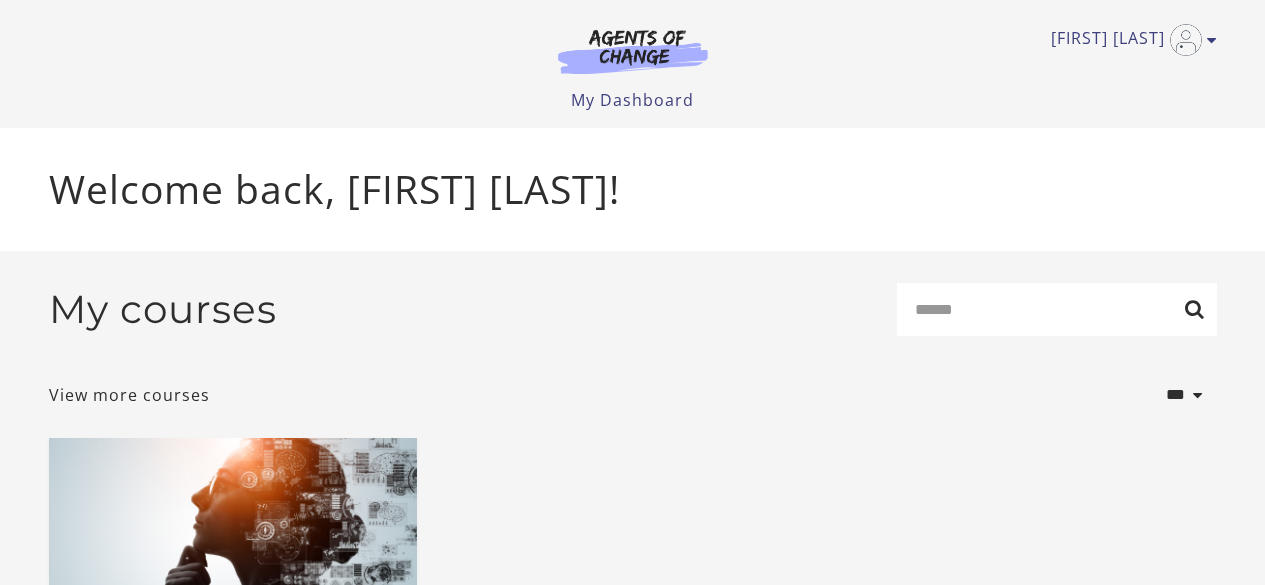 scroll, scrollTop: 0, scrollLeft: 0, axis: both 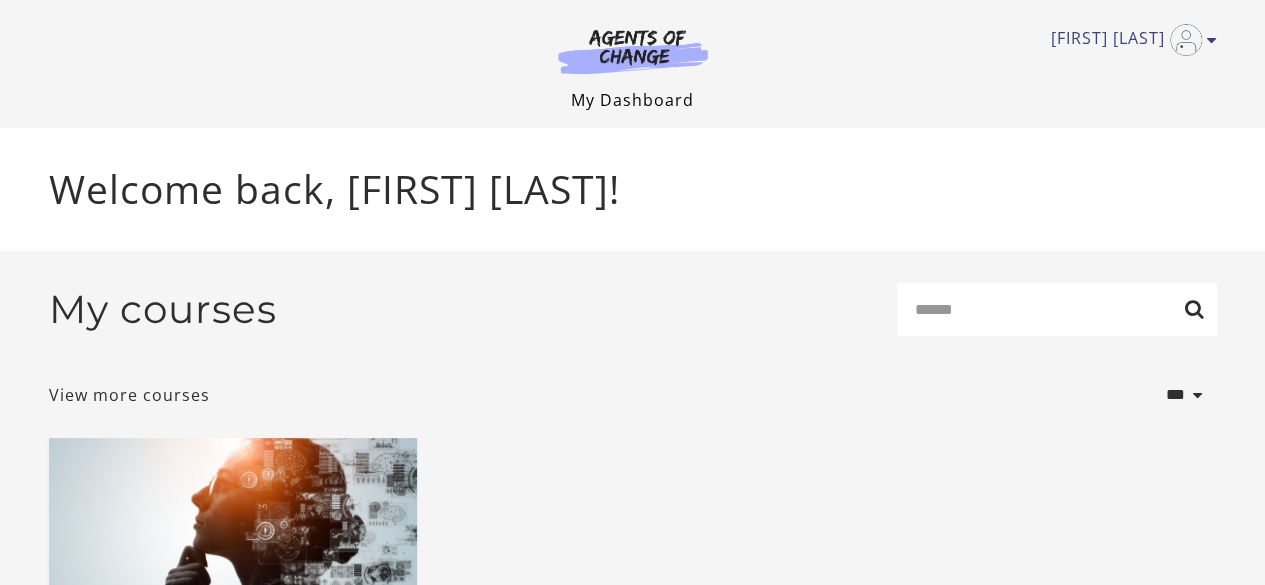 click on "My Dashboard" at bounding box center (632, 100) 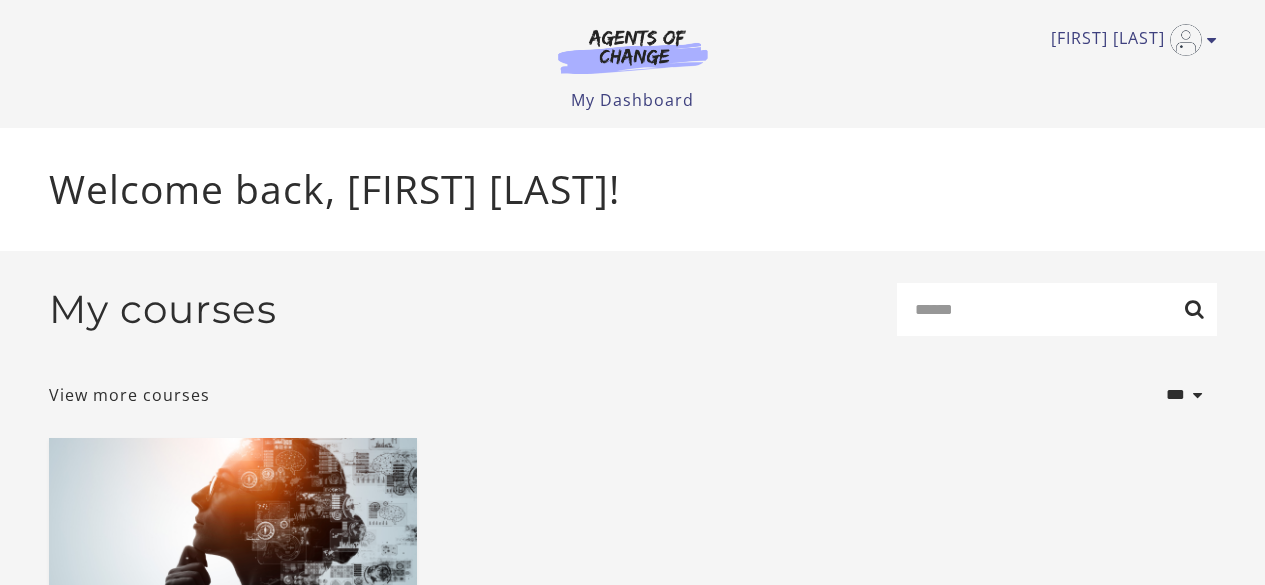 scroll, scrollTop: 0, scrollLeft: 0, axis: both 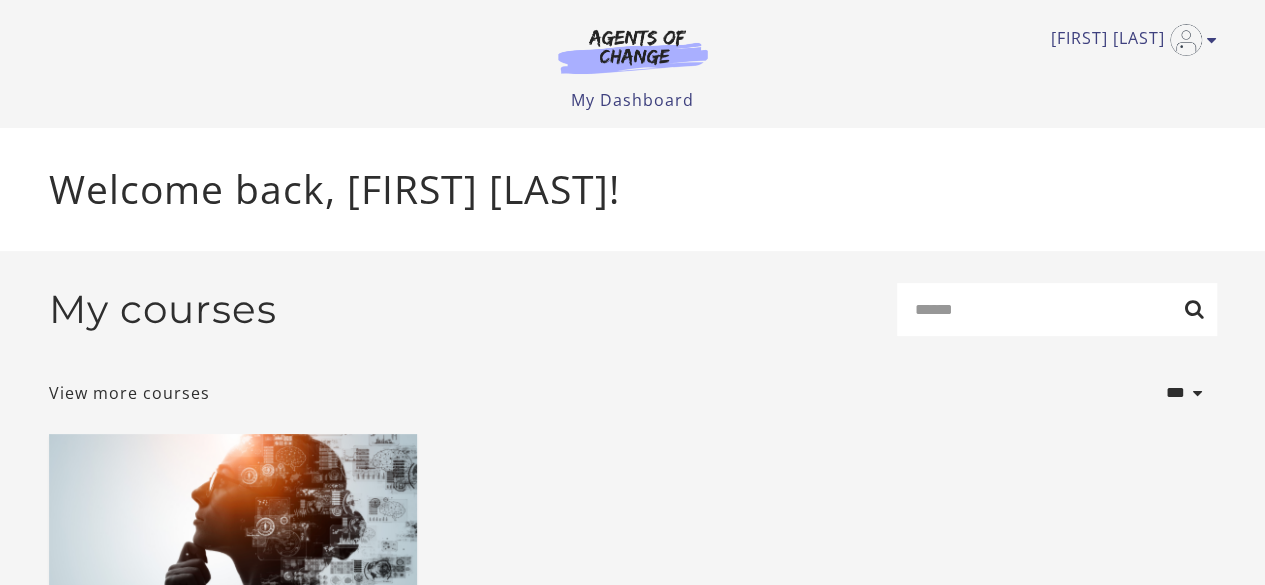 click at bounding box center [633, 51] 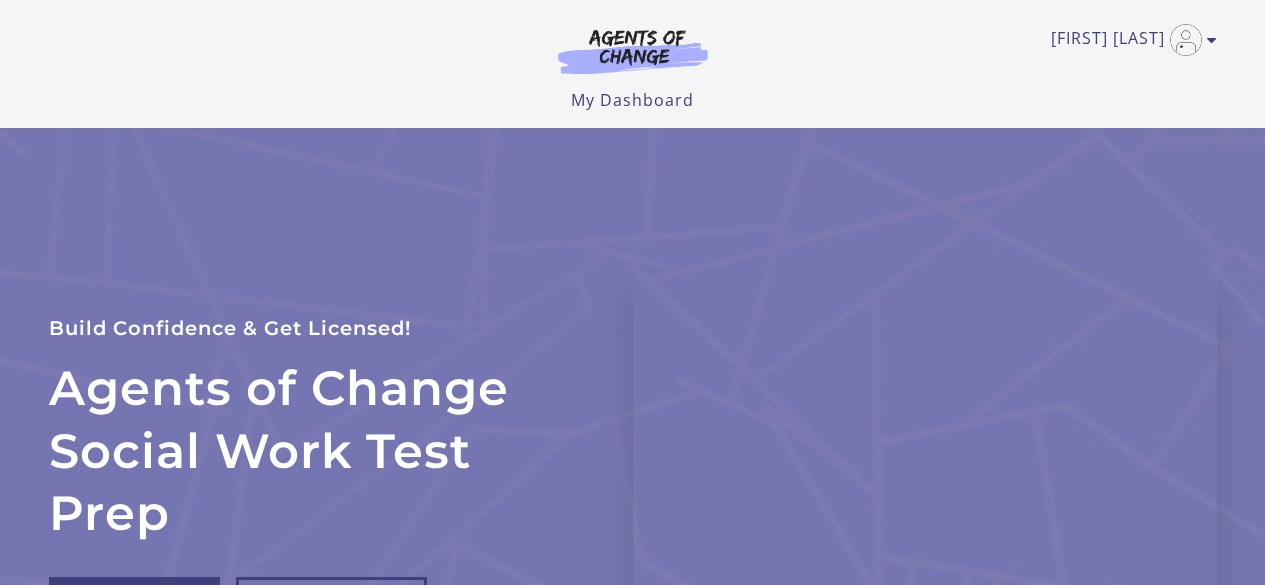 scroll, scrollTop: 0, scrollLeft: 0, axis: both 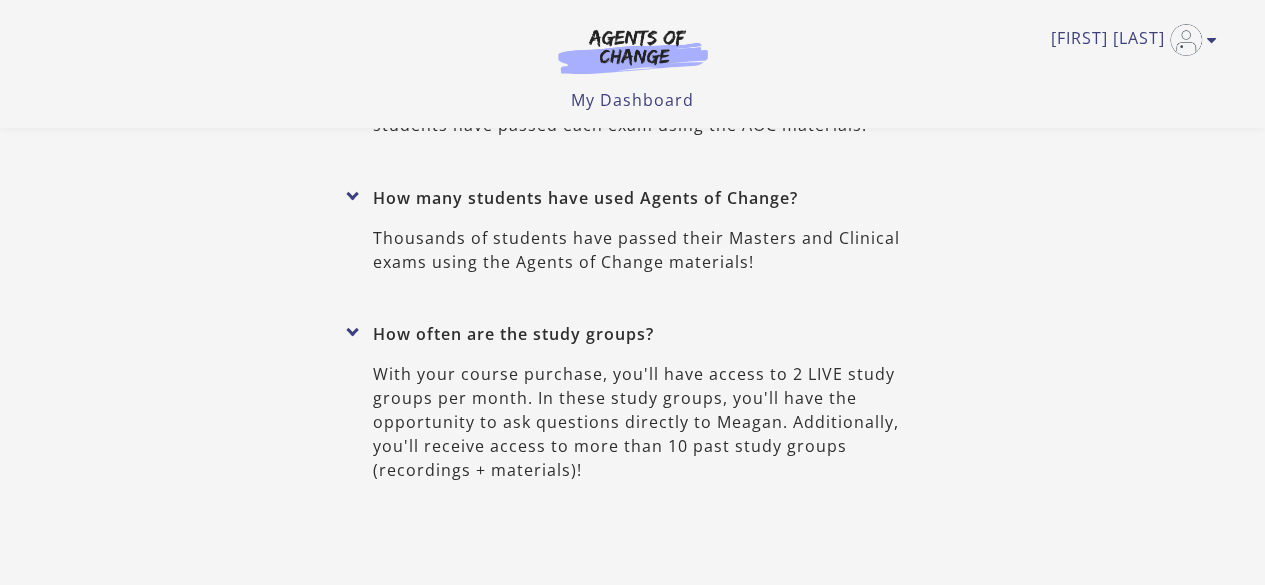 click on "[FIRST] [LAST]
My Account
Support
Sign Out" at bounding box center (633, 40) 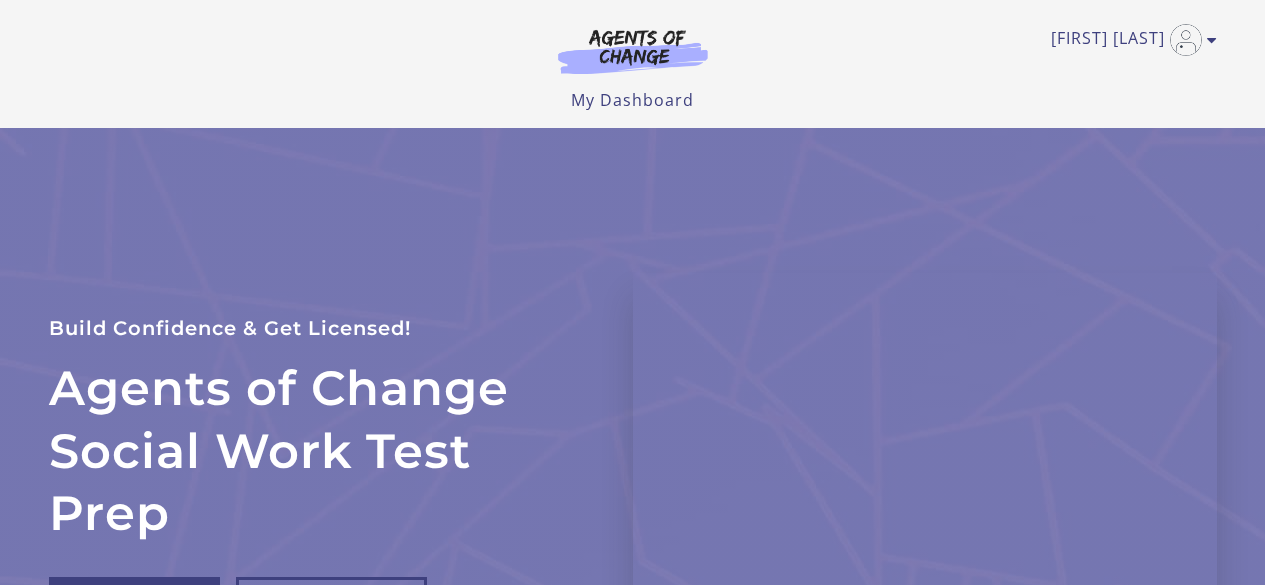 scroll, scrollTop: 0, scrollLeft: 0, axis: both 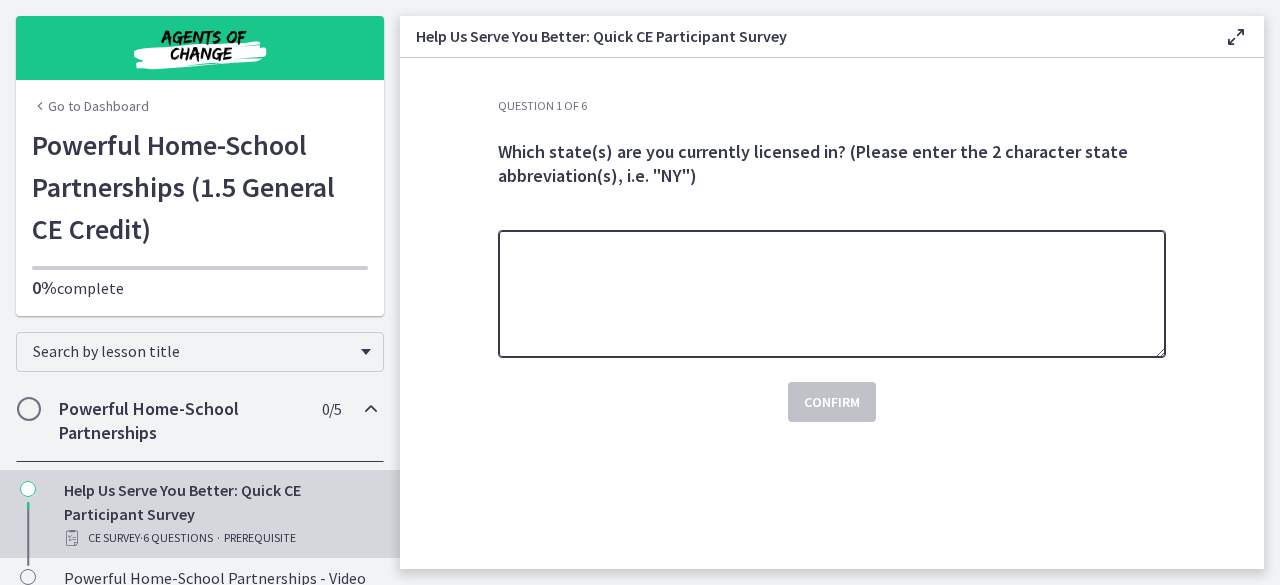 click at bounding box center [832, 294] 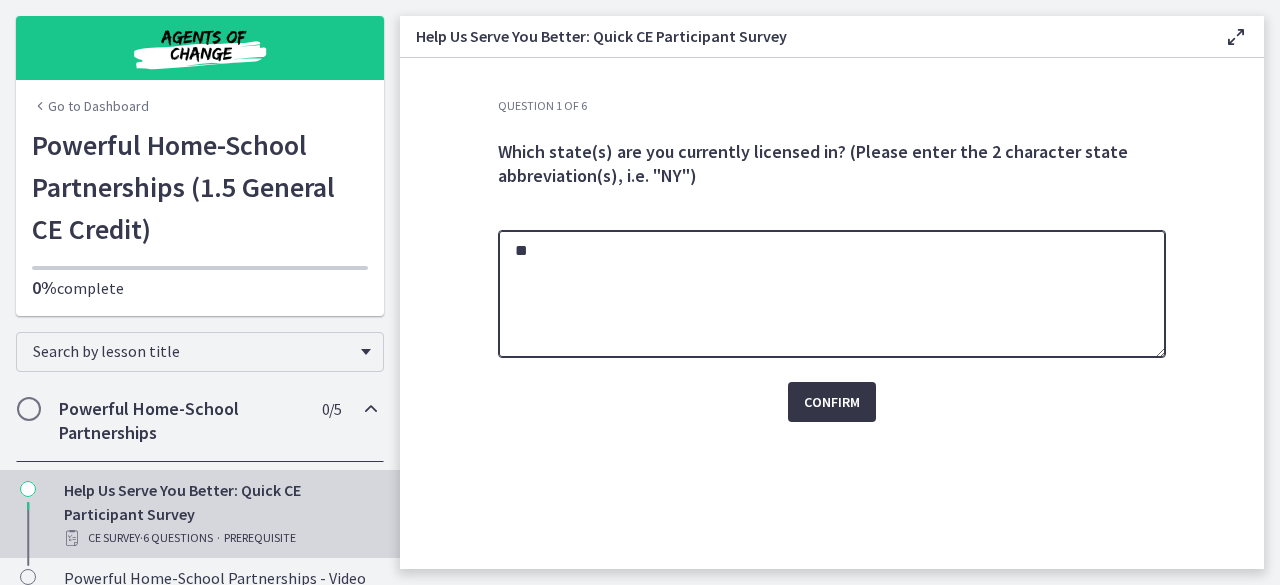 type on "**" 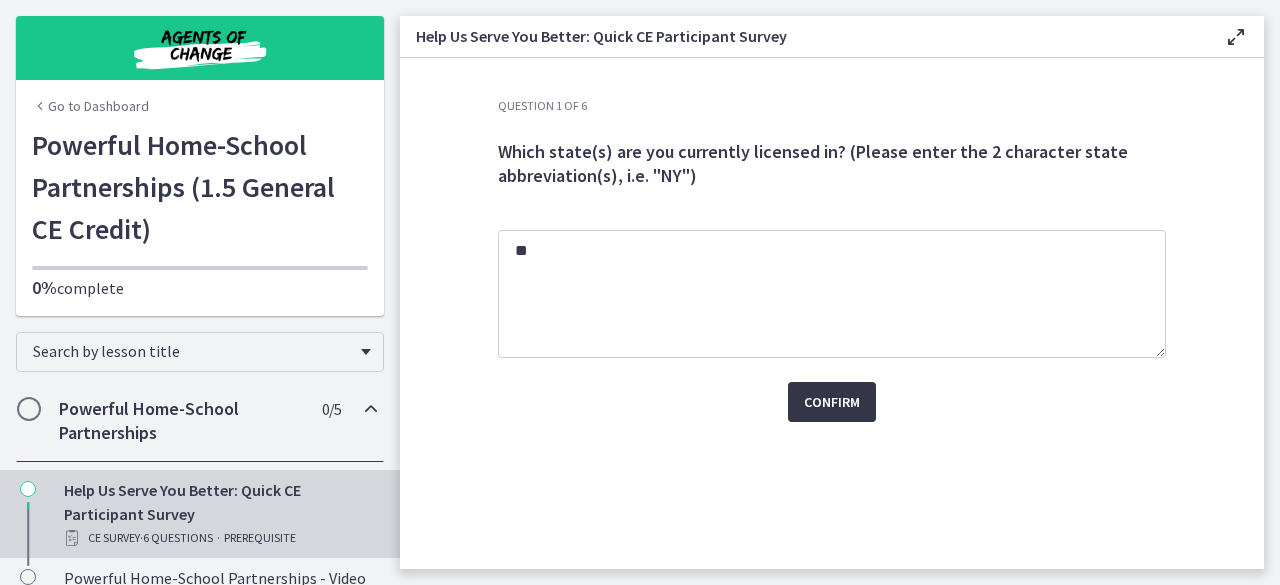 click on "Confirm" at bounding box center (832, 402) 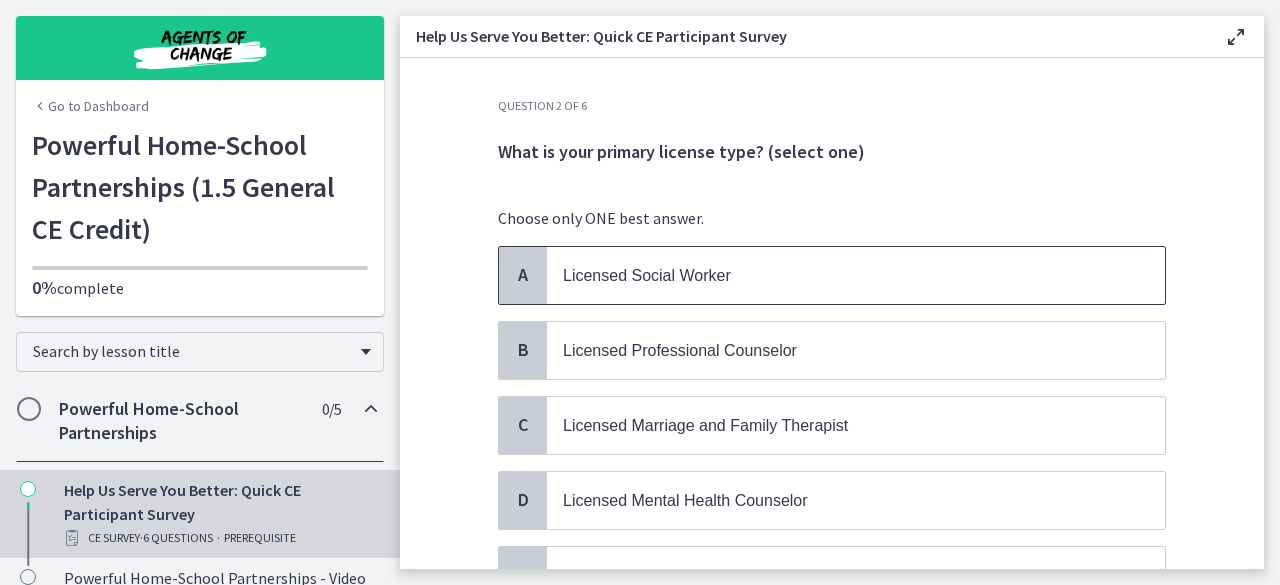click on "Licensed Social Worker" at bounding box center (836, 275) 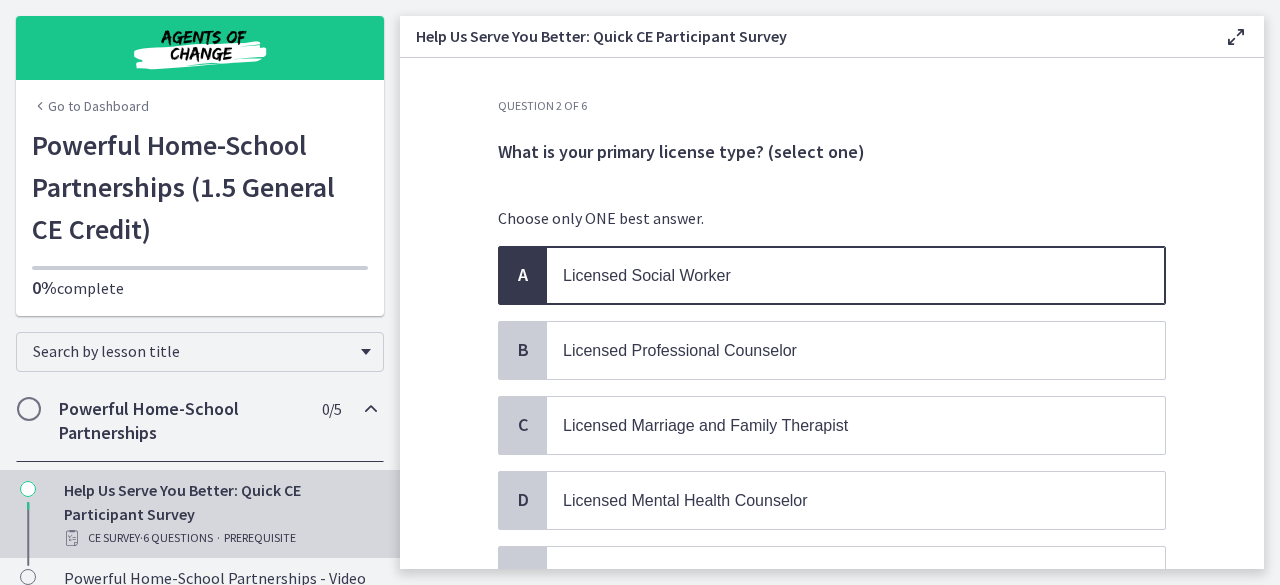 scroll, scrollTop: 187, scrollLeft: 0, axis: vertical 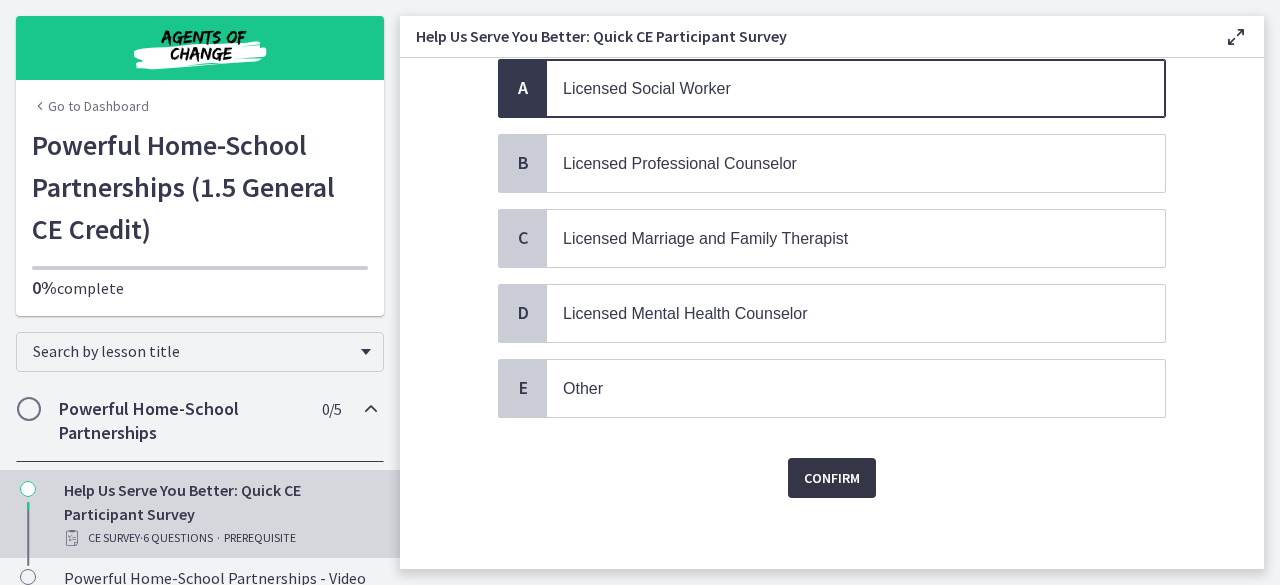 click on "Confirm" at bounding box center [832, 478] 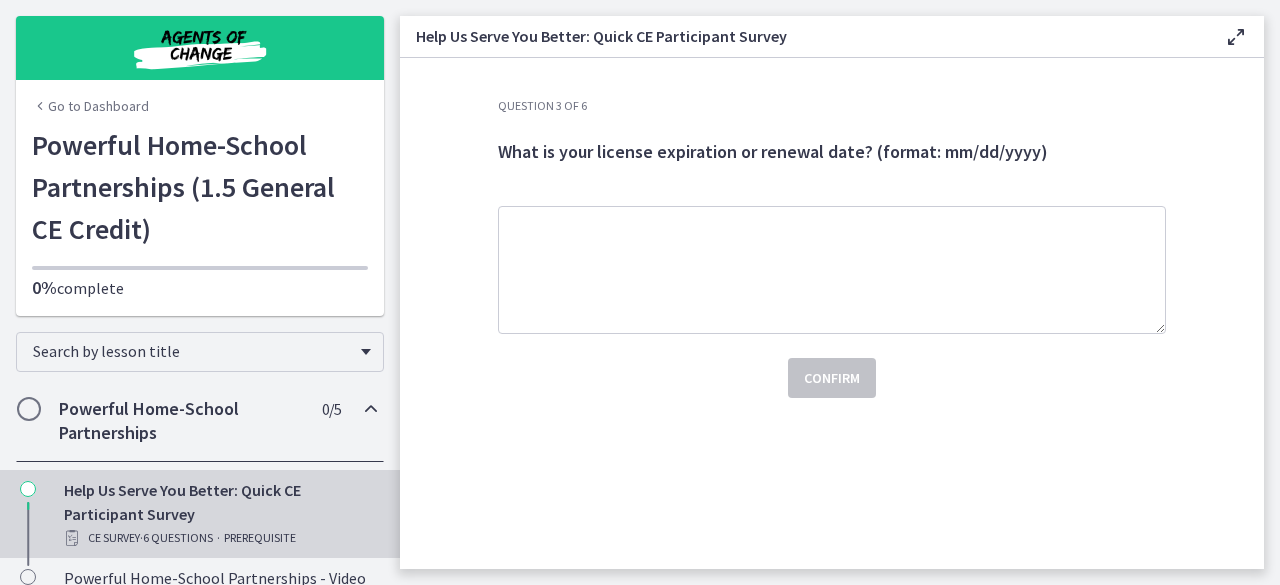 scroll, scrollTop: 0, scrollLeft: 0, axis: both 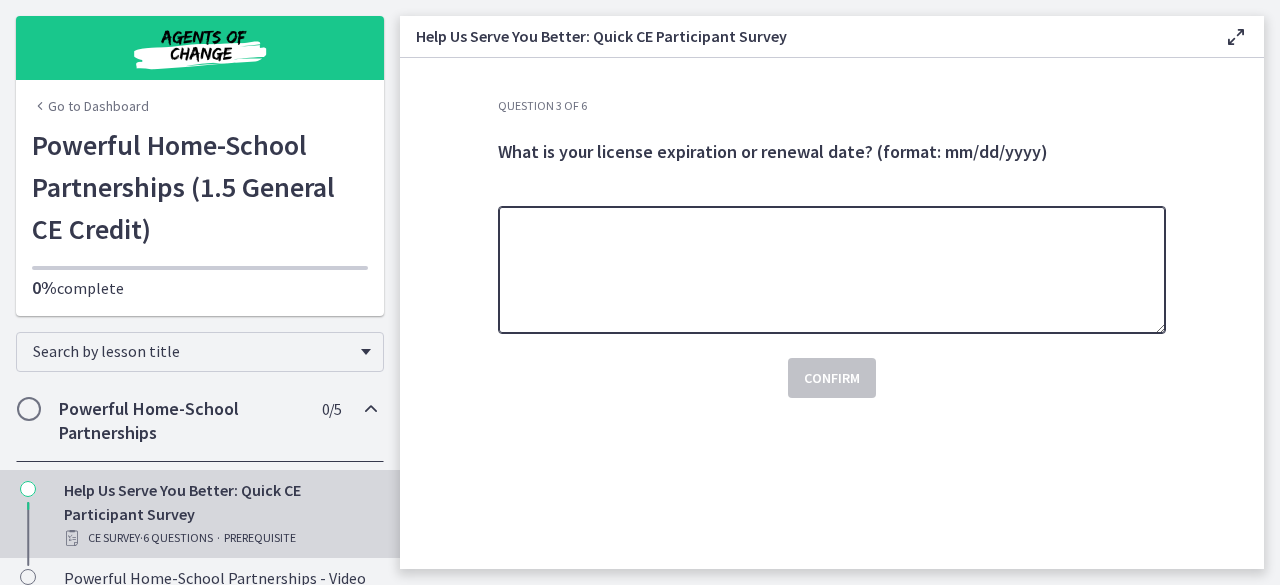 click at bounding box center [832, 270] 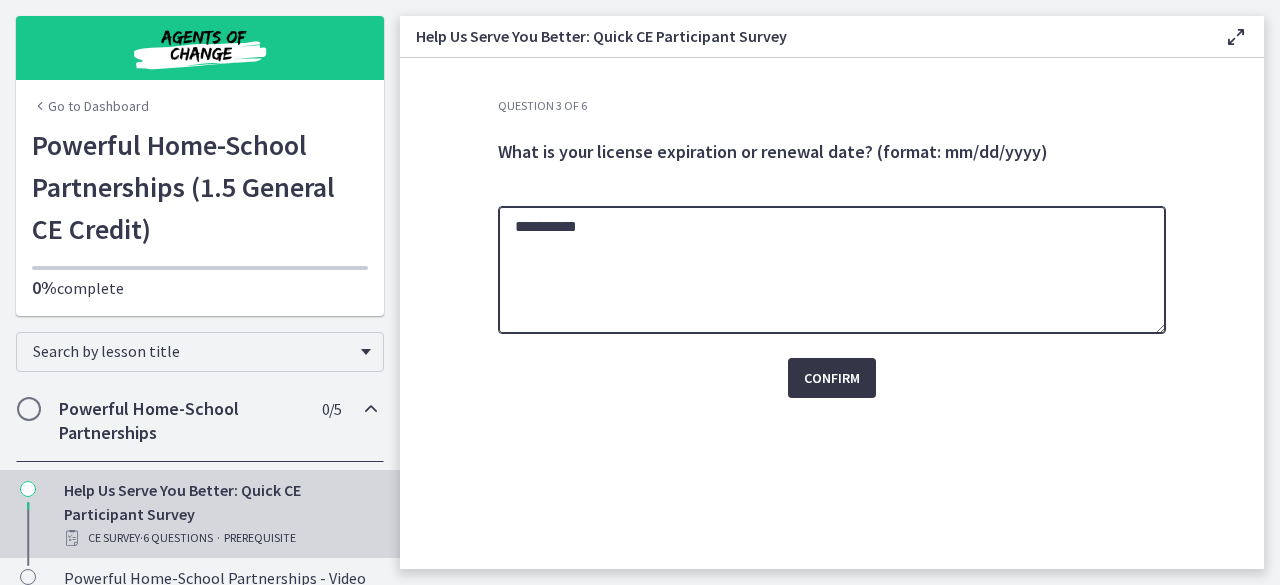 type on "**********" 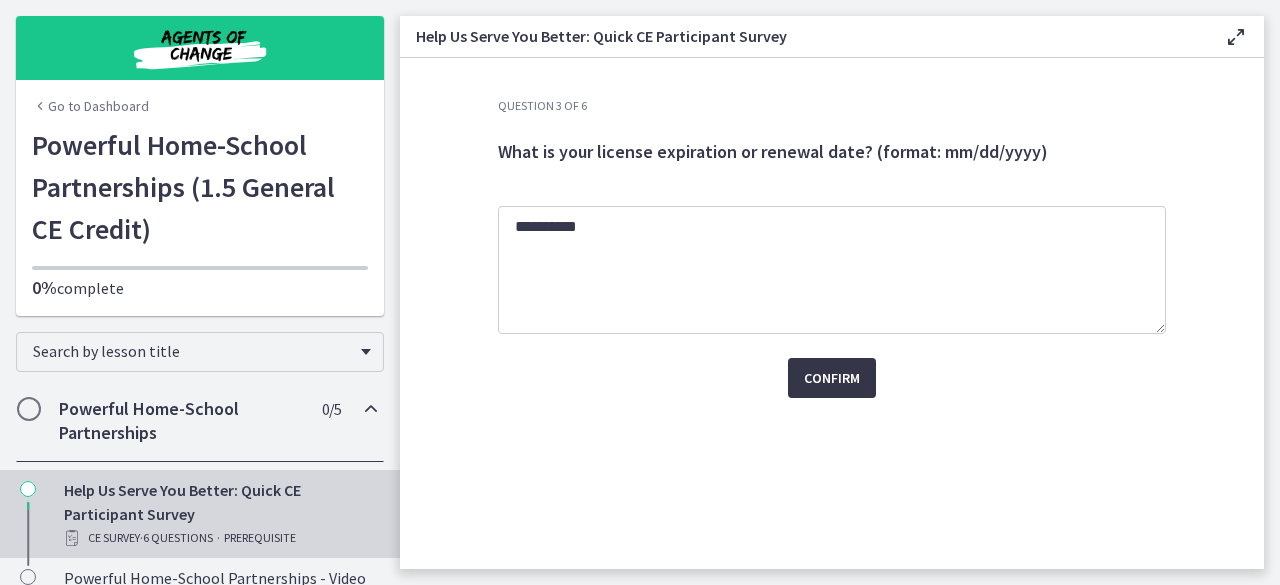 click on "Confirm" at bounding box center [832, 378] 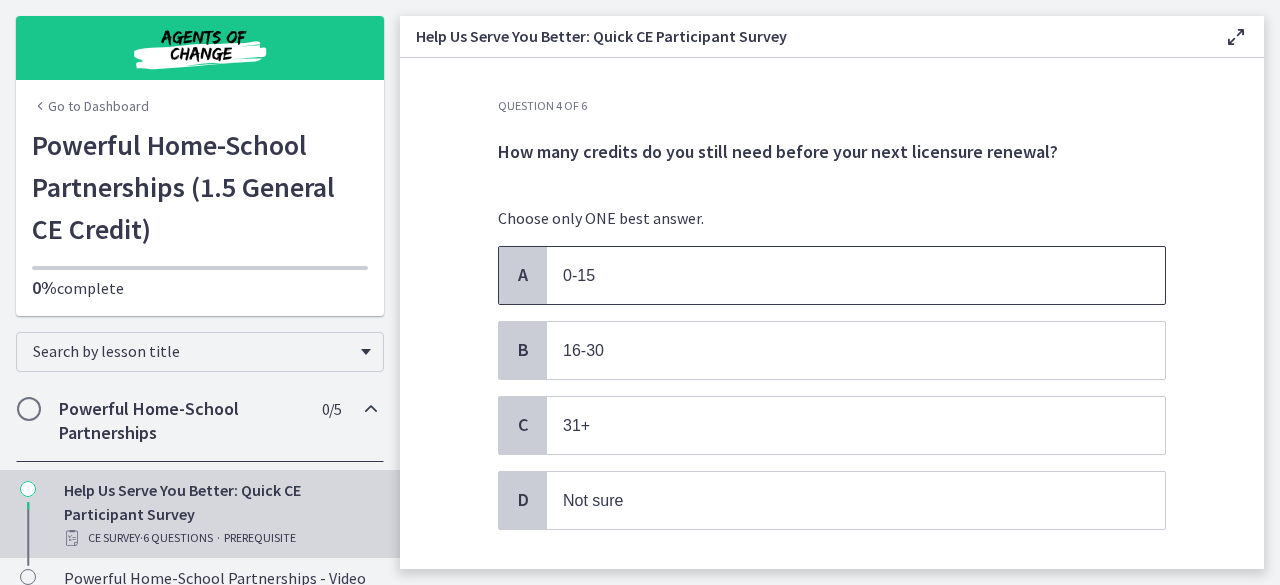 click on "0-15" at bounding box center [836, 275] 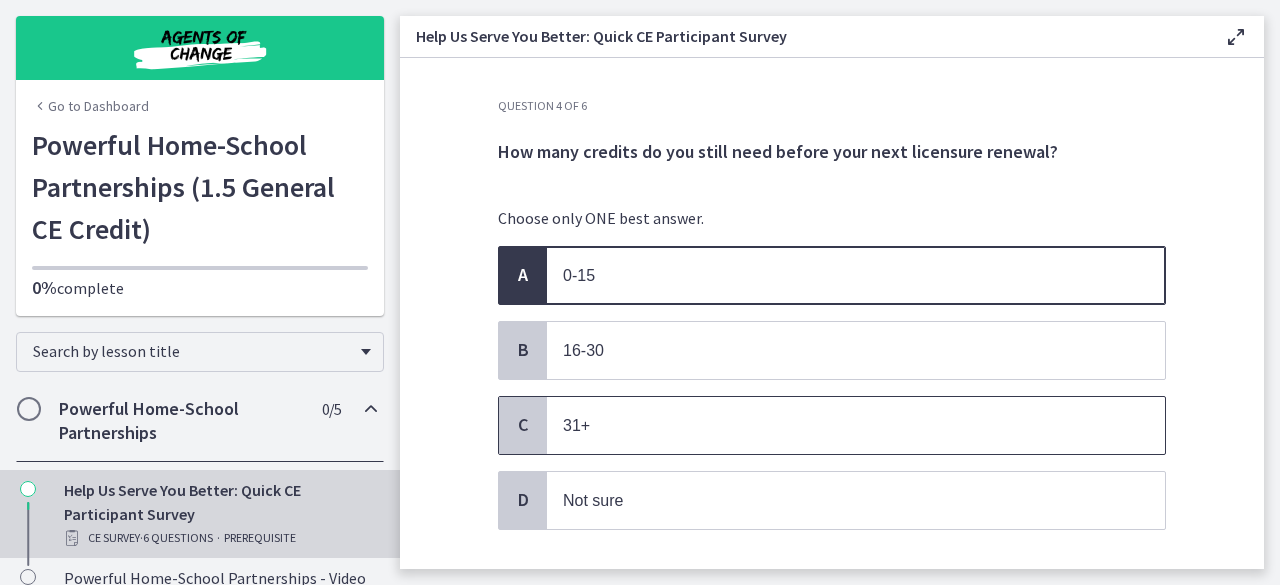 scroll, scrollTop: 114, scrollLeft: 0, axis: vertical 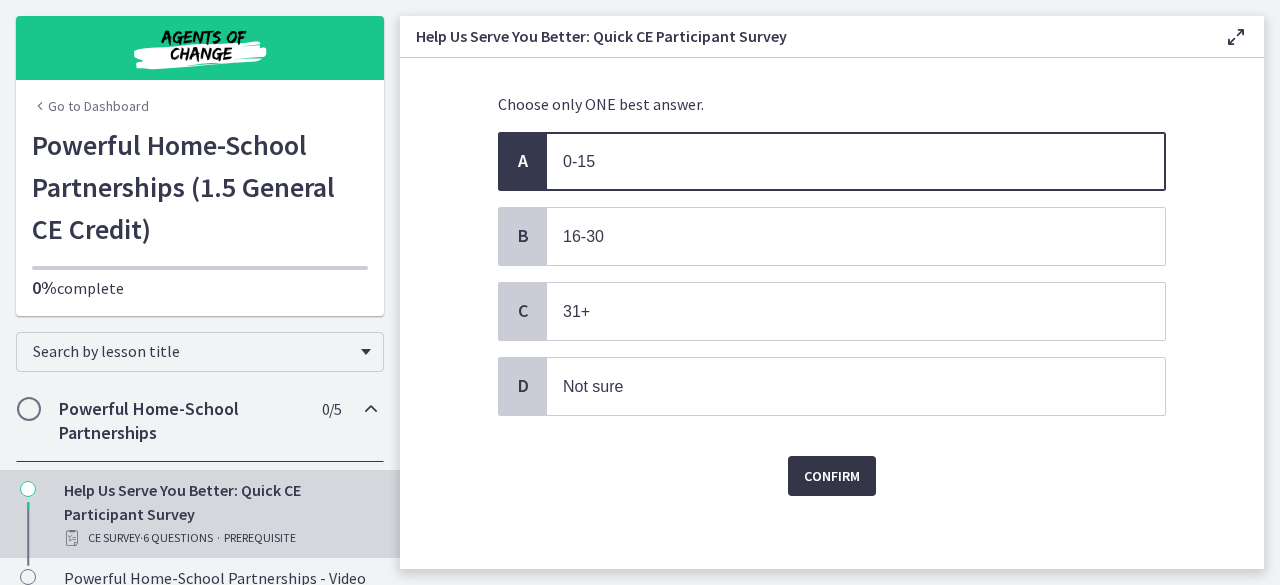 click on "Confirm" at bounding box center (832, 476) 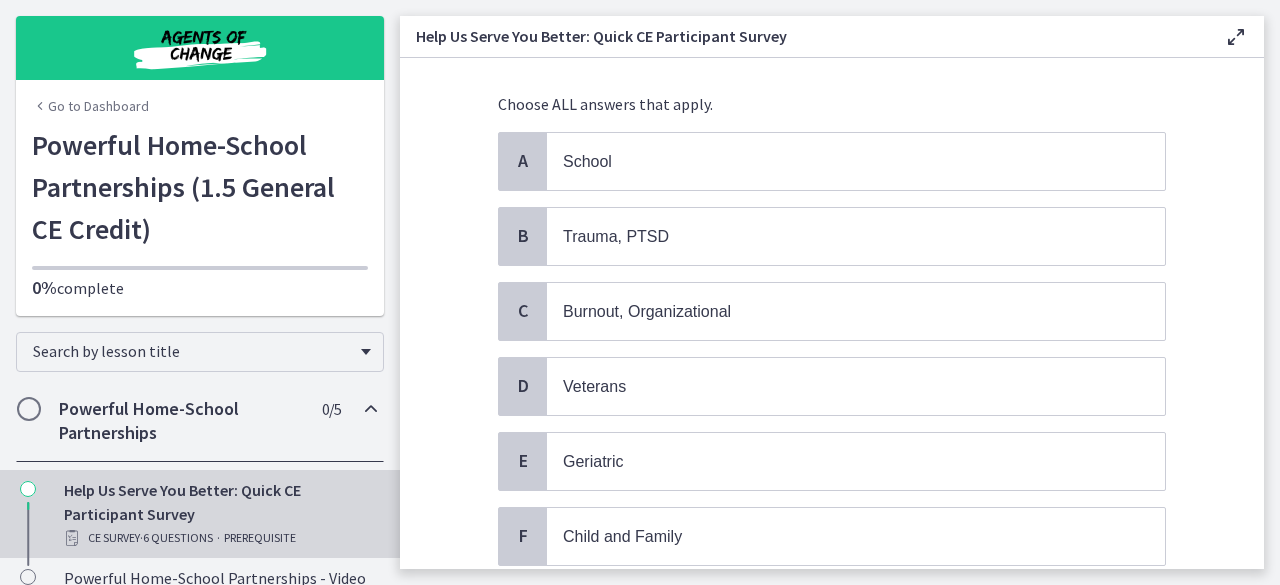 scroll, scrollTop: 0, scrollLeft: 0, axis: both 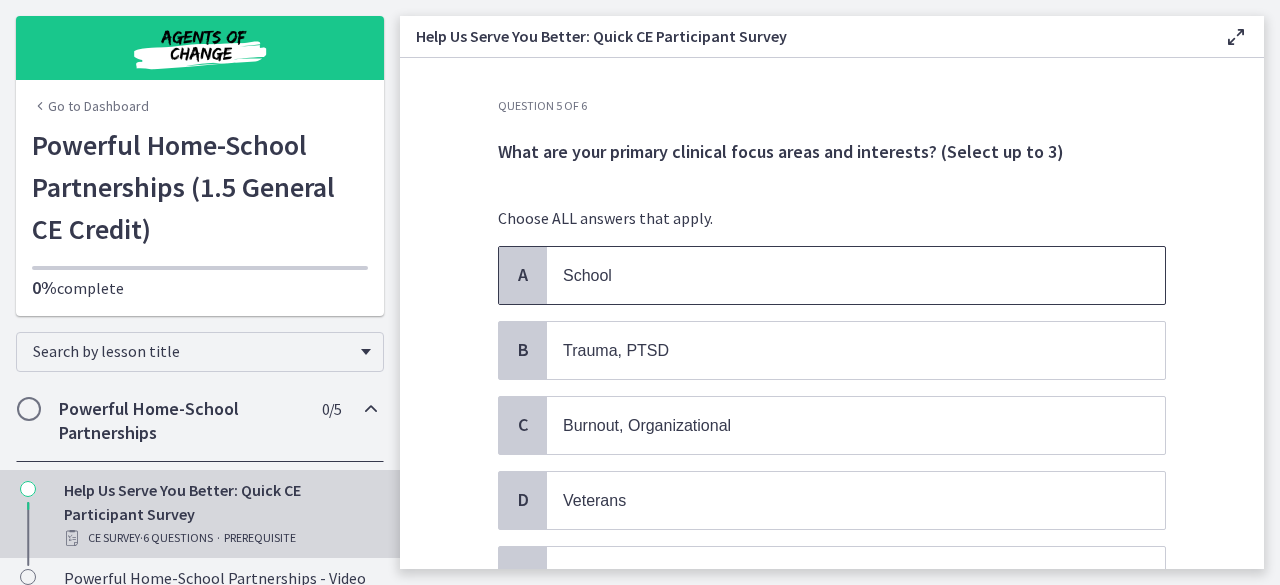 click on "School" at bounding box center [836, 275] 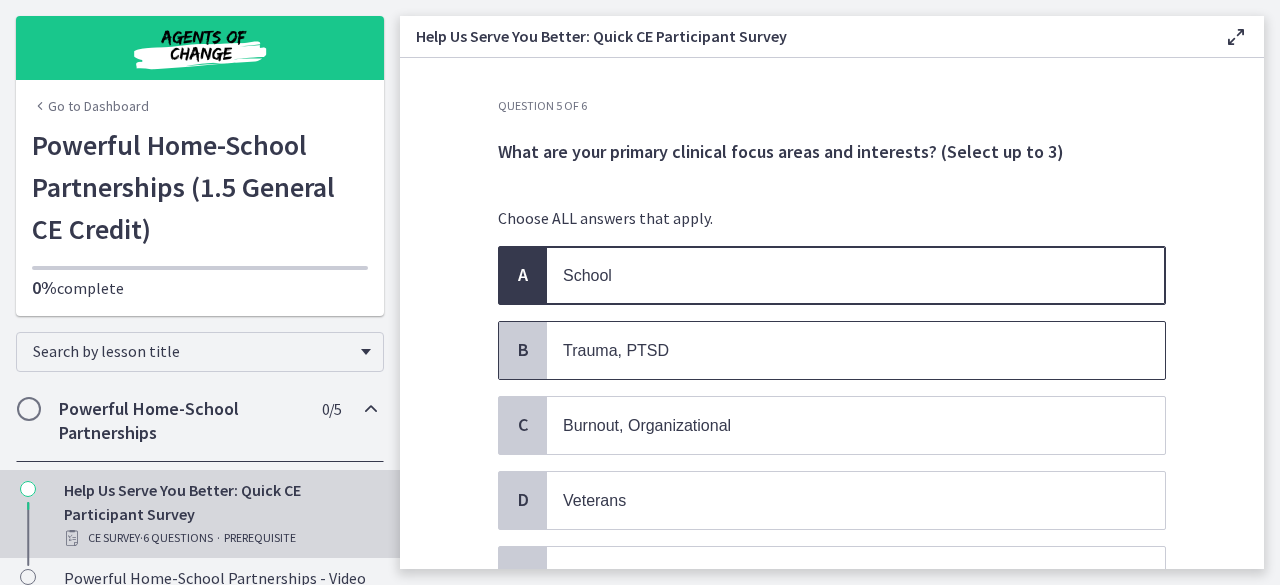 click on "Trauma, PTSD" at bounding box center (836, 350) 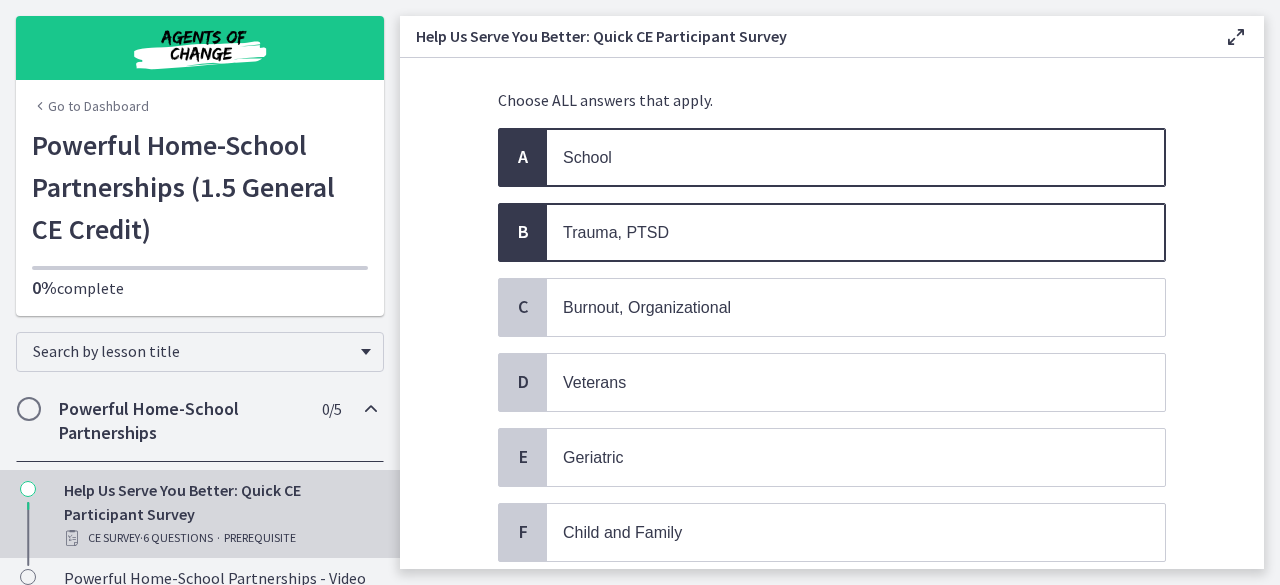 scroll, scrollTop: 124, scrollLeft: 0, axis: vertical 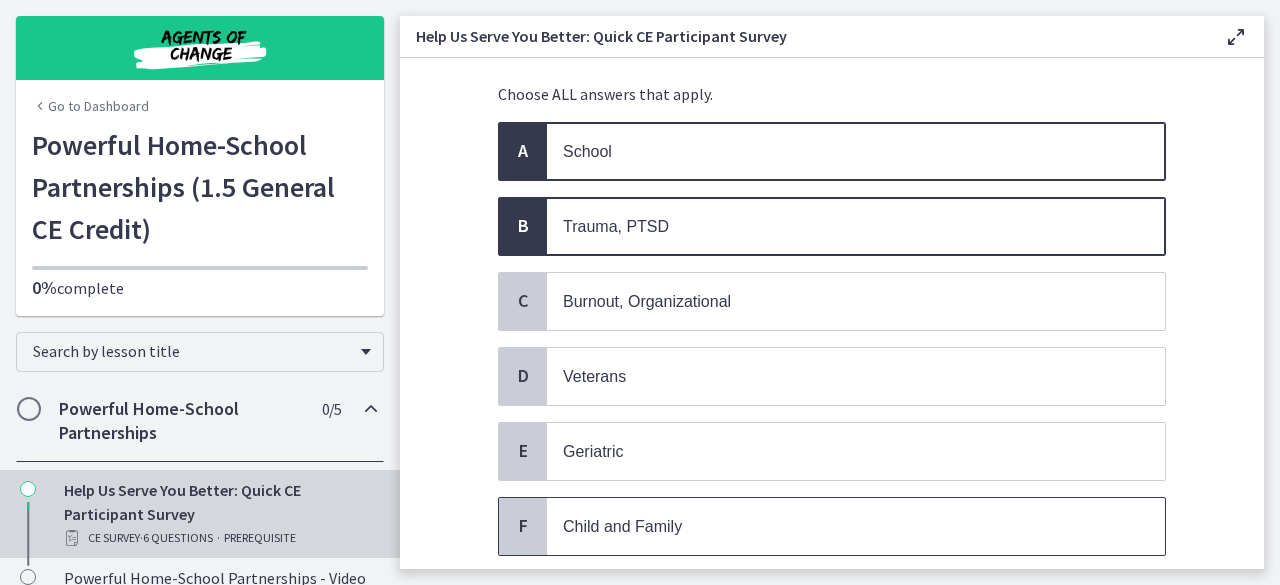 click on "Child and Family" at bounding box center [836, 526] 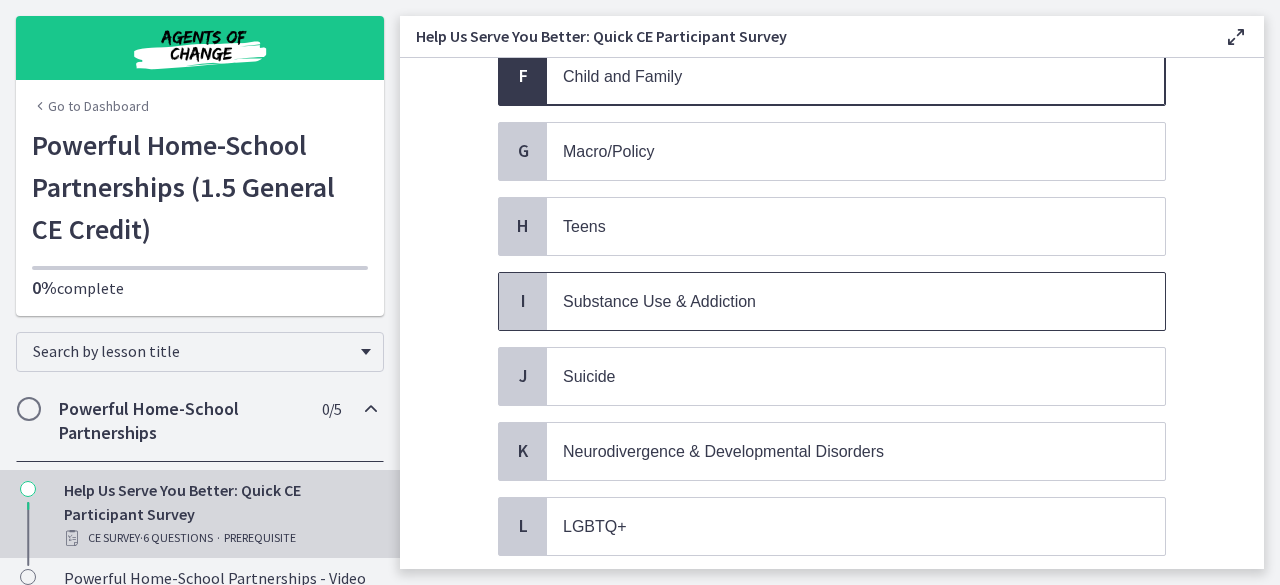 scroll, scrollTop: 580, scrollLeft: 0, axis: vertical 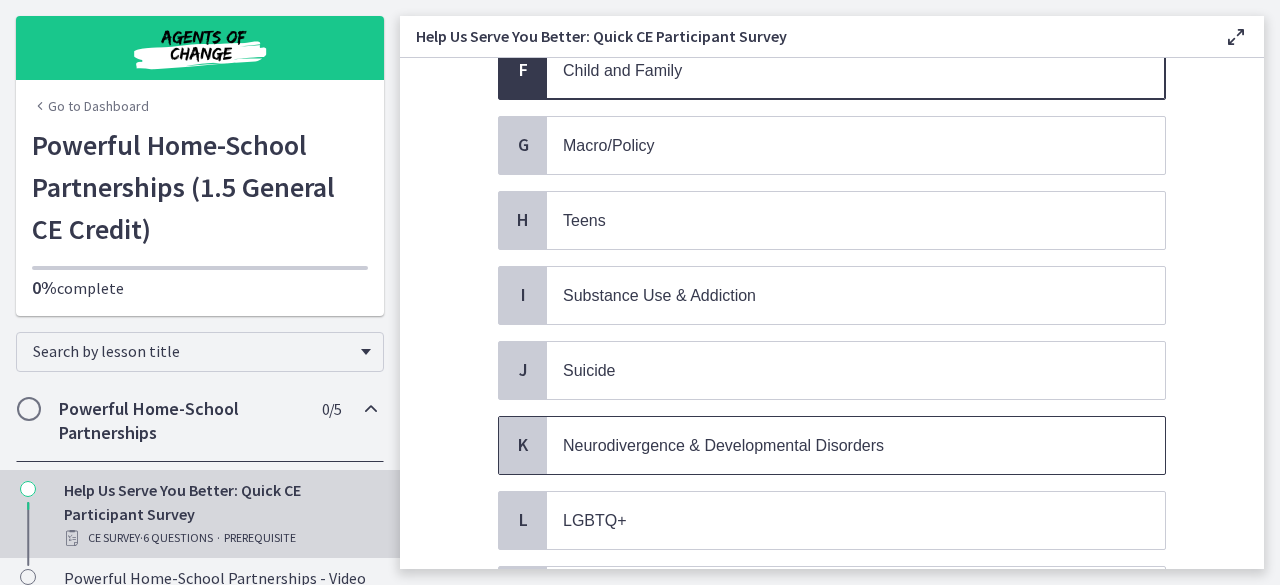 click on "Neurodivergence & Developmental Disorders" at bounding box center (856, 445) 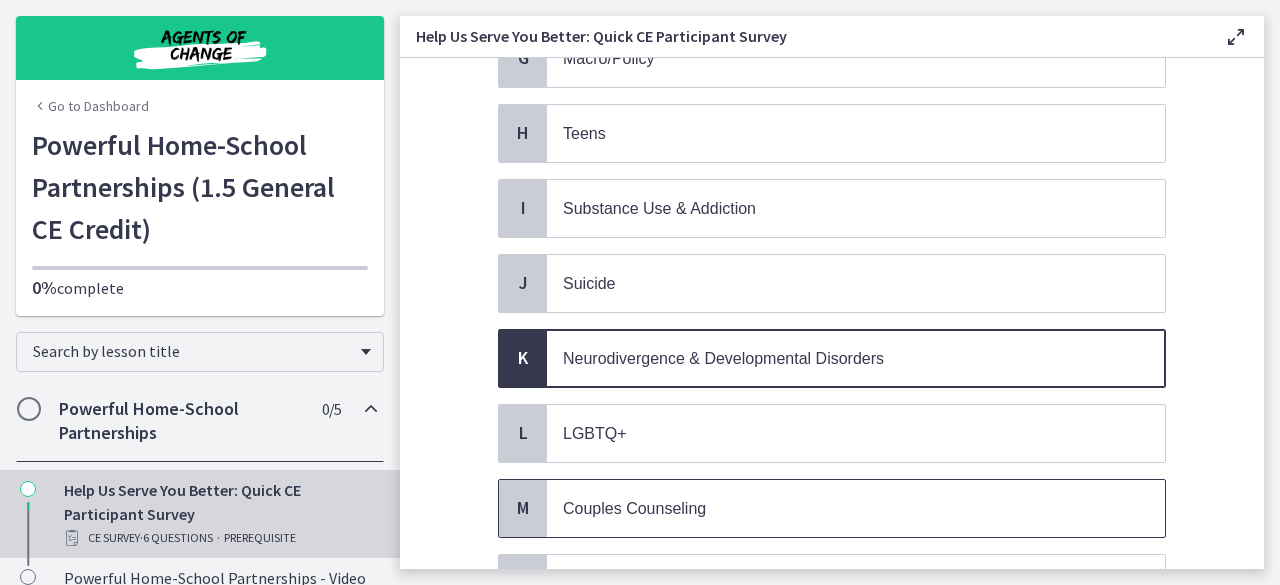 scroll, scrollTop: 841, scrollLeft: 0, axis: vertical 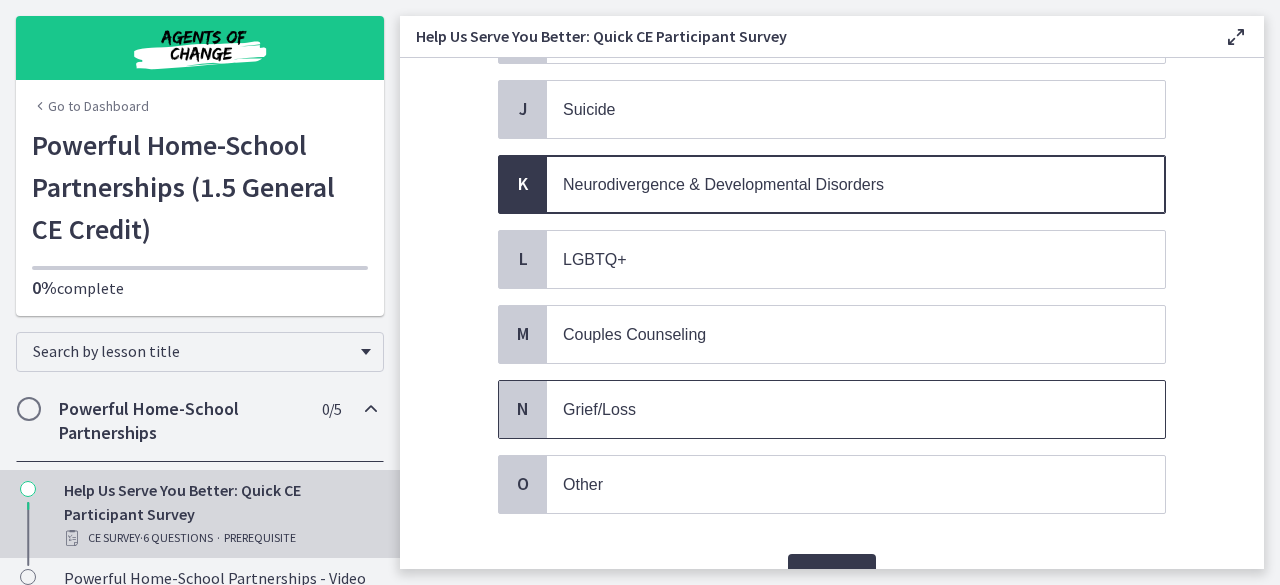 click on "Grief/Loss" at bounding box center (856, 409) 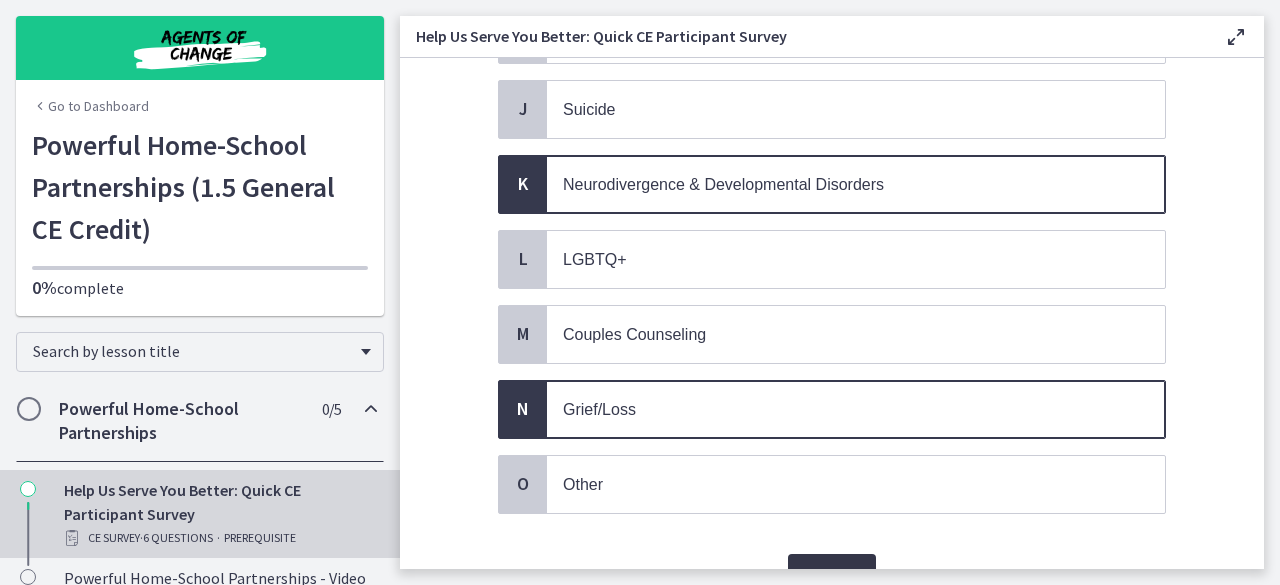 click on "Confirm" at bounding box center [832, 574] 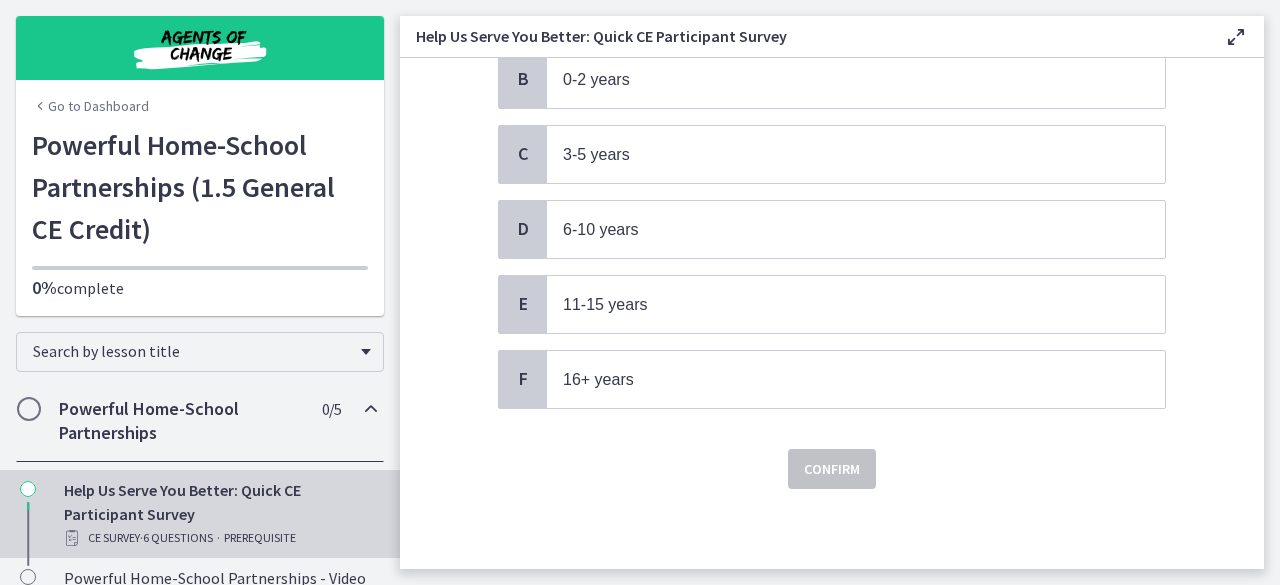 scroll, scrollTop: 0, scrollLeft: 0, axis: both 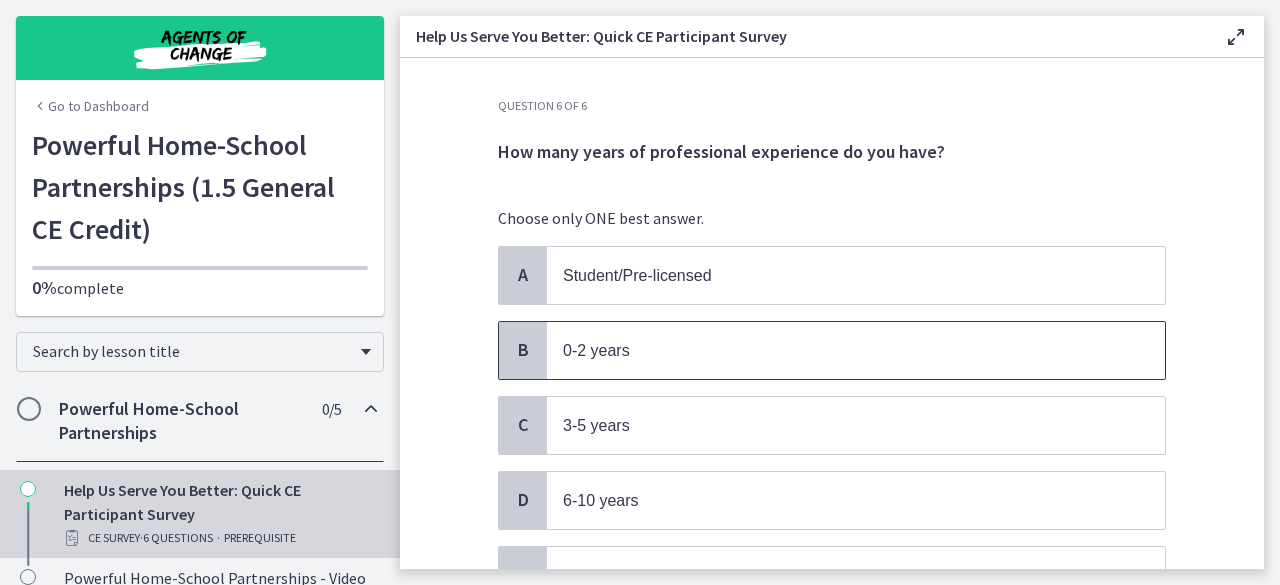 click on "0-2 years" at bounding box center (836, 350) 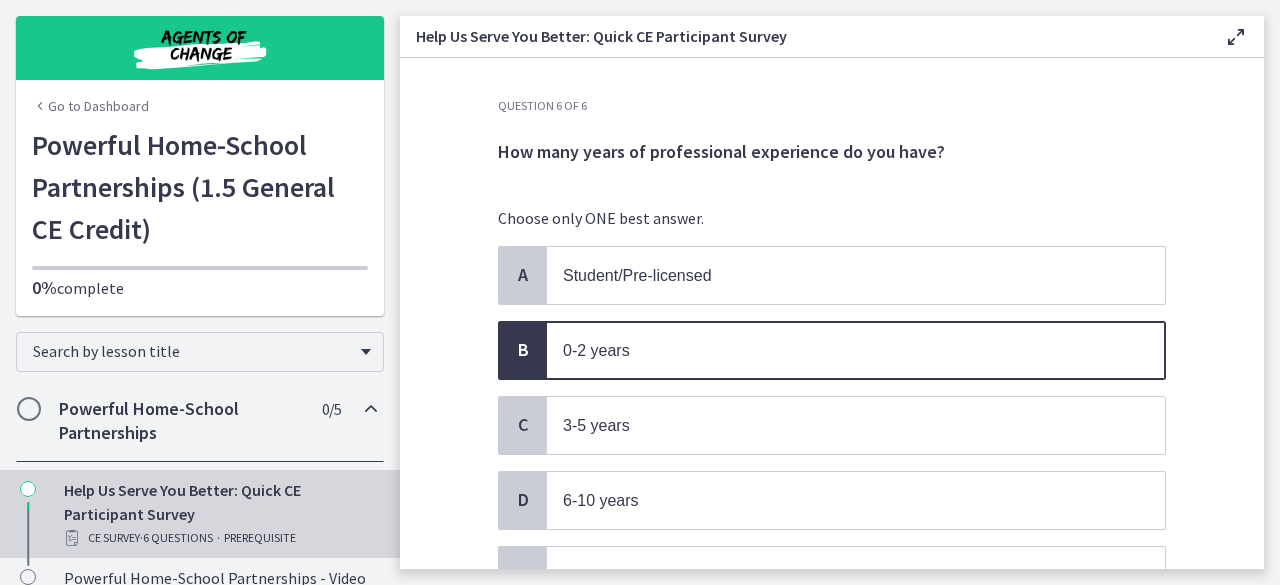 scroll, scrollTop: 260, scrollLeft: 0, axis: vertical 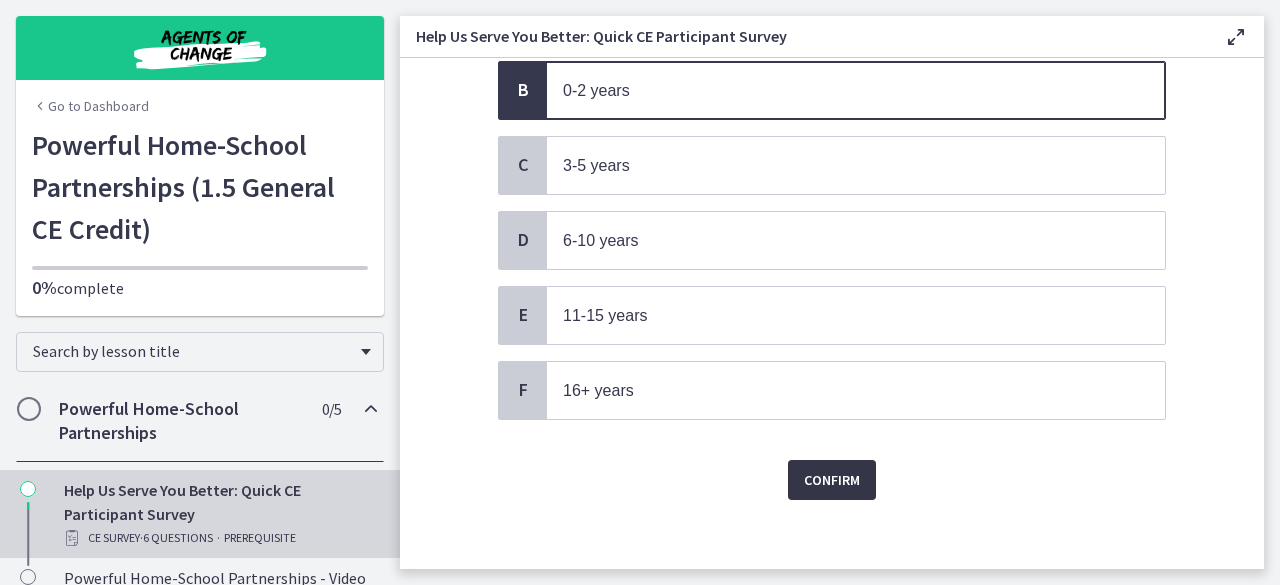 click on "Confirm" at bounding box center [832, 480] 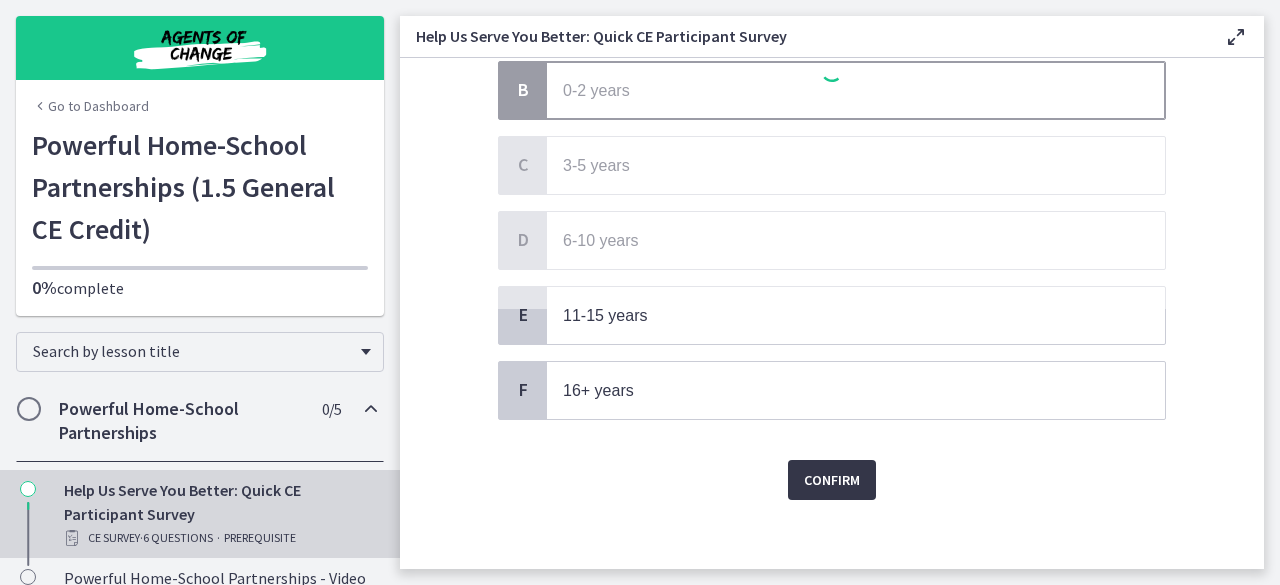 scroll, scrollTop: 0, scrollLeft: 0, axis: both 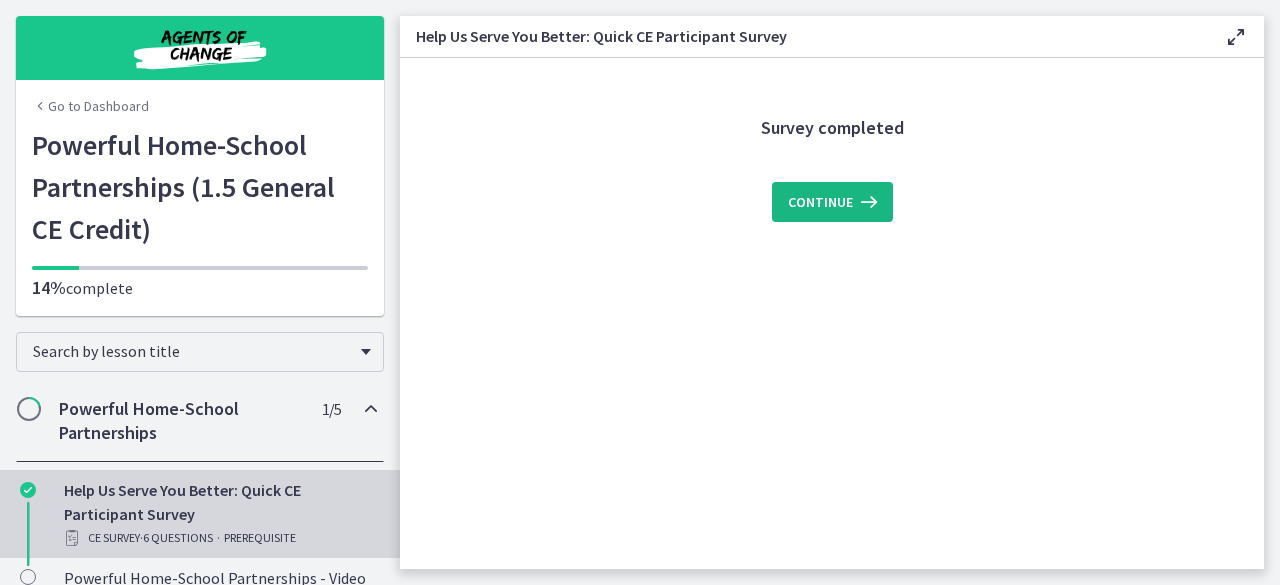 click on "Continue" at bounding box center (832, 202) 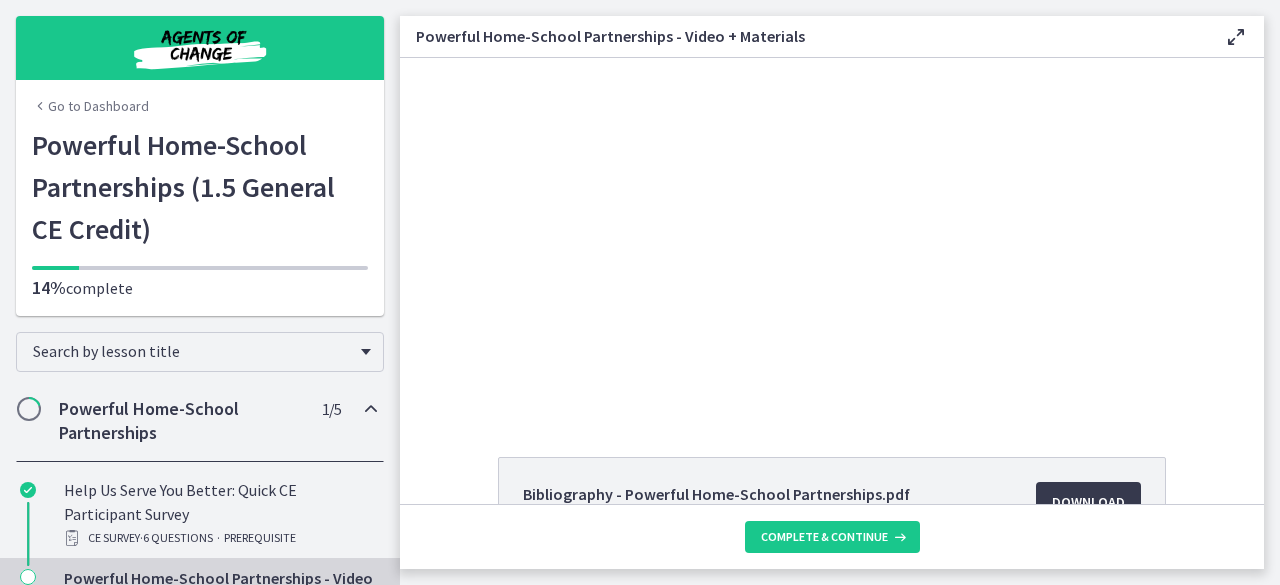 scroll, scrollTop: 0, scrollLeft: 0, axis: both 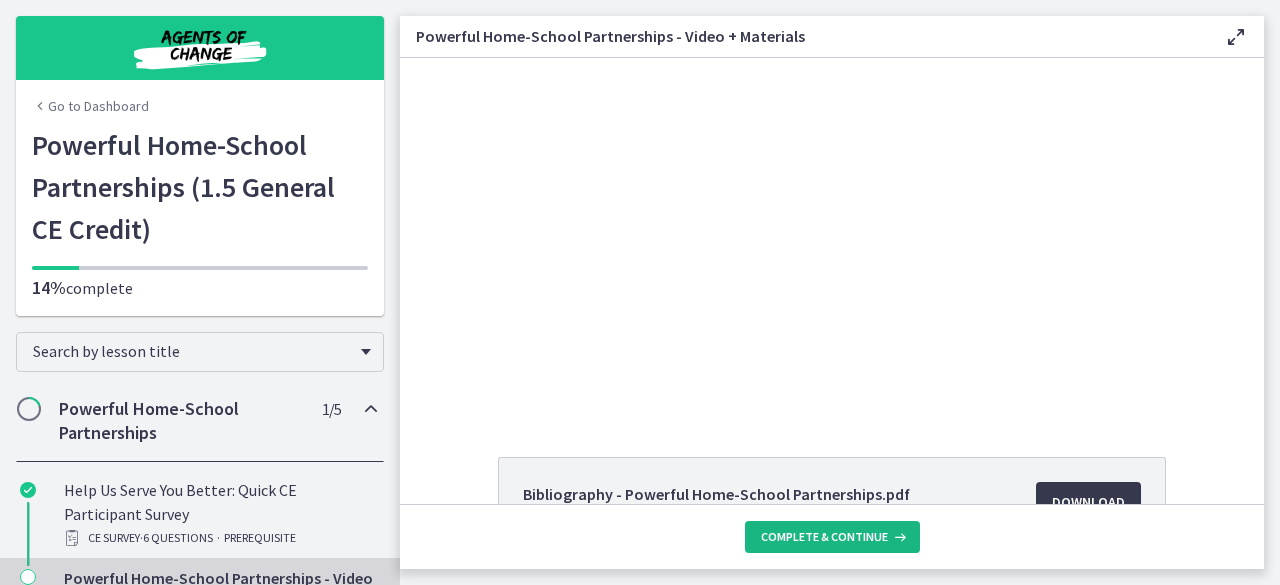 click on "Complete & continue" at bounding box center [824, 537] 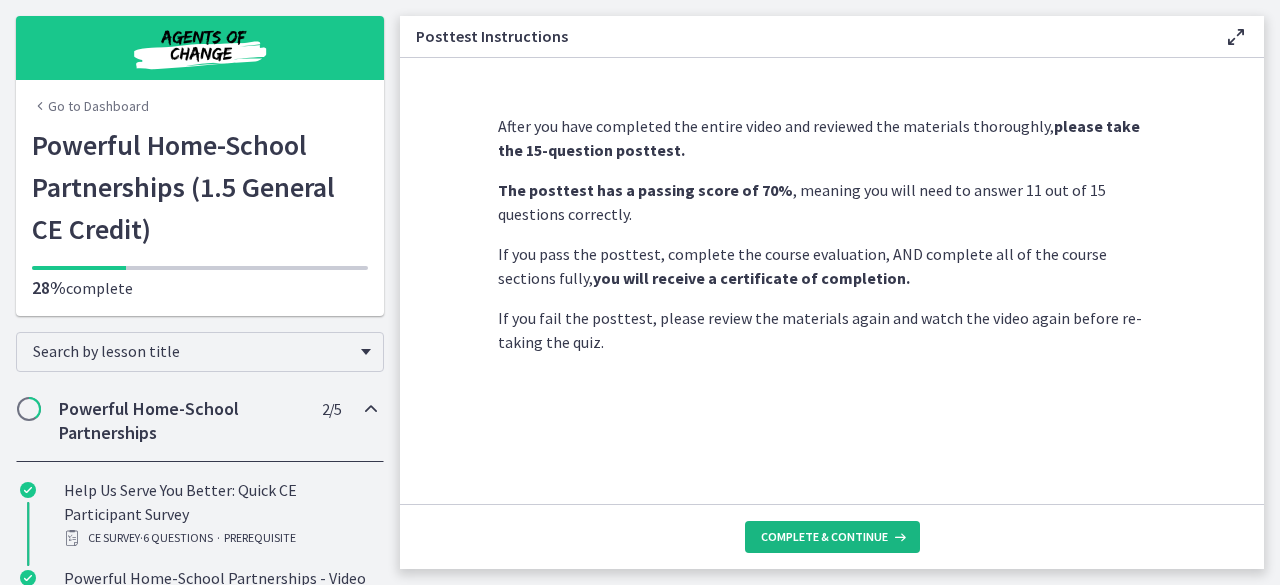 click on "Complete & continue" at bounding box center [824, 537] 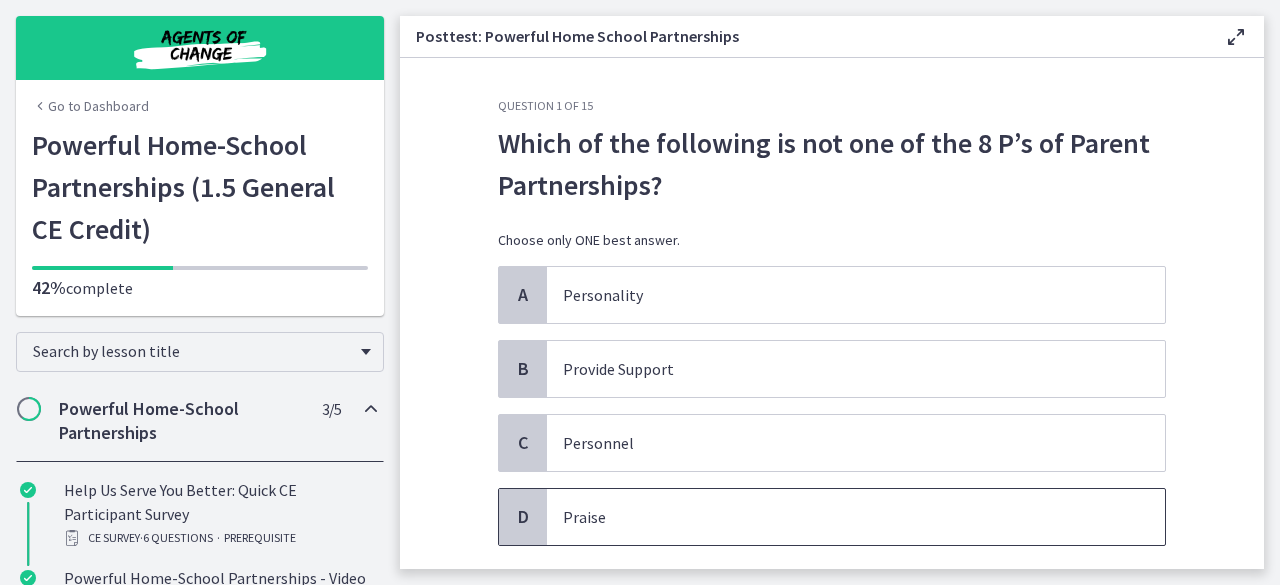 click on "A
Personality
B
Provide Support
C
Personnel
D
Praise" at bounding box center (832, 406) 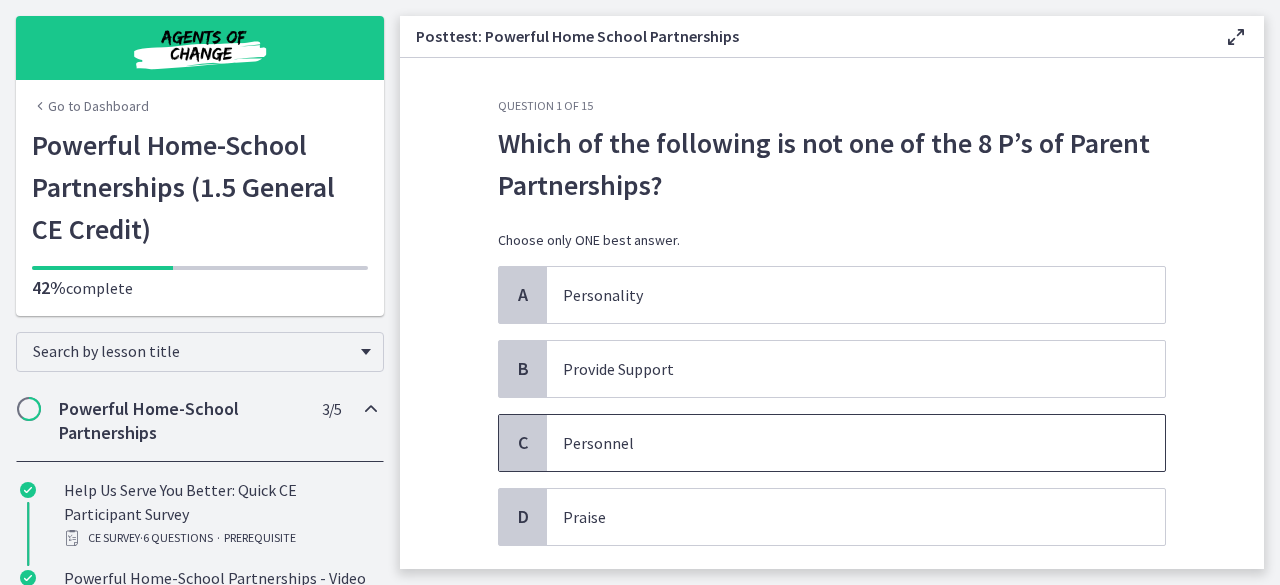 click on "Personnel" at bounding box center (836, 443) 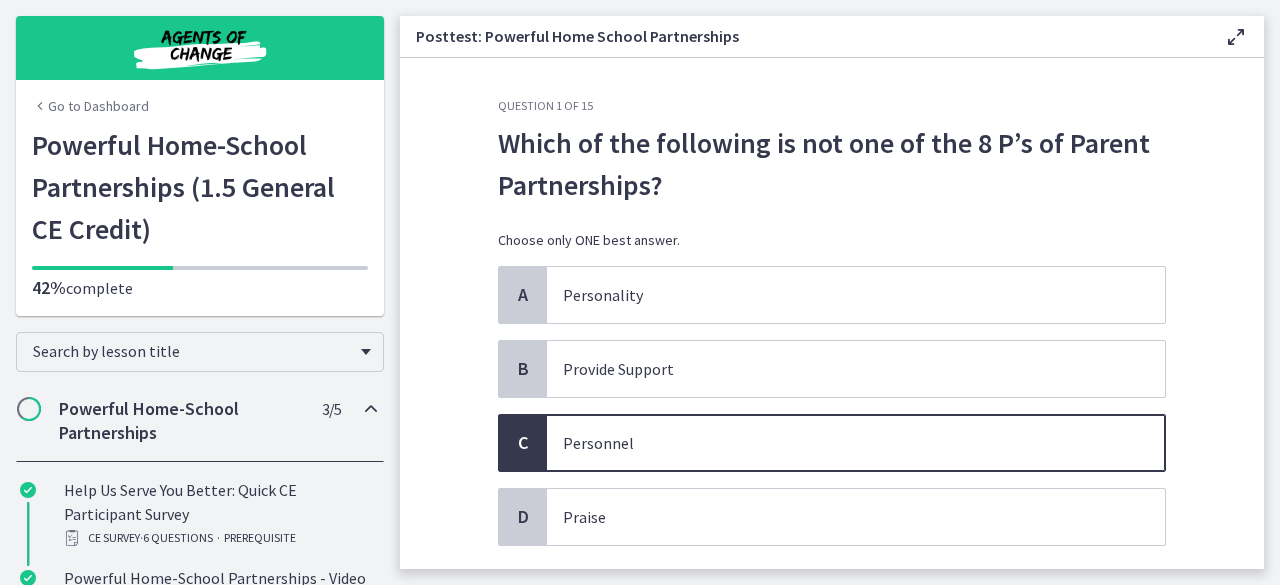 scroll, scrollTop: 95, scrollLeft: 0, axis: vertical 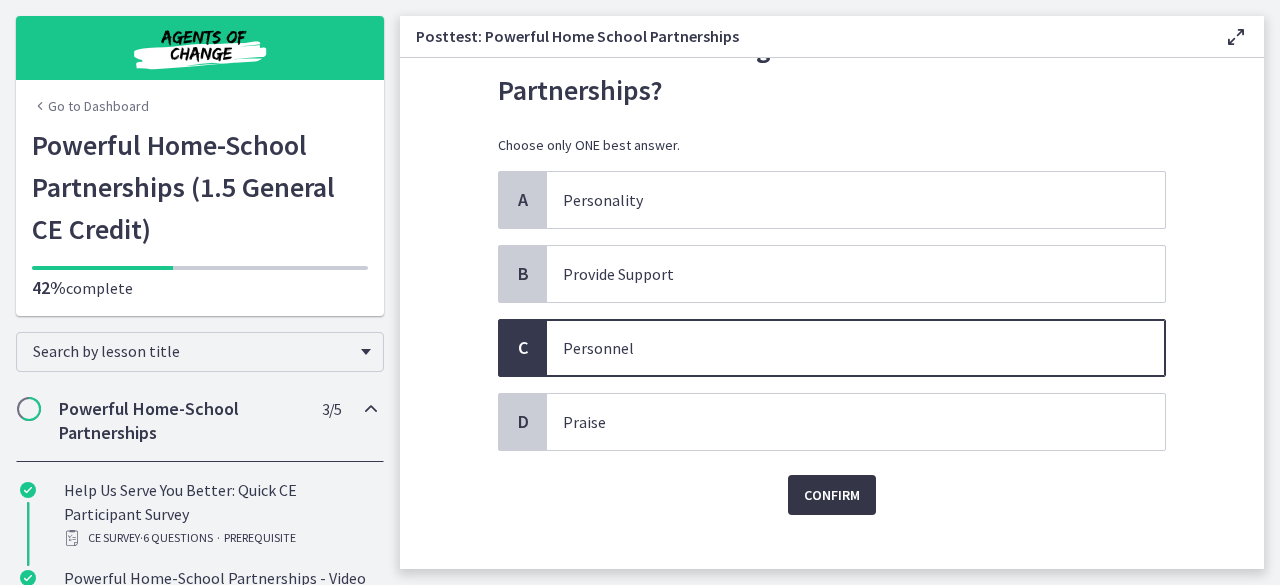 click on "Confirm" at bounding box center (832, 495) 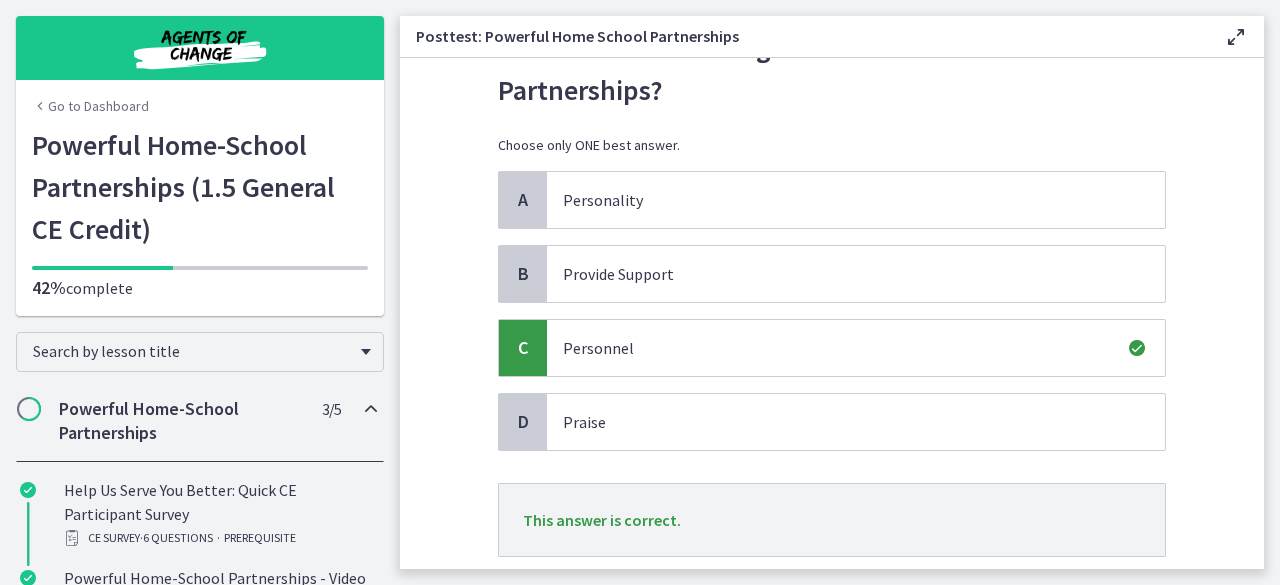 scroll, scrollTop: 197, scrollLeft: 0, axis: vertical 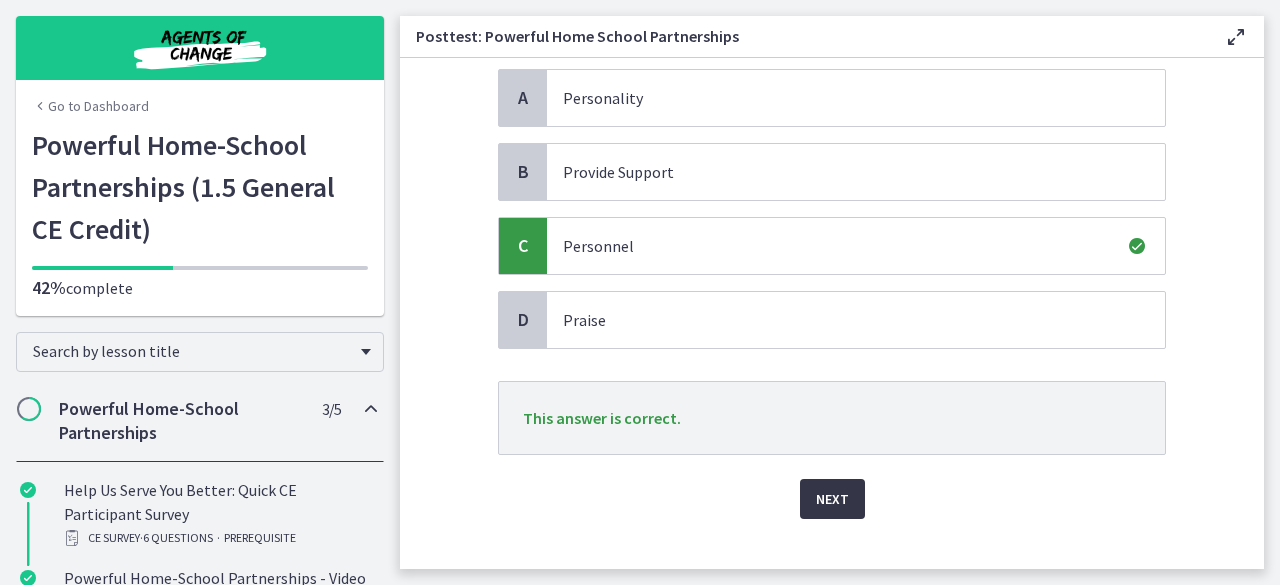 click on "Next" at bounding box center (832, 499) 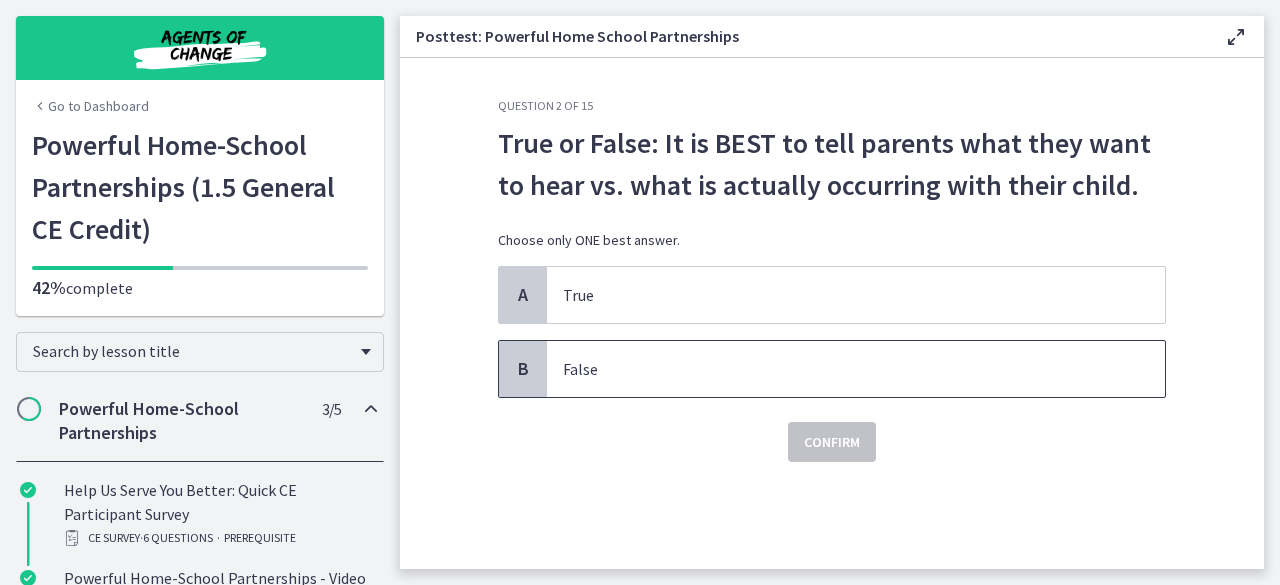 click on "False" at bounding box center [856, 369] 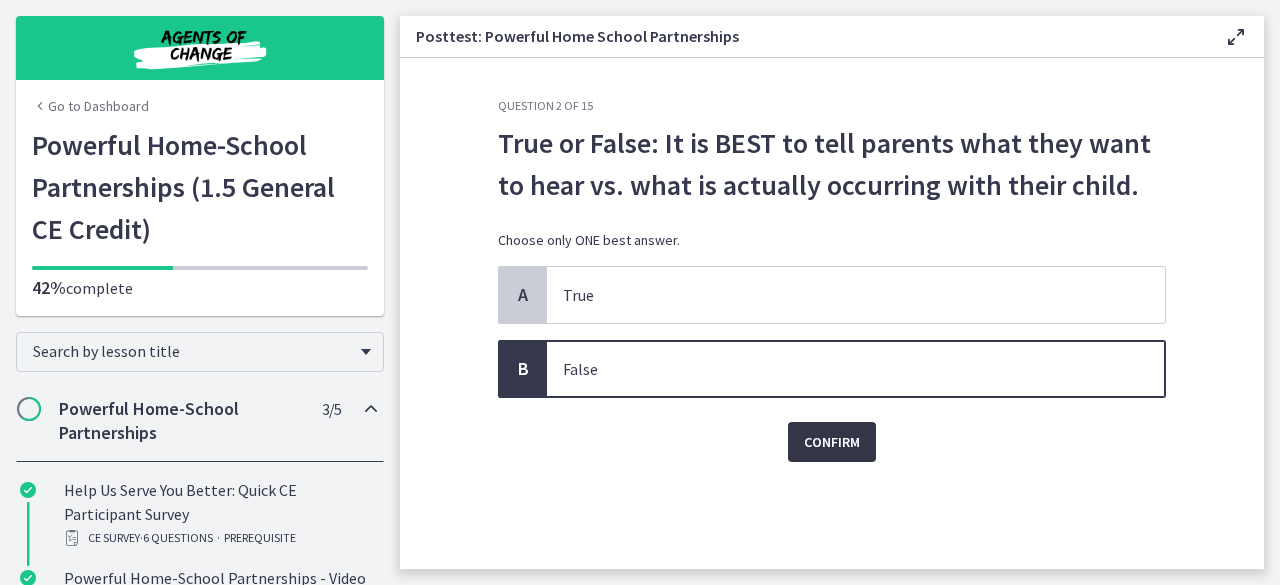 click on "Confirm" at bounding box center (832, 442) 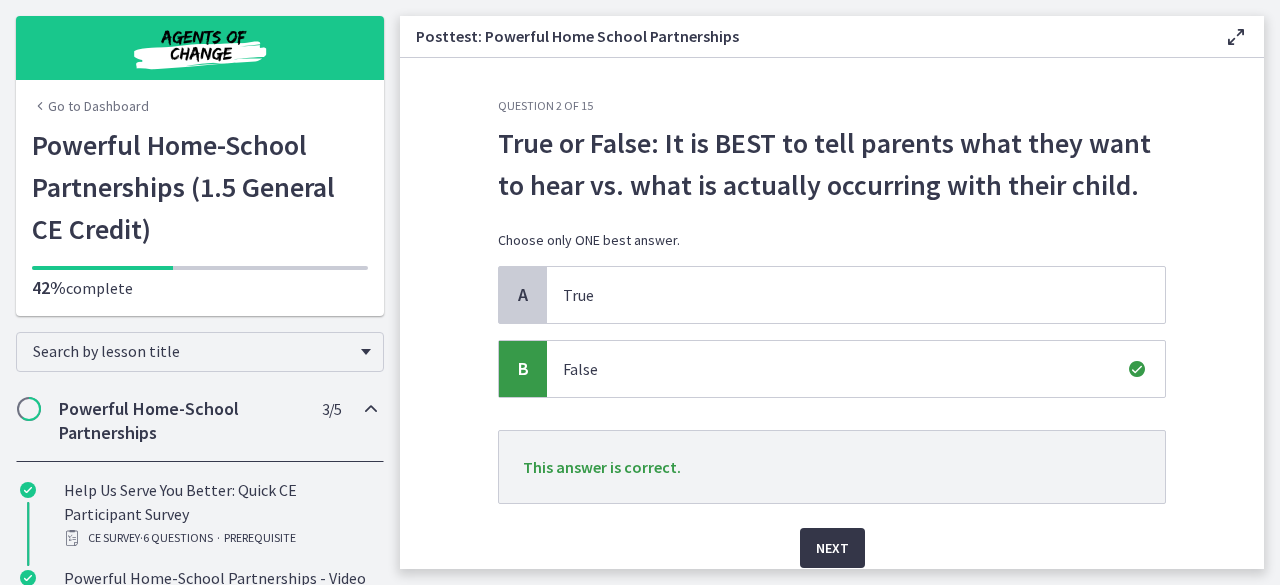 click on "Next" at bounding box center [832, 548] 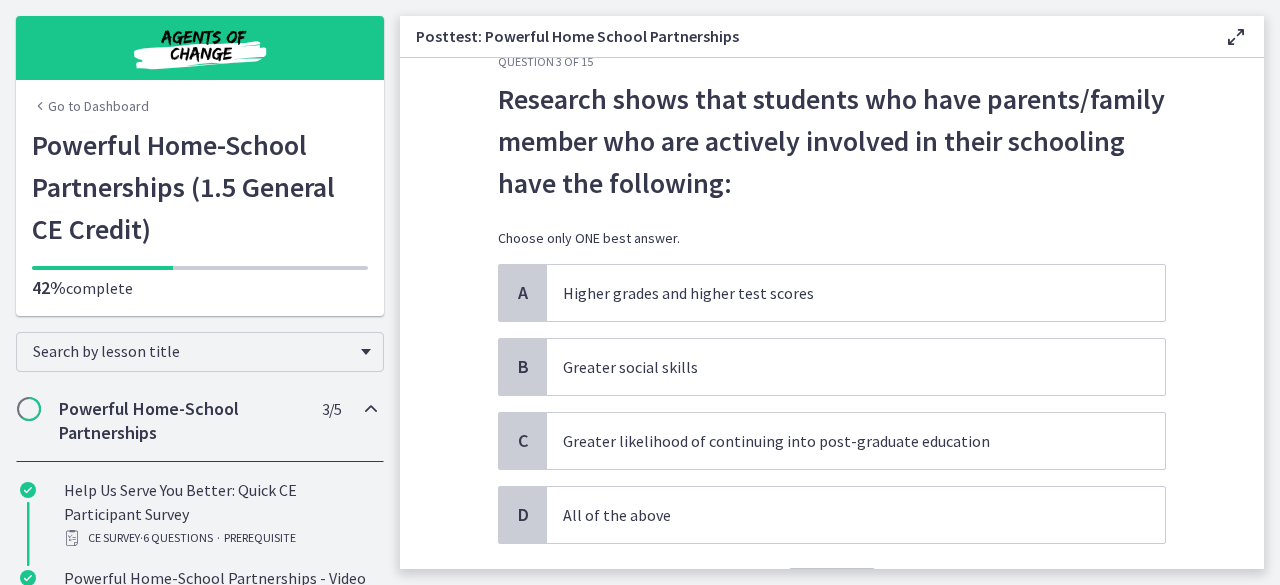 scroll, scrollTop: 46, scrollLeft: 0, axis: vertical 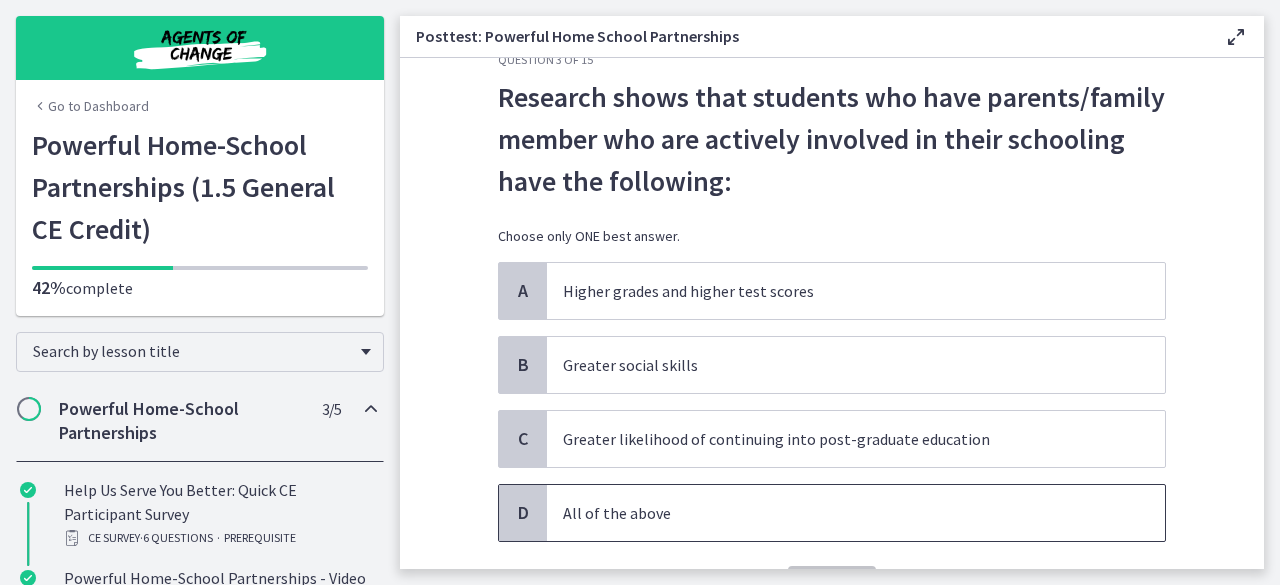 click on "All of the above" at bounding box center (836, 513) 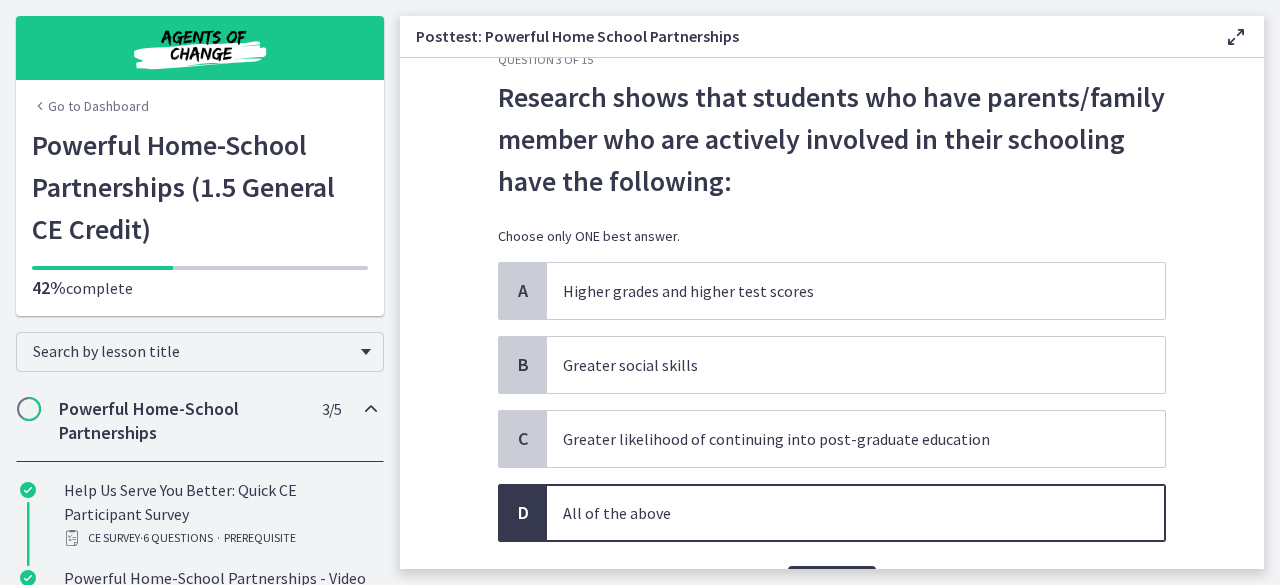 scroll, scrollTop: 132, scrollLeft: 0, axis: vertical 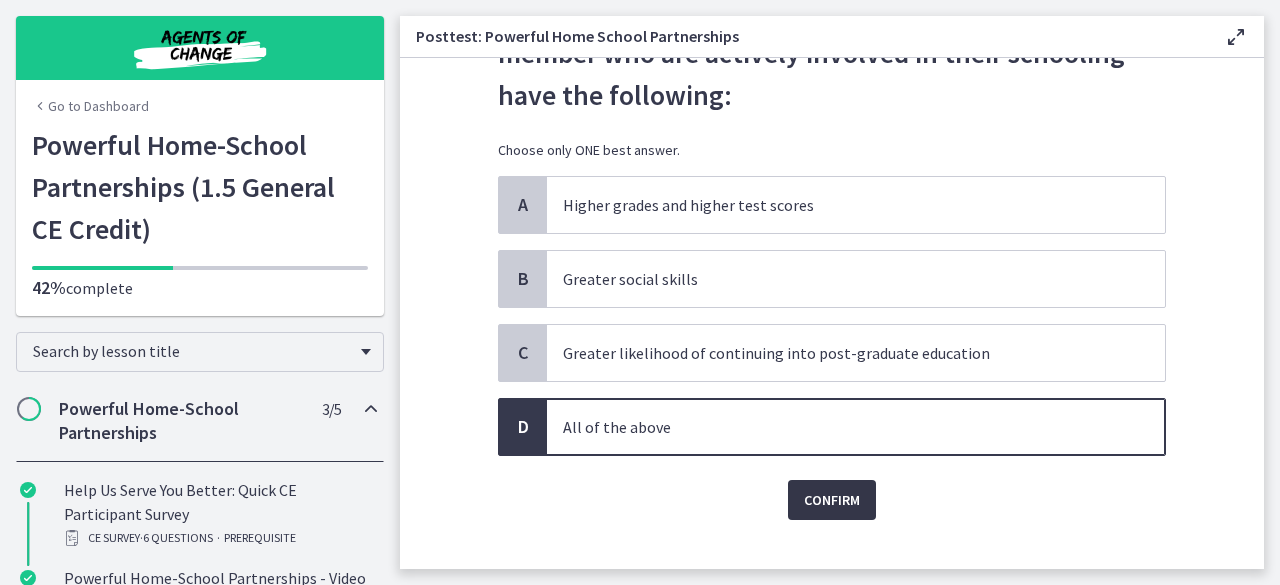 click on "Confirm" at bounding box center [832, 500] 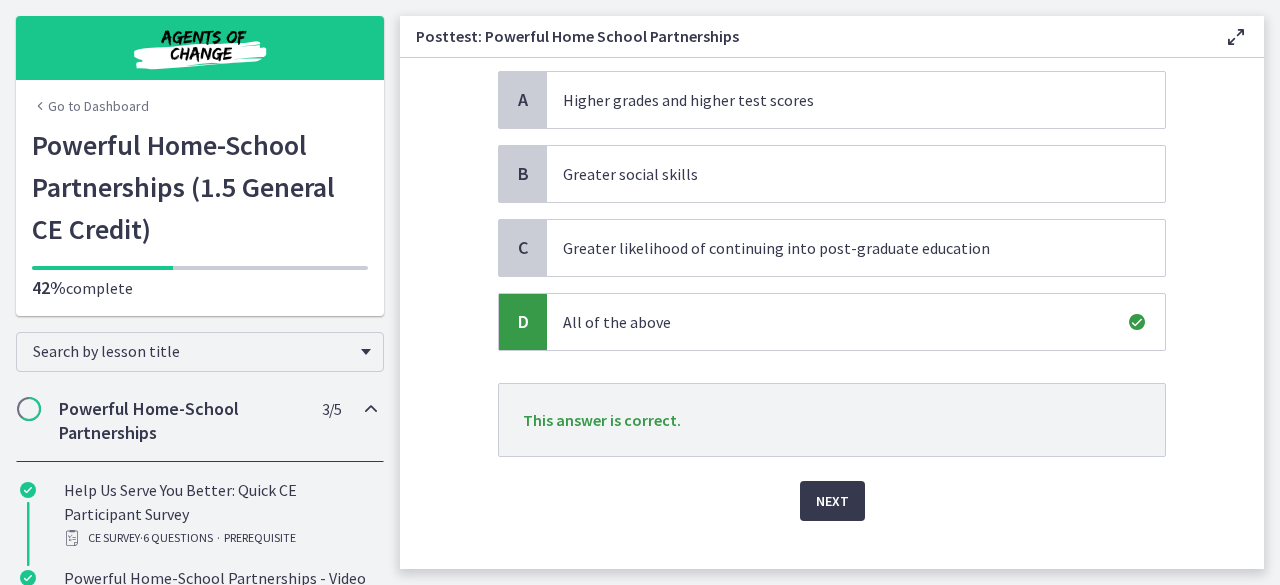 scroll, scrollTop: 239, scrollLeft: 0, axis: vertical 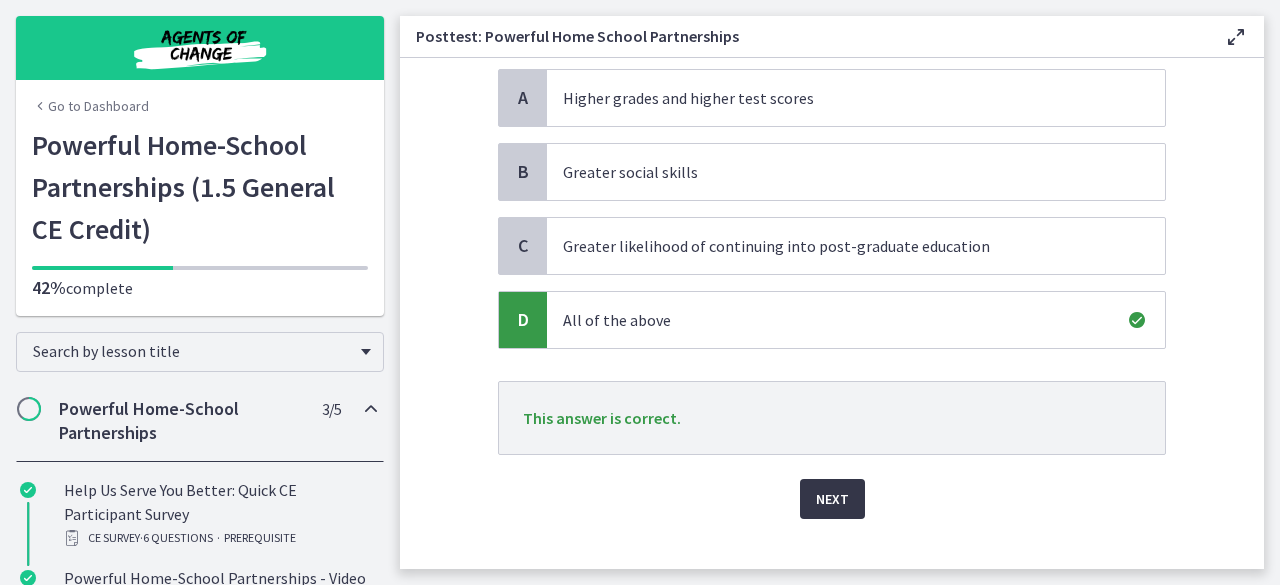 click on "Next" at bounding box center [832, 499] 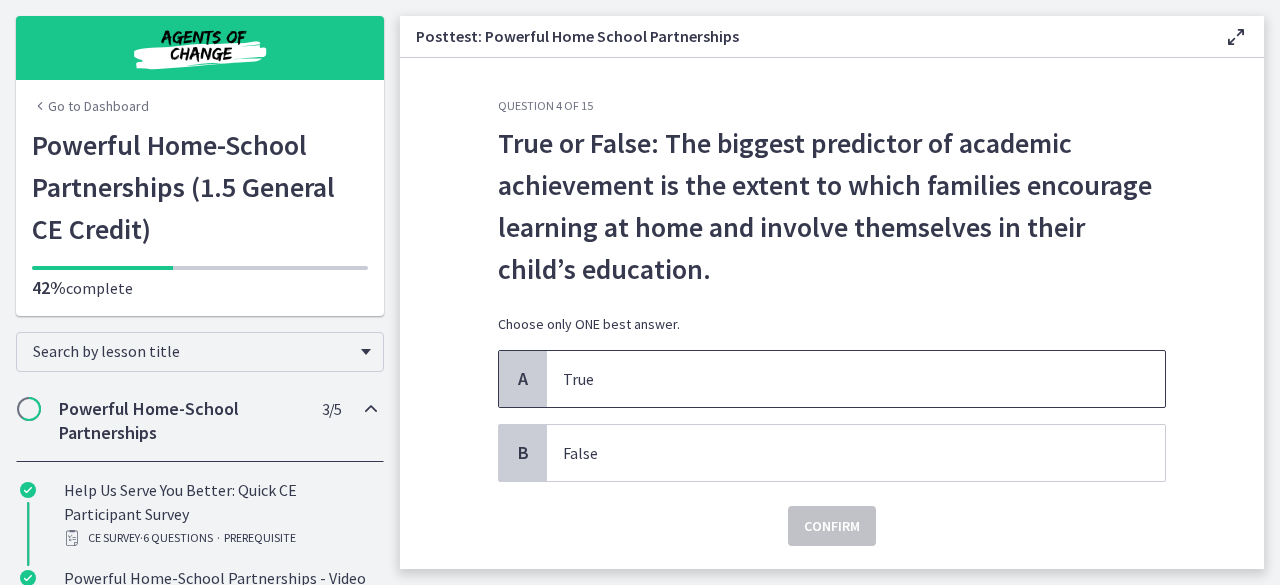 click on "Question   4   of   15
True or False: The biggest predictor of academic achievement is the extent to which families encourage learning at home and involve themselves in their child’s education.
Choose only ONE best answer.
A
True
B
False
Confirm" at bounding box center (832, 322) 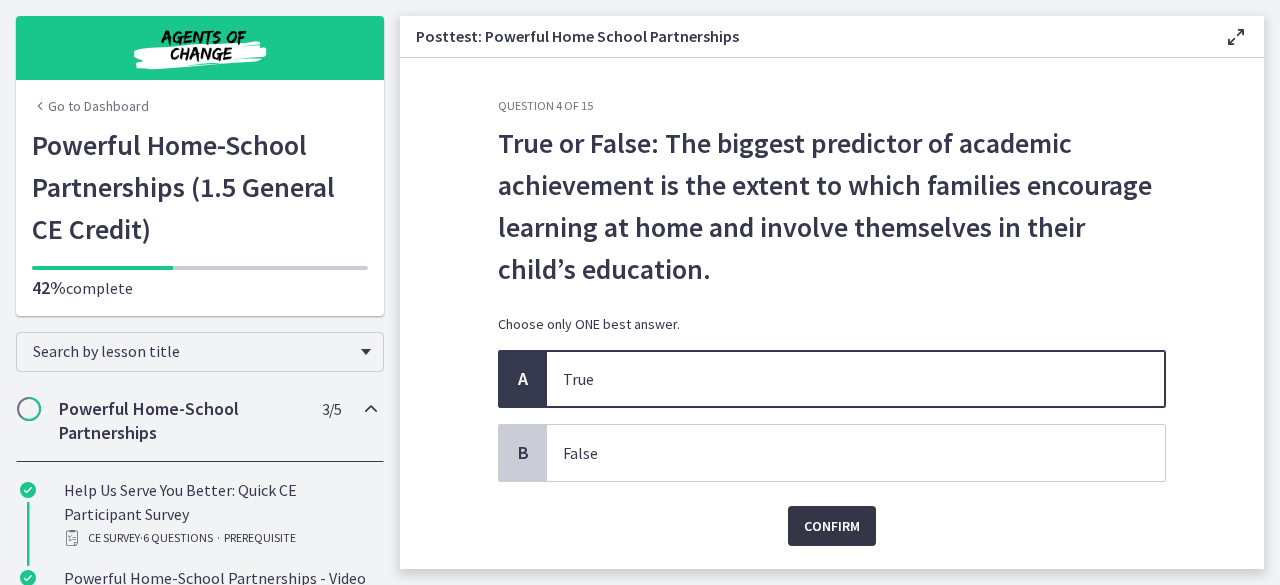 click on "Confirm" at bounding box center (832, 526) 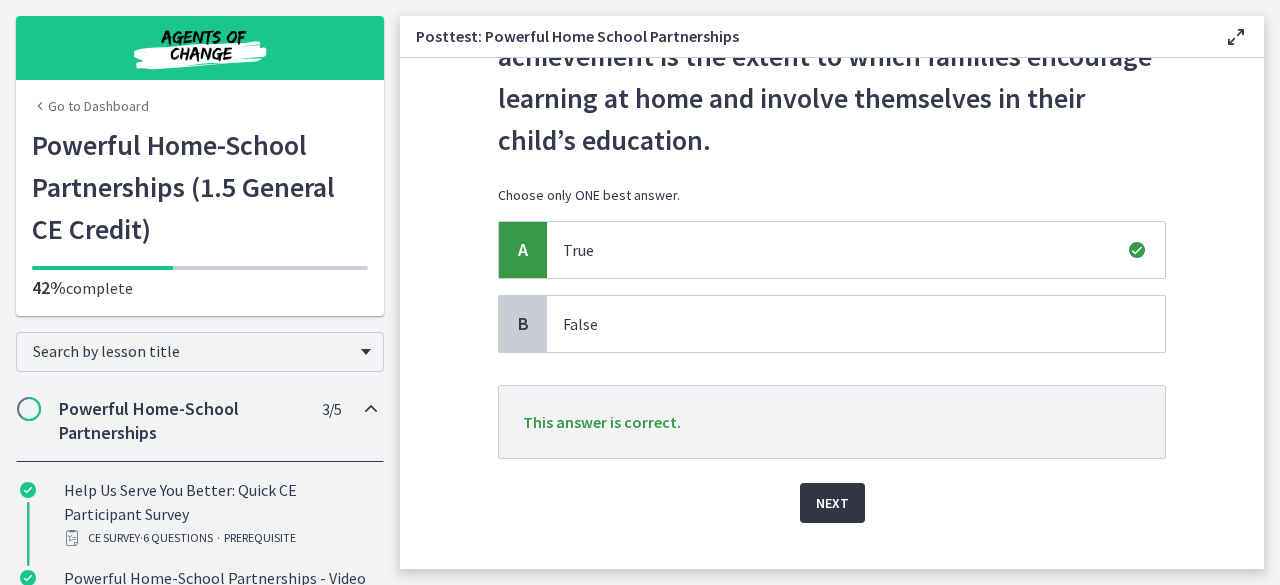 scroll, scrollTop: 130, scrollLeft: 0, axis: vertical 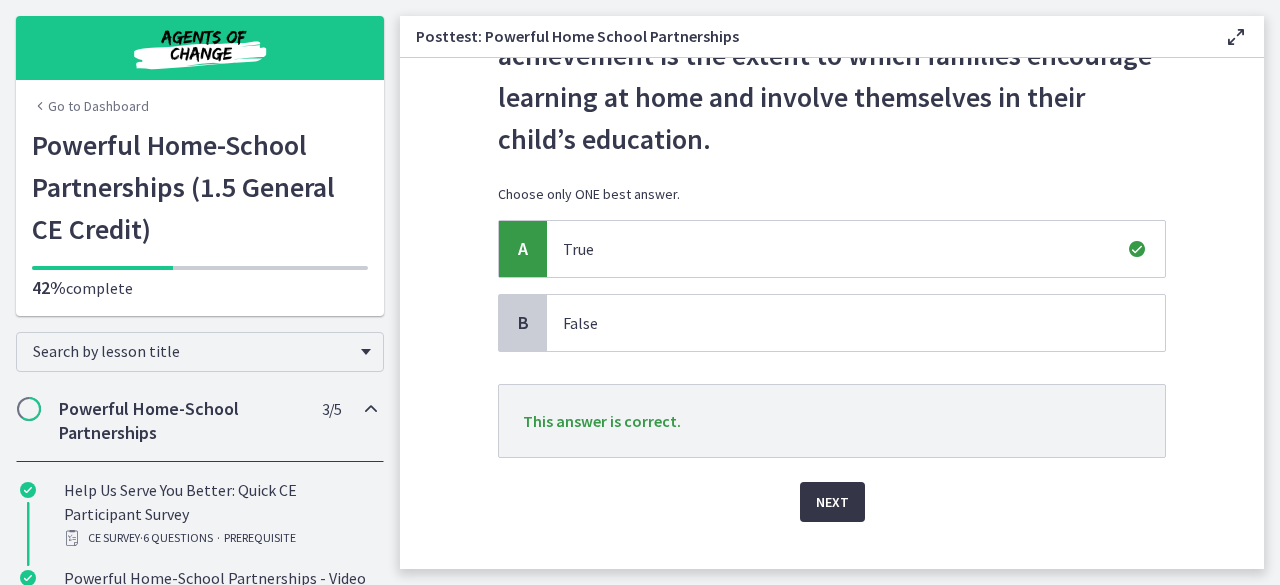 click on "Next" at bounding box center [832, 502] 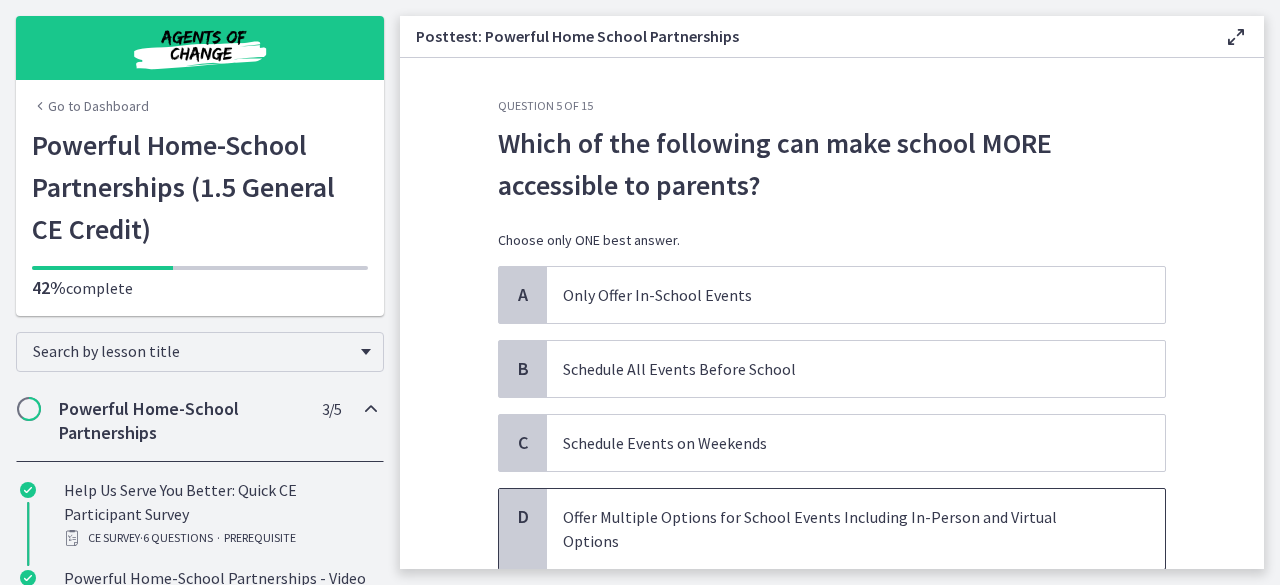 click on "Offer Multiple Options for School Events Including In-Person and Virtual Options" at bounding box center [856, 529] 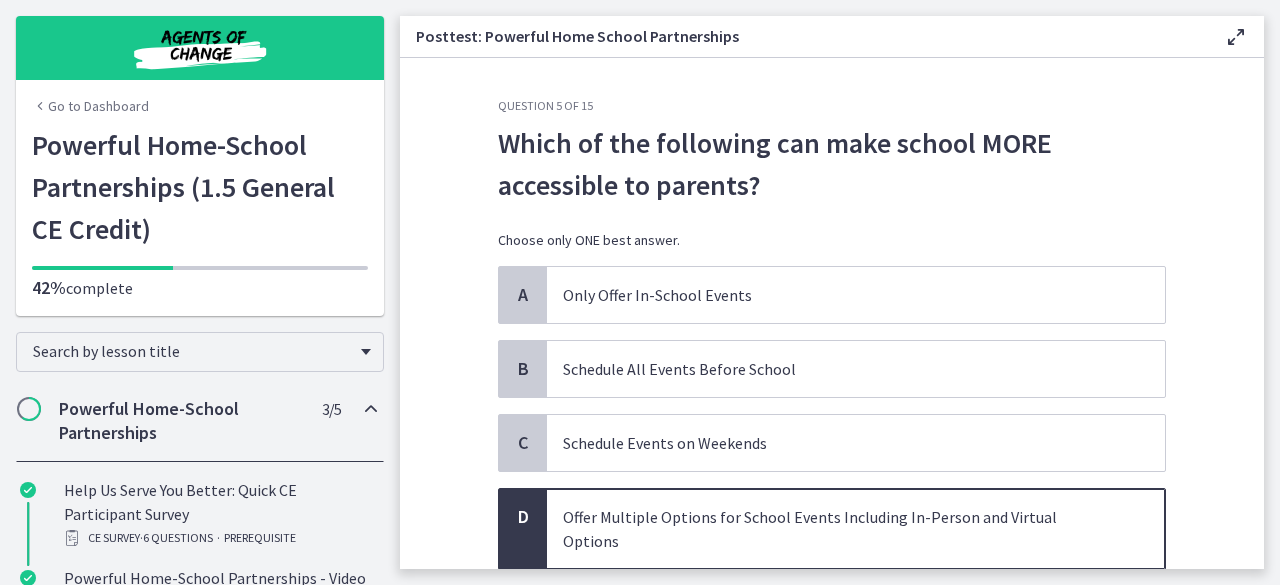 scroll, scrollTop: 118, scrollLeft: 0, axis: vertical 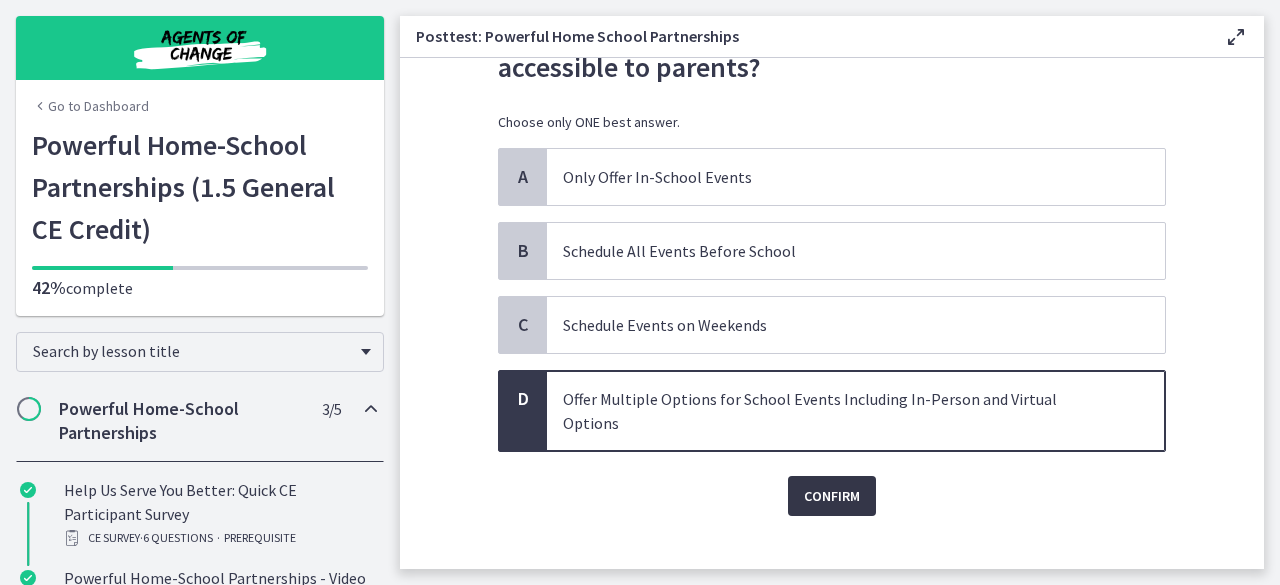 click on "Confirm" at bounding box center (832, 496) 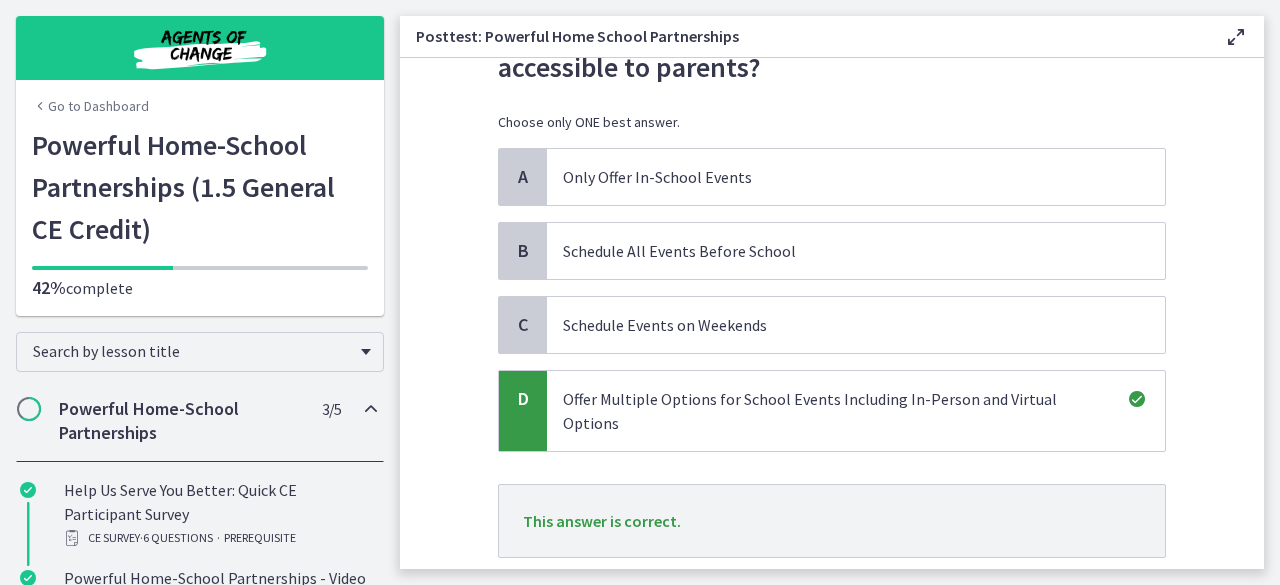 scroll, scrollTop: 223, scrollLeft: 0, axis: vertical 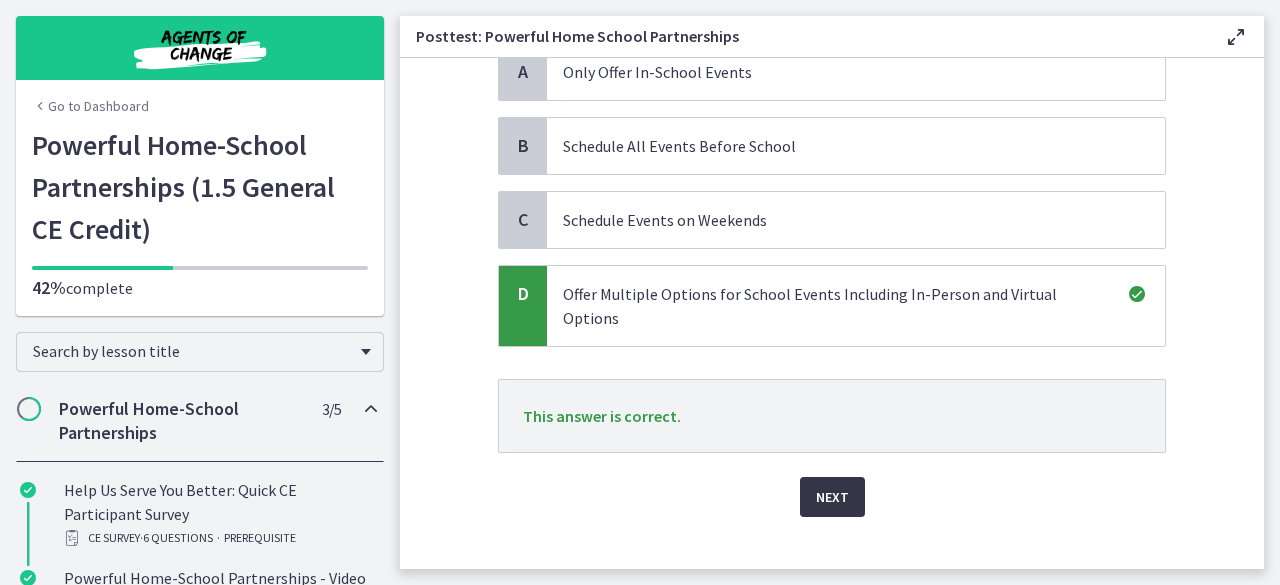 click on "Next" at bounding box center [832, 497] 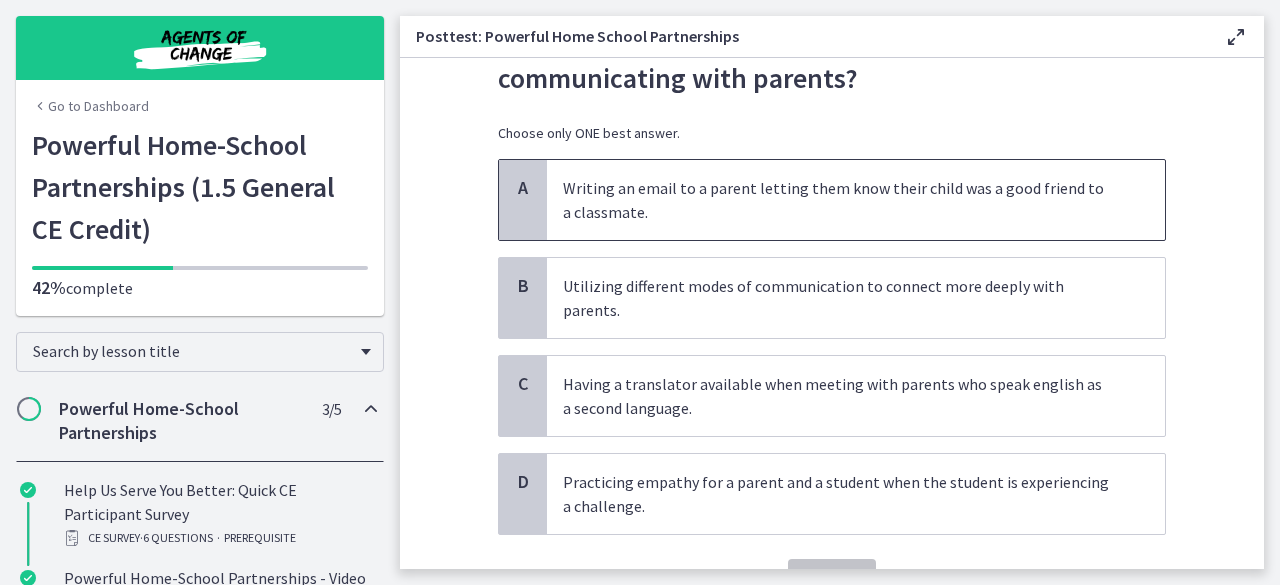 scroll, scrollTop: 108, scrollLeft: 0, axis: vertical 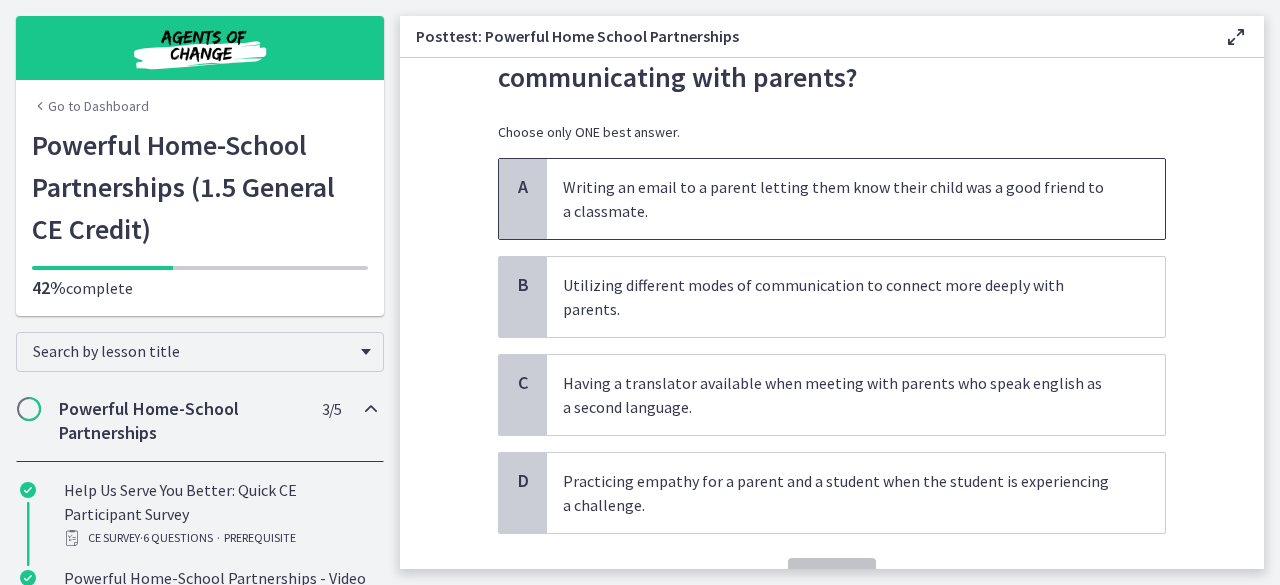click on "Writing an email to a parent letting them know their child was a good friend to a classmate." at bounding box center [836, 199] 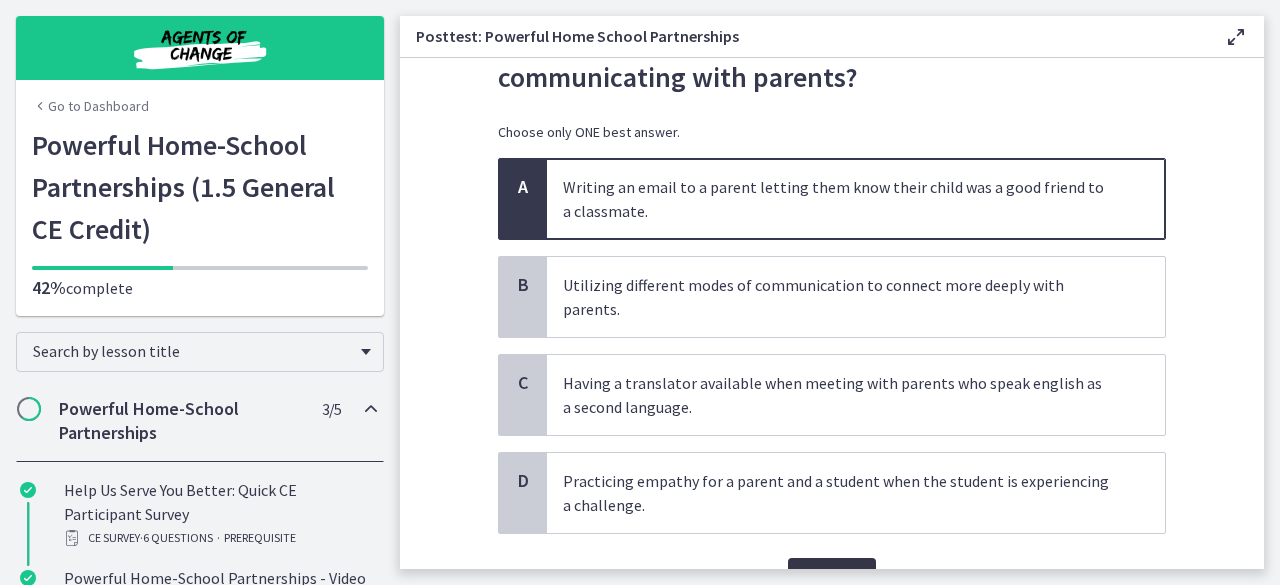 click on "Confirm" at bounding box center (832, 578) 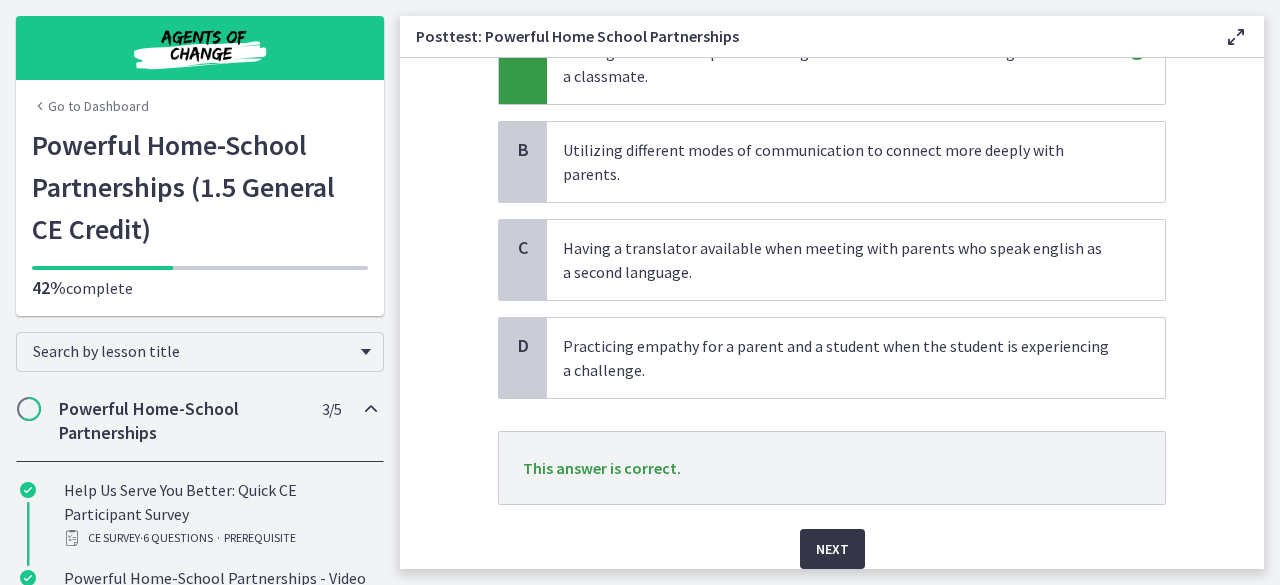 scroll, scrollTop: 250, scrollLeft: 0, axis: vertical 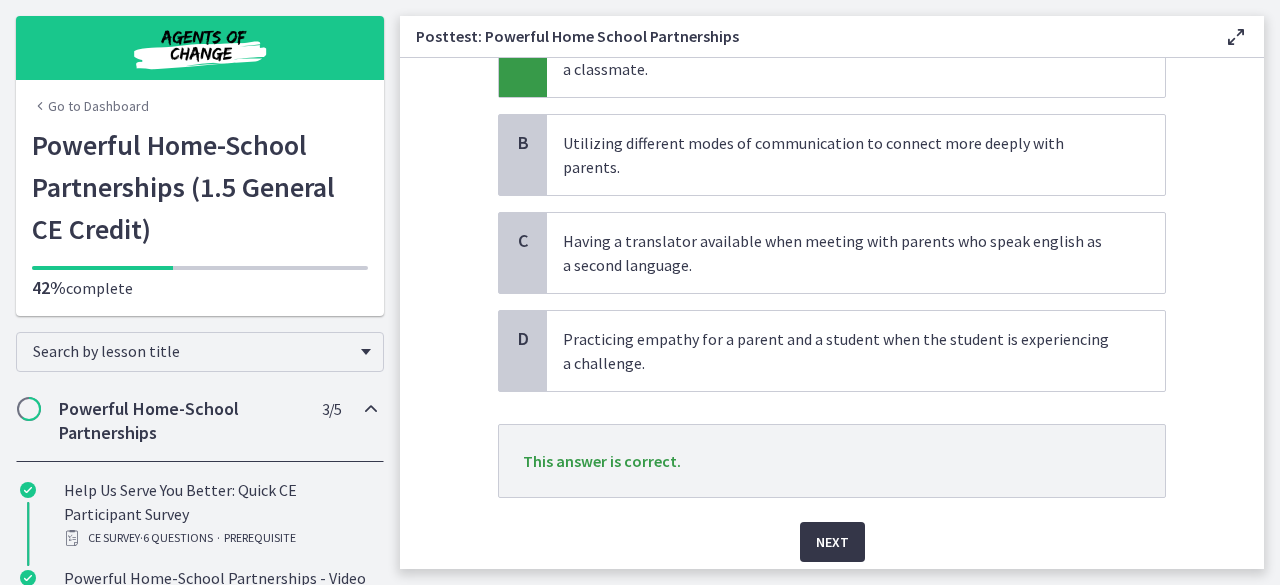 click on "Next" at bounding box center (832, 542) 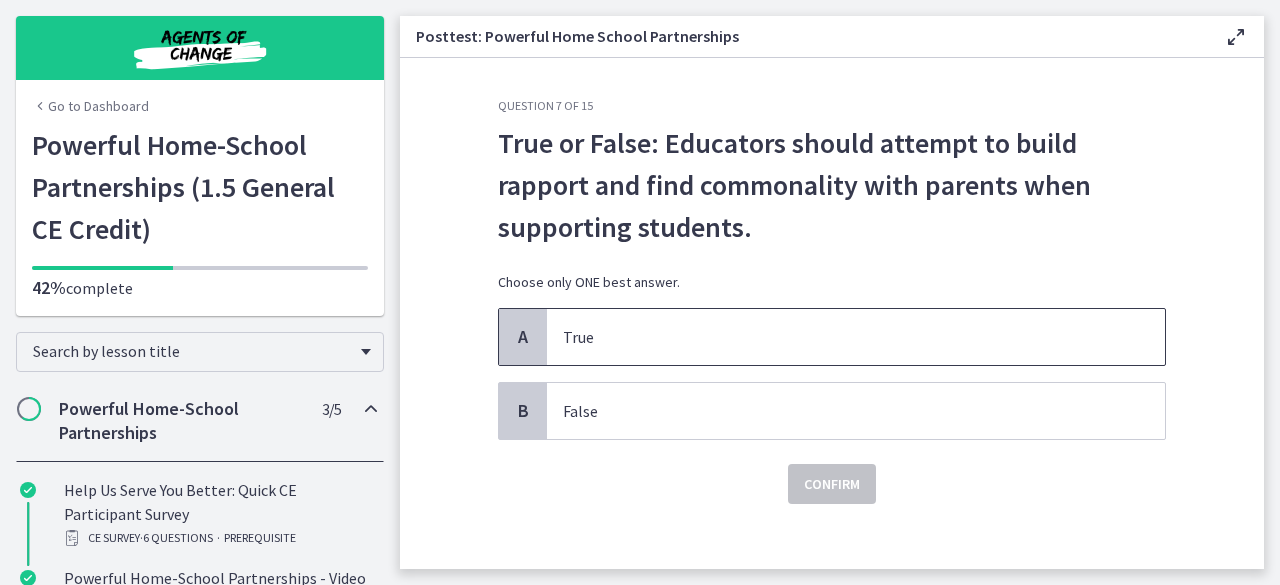 click on "True" at bounding box center [836, 337] 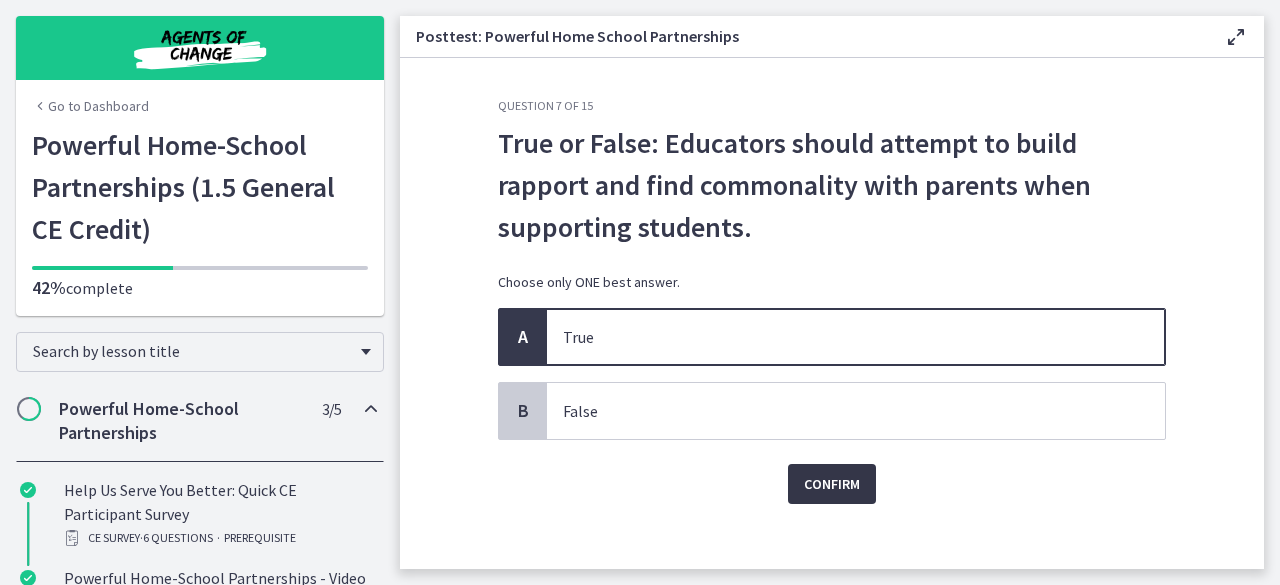 click on "Confirm" at bounding box center [832, 484] 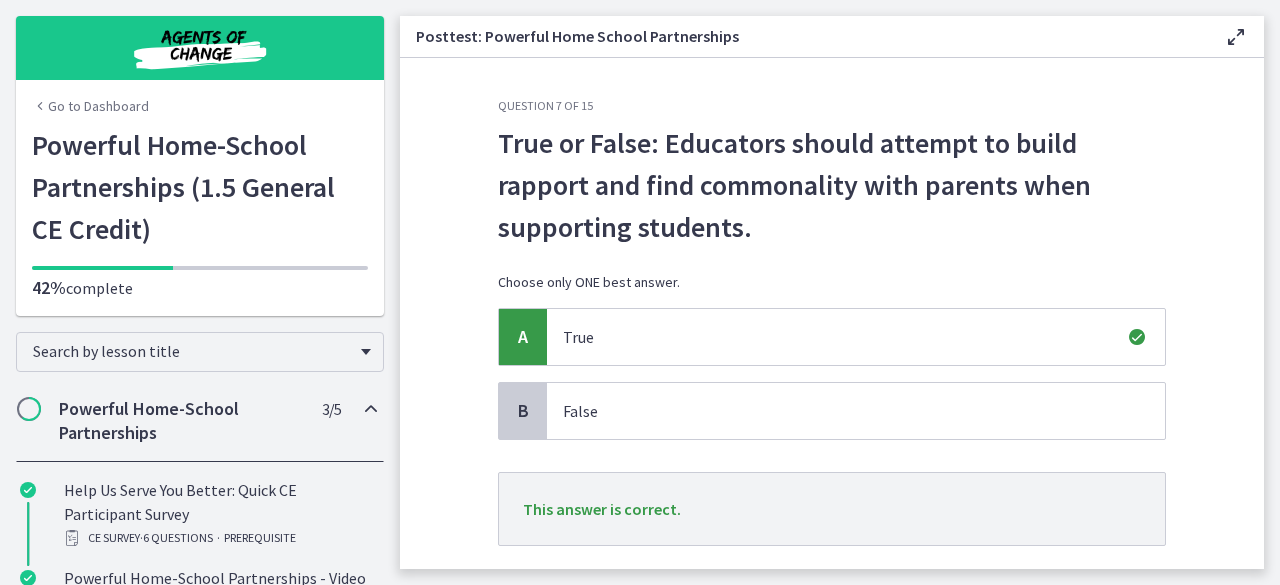 click on "This answer is correct." at bounding box center [832, 509] 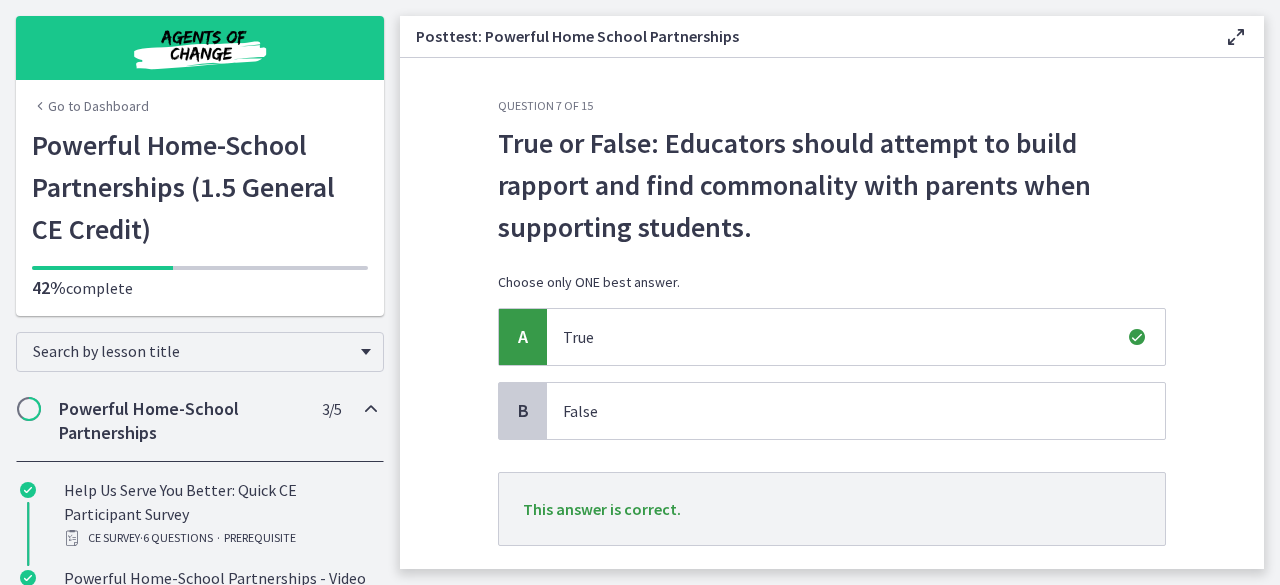 click on "This answer is correct." at bounding box center (832, 509) 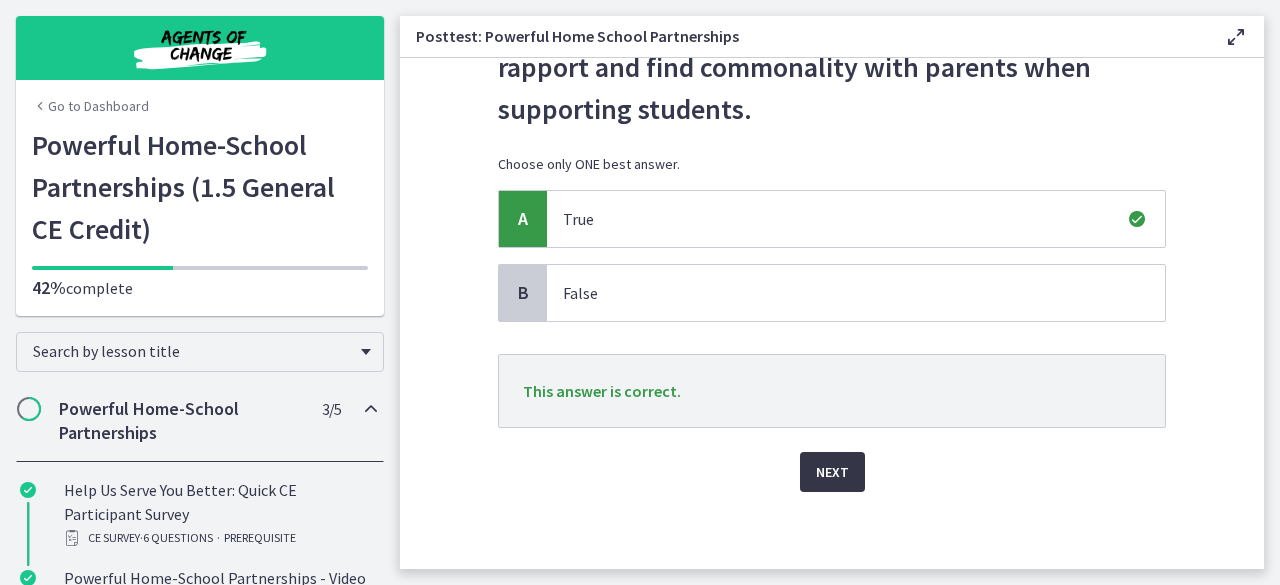 click on "Next" at bounding box center [832, 472] 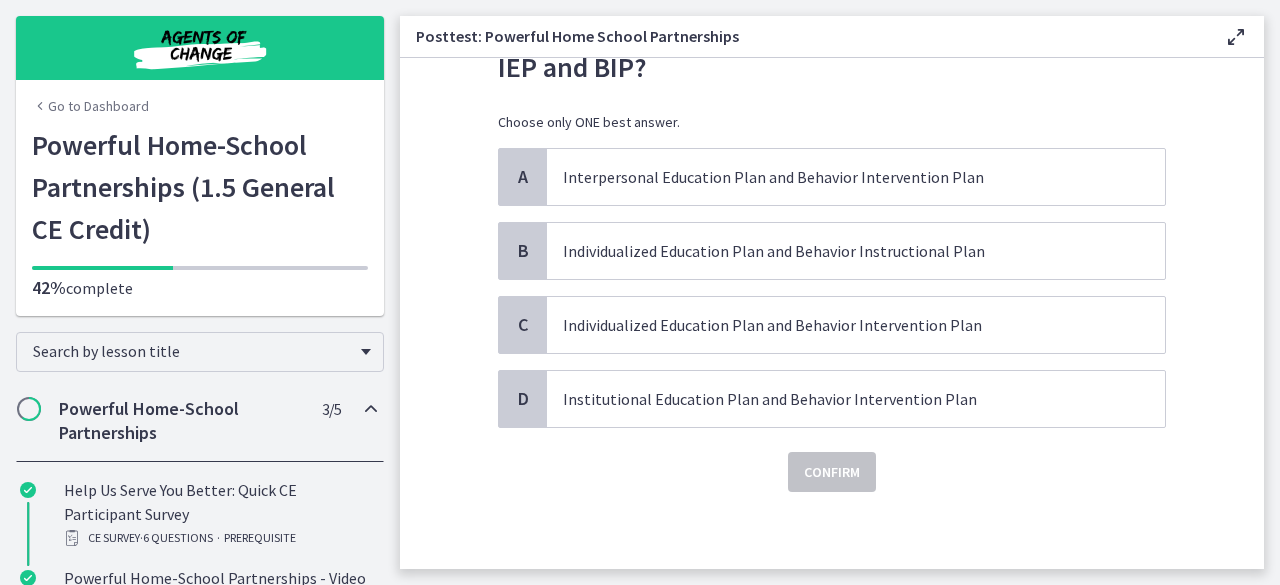 scroll, scrollTop: 0, scrollLeft: 0, axis: both 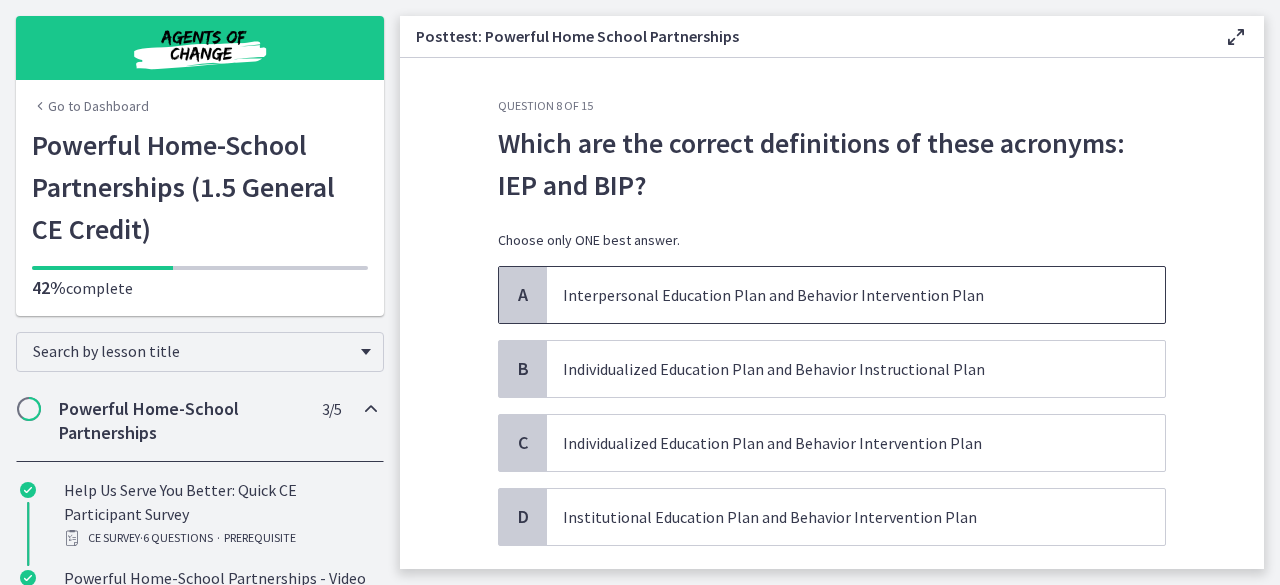 click on "Interpersonal Education Plan and Behavior Intervention Plan" at bounding box center [836, 295] 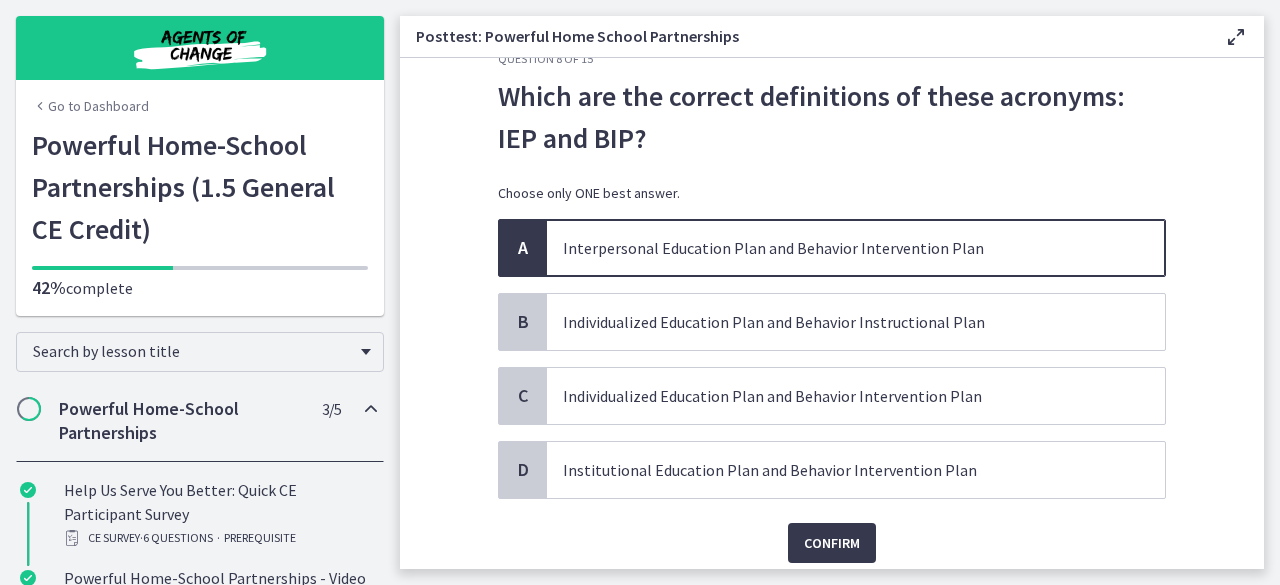 scroll, scrollTop: 52, scrollLeft: 0, axis: vertical 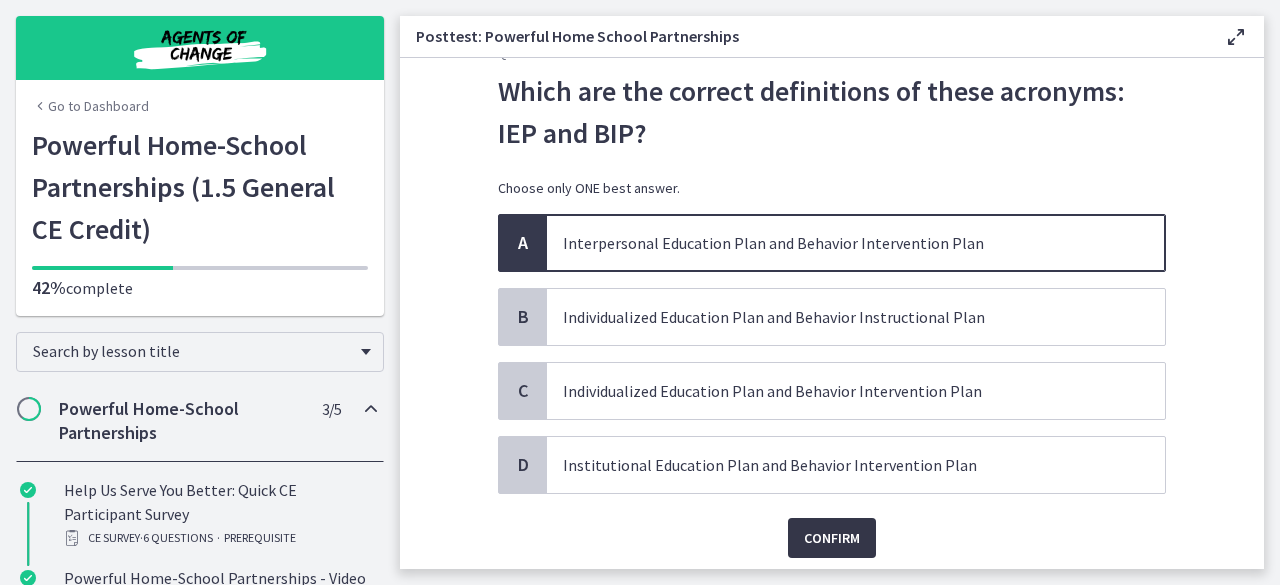 click on "Confirm" at bounding box center [832, 538] 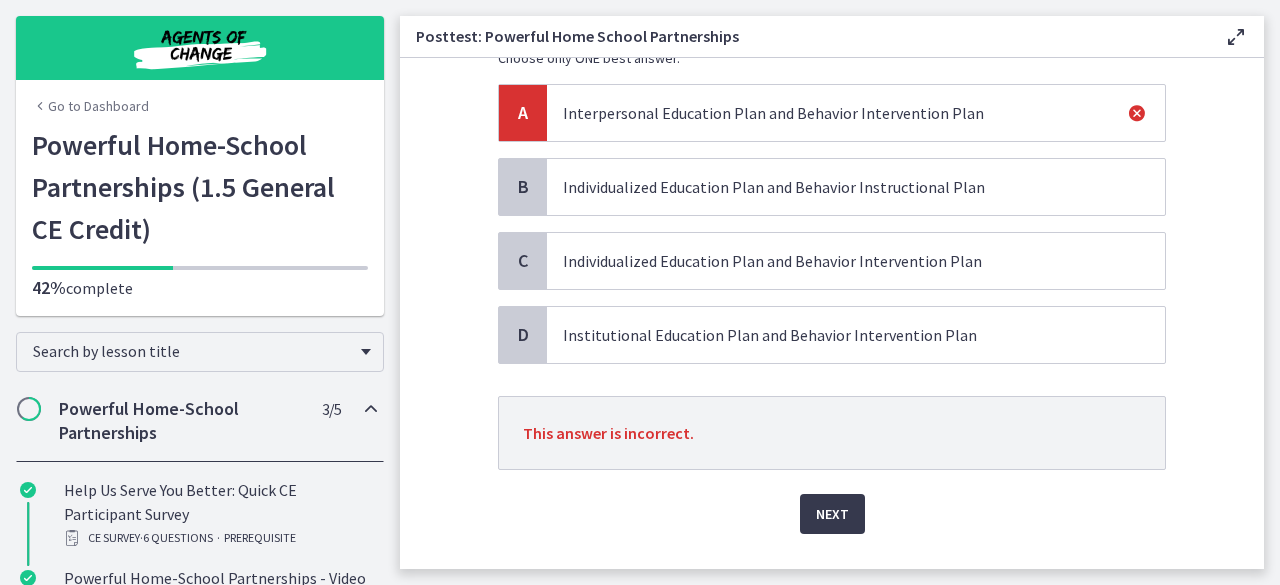 scroll, scrollTop: 184, scrollLeft: 0, axis: vertical 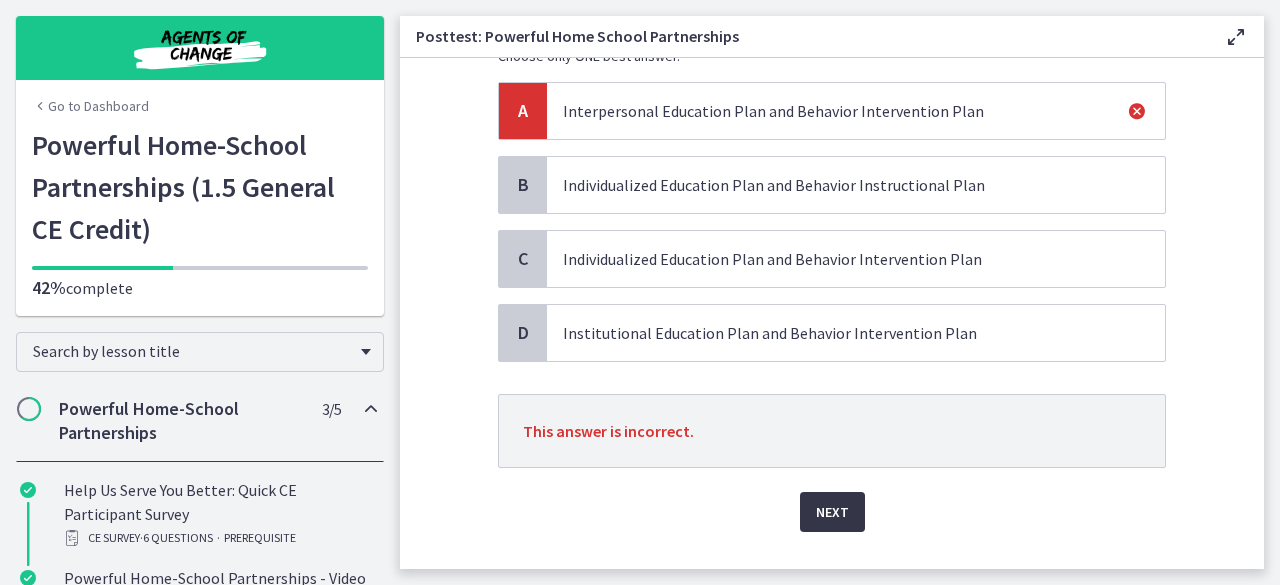 click on "Next" at bounding box center (832, 512) 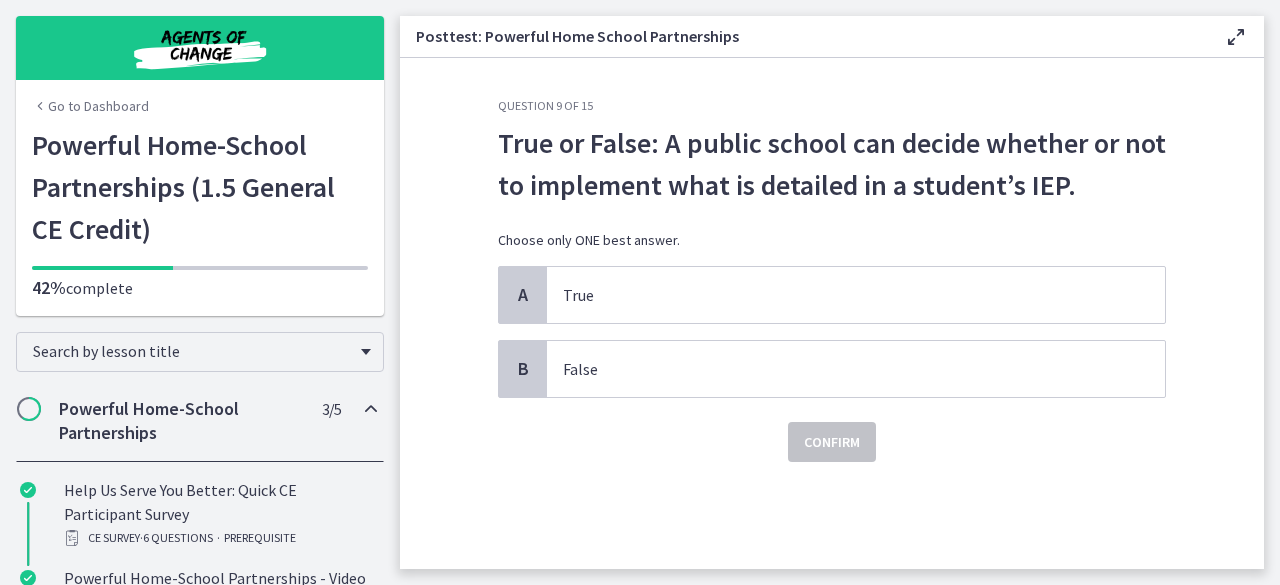 scroll, scrollTop: 0, scrollLeft: 0, axis: both 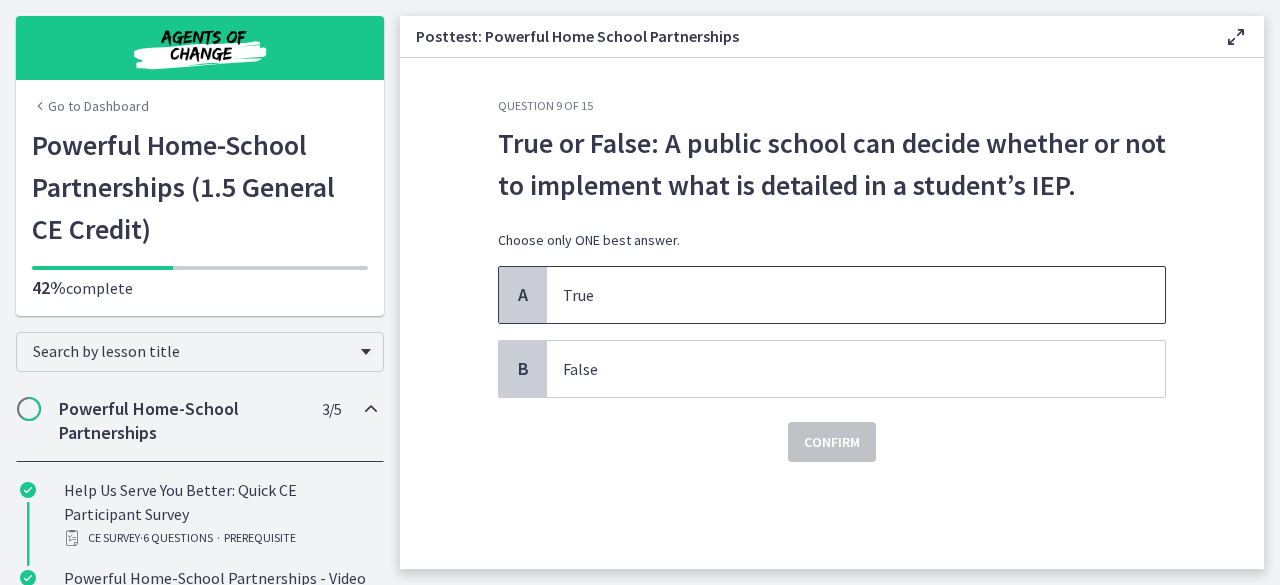 click on "True" at bounding box center (836, 295) 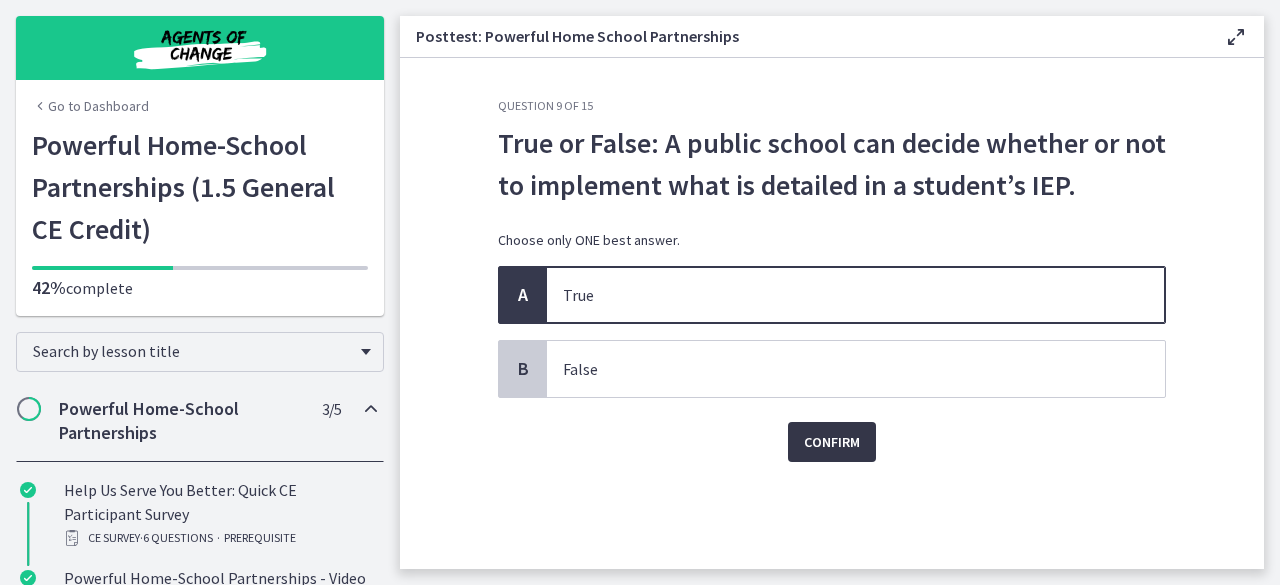 click on "Confirm" at bounding box center [832, 442] 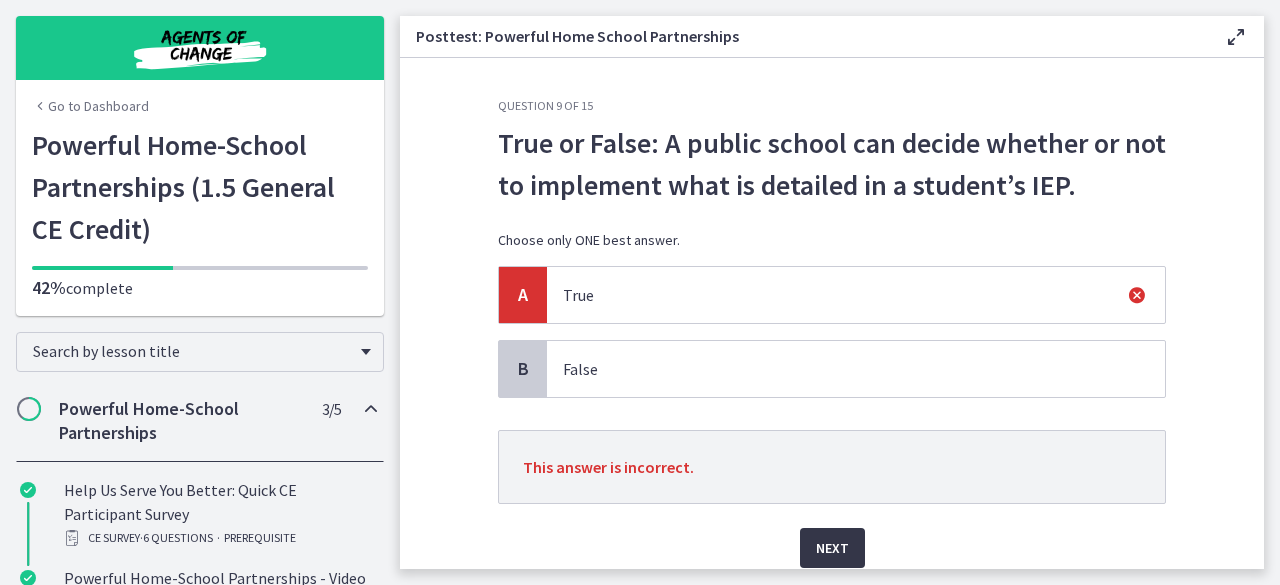 click on "Next" at bounding box center (832, 548) 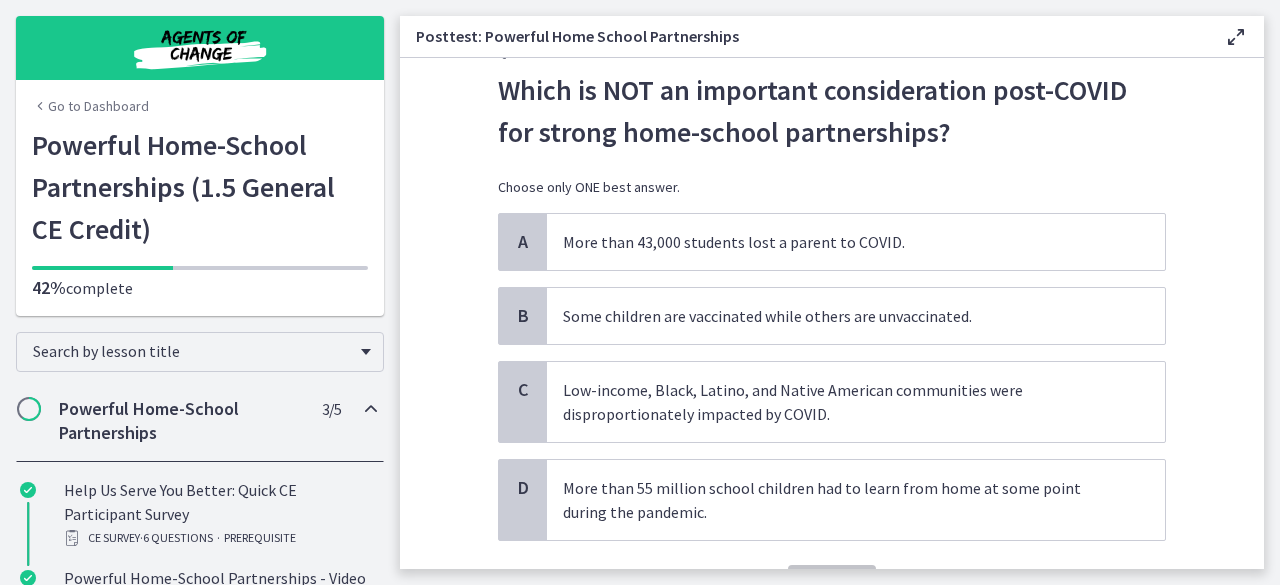 scroll, scrollTop: 65, scrollLeft: 0, axis: vertical 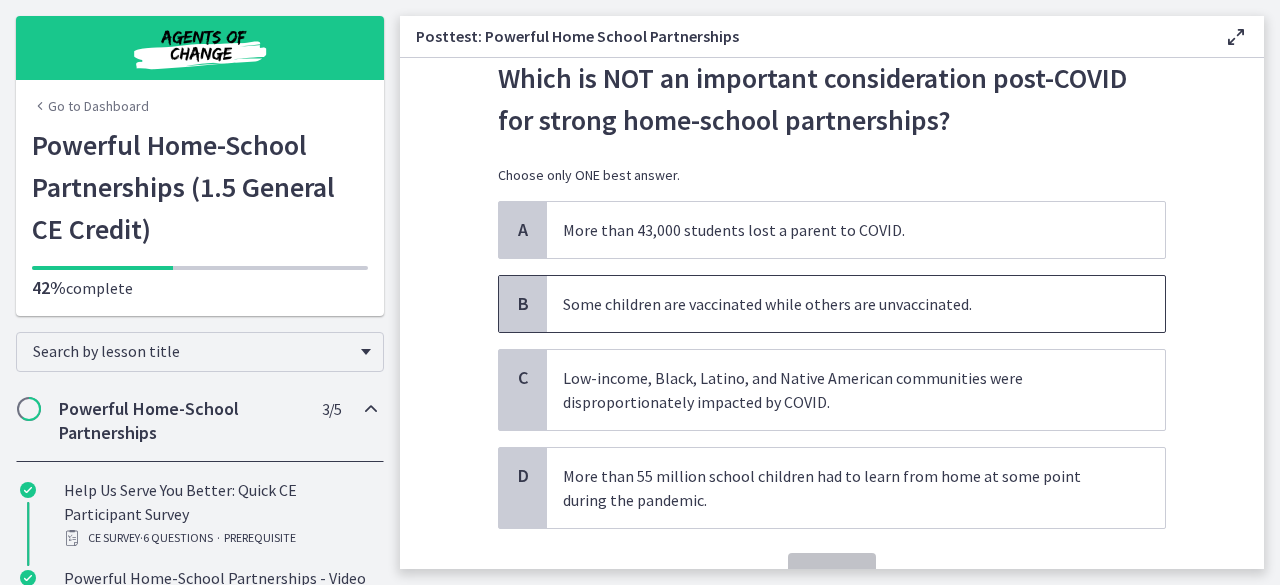 click on "Some children are vaccinated while others are unvaccinated." at bounding box center [836, 304] 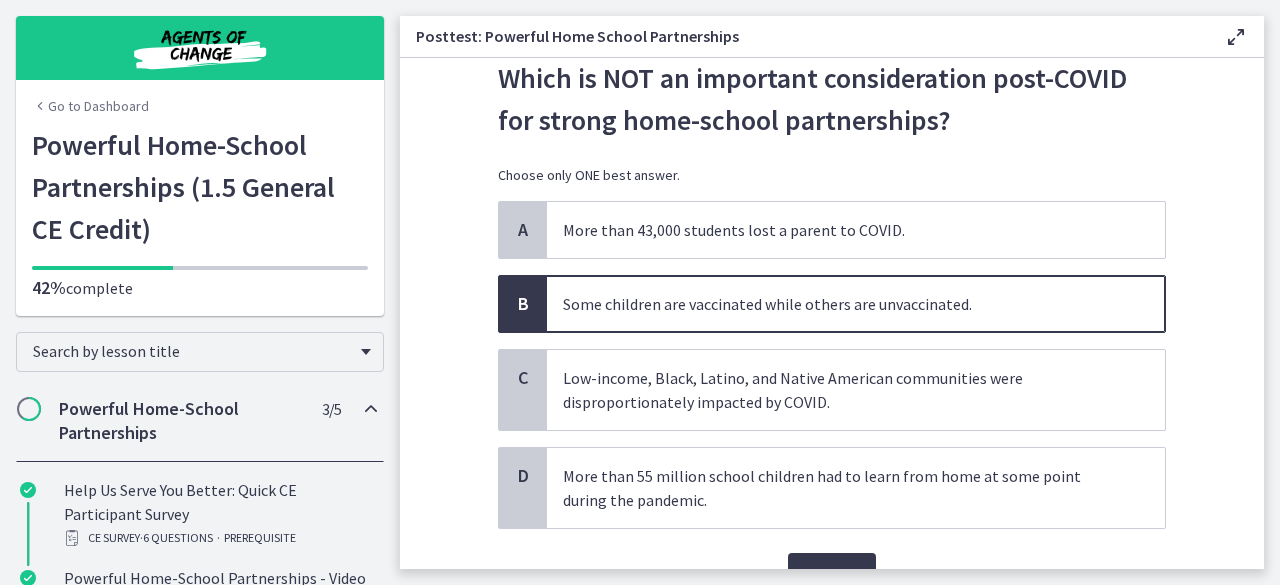 scroll, scrollTop: 102, scrollLeft: 0, axis: vertical 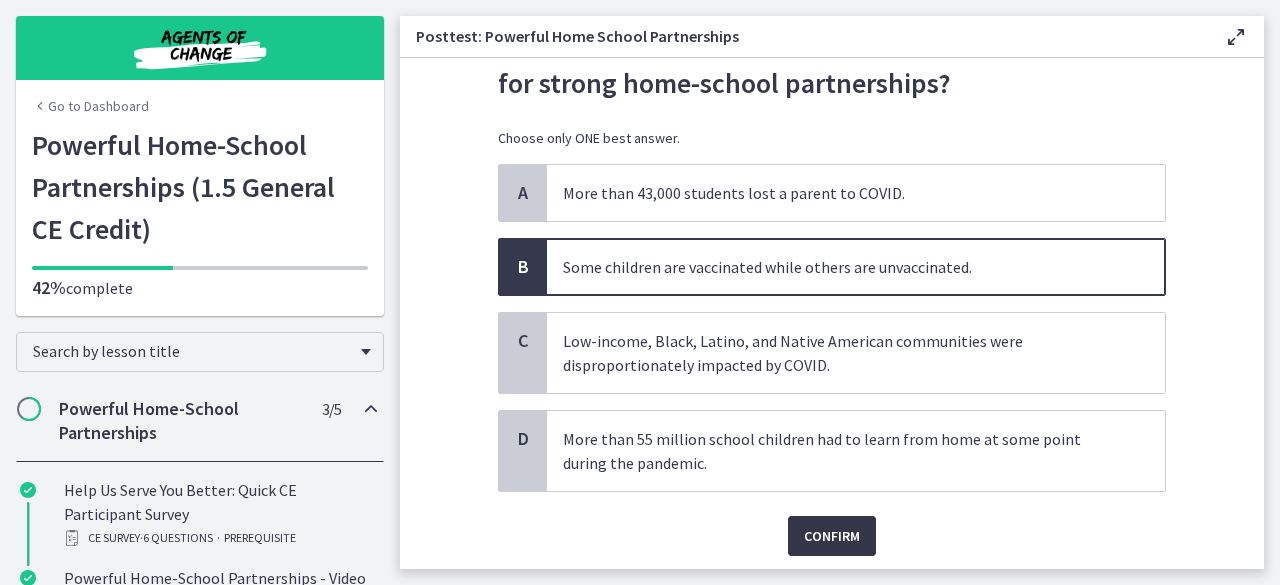 click on "Confirm" at bounding box center (832, 536) 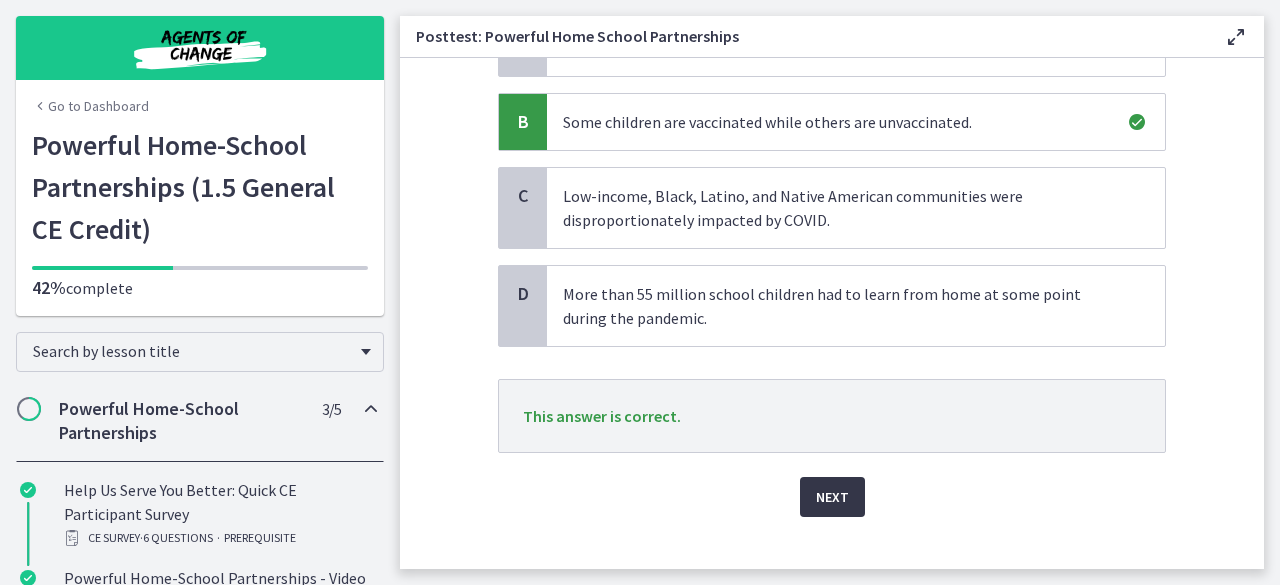 scroll, scrollTop: 248, scrollLeft: 0, axis: vertical 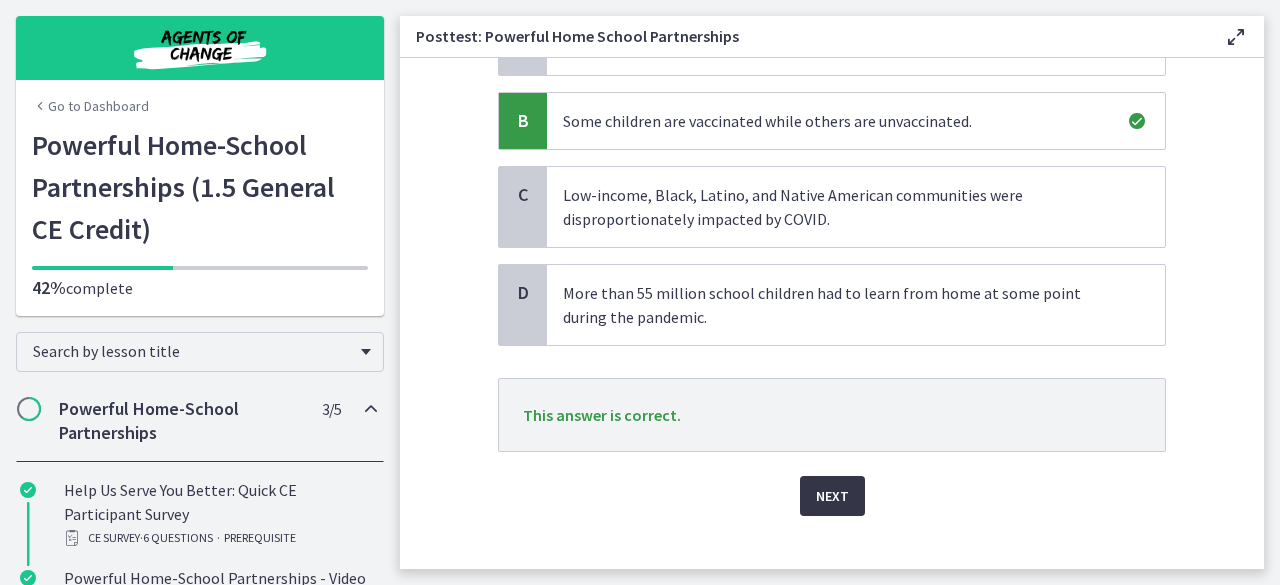 click on "Next" at bounding box center [832, 496] 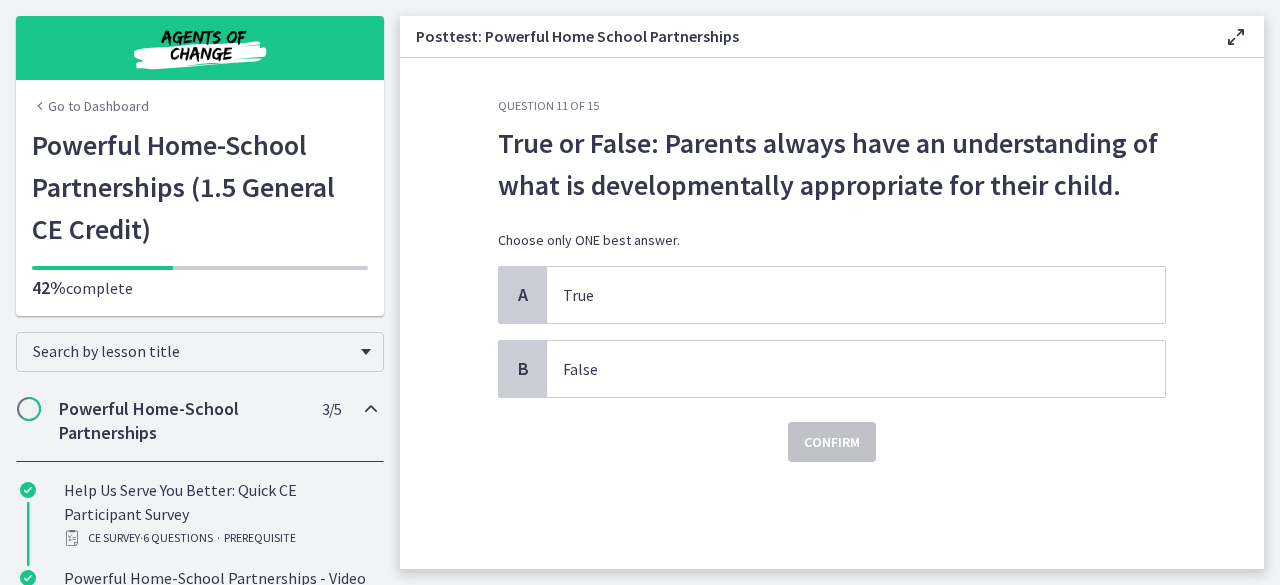 scroll, scrollTop: 0, scrollLeft: 0, axis: both 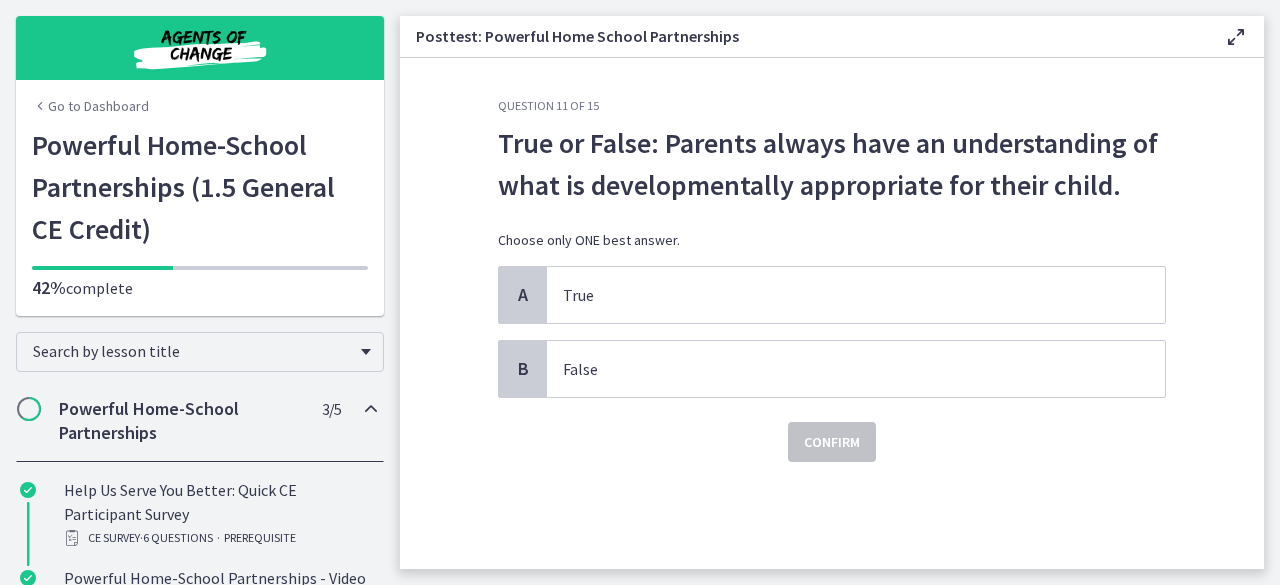 click on "A
True
B
False" at bounding box center [832, 332] 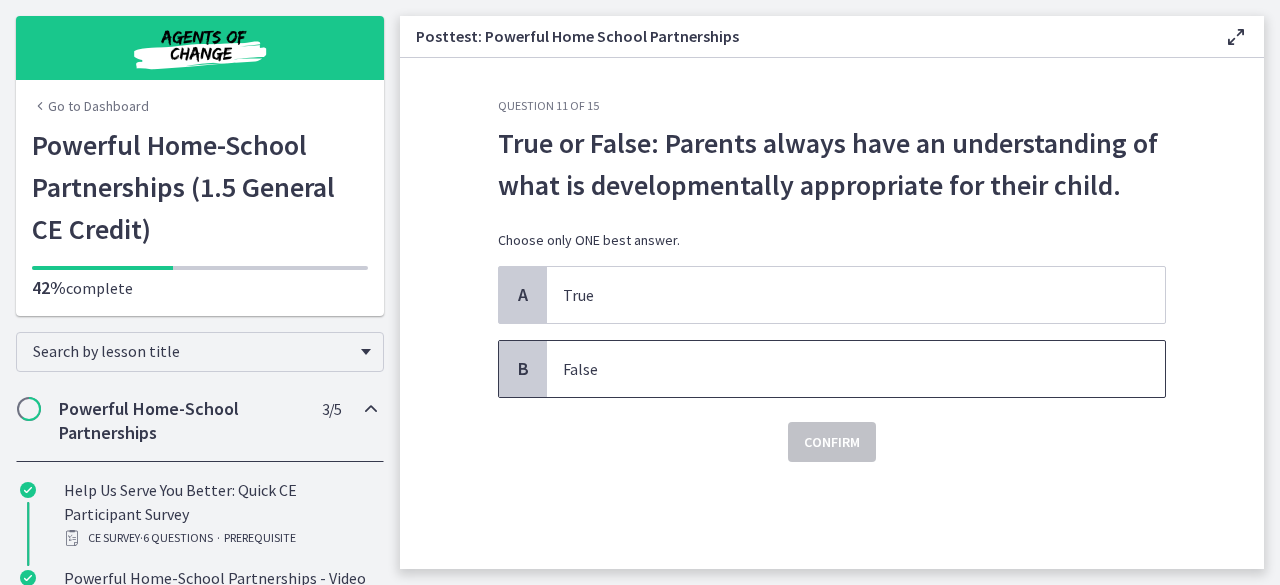 click on "False" at bounding box center (856, 369) 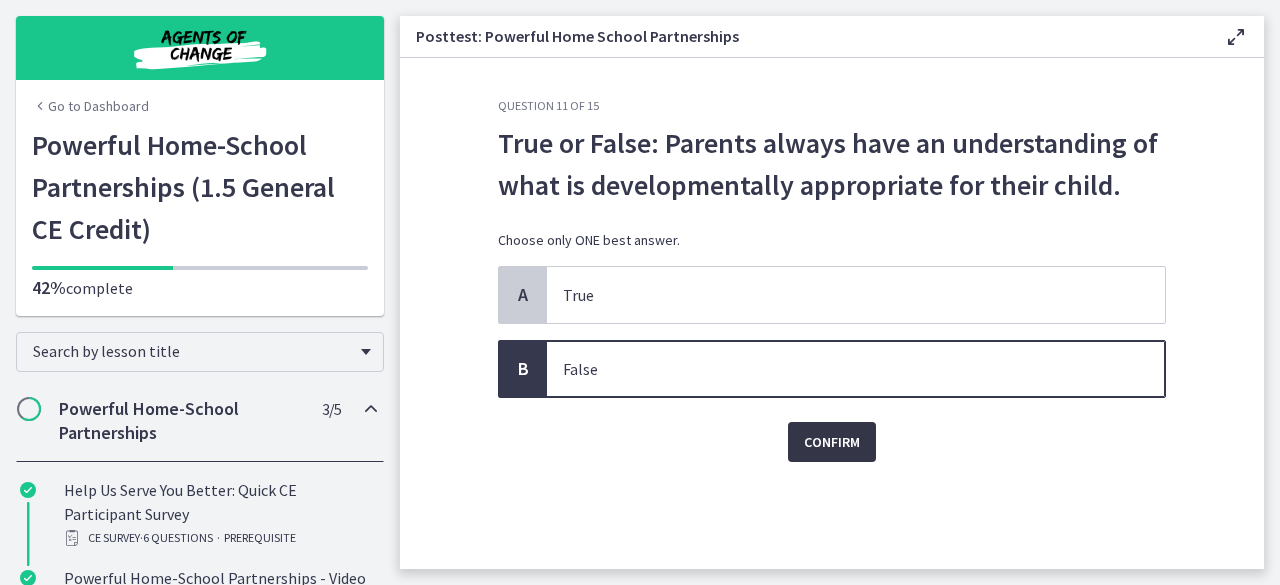 click on "Confirm" at bounding box center [832, 442] 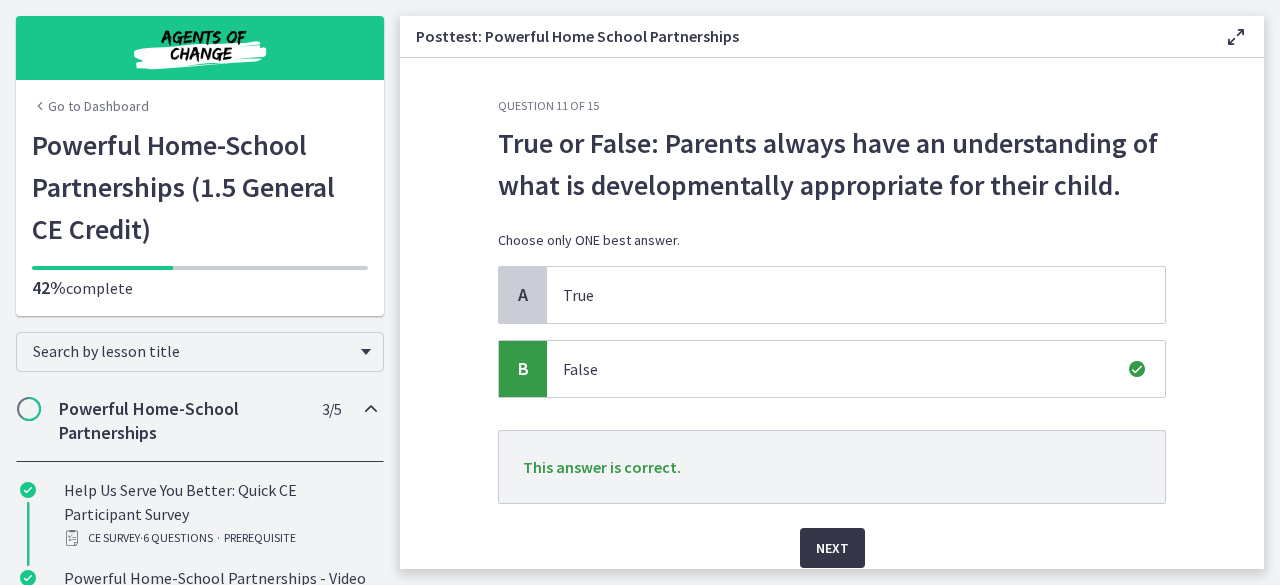 click on "Next" at bounding box center (832, 548) 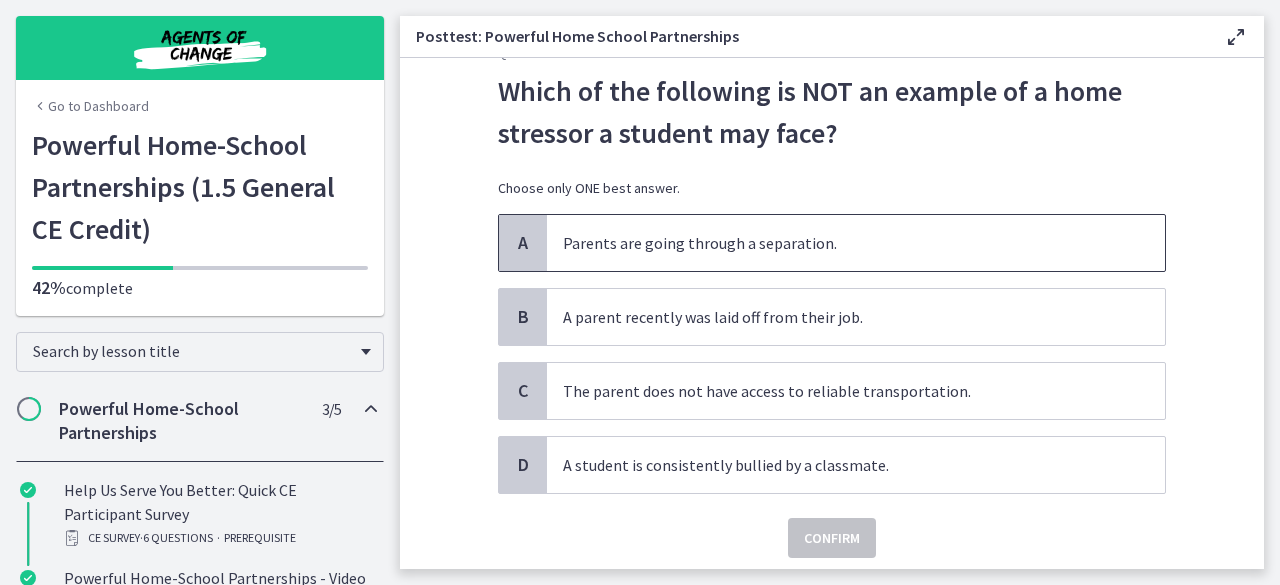 scroll, scrollTop: 53, scrollLeft: 0, axis: vertical 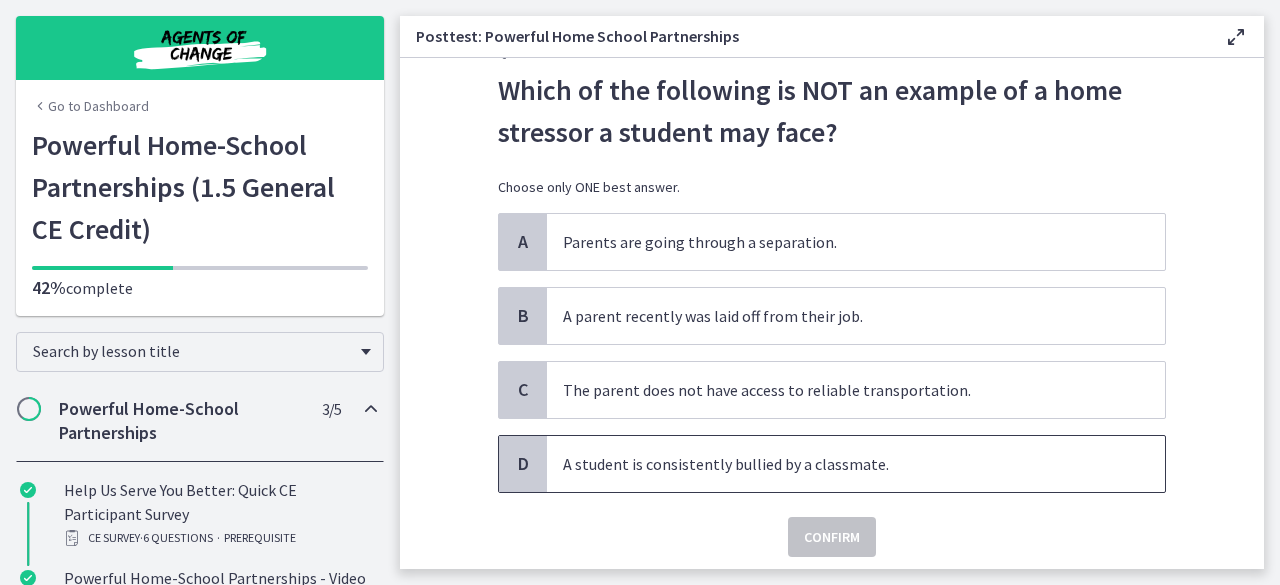 click on "A student is consistently bullied by a classmate." at bounding box center [856, 464] 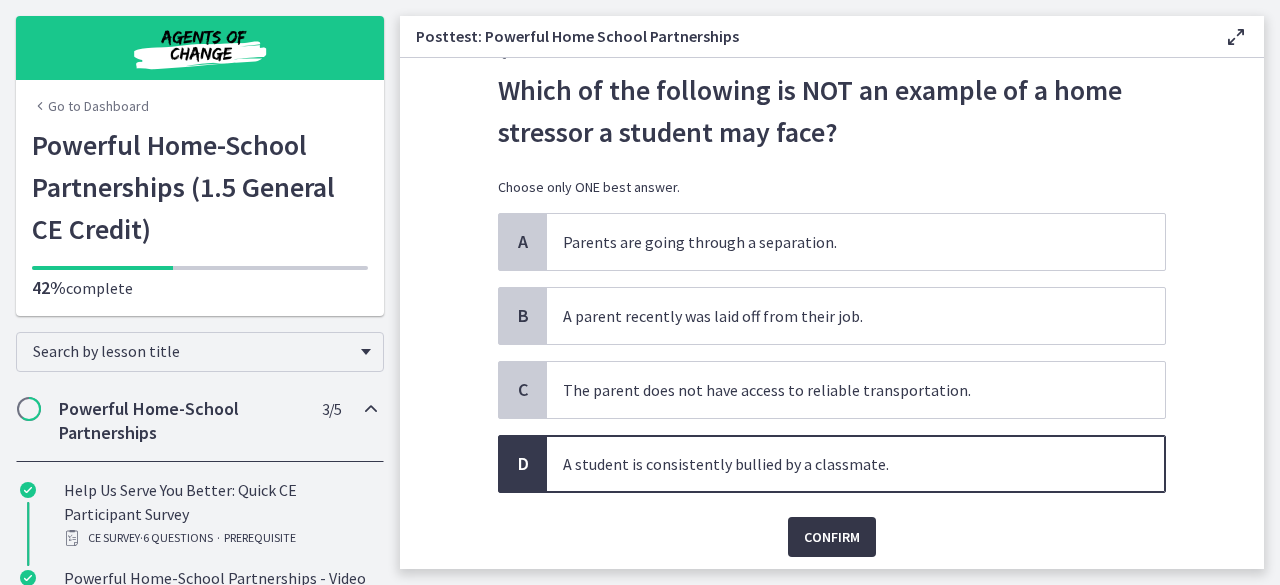 click on "Confirm" at bounding box center (832, 537) 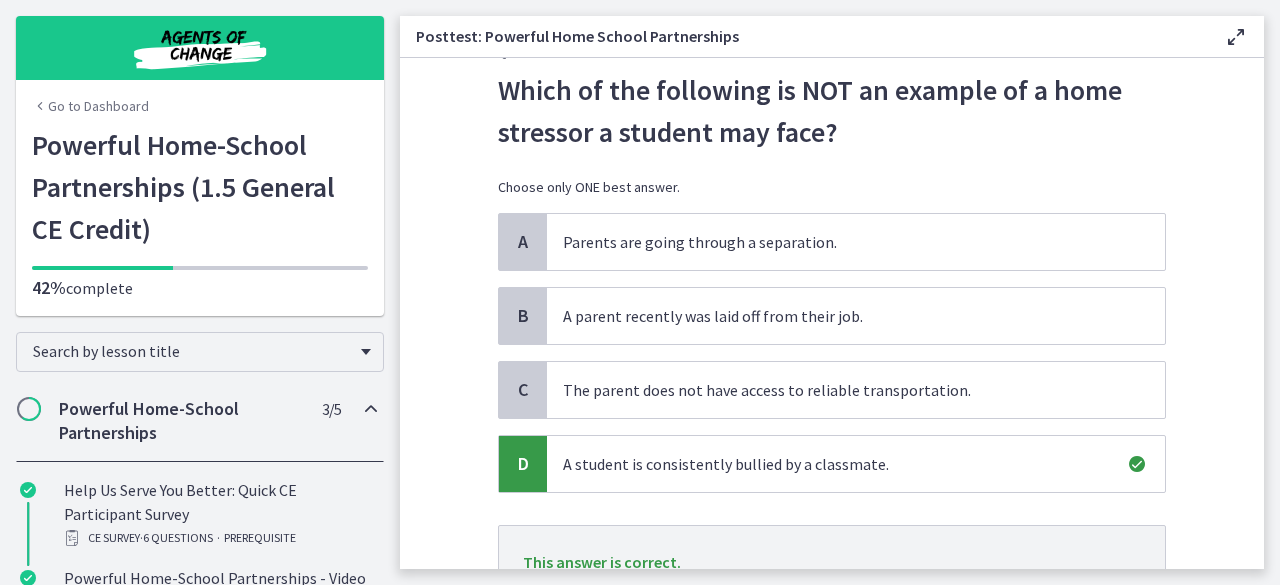 scroll, scrollTop: 156, scrollLeft: 0, axis: vertical 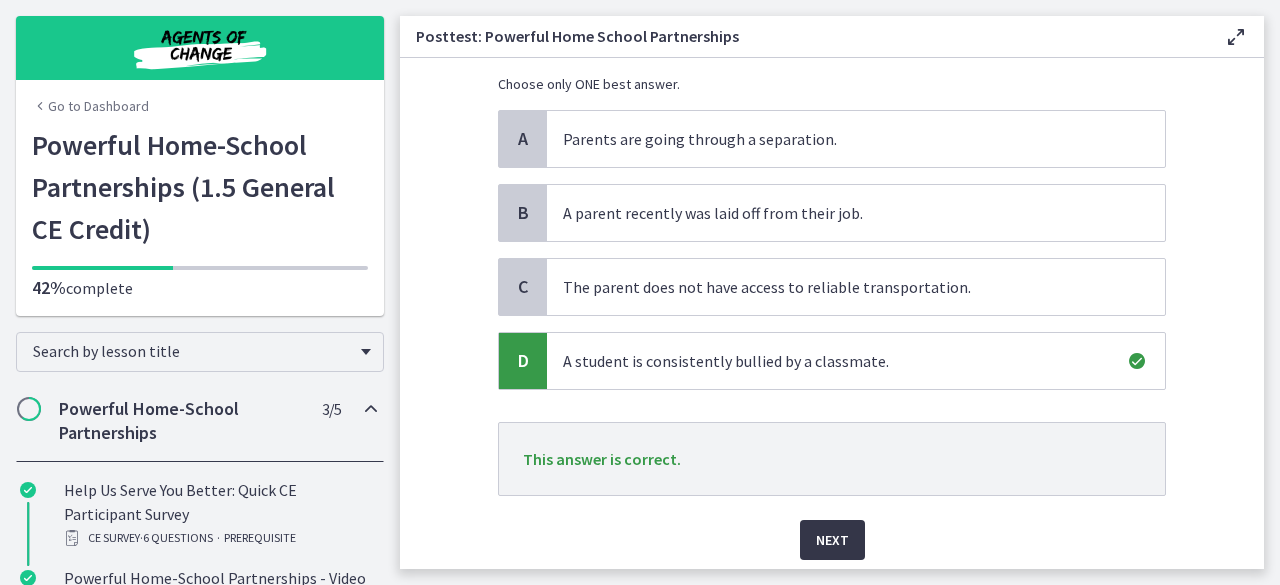 click on "Next" at bounding box center (832, 540) 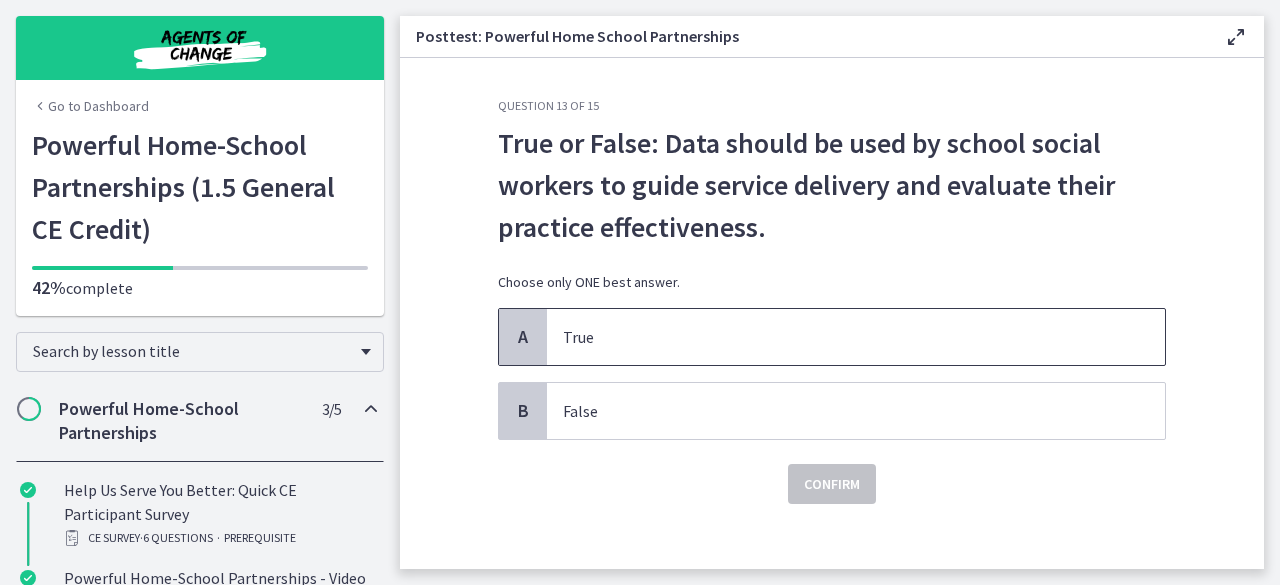click on "True" at bounding box center [856, 337] 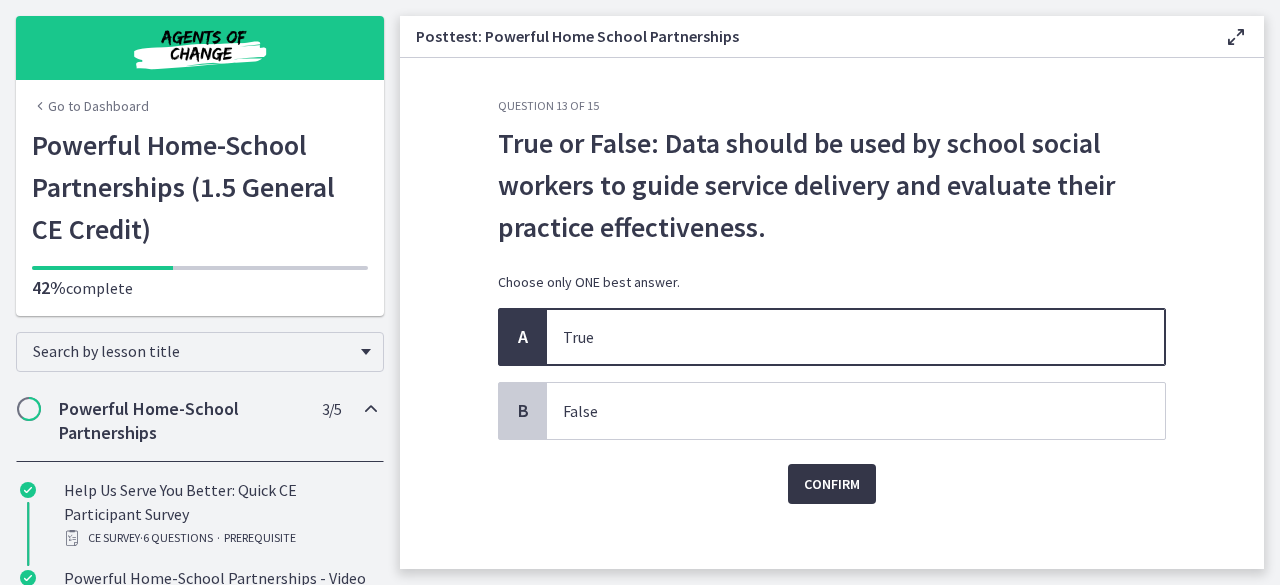 click on "Confirm" at bounding box center (832, 484) 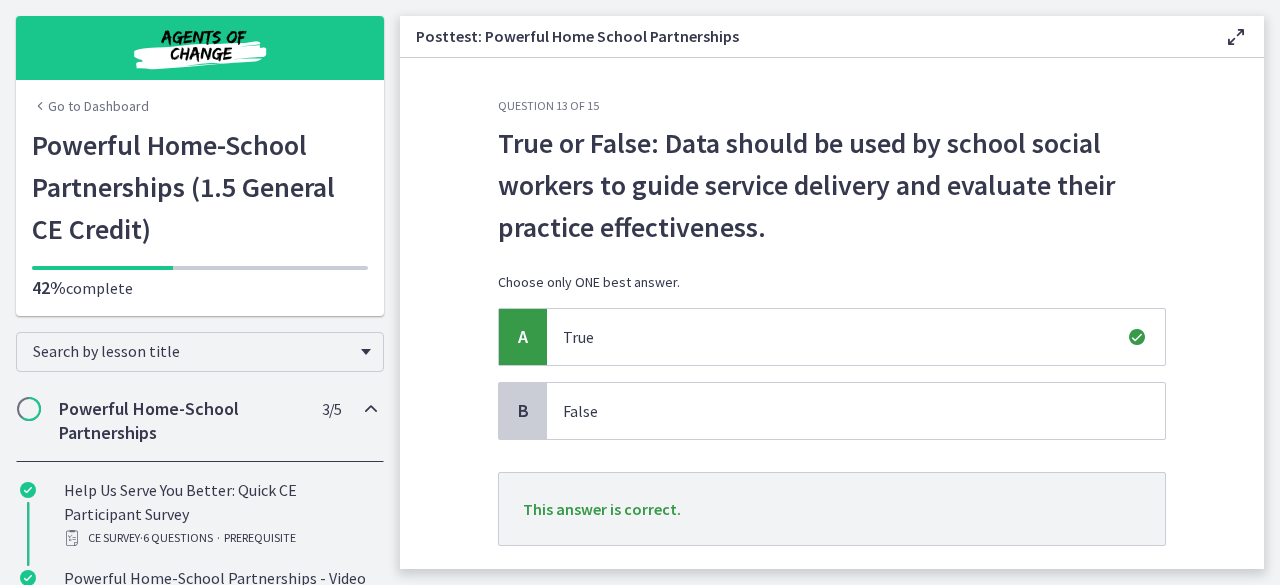 scroll, scrollTop: 118, scrollLeft: 0, axis: vertical 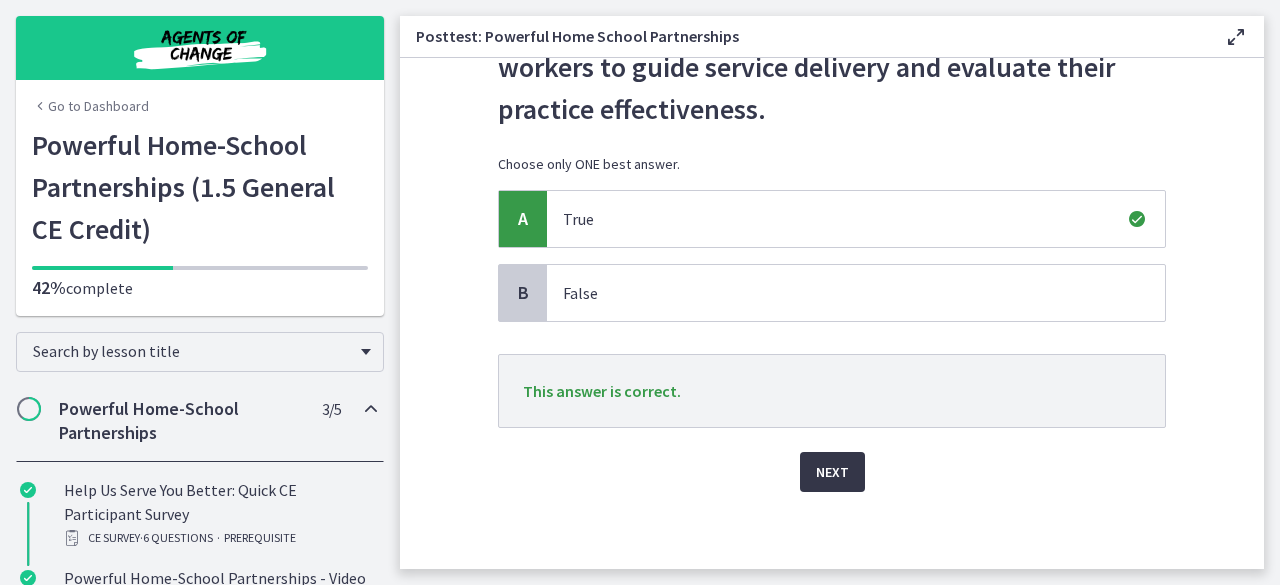click on "Next" at bounding box center [832, 472] 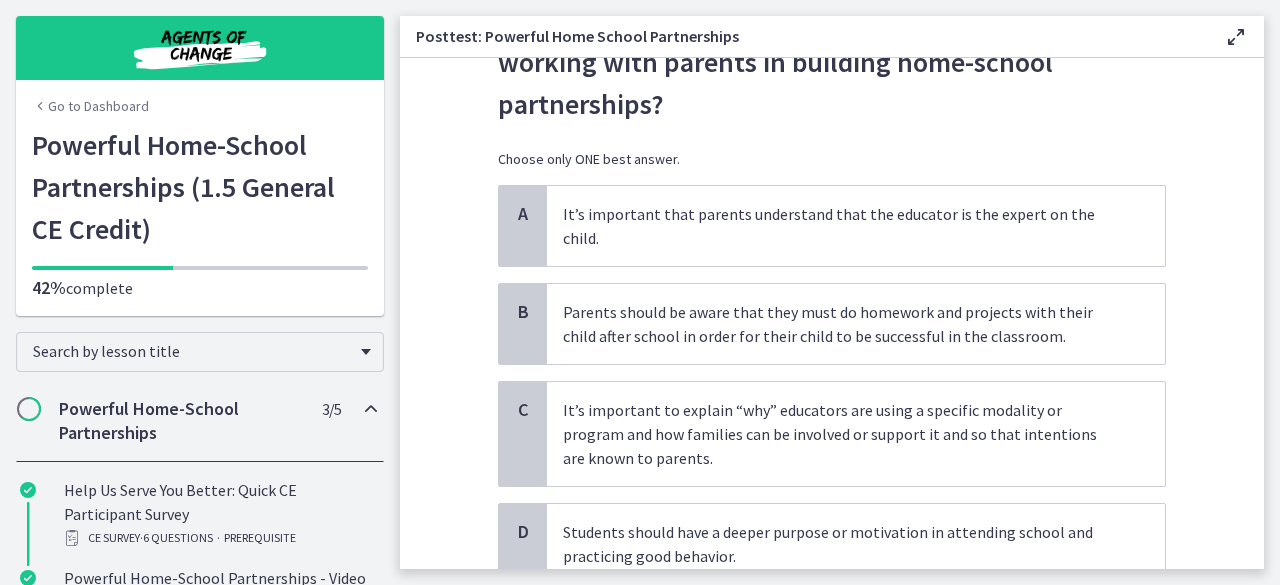 scroll, scrollTop: 124, scrollLeft: 0, axis: vertical 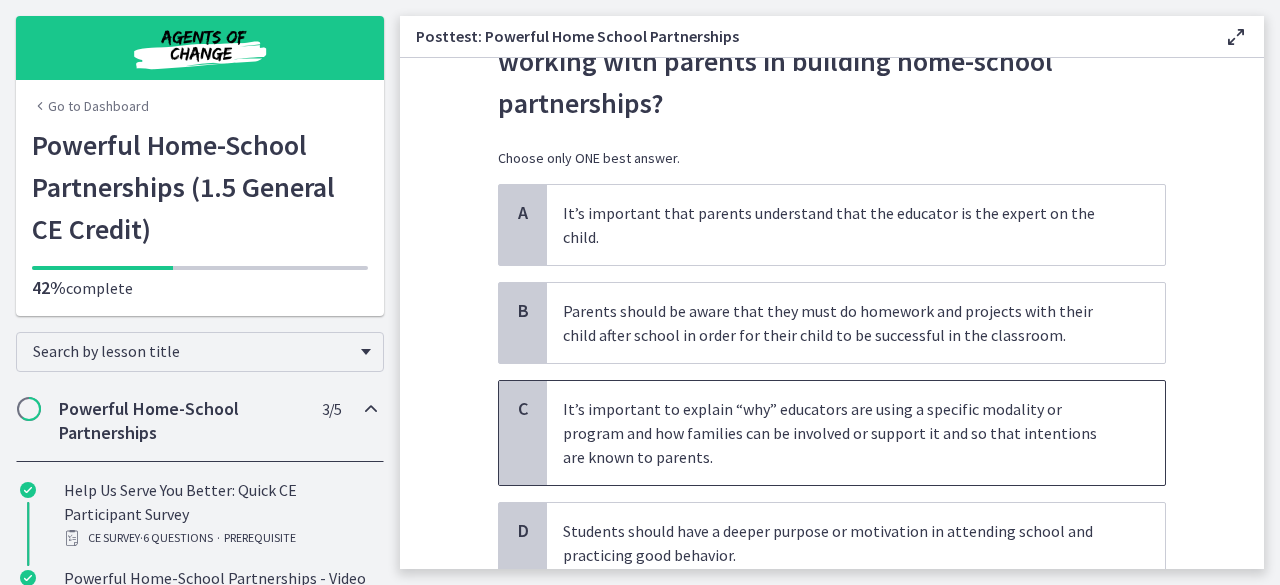 click on "It’s important to explain “why” educators are using a specific modality or program and how families can be involved or support it and so that intentions are known to parents." at bounding box center [836, 433] 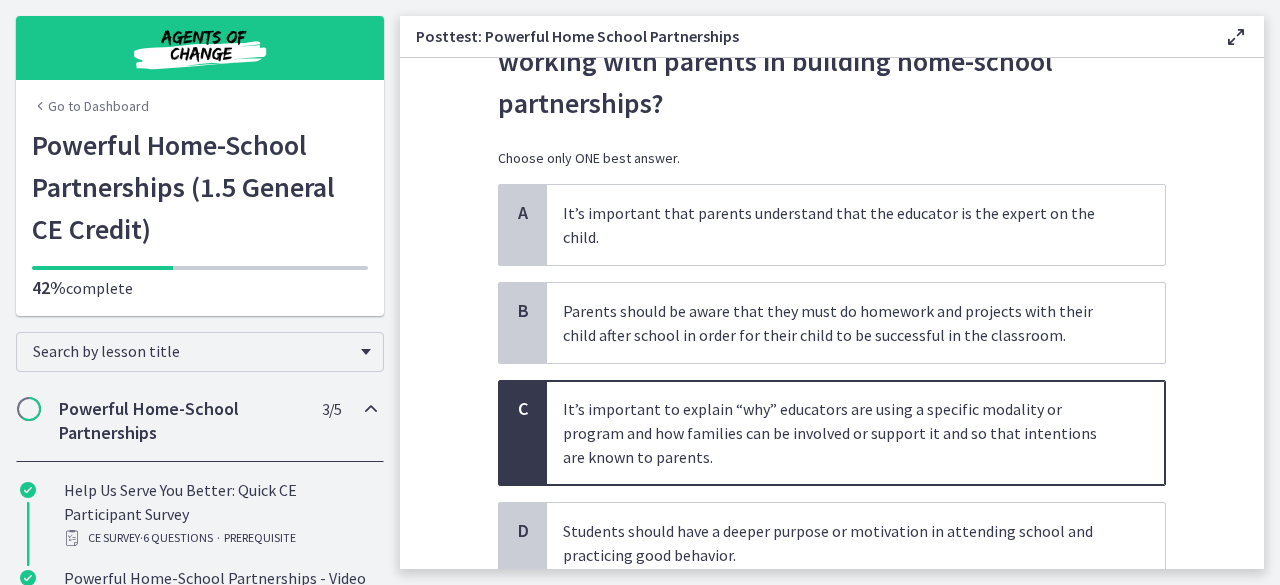 scroll, scrollTop: 256, scrollLeft: 0, axis: vertical 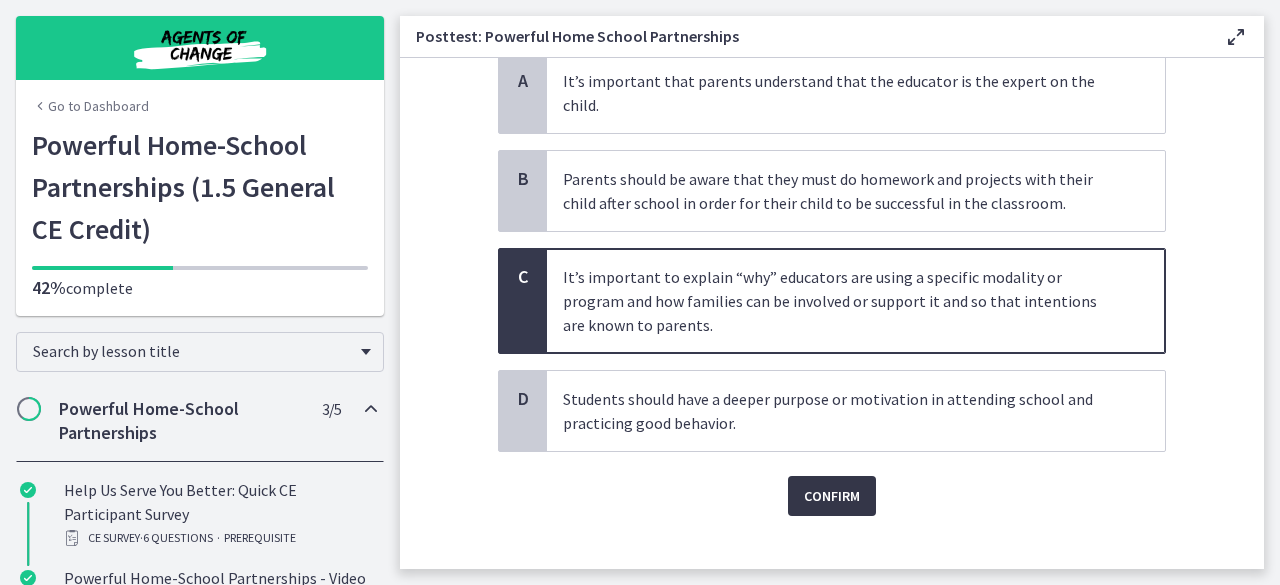 click on "Confirm" at bounding box center [832, 496] 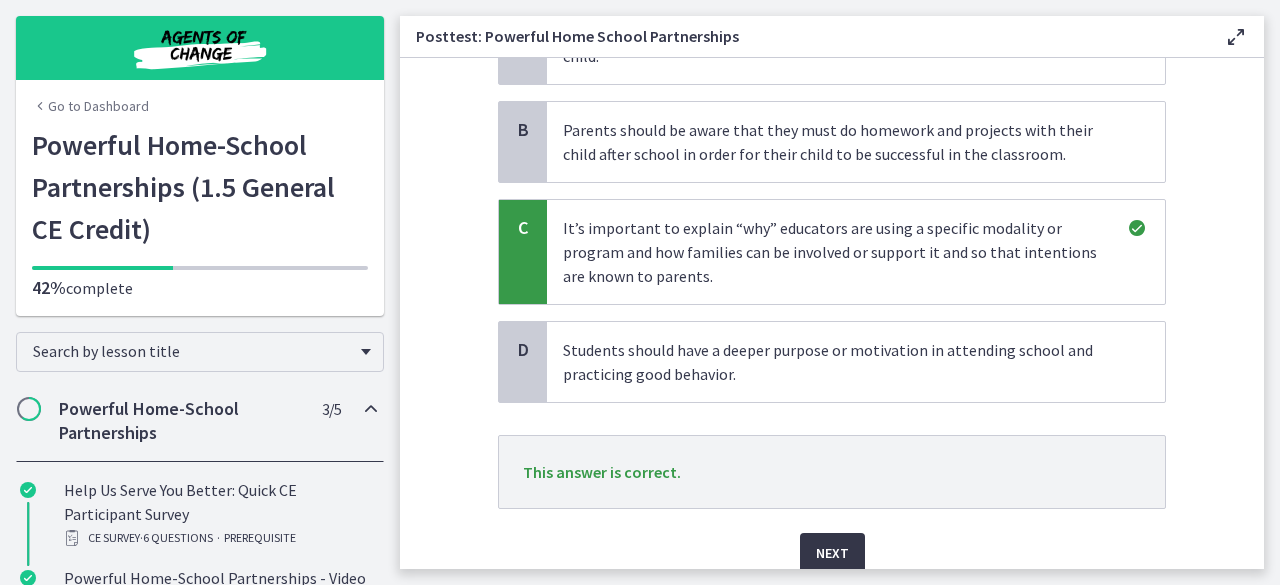 scroll, scrollTop: 306, scrollLeft: 0, axis: vertical 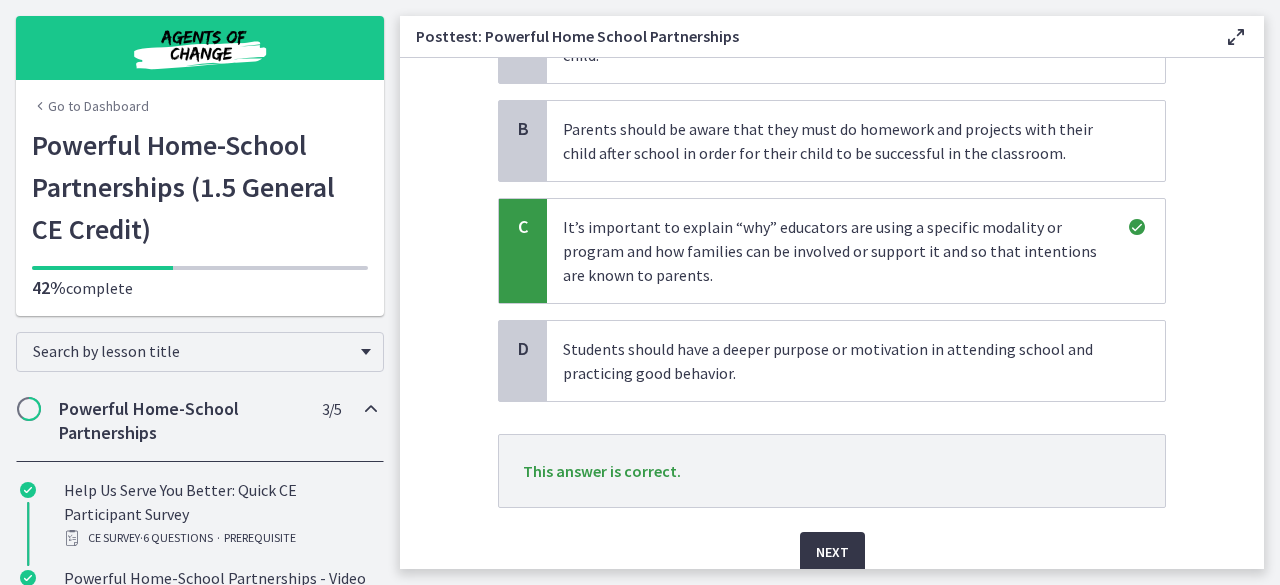 click on "Next" at bounding box center [832, 552] 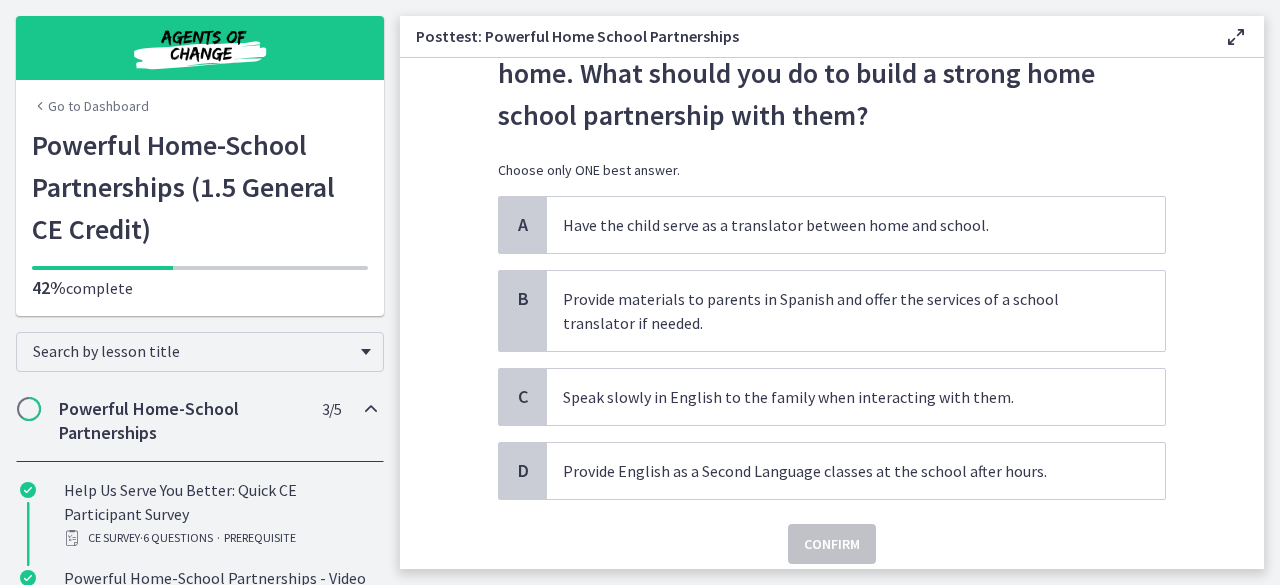 scroll, scrollTop: 113, scrollLeft: 0, axis: vertical 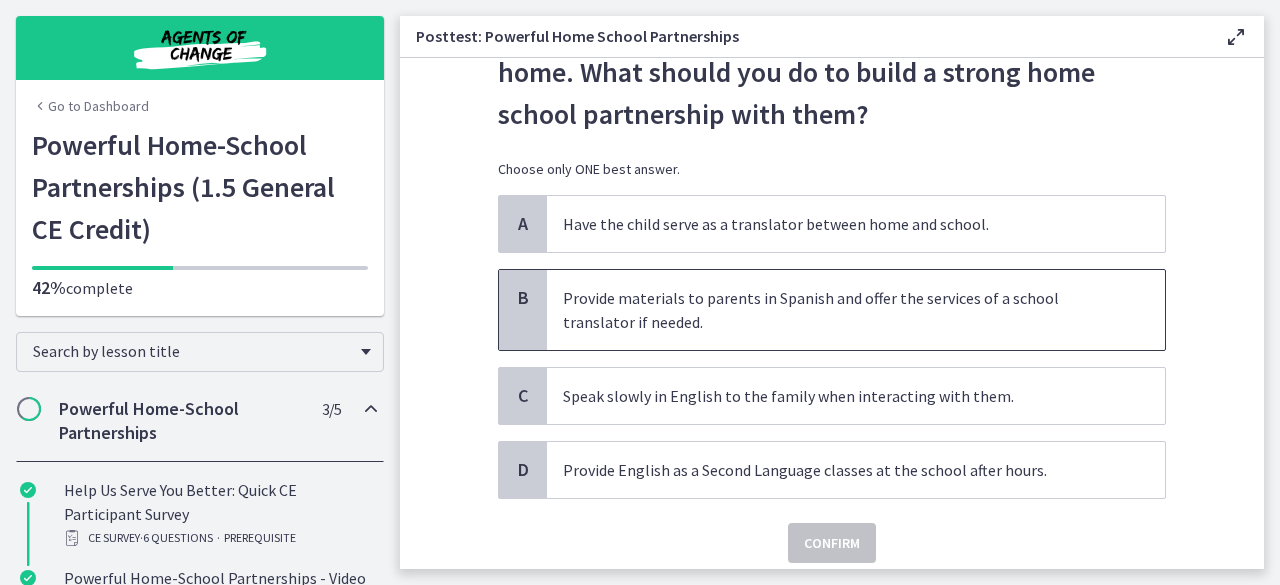 click on "Provide materials to parents in Spanish and offer the services of a school translator if needed." at bounding box center (836, 310) 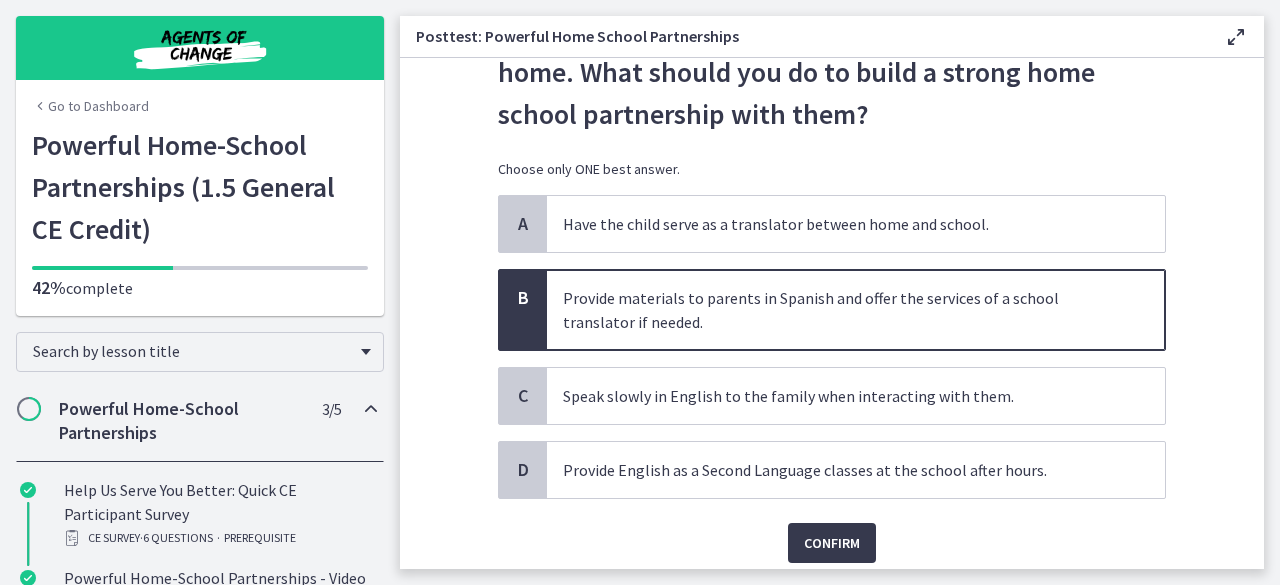 scroll, scrollTop: 149, scrollLeft: 0, axis: vertical 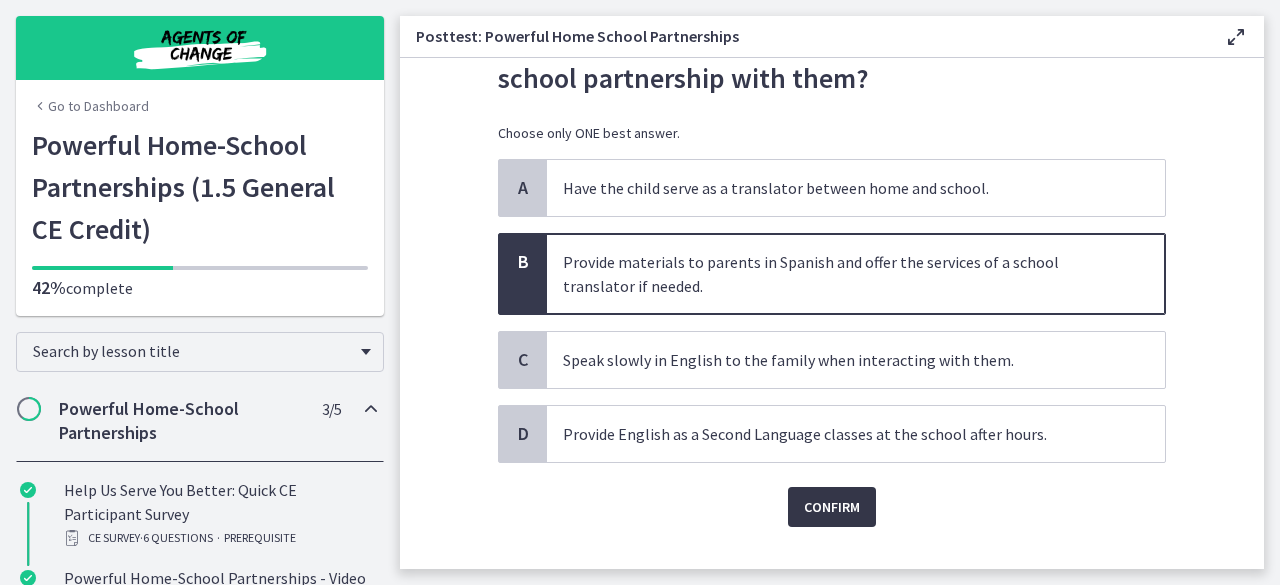 click on "Confirm" at bounding box center (832, 507) 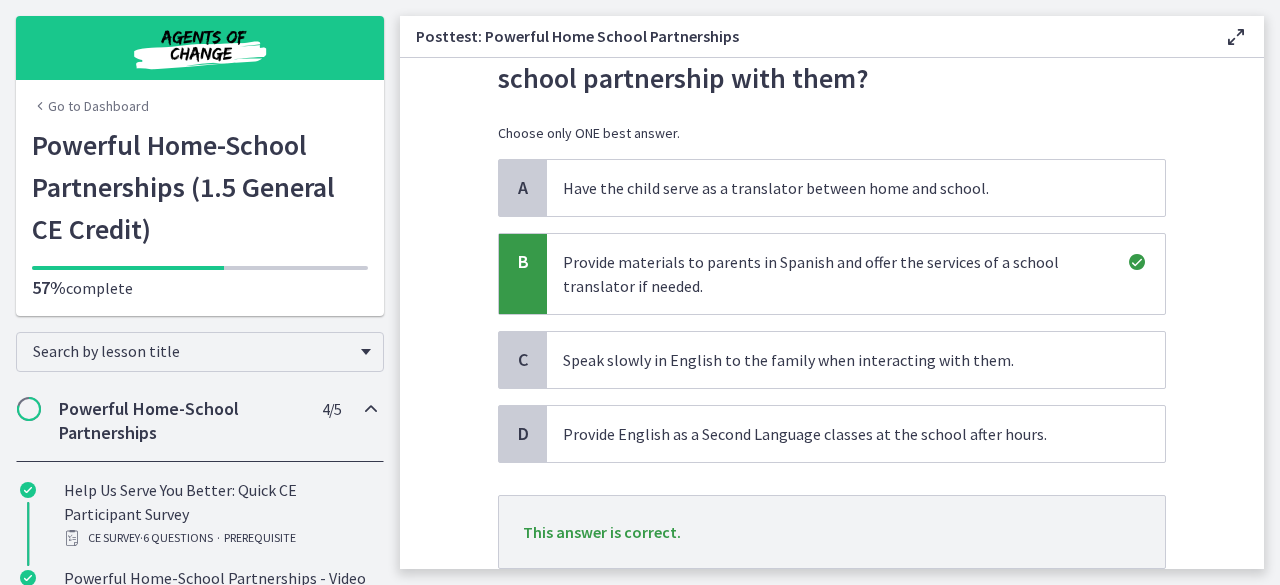 scroll, scrollTop: 289, scrollLeft: 0, axis: vertical 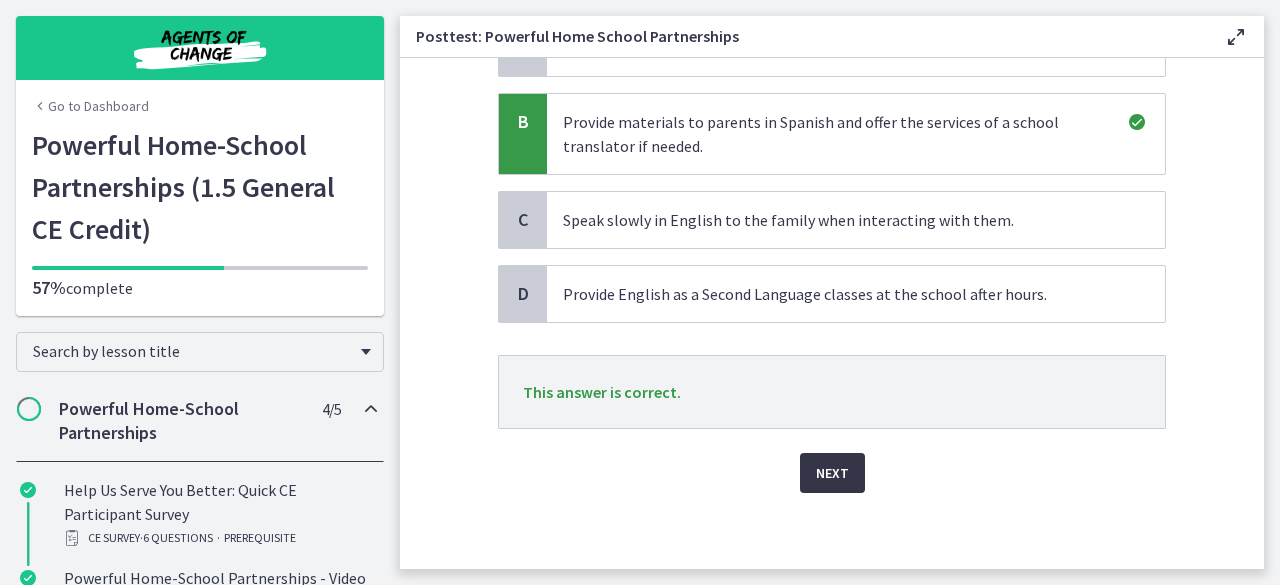 click on "Next" at bounding box center [832, 473] 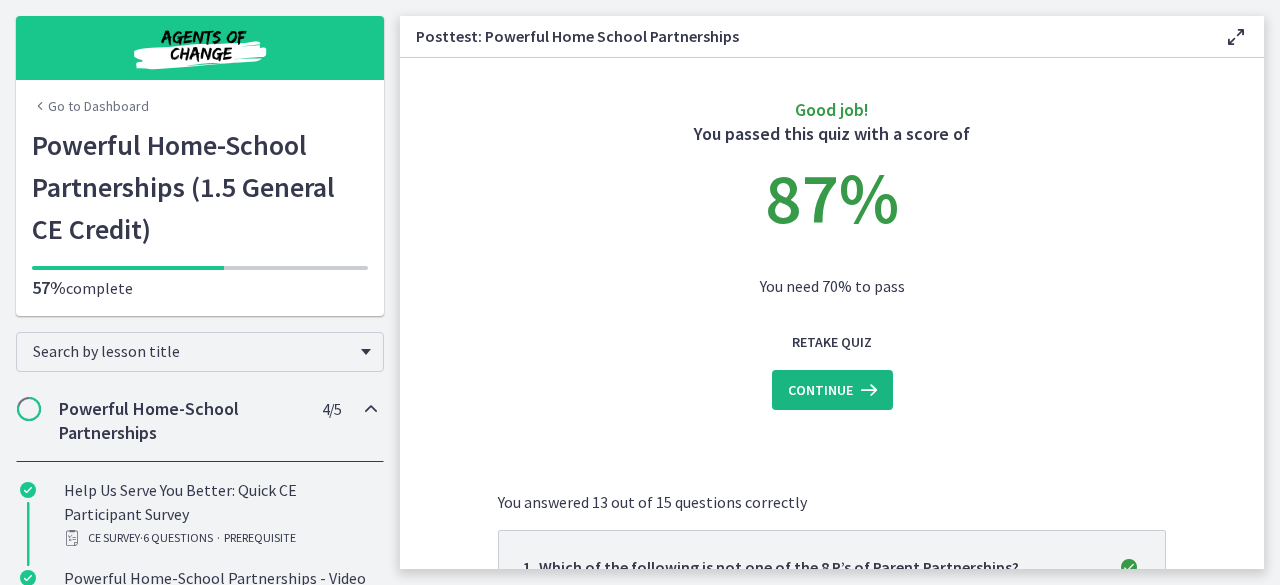 click on "Continue" at bounding box center (832, 390) 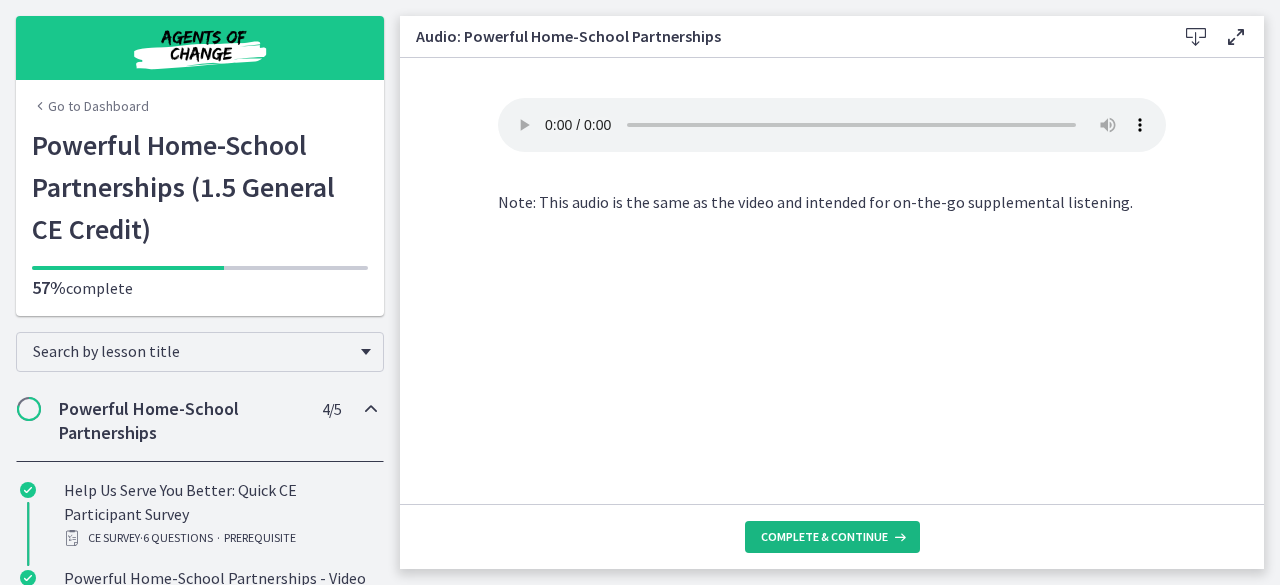 click on "Complete & continue" at bounding box center (824, 537) 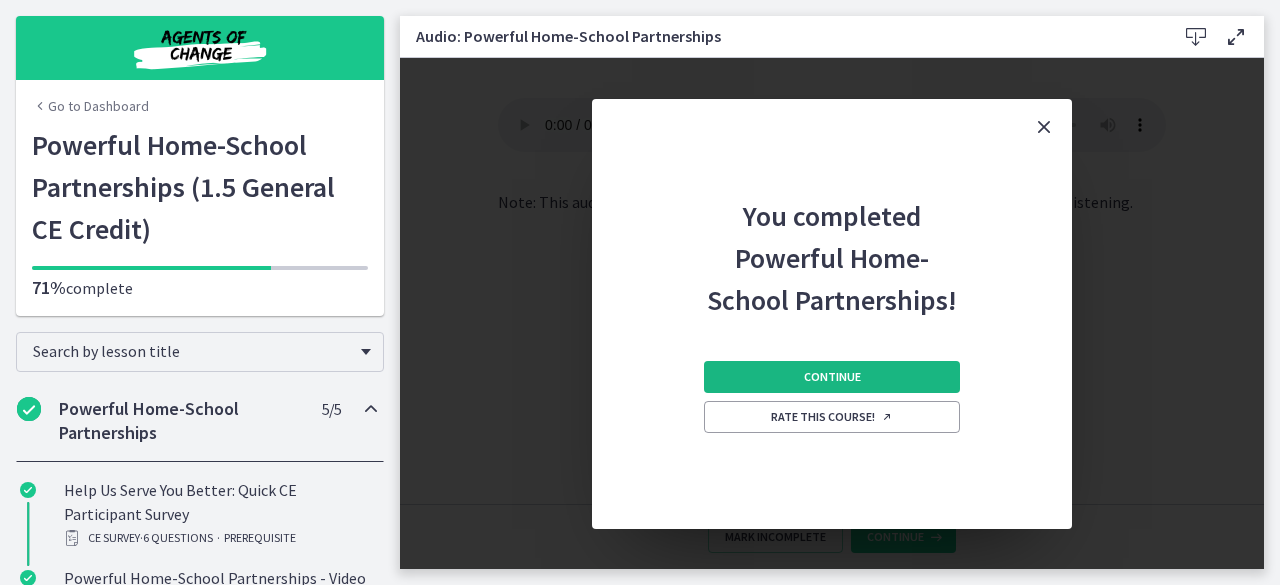 click on "Continue" at bounding box center (832, 377) 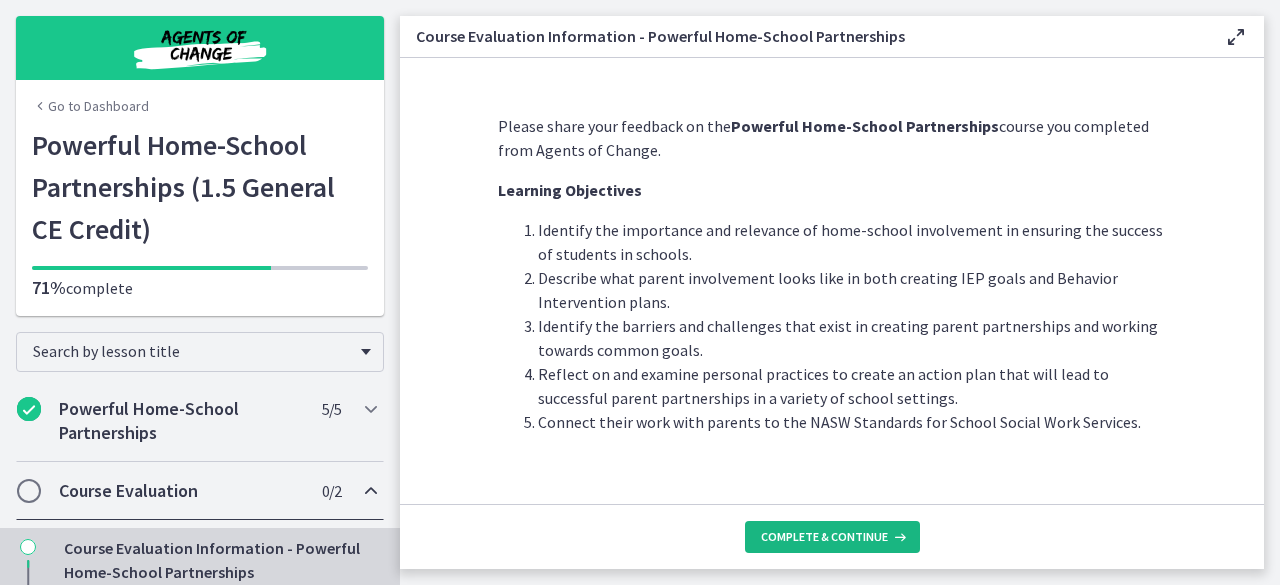 click on "Complete & continue" at bounding box center [824, 537] 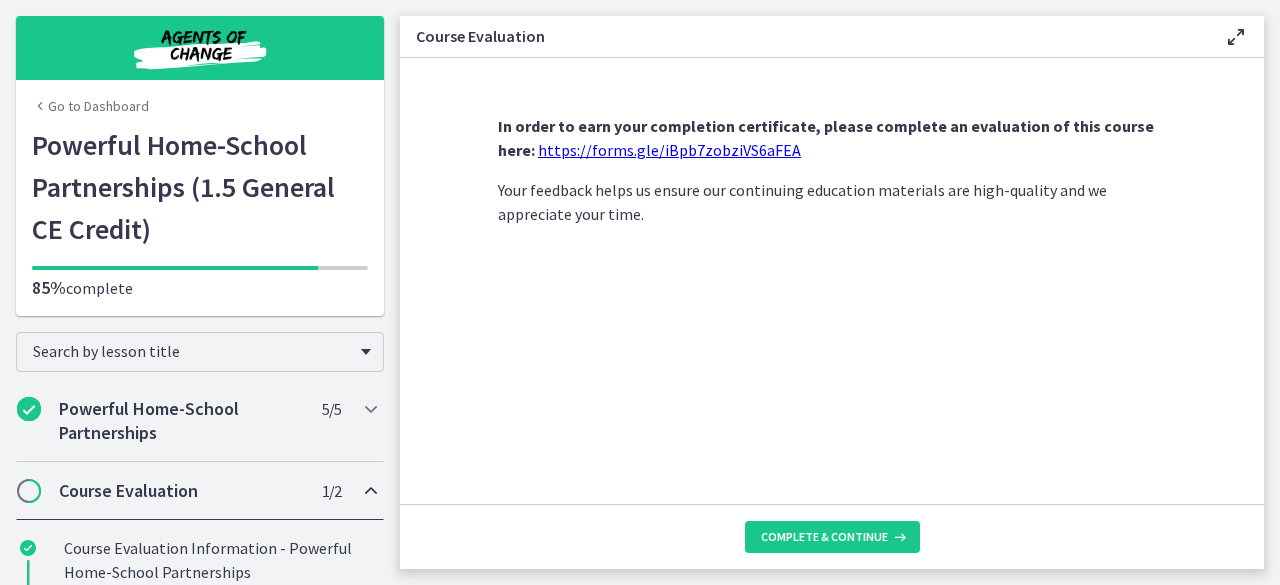 click on "https://forms.gle/iBpb7zobziVS6aFEA" at bounding box center (669, 150) 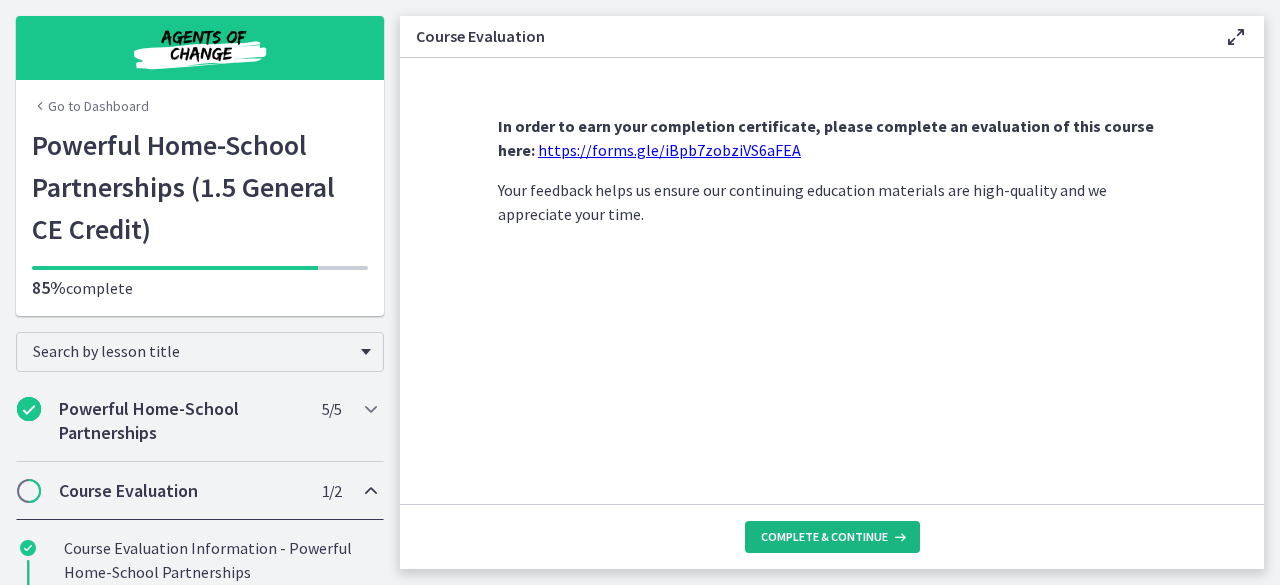 click on "Complete & continue" at bounding box center (832, 537) 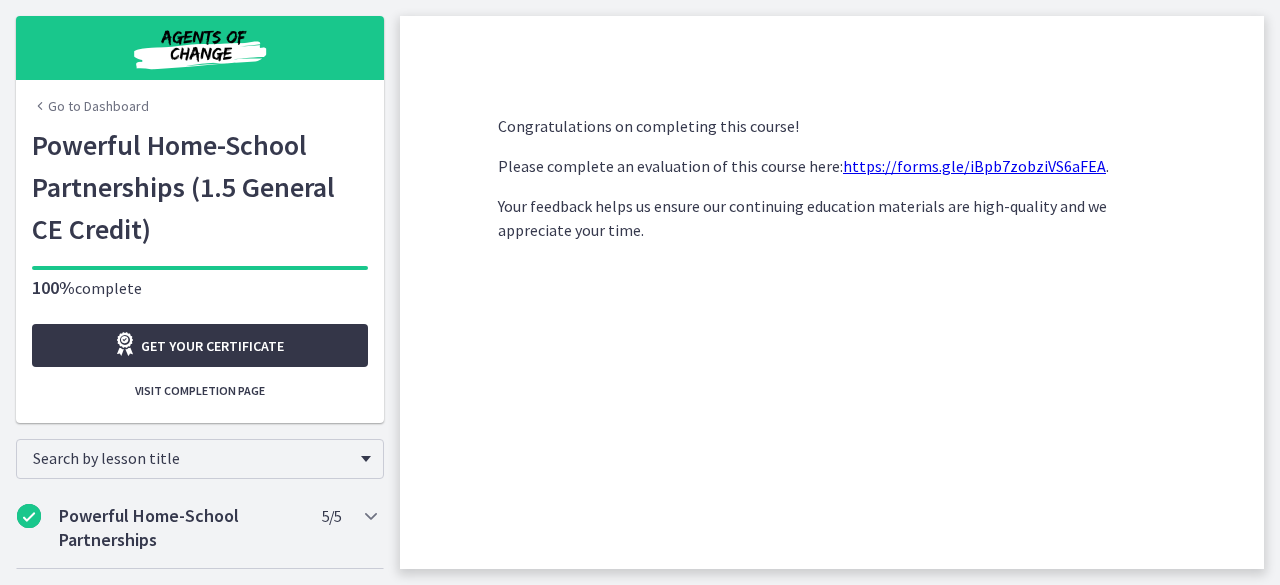 click on "Get your certificate" at bounding box center (212, 346) 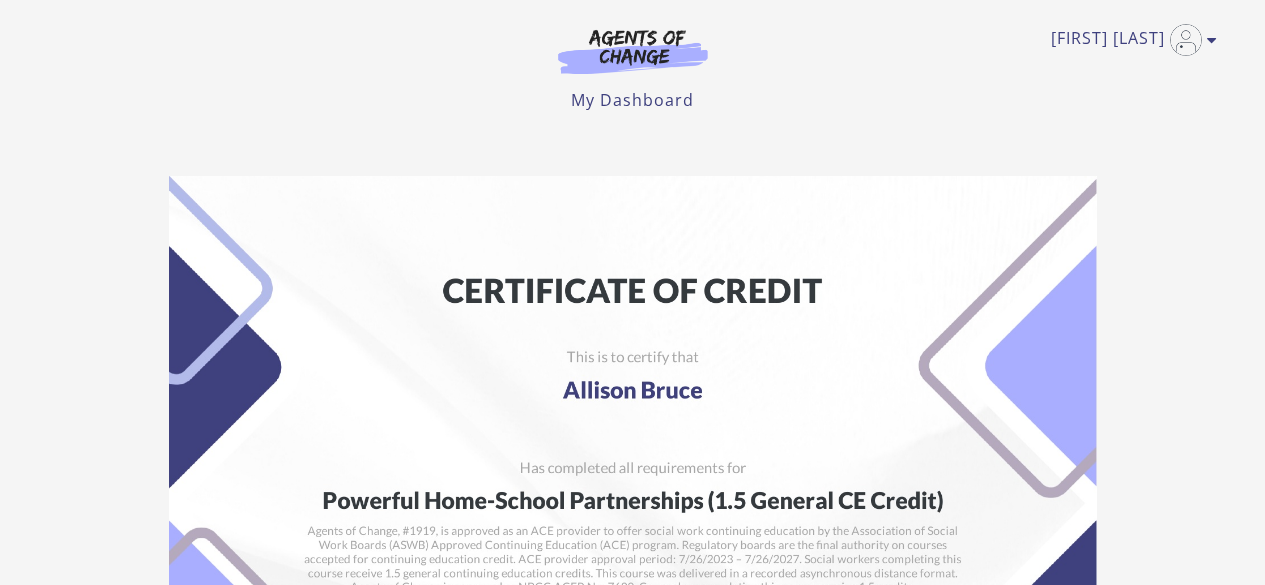 scroll, scrollTop: 0, scrollLeft: 0, axis: both 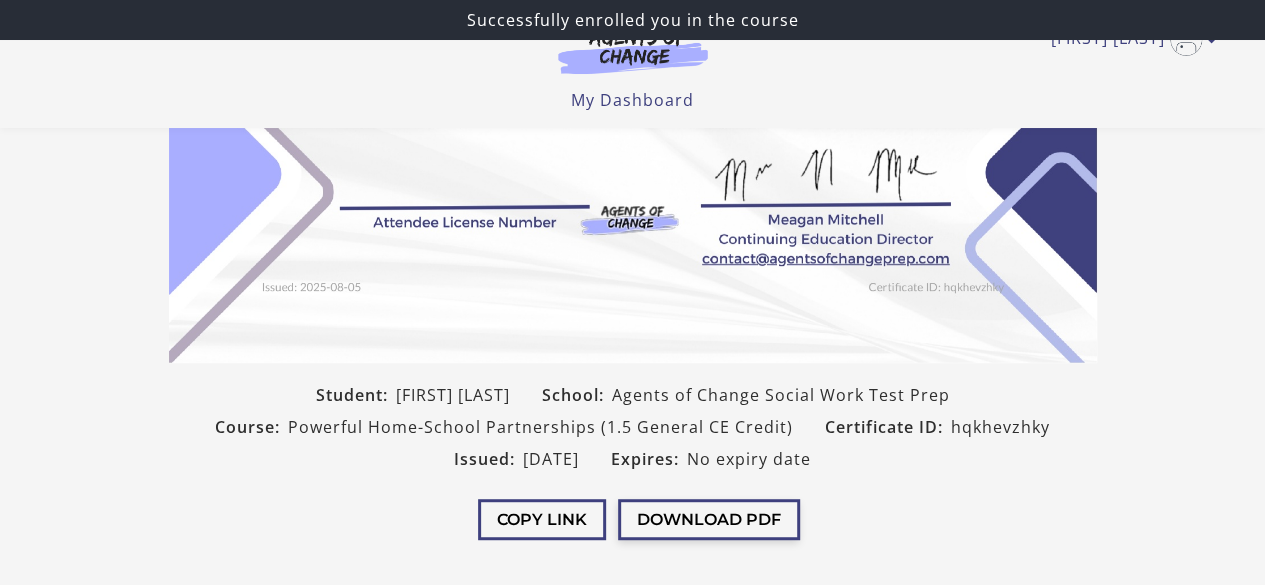 click on "Download PDF" at bounding box center (709, 519) 